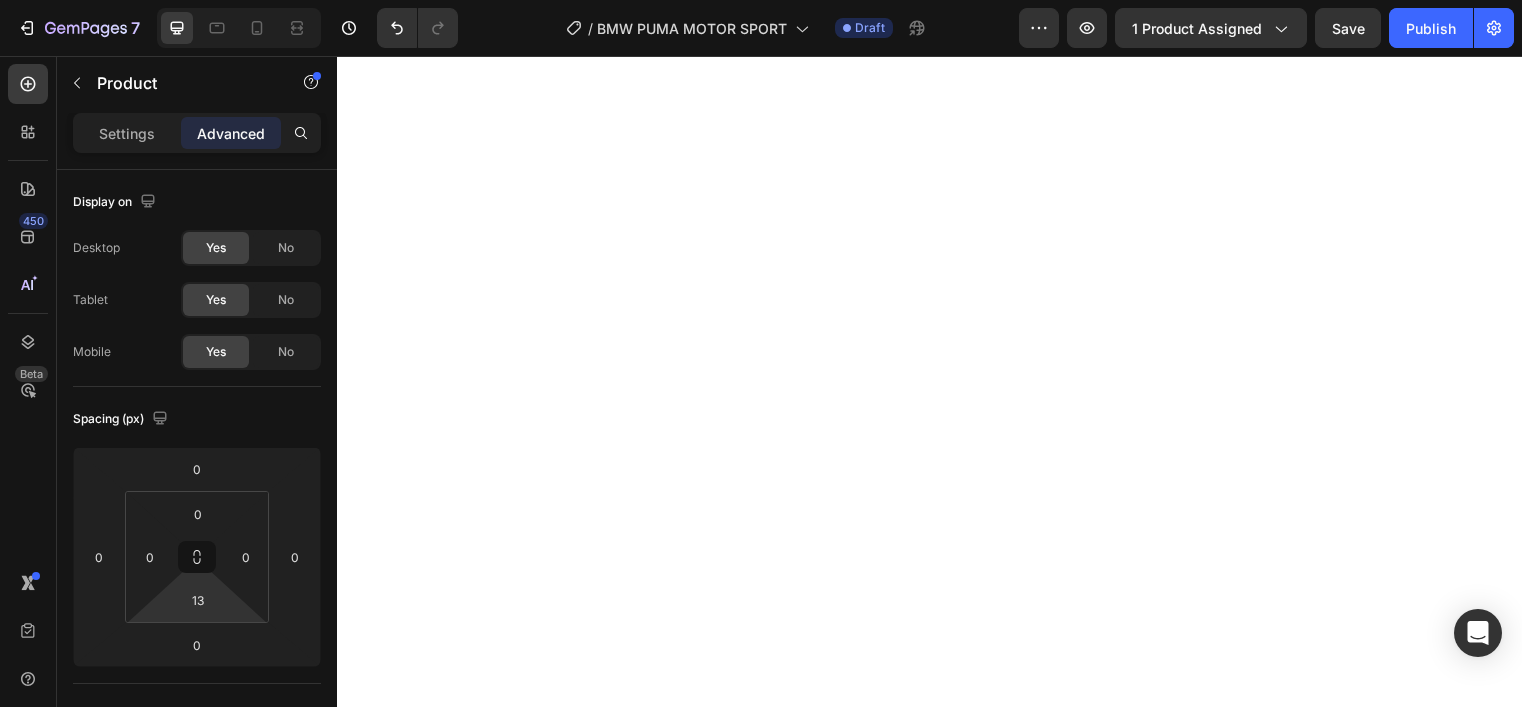 scroll, scrollTop: 0, scrollLeft: 0, axis: both 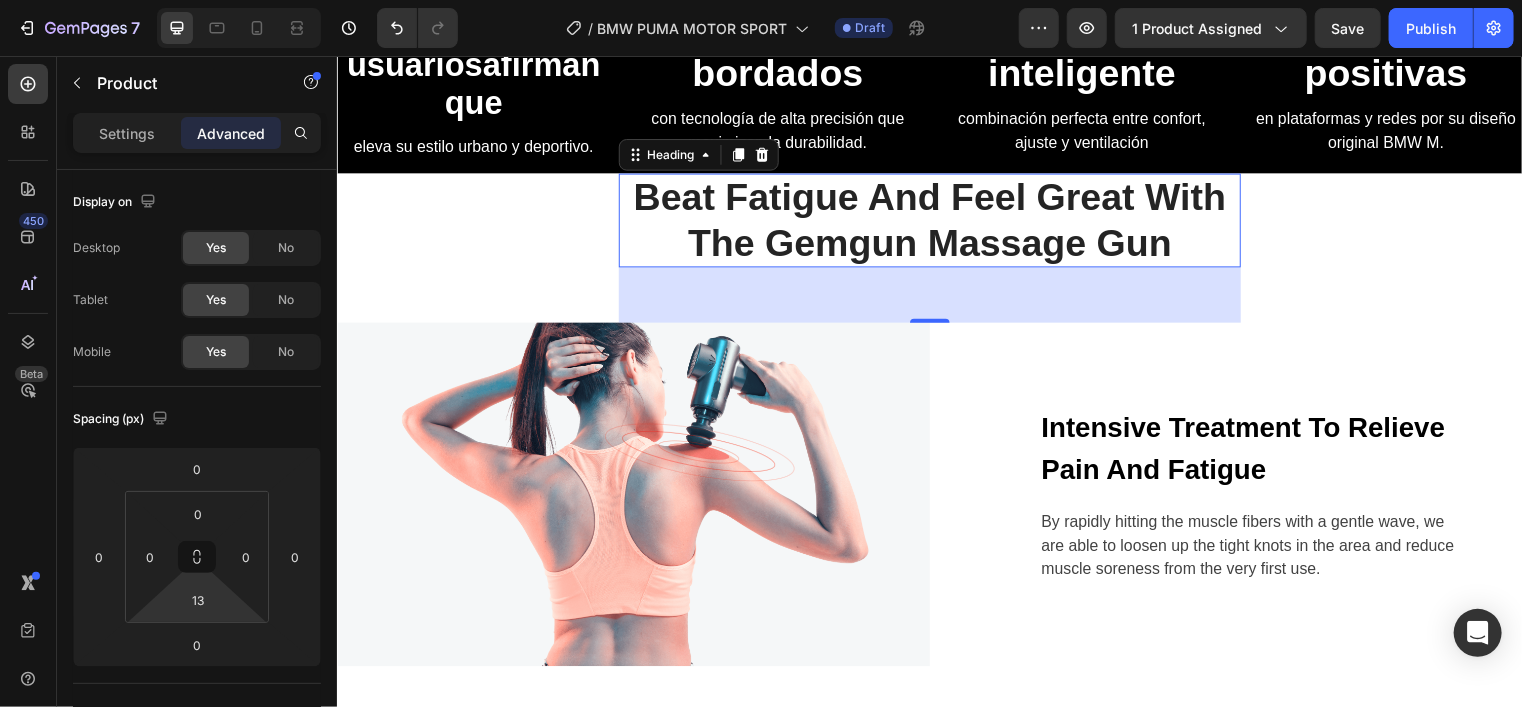 click on "Beat Fatigue And Feel Great With The Gemgun Massage Gun" at bounding box center (936, 222) 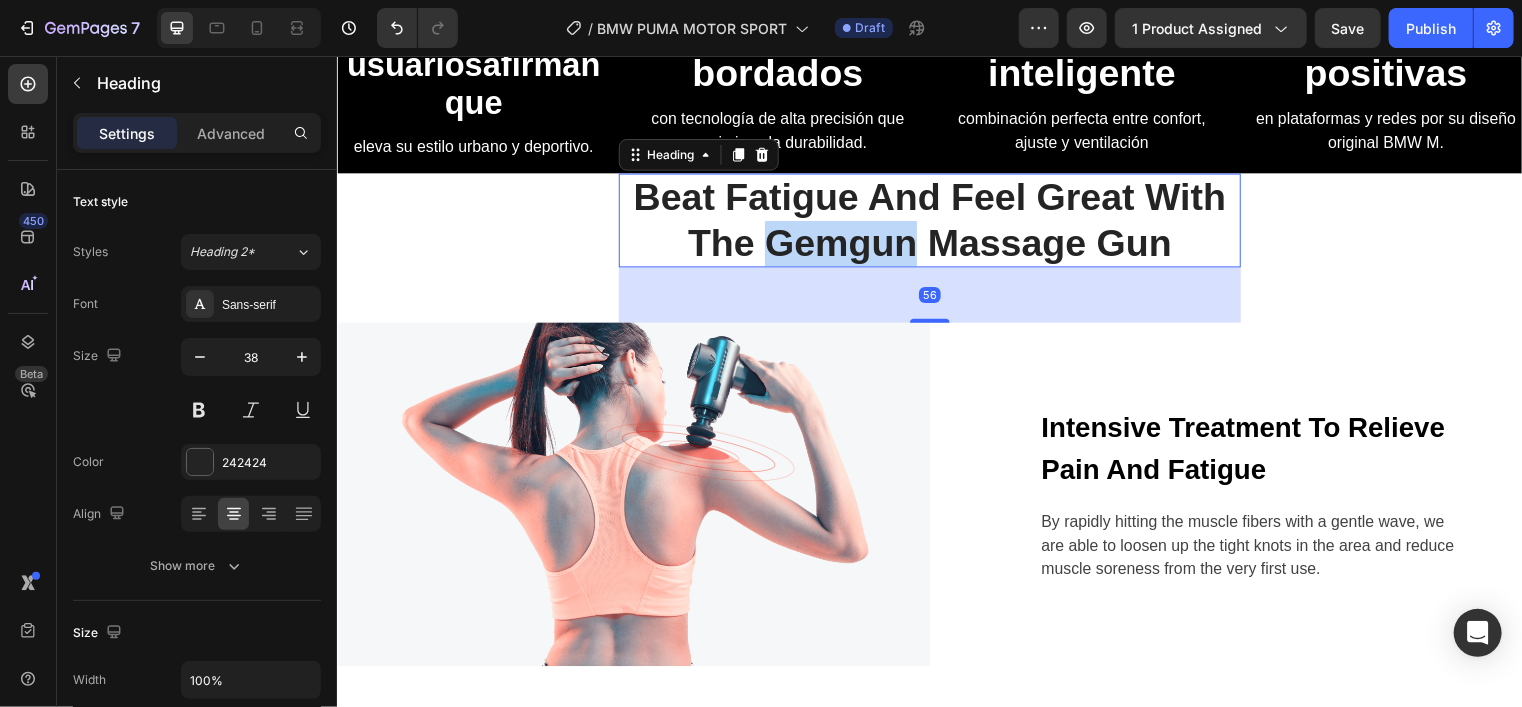 click on "Beat Fatigue And Feel Great With The Gemgun Massage Gun" at bounding box center (936, 222) 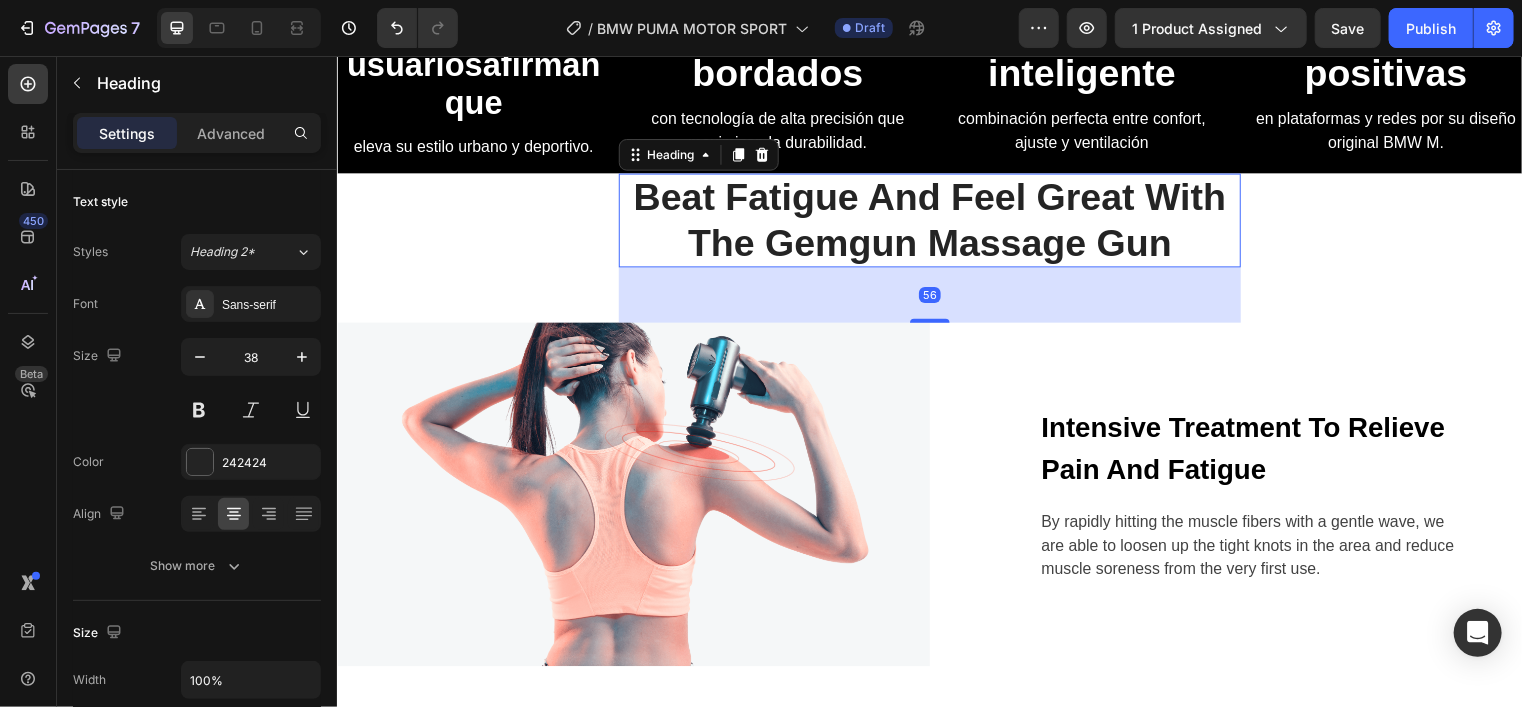 click on "Beat Fatigue And Feel Great With The Gemgun Massage Gun" at bounding box center (936, 222) 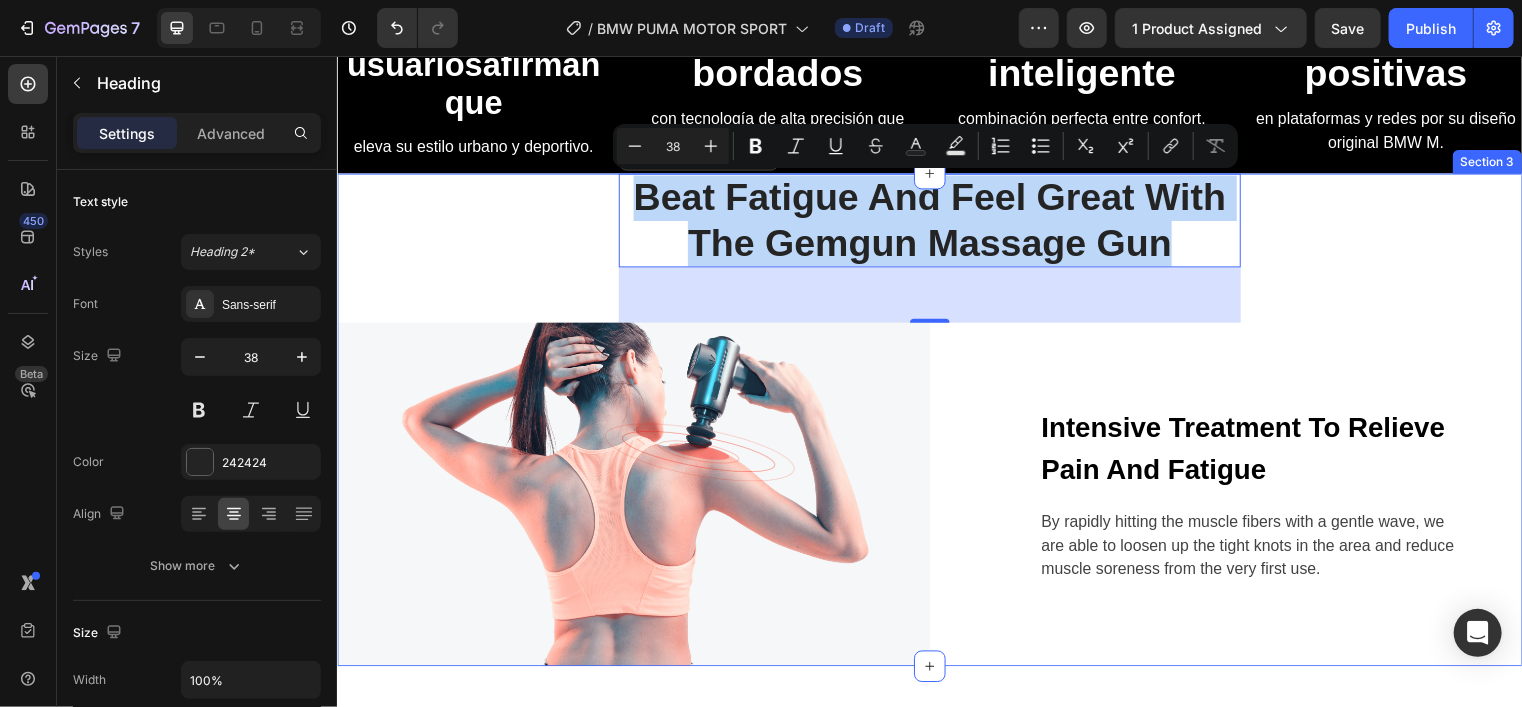 drag, startPoint x: 1171, startPoint y: 249, endPoint x: 603, endPoint y: 201, distance: 570.02454 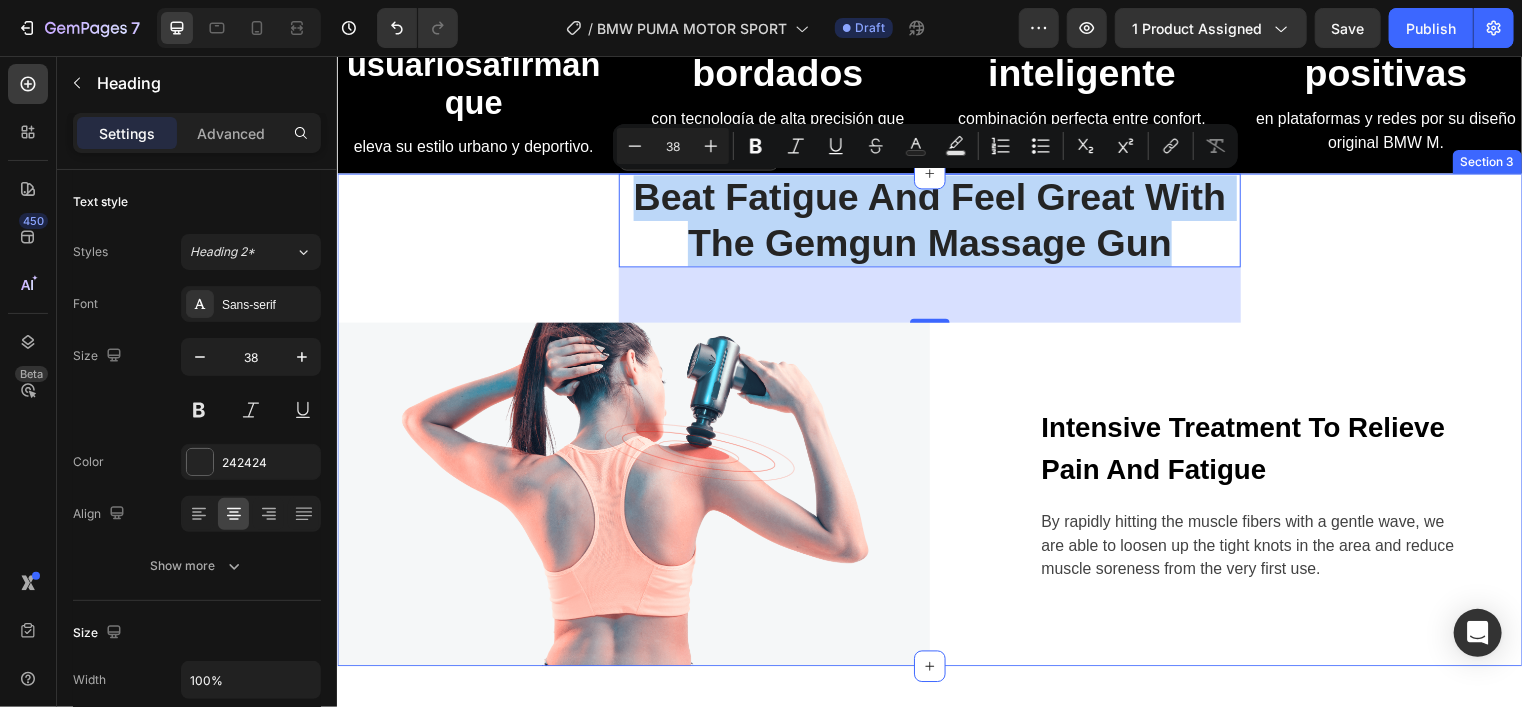 click on "Beat Fatigue And Feel Great With The Gemgun Massage Gun Heading   56 Row Image Intensive Treatment To Relieve Pain And Fatigue Text block By rapidly hitting the muscle fibers with a gentle wave, we are able to loosen up the tight knots in the area and reduce muscle soreness from the very first use. Text block Row Row" at bounding box center [936, 424] 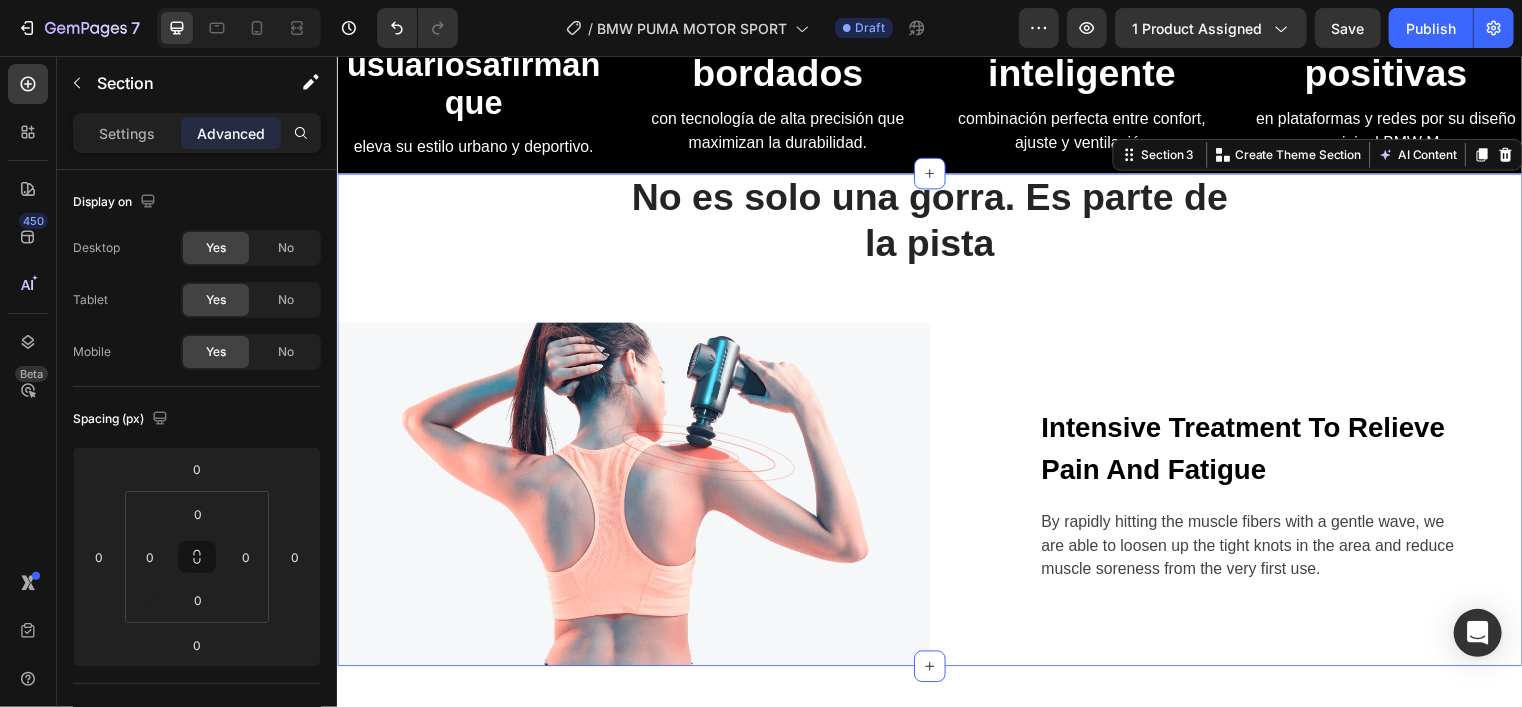 scroll, scrollTop: 836, scrollLeft: 0, axis: vertical 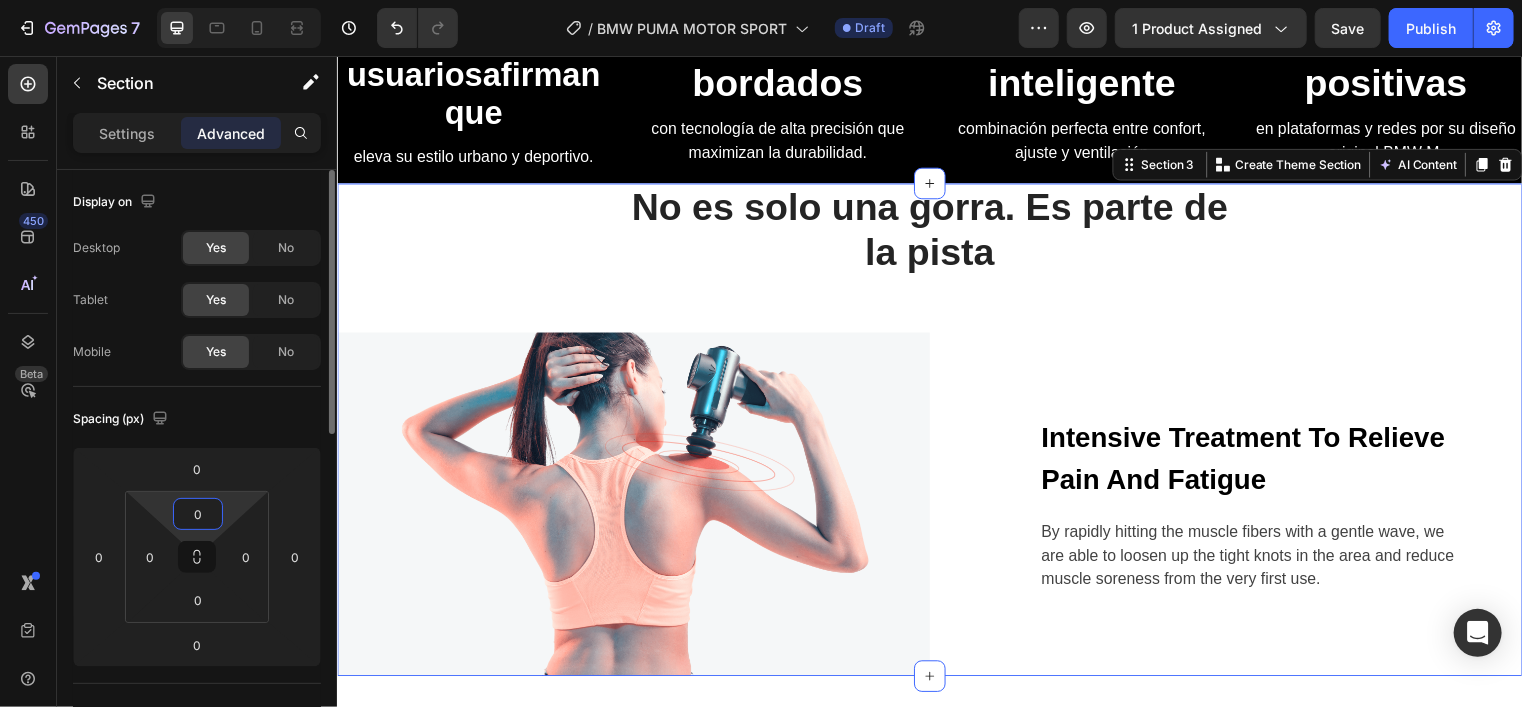 click on "0" at bounding box center [198, 514] 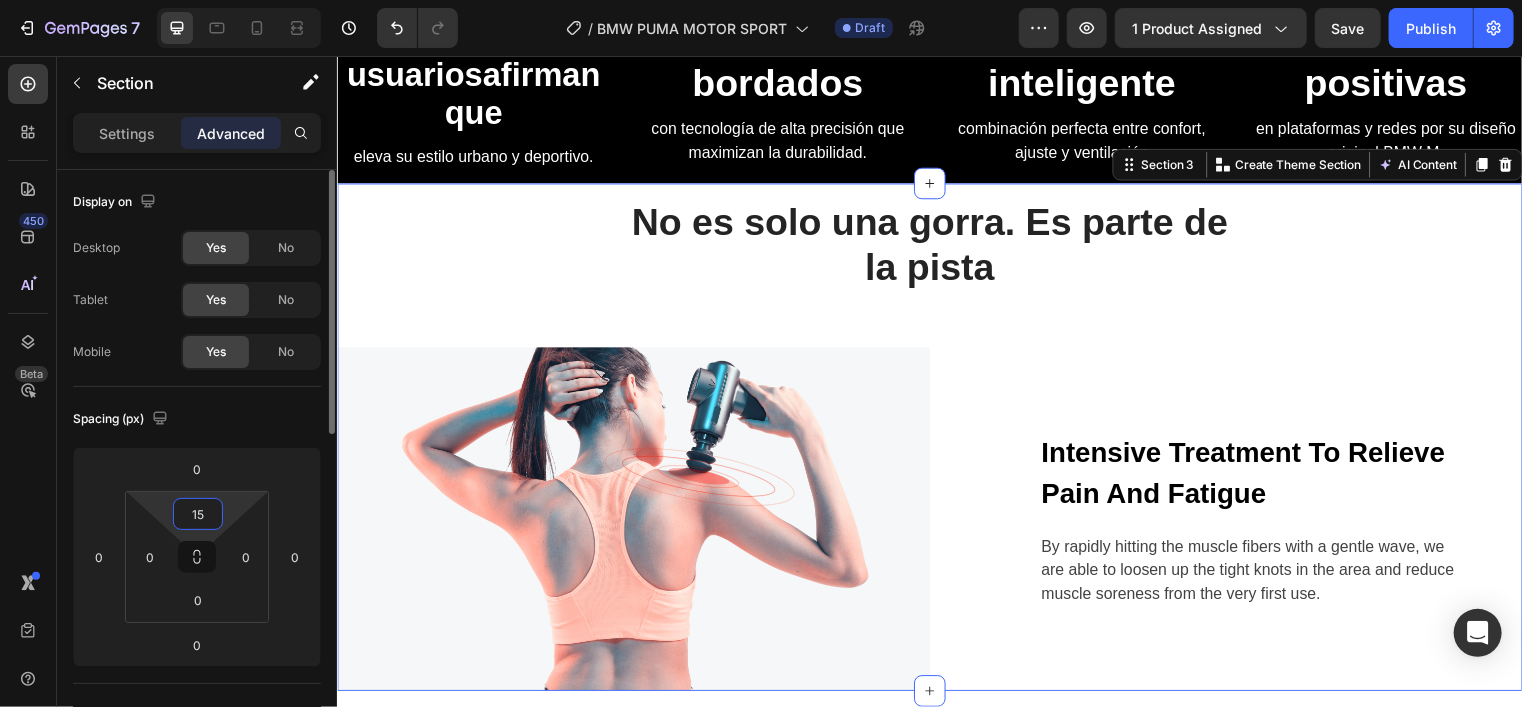 type on "1" 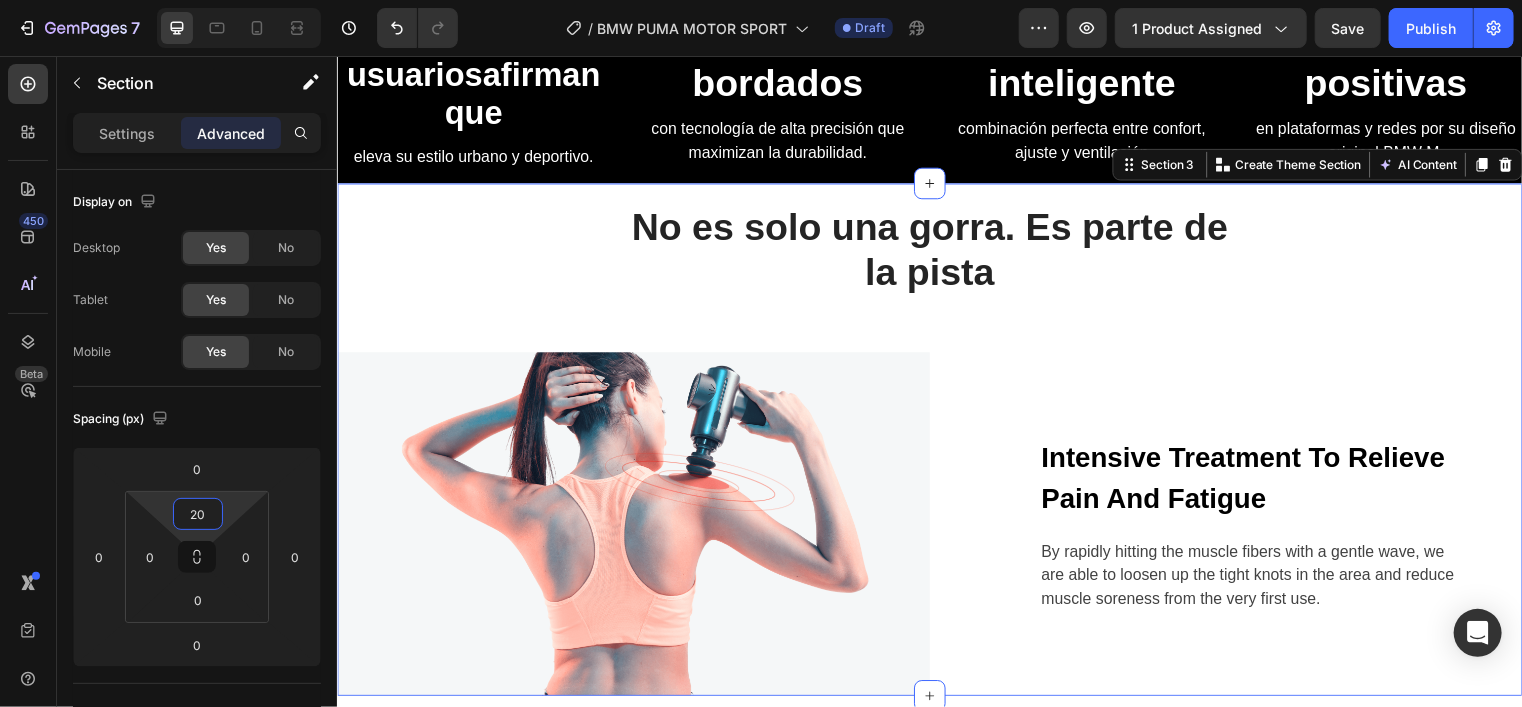 type on "20" 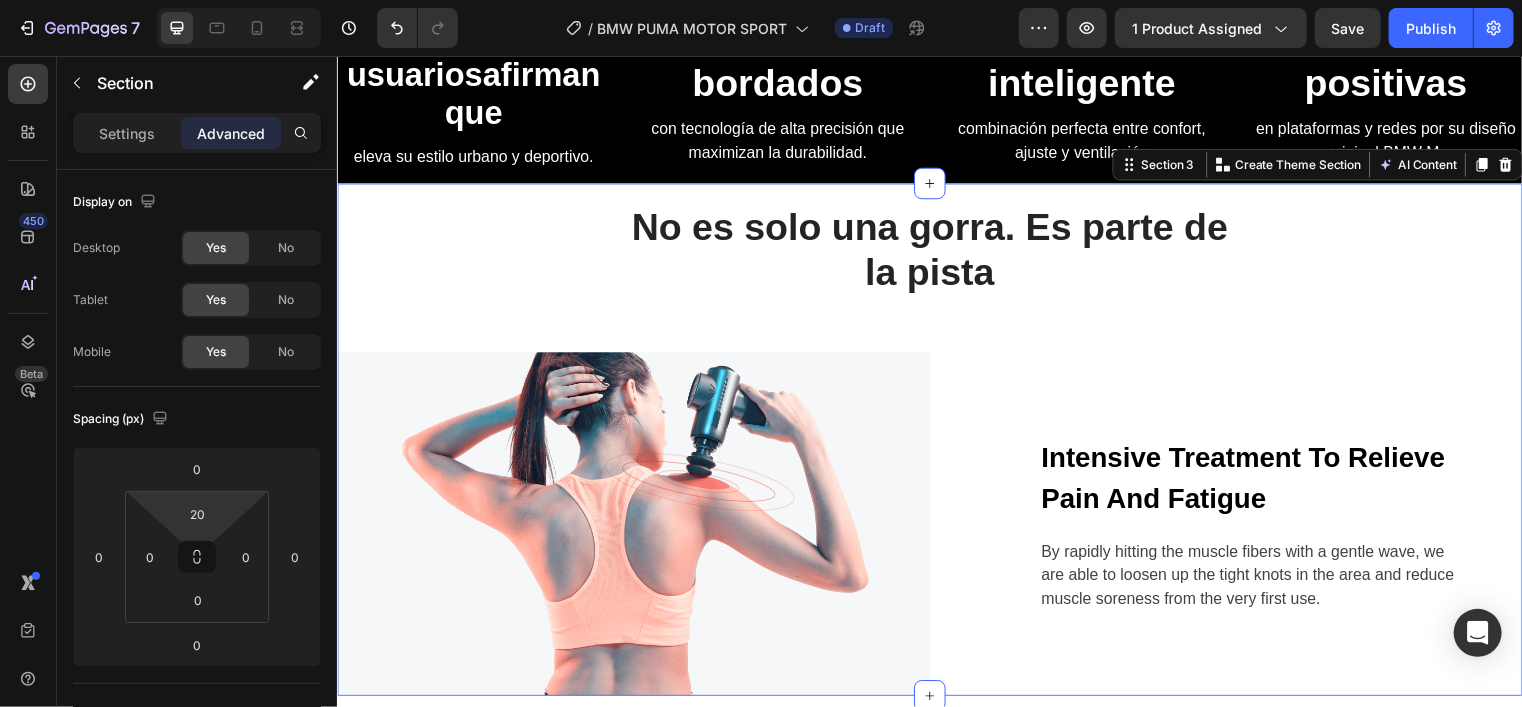 click on "No es solo una gorra. Es parte de la pista Heading Row Image Intensive Treatment To Relieve Pain And Fatigue Text block By rapidly hitting the muscle fibers with a gentle wave, we are able to loosen up the tight knots in the area and reduce muscle soreness from the very first use. Text block Row Row" at bounding box center (936, 454) 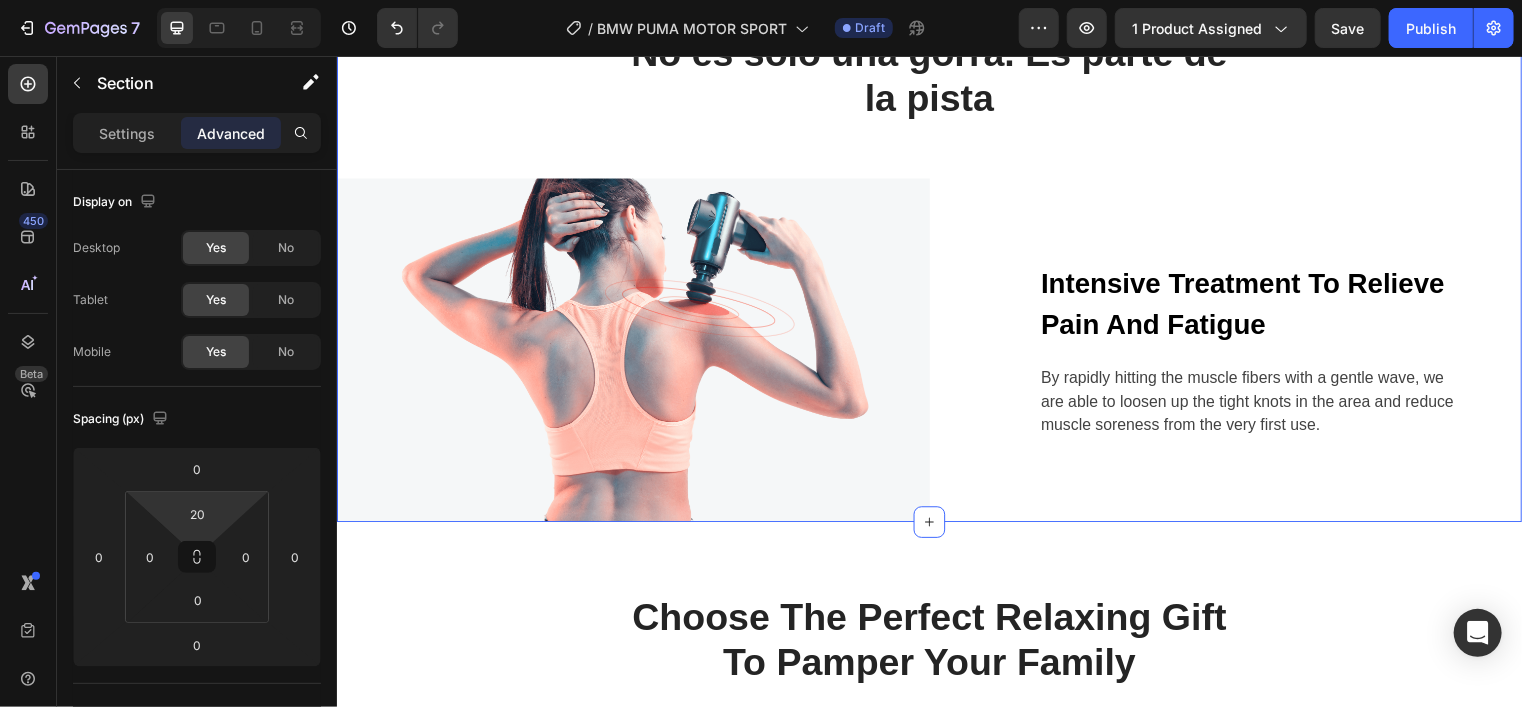 scroll, scrollTop: 1026, scrollLeft: 0, axis: vertical 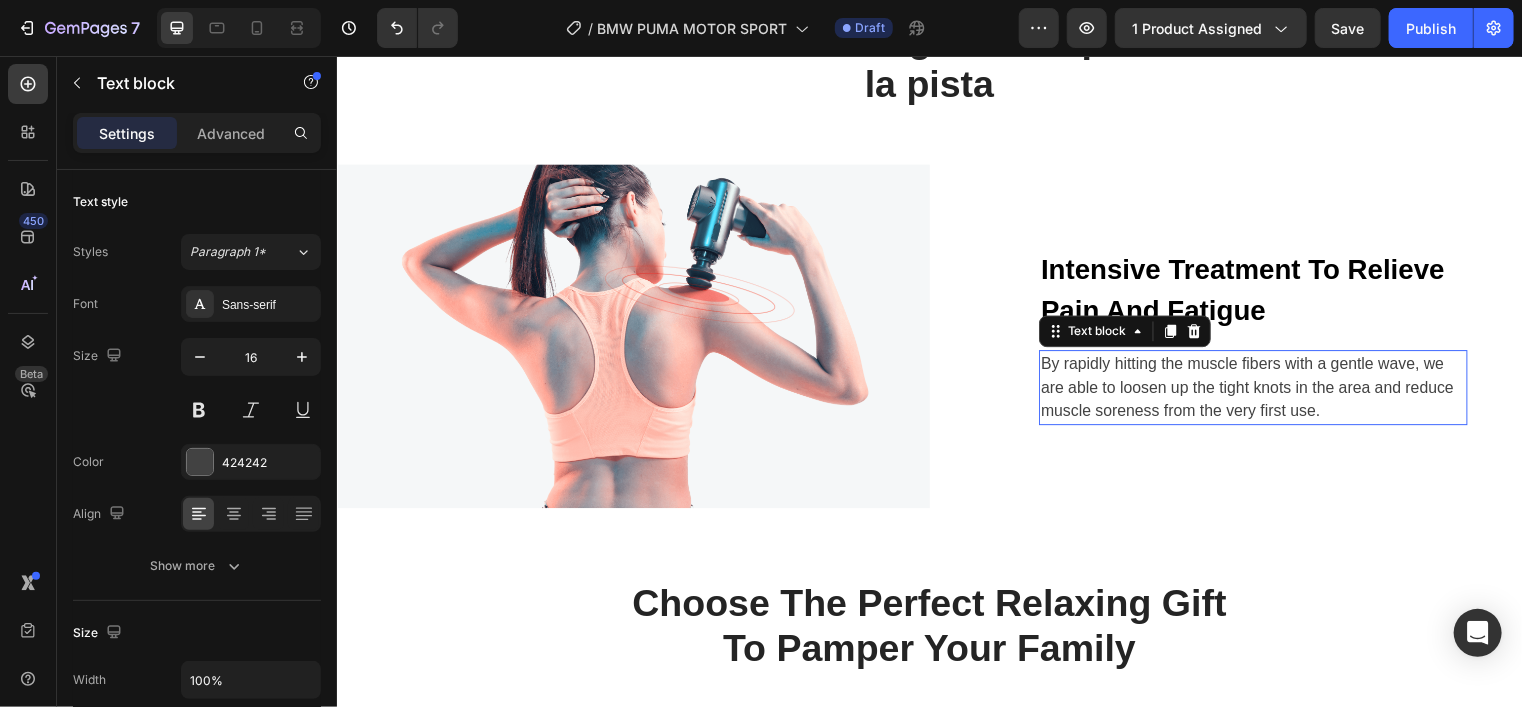 click on "By rapidly hitting the muscle fibers with a gentle wave, we are able to loosen up the tight knots in the area and reduce muscle soreness from the very first use." at bounding box center [1264, 392] 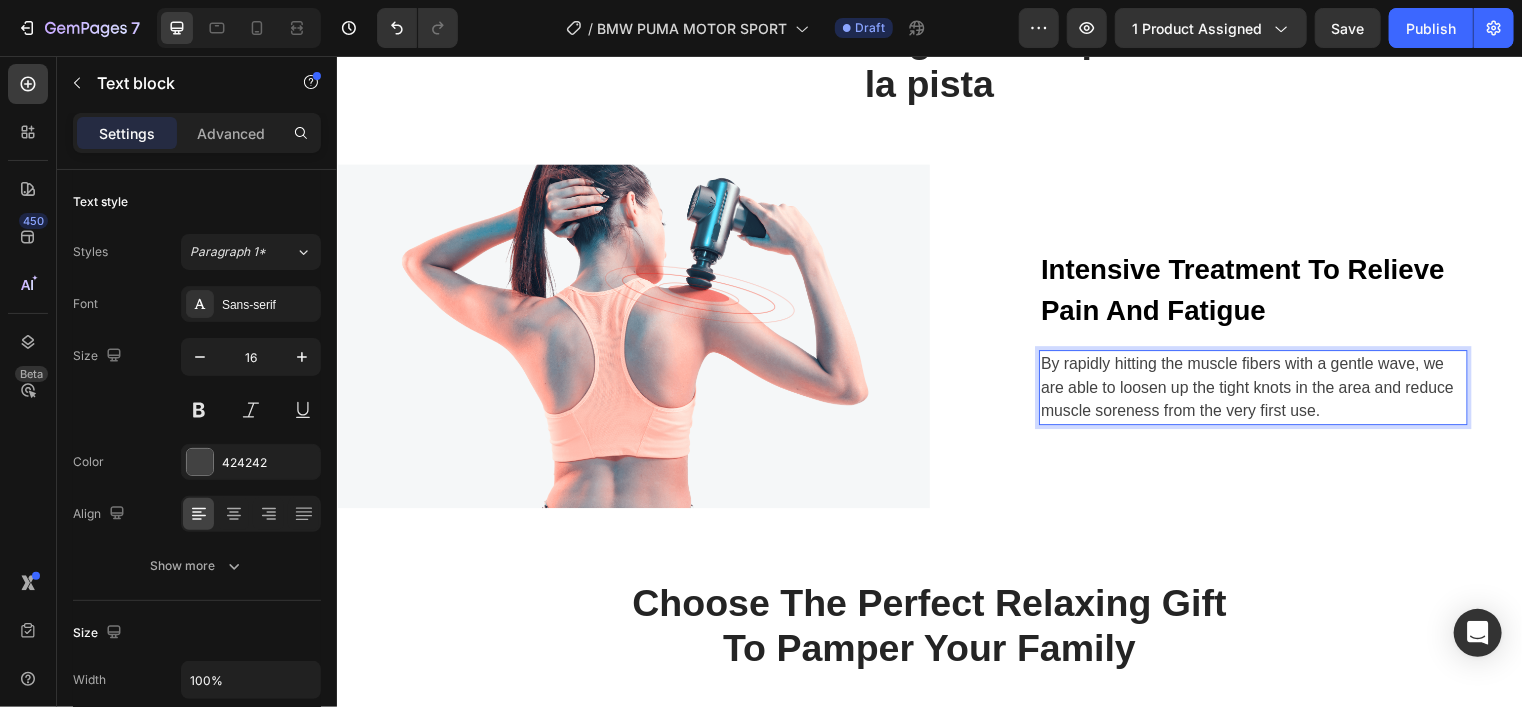 click on "By rapidly hitting the muscle fibers with a gentle wave, we are able to loosen up the tight knots in the area and reduce muscle soreness from the very first use." at bounding box center (1264, 392) 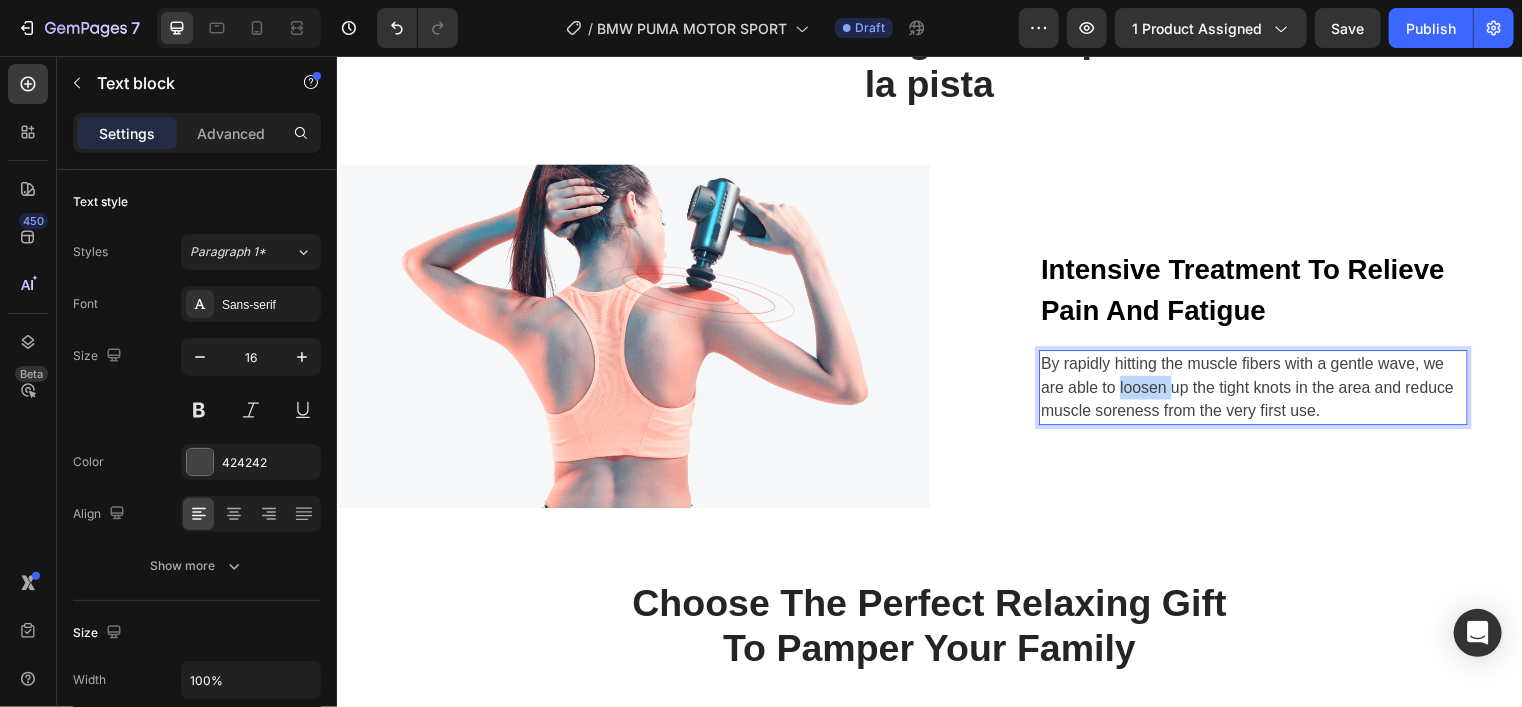 click on "By rapidly hitting the muscle fibers with a gentle wave, we are able to loosen up the tight knots in the area and reduce muscle soreness from the very first use." at bounding box center (1264, 392) 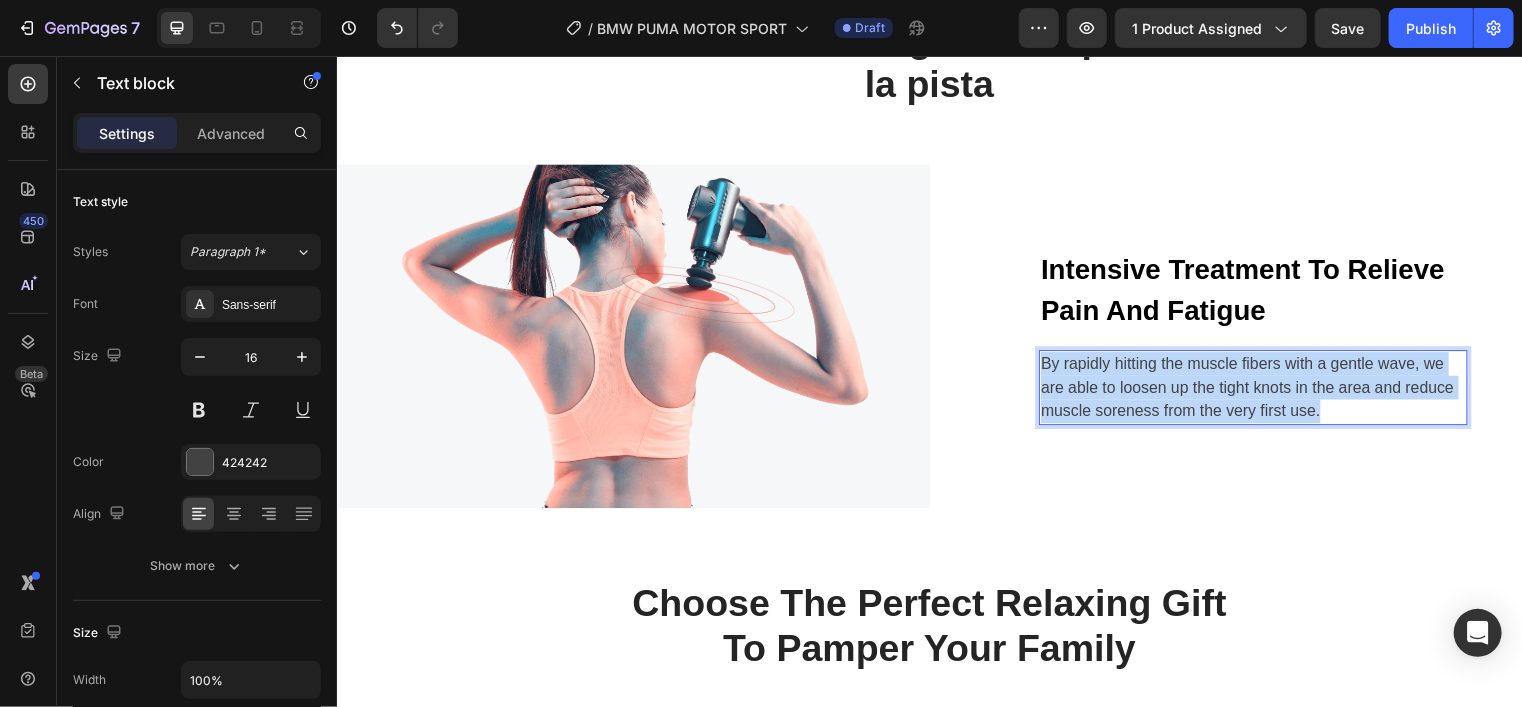 click on "By rapidly hitting the muscle fibers with a gentle wave, we are able to loosen up the tight knots in the area and reduce muscle soreness from the very first use." at bounding box center (1264, 392) 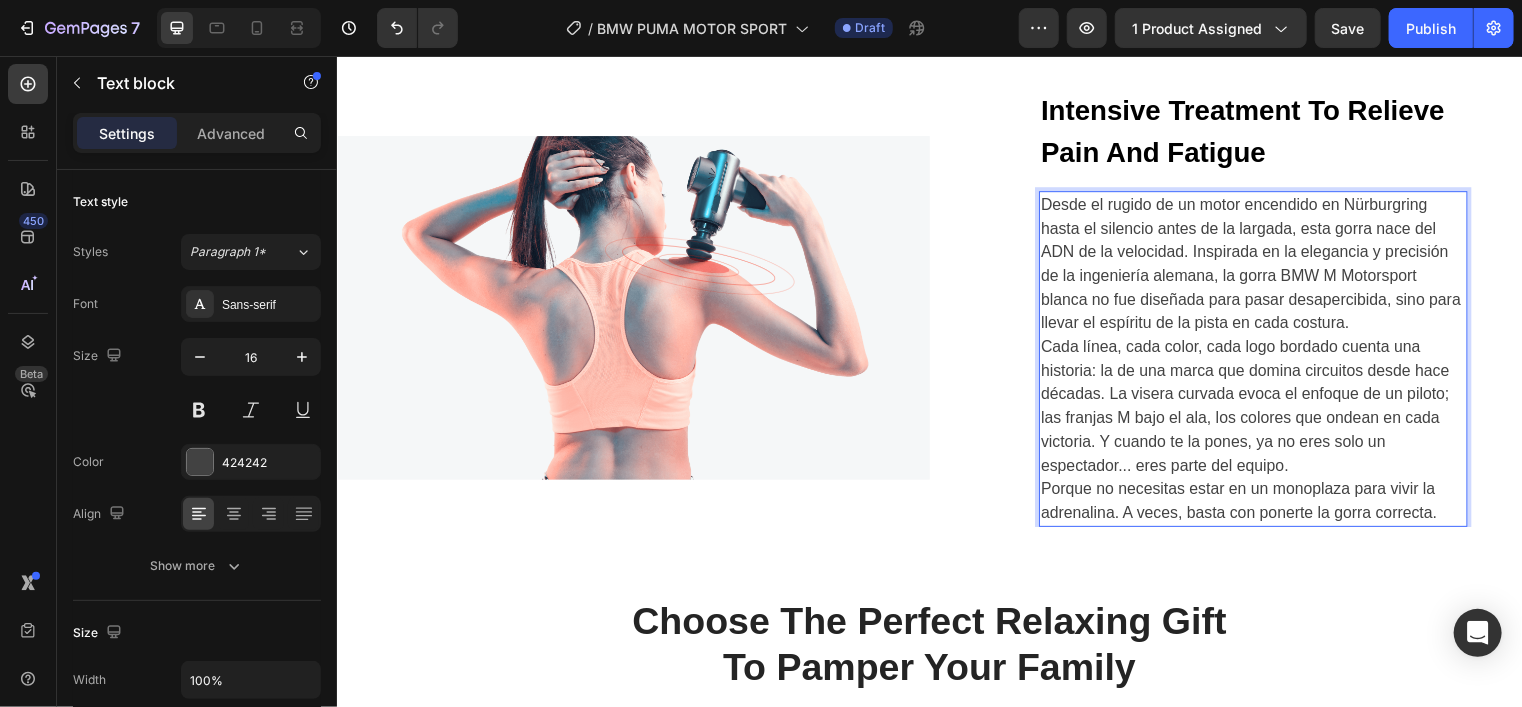 scroll, scrollTop: 1101, scrollLeft: 0, axis: vertical 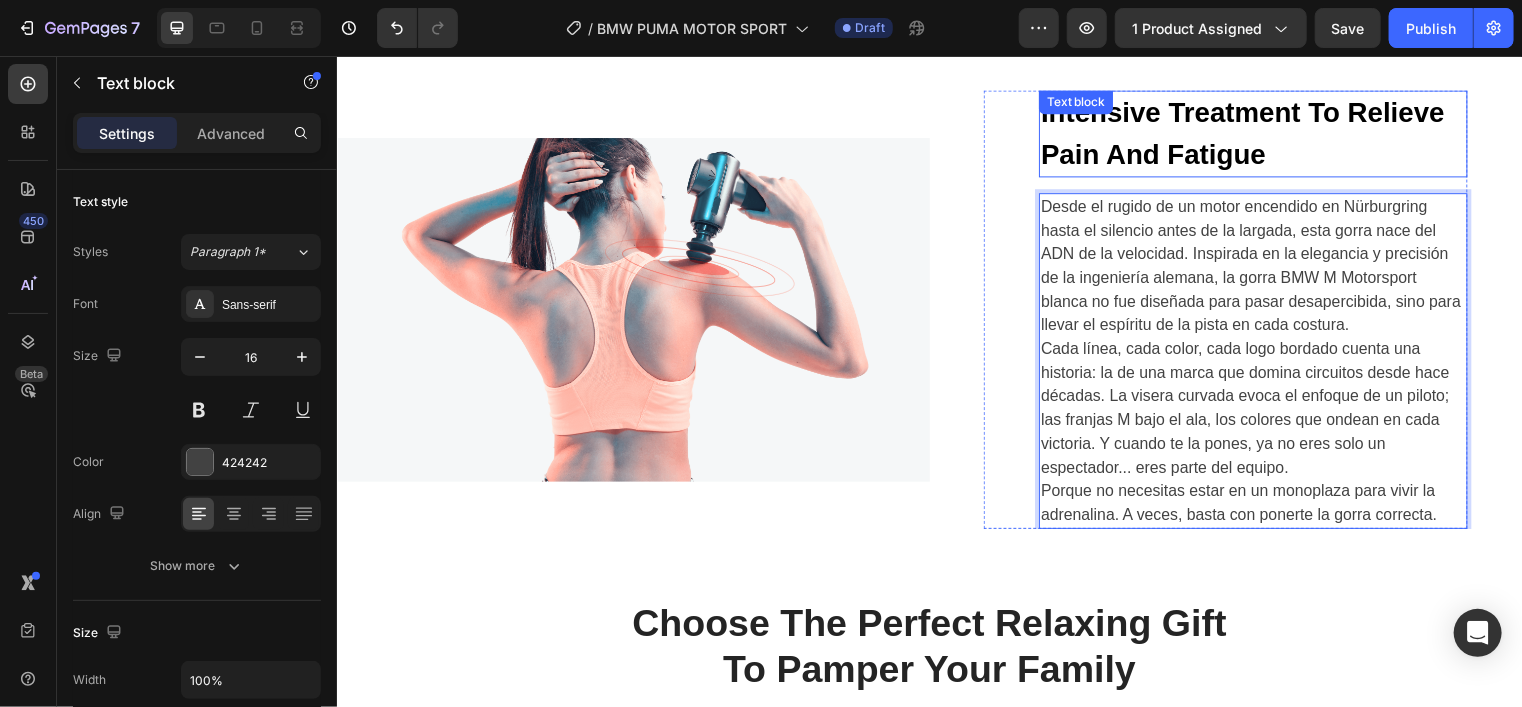 click on "Intensive Treatment To Relieve Pain And Fatigue" at bounding box center [1264, 135] 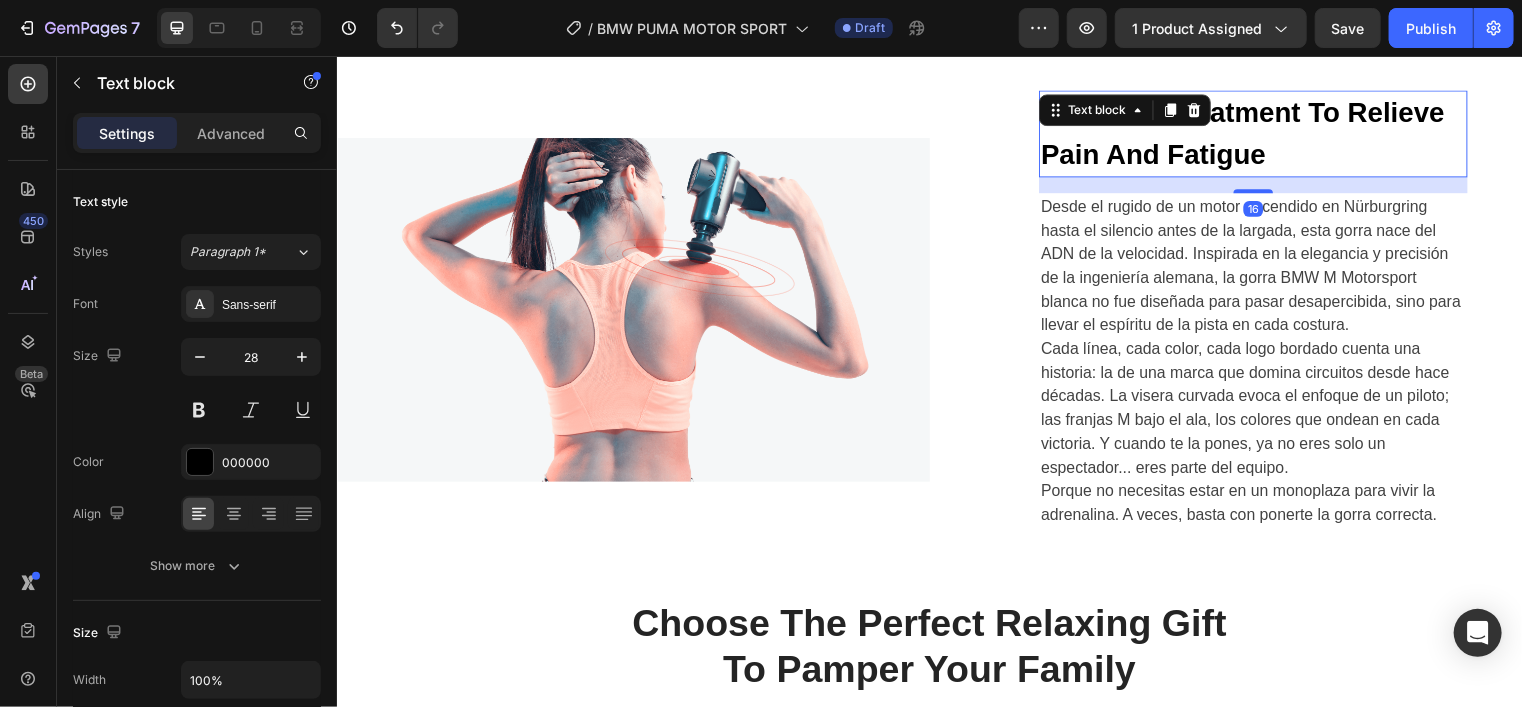 click on "Intensive Treatment To Relieve Pain And Fatigue" at bounding box center (1264, 135) 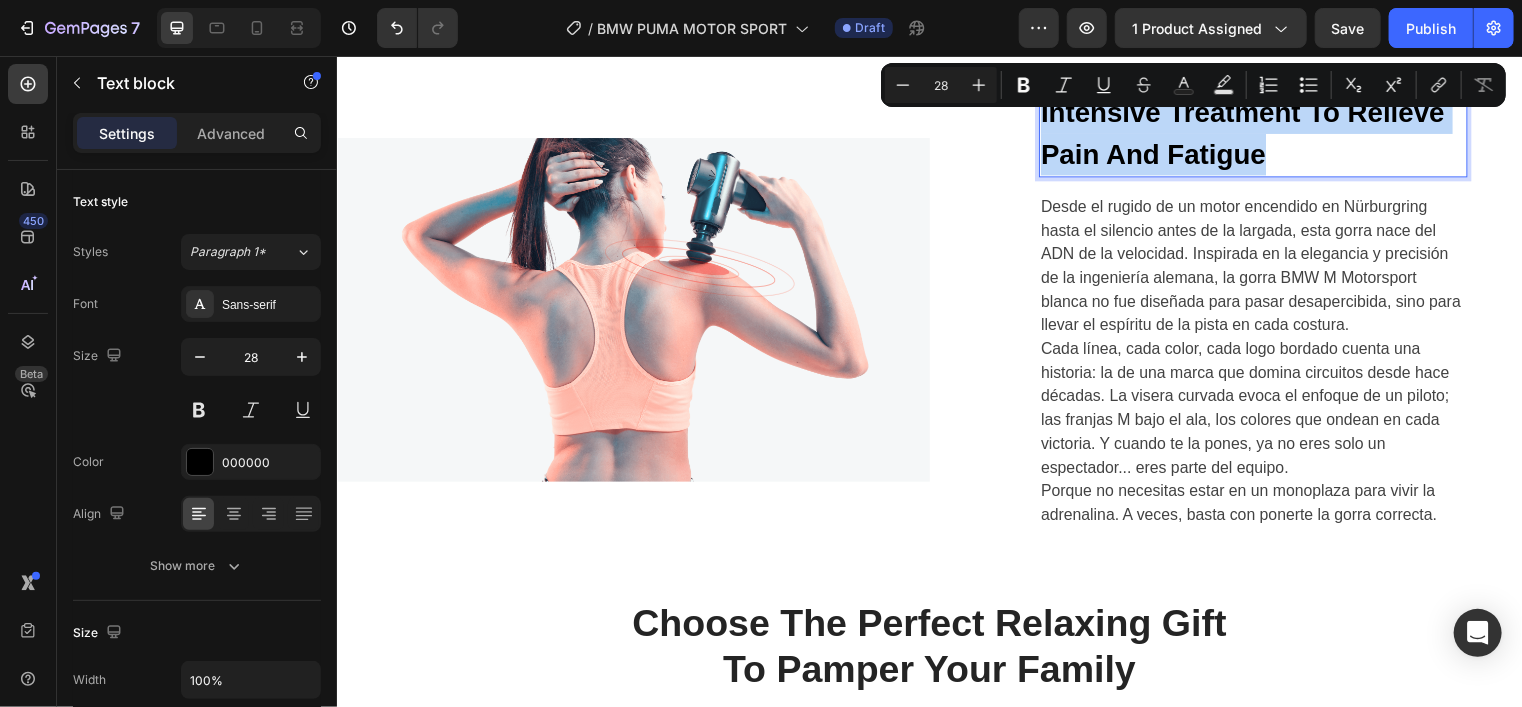 drag, startPoint x: 1268, startPoint y: 150, endPoint x: 1062, endPoint y: 116, distance: 208.78697 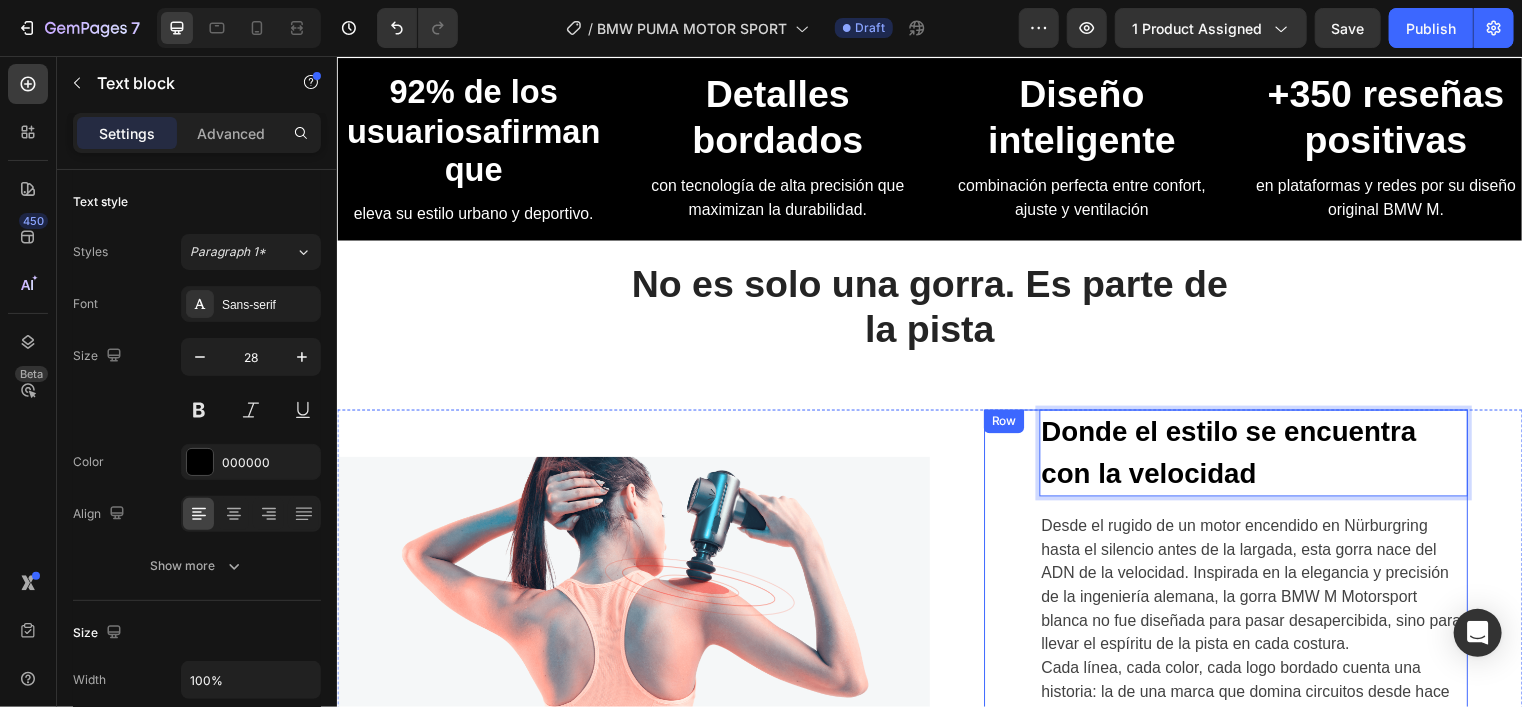 scroll, scrollTop: 943, scrollLeft: 0, axis: vertical 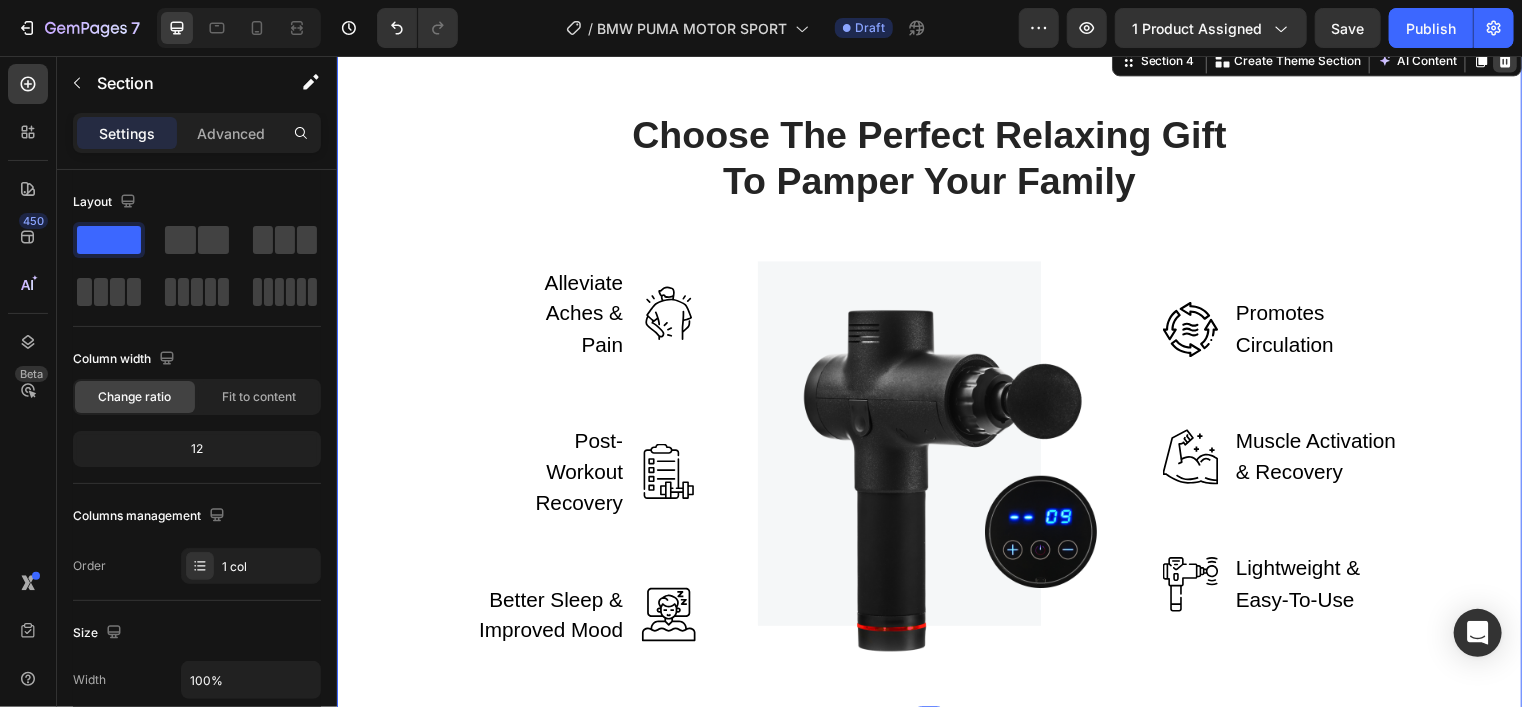 click 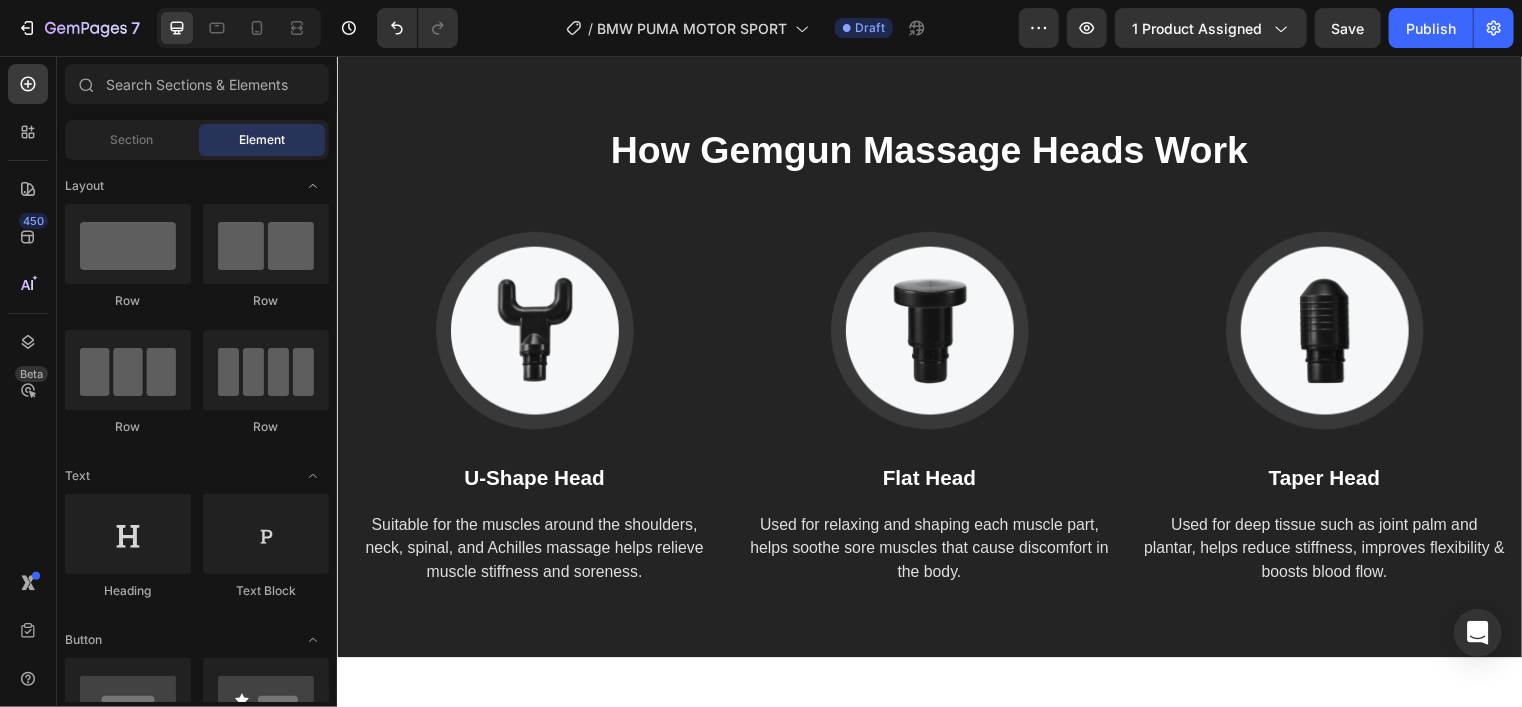 scroll, scrollTop: 1573, scrollLeft: 0, axis: vertical 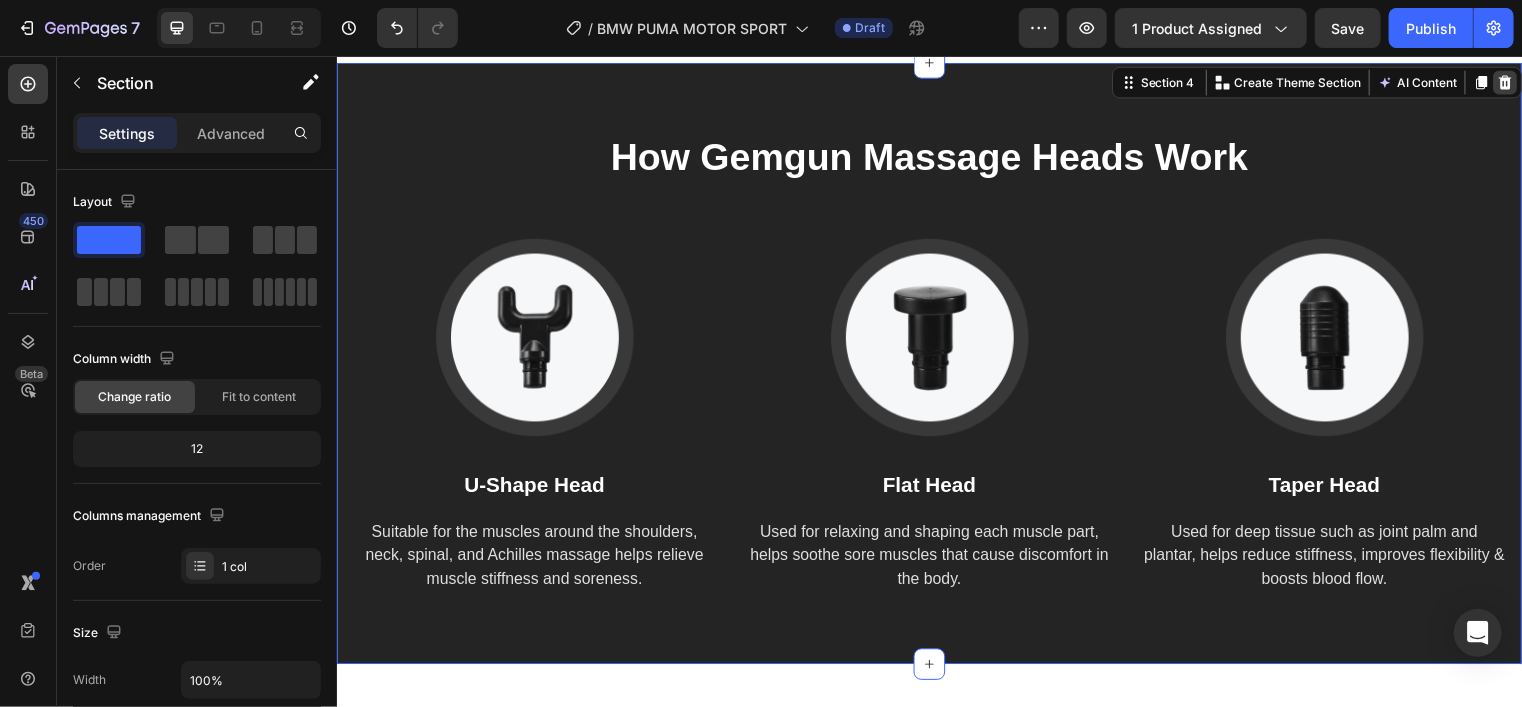 click 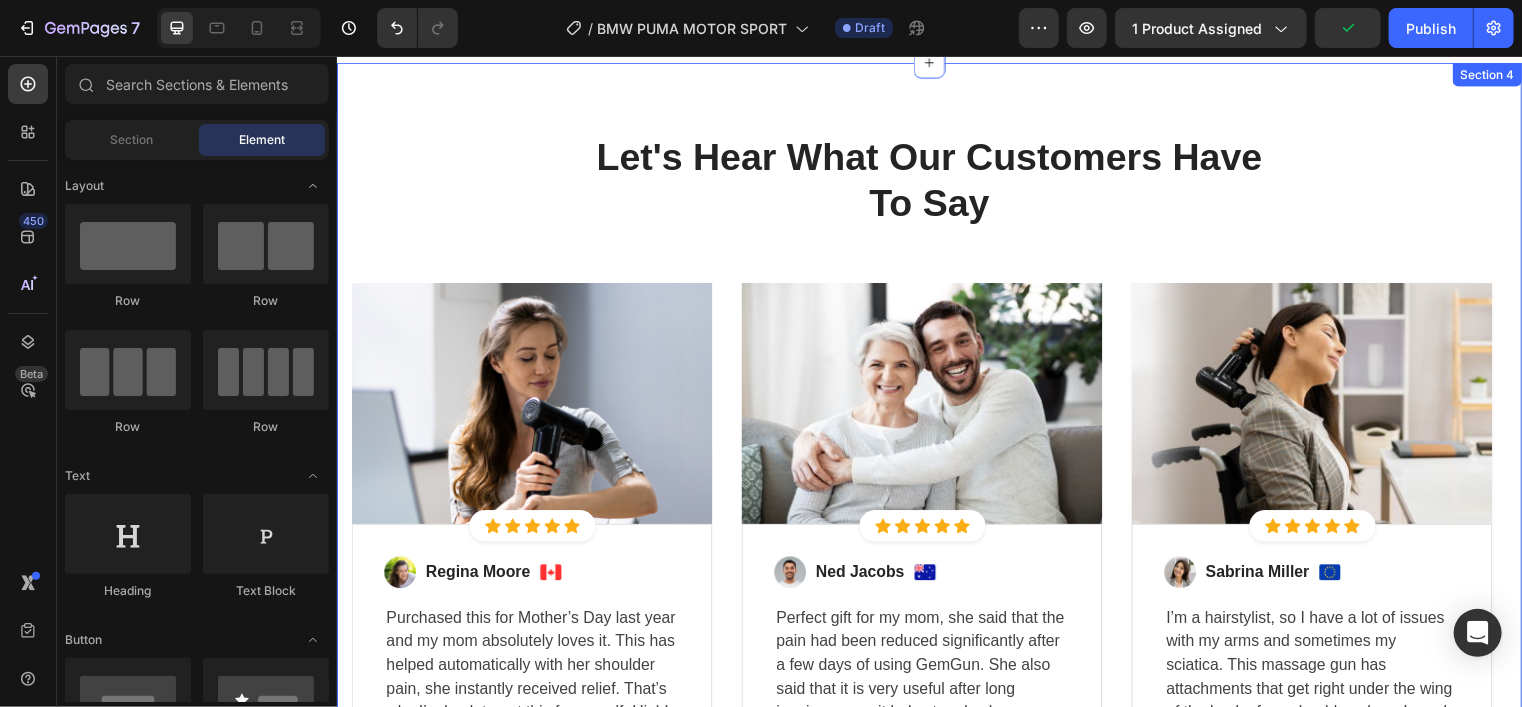 scroll, scrollTop: 1533, scrollLeft: 0, axis: vertical 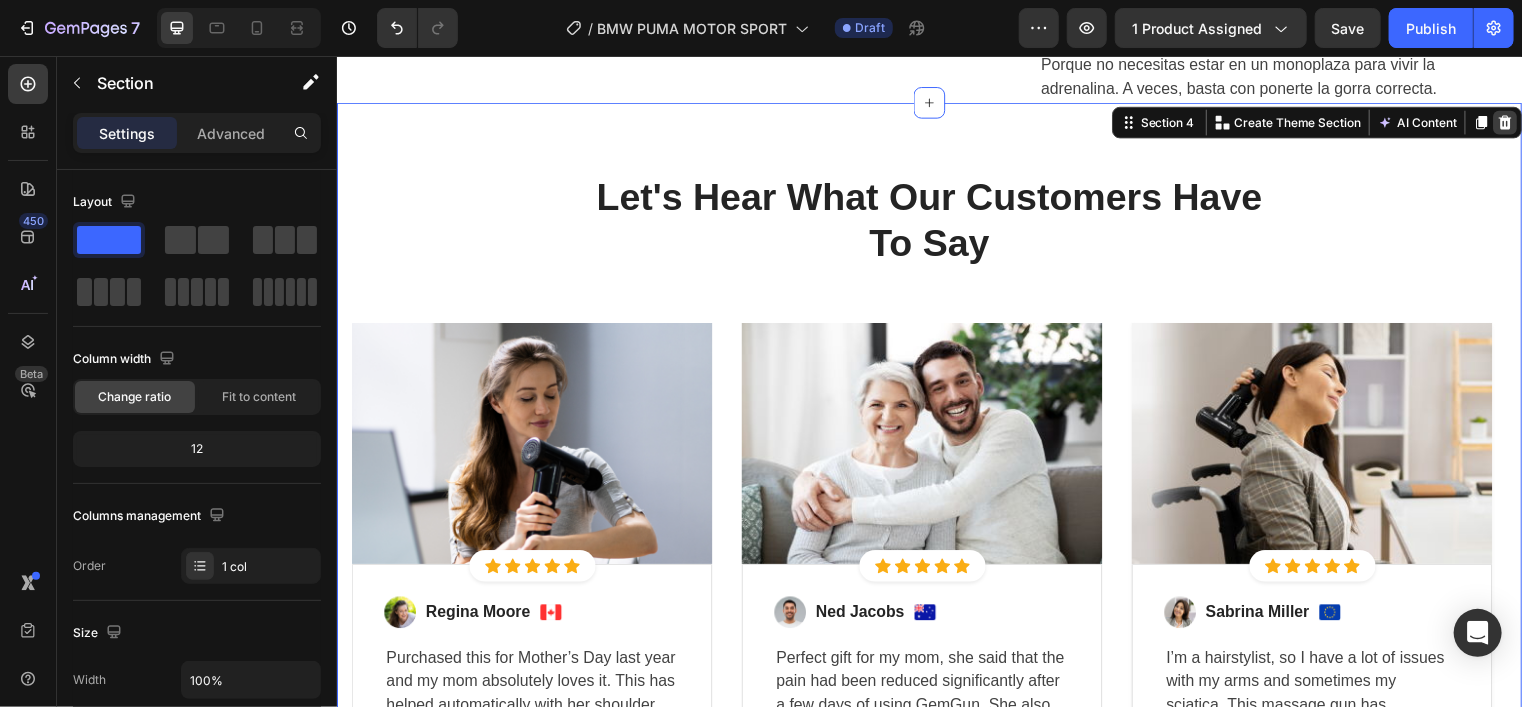 click 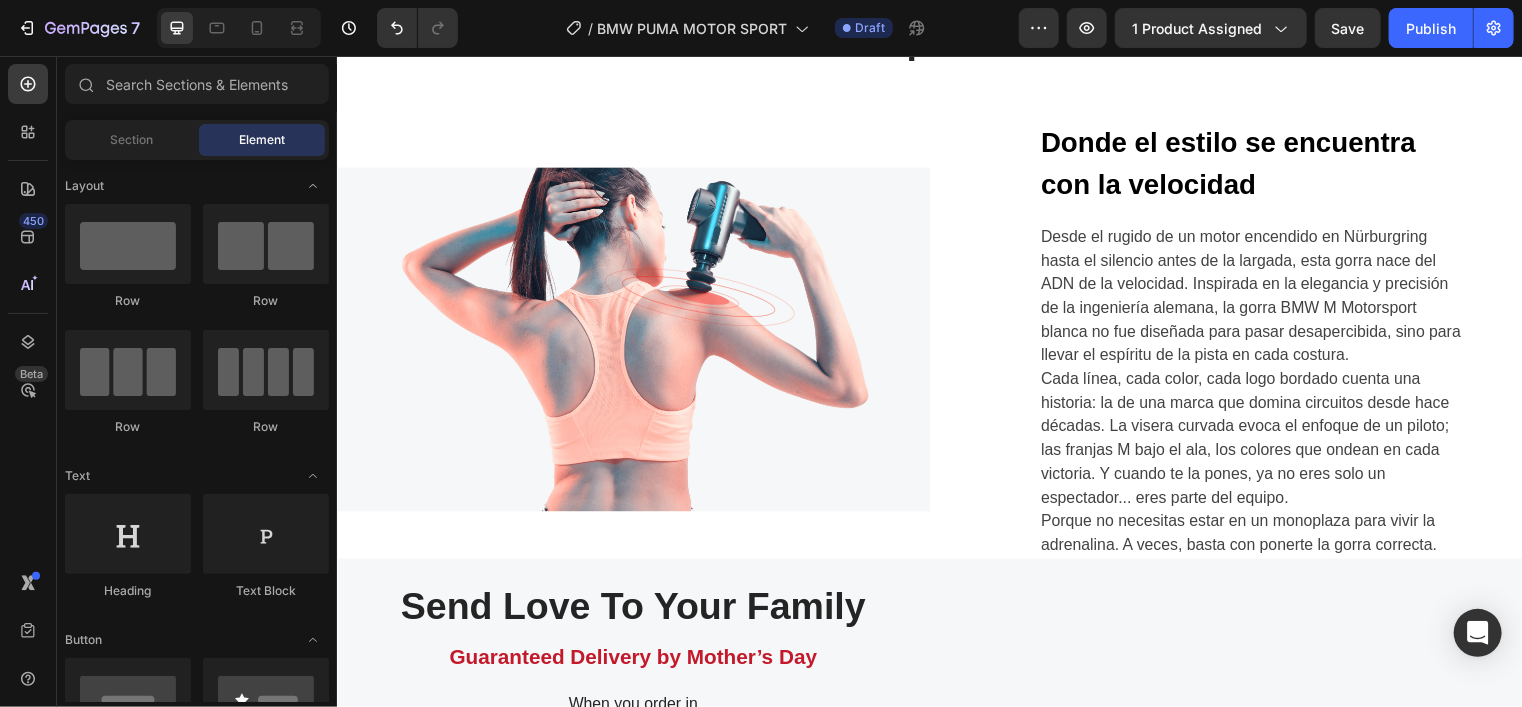 scroll, scrollTop: 1231, scrollLeft: 0, axis: vertical 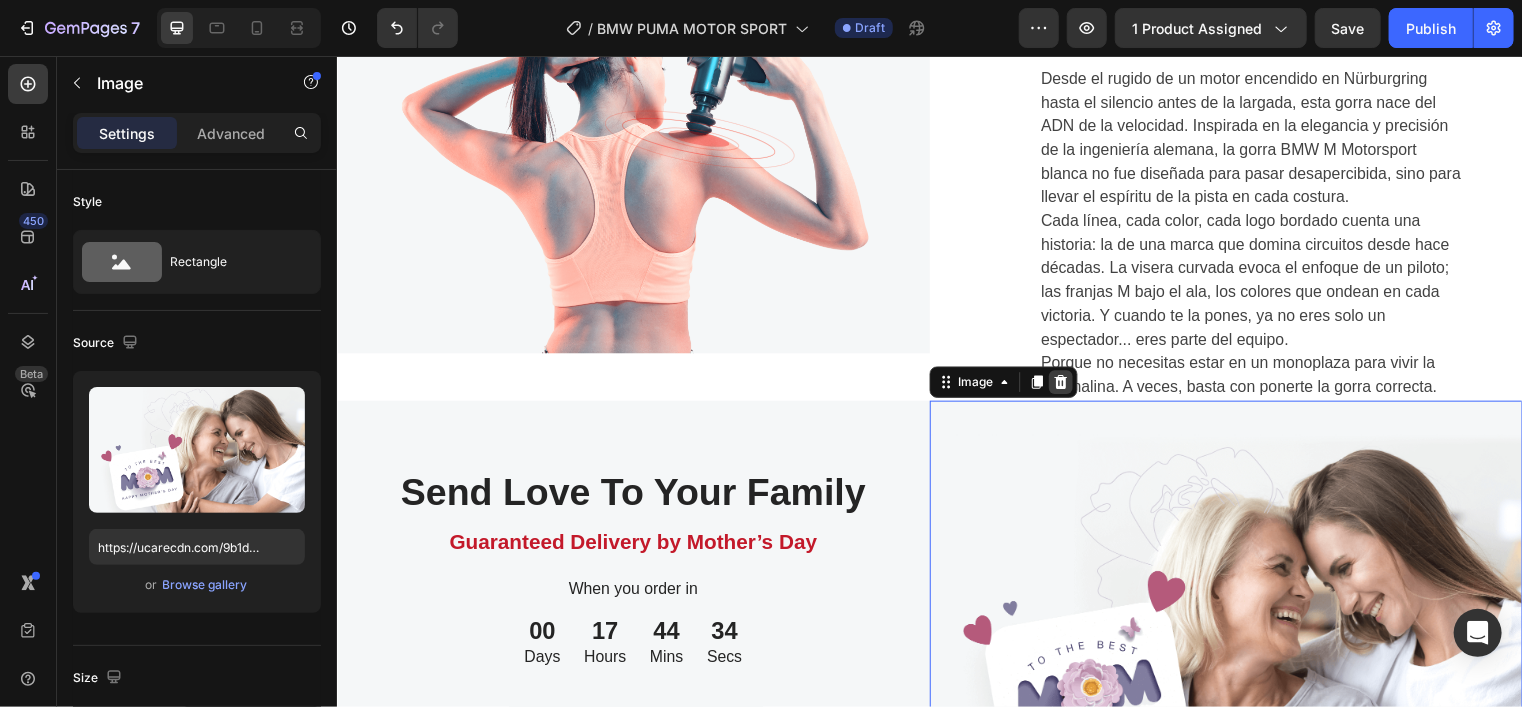 click 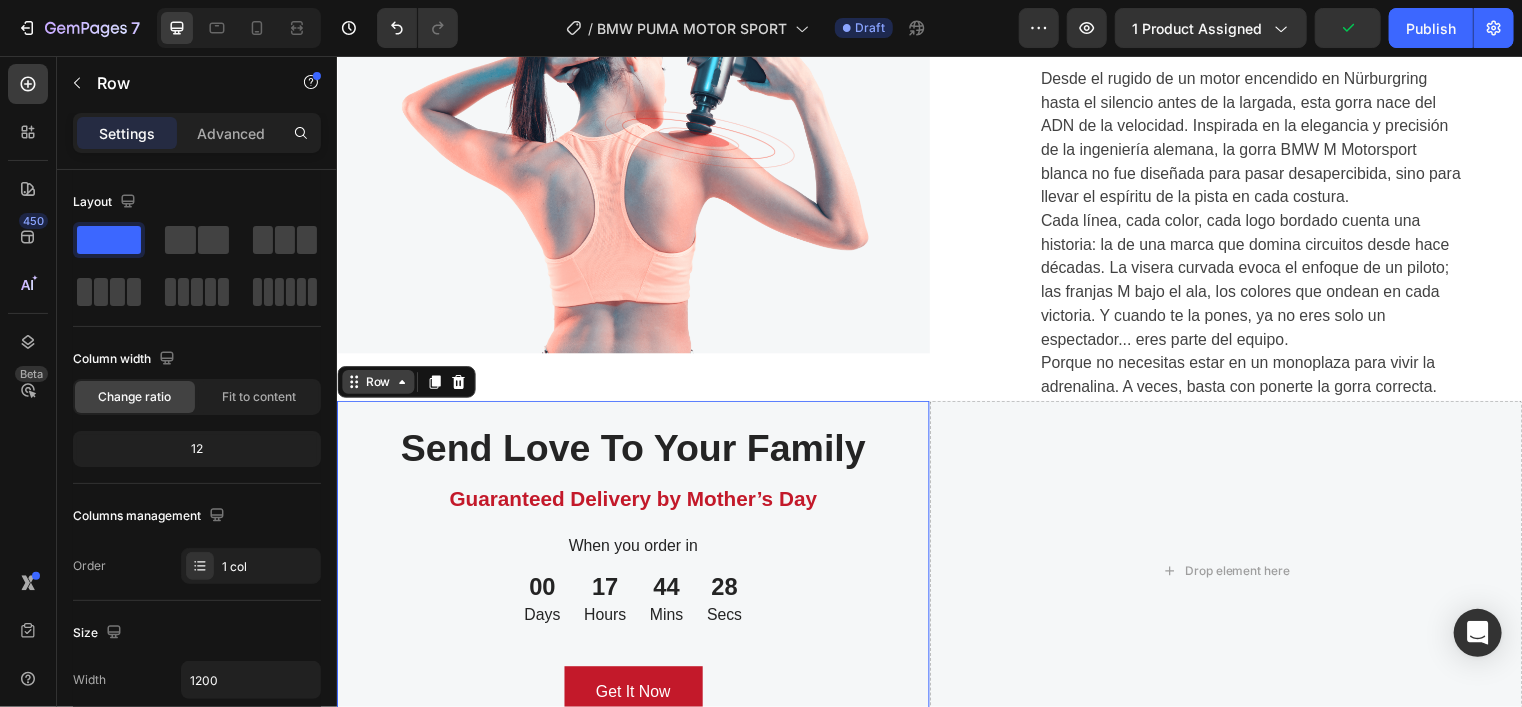 click on "Row" at bounding box center [377, 386] 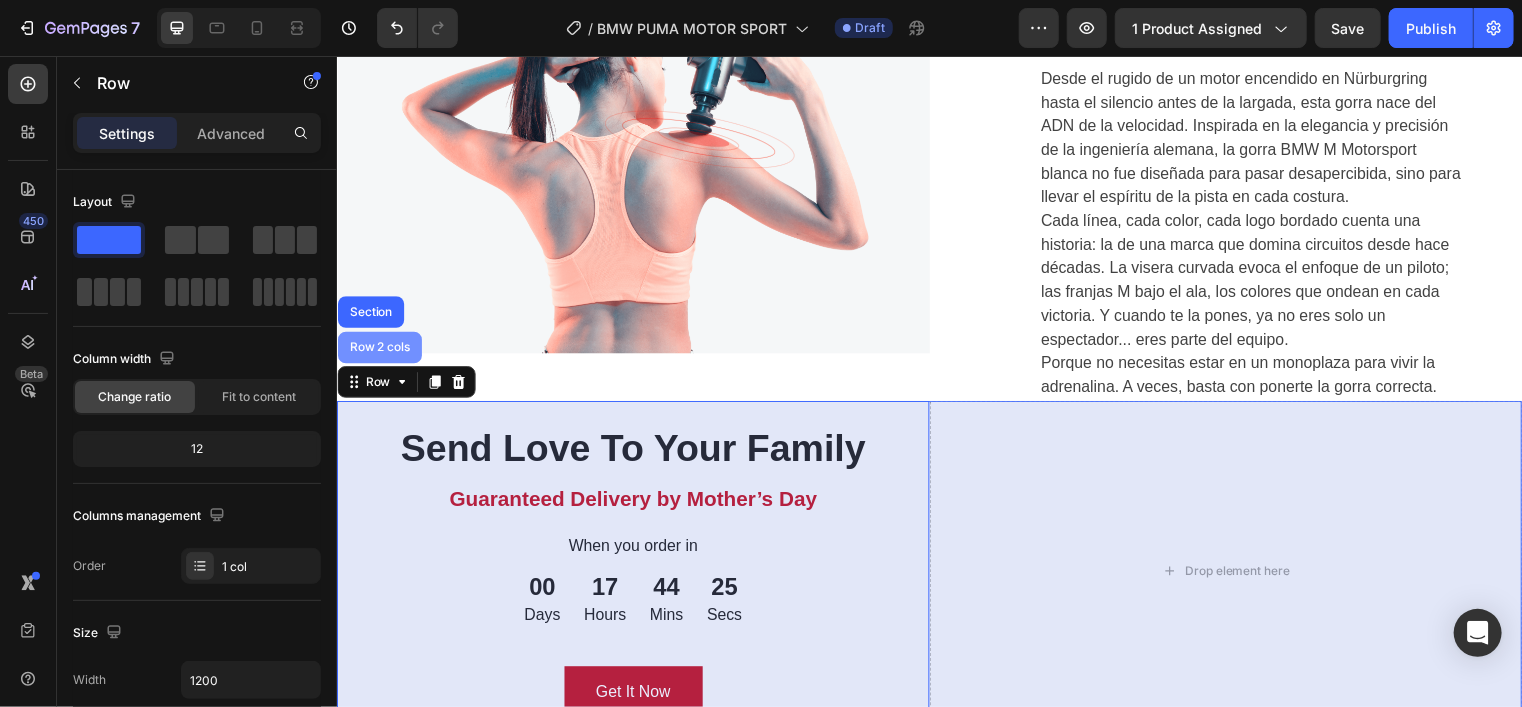 click on "Row 2 cols" at bounding box center [379, 351] 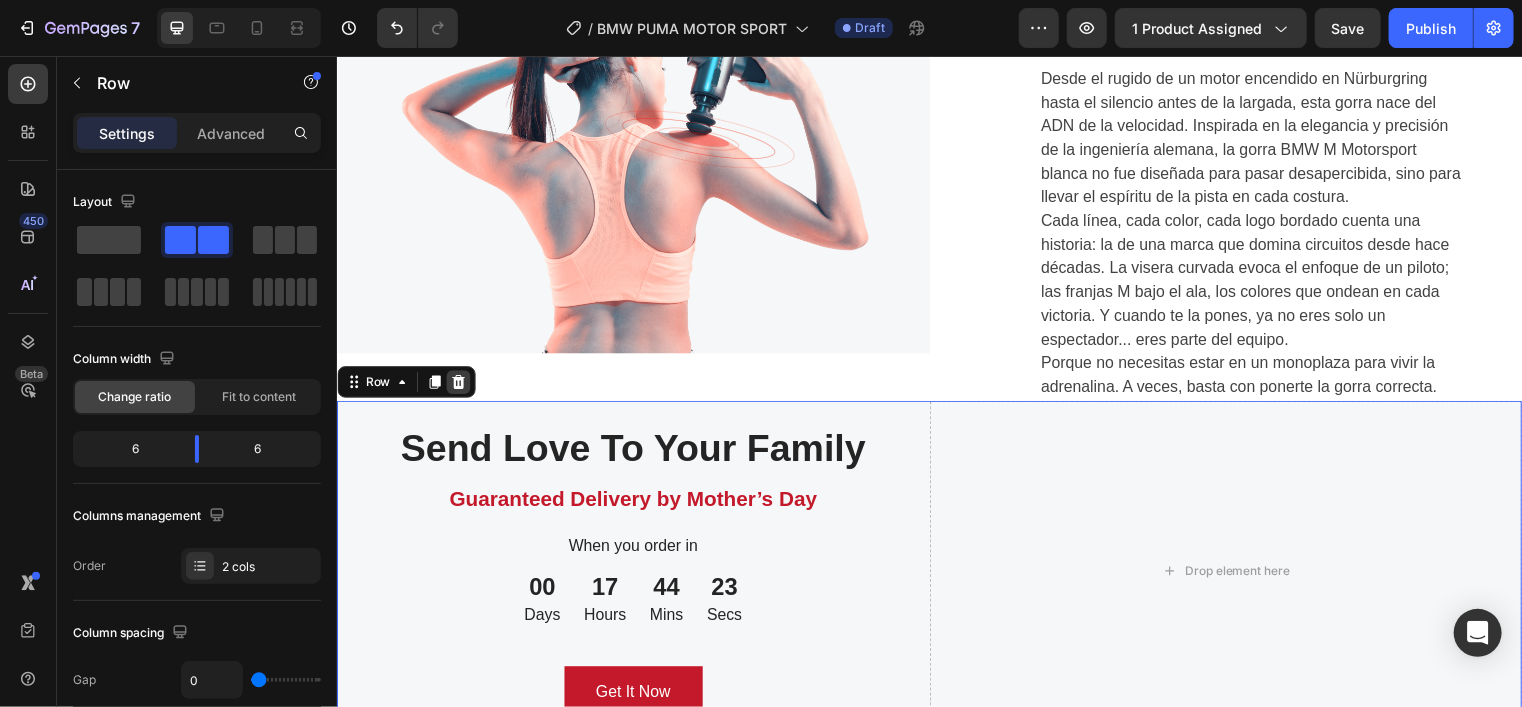 click 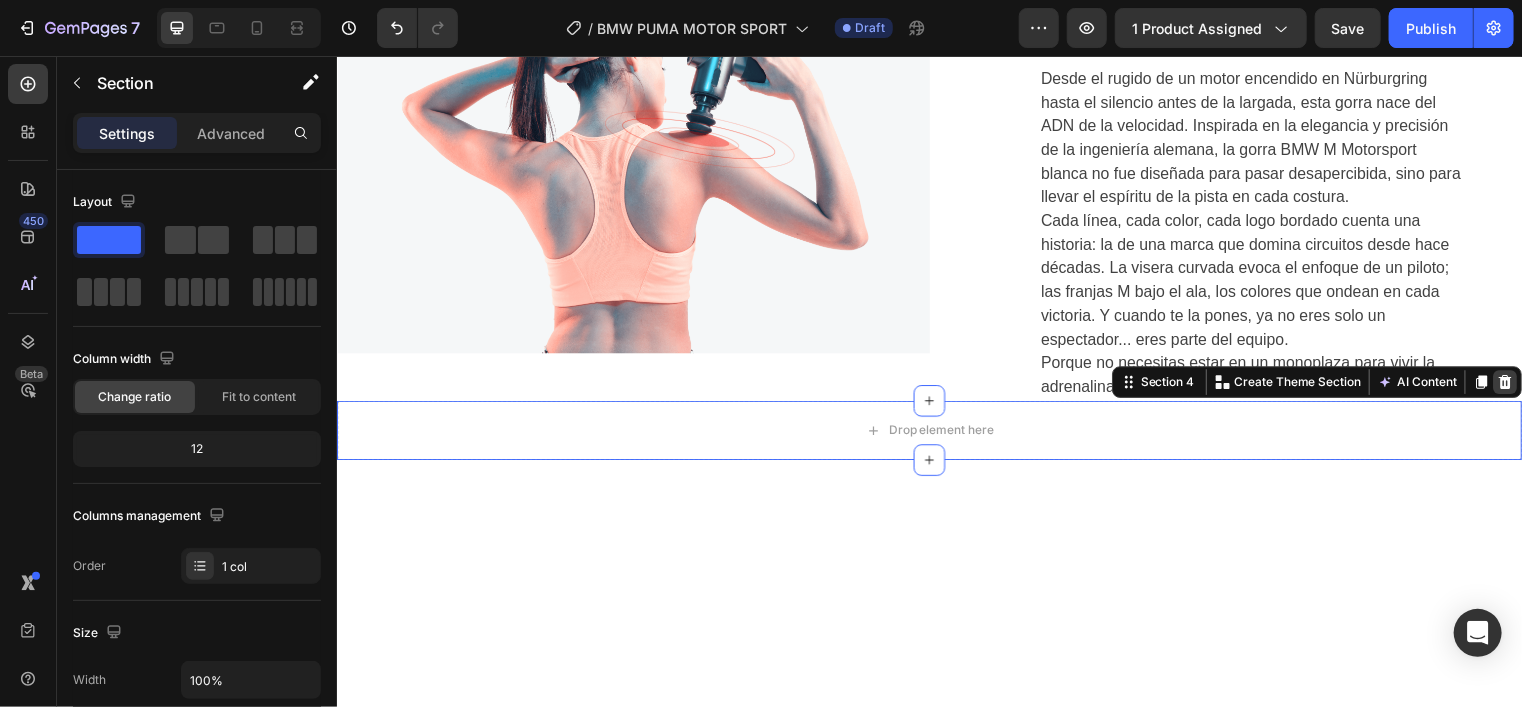 click 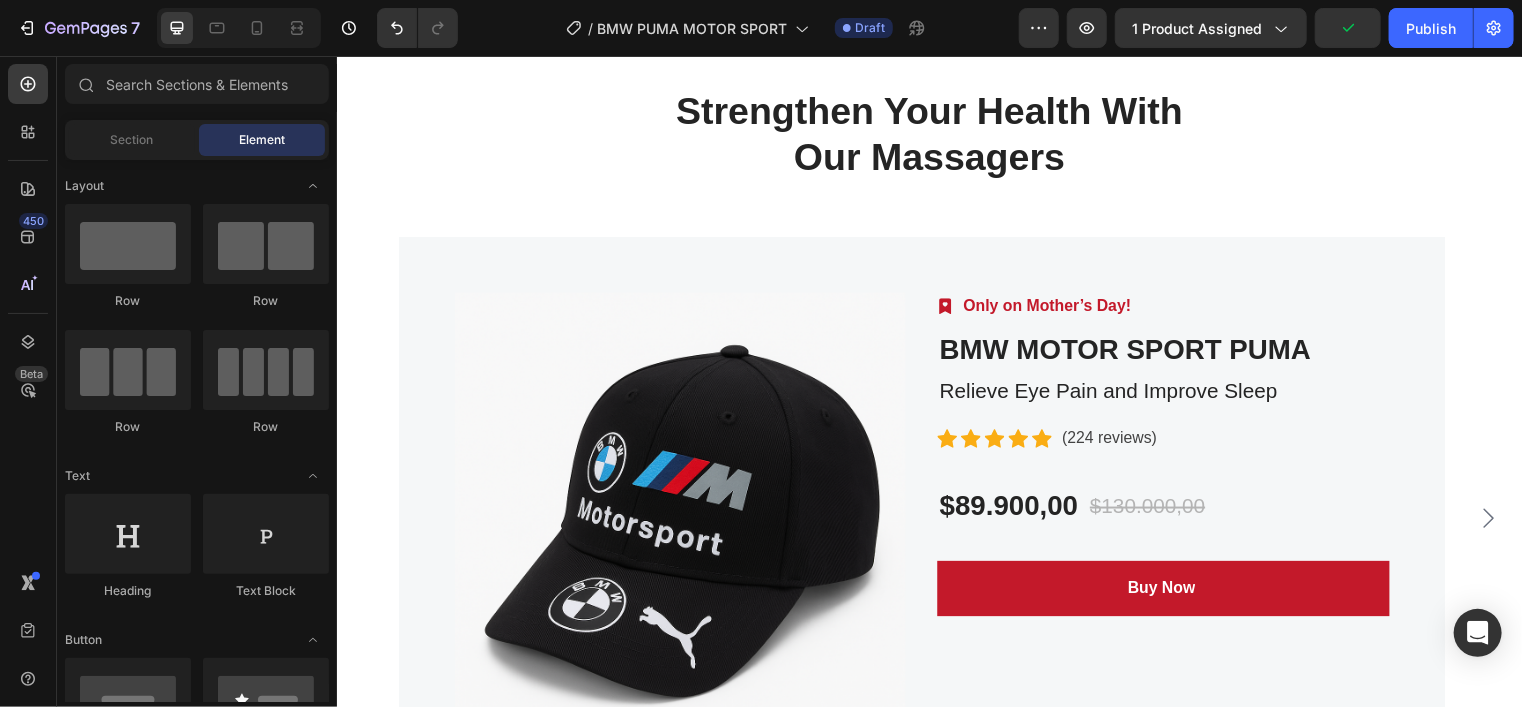 scroll, scrollTop: 1856, scrollLeft: 0, axis: vertical 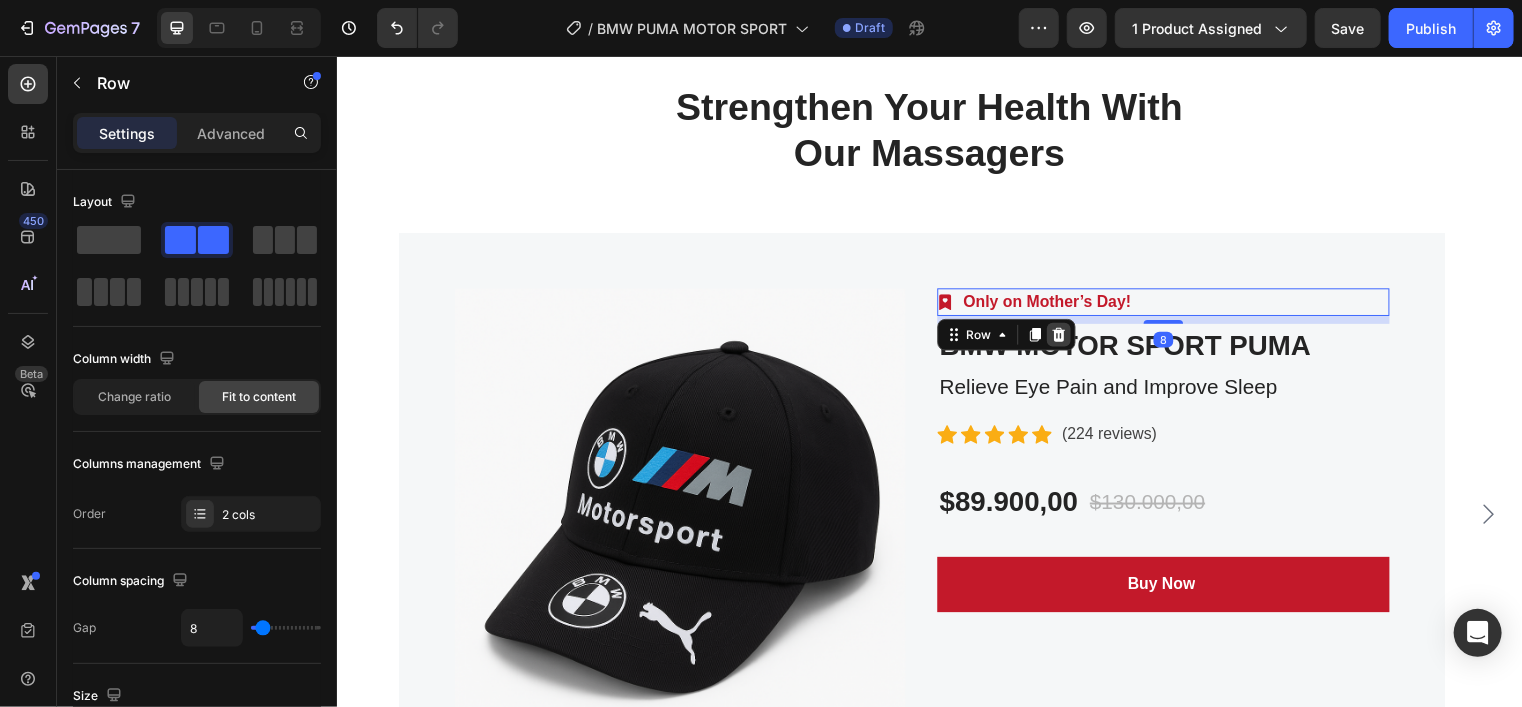 click at bounding box center (1067, 338) 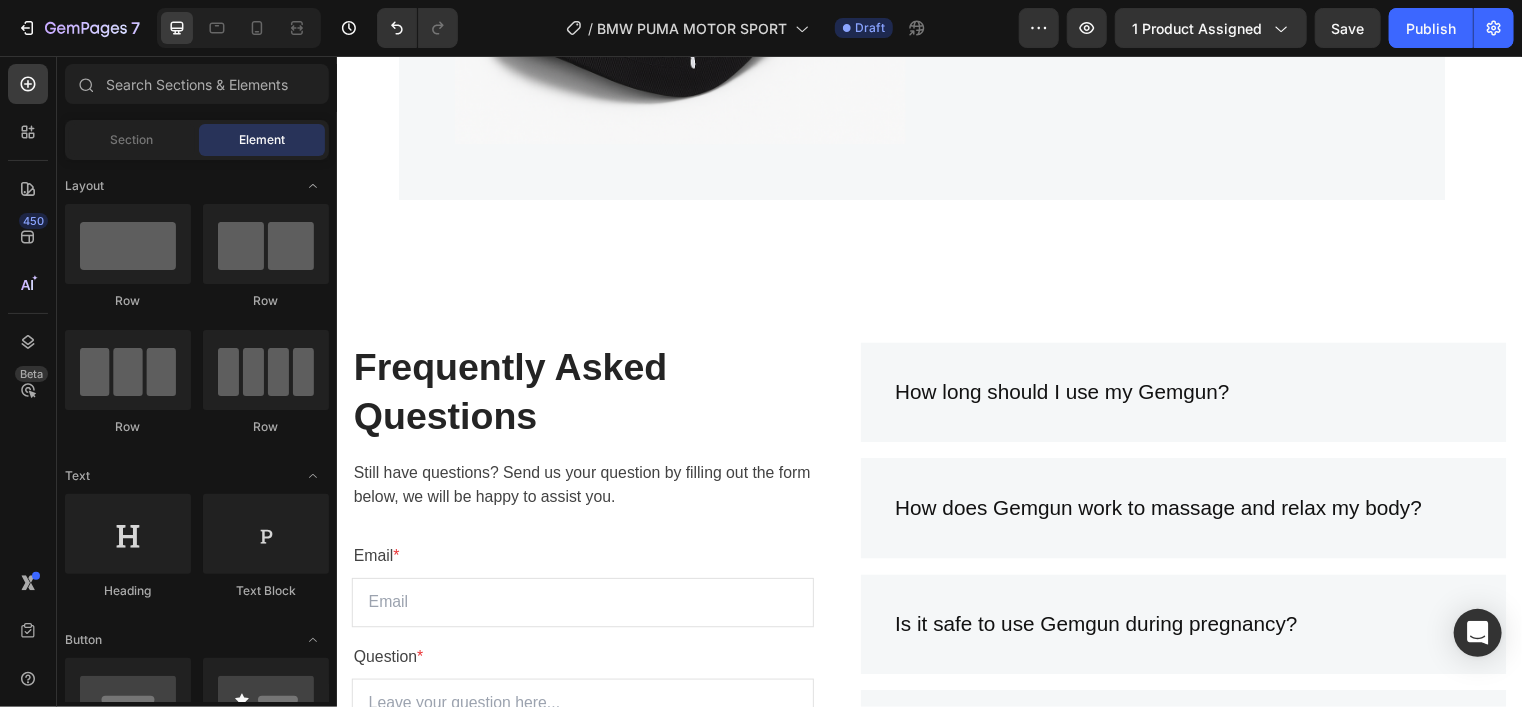 scroll, scrollTop: 2456, scrollLeft: 0, axis: vertical 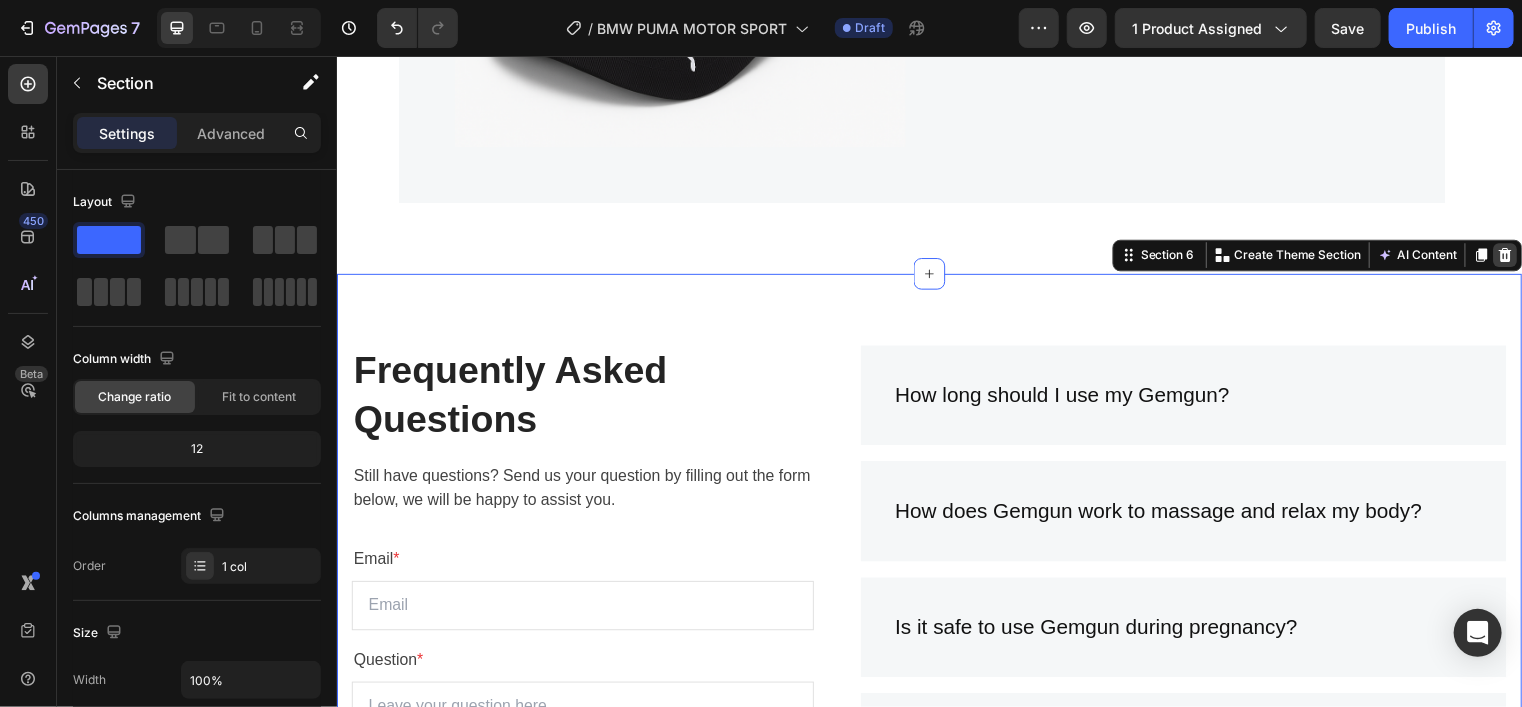click 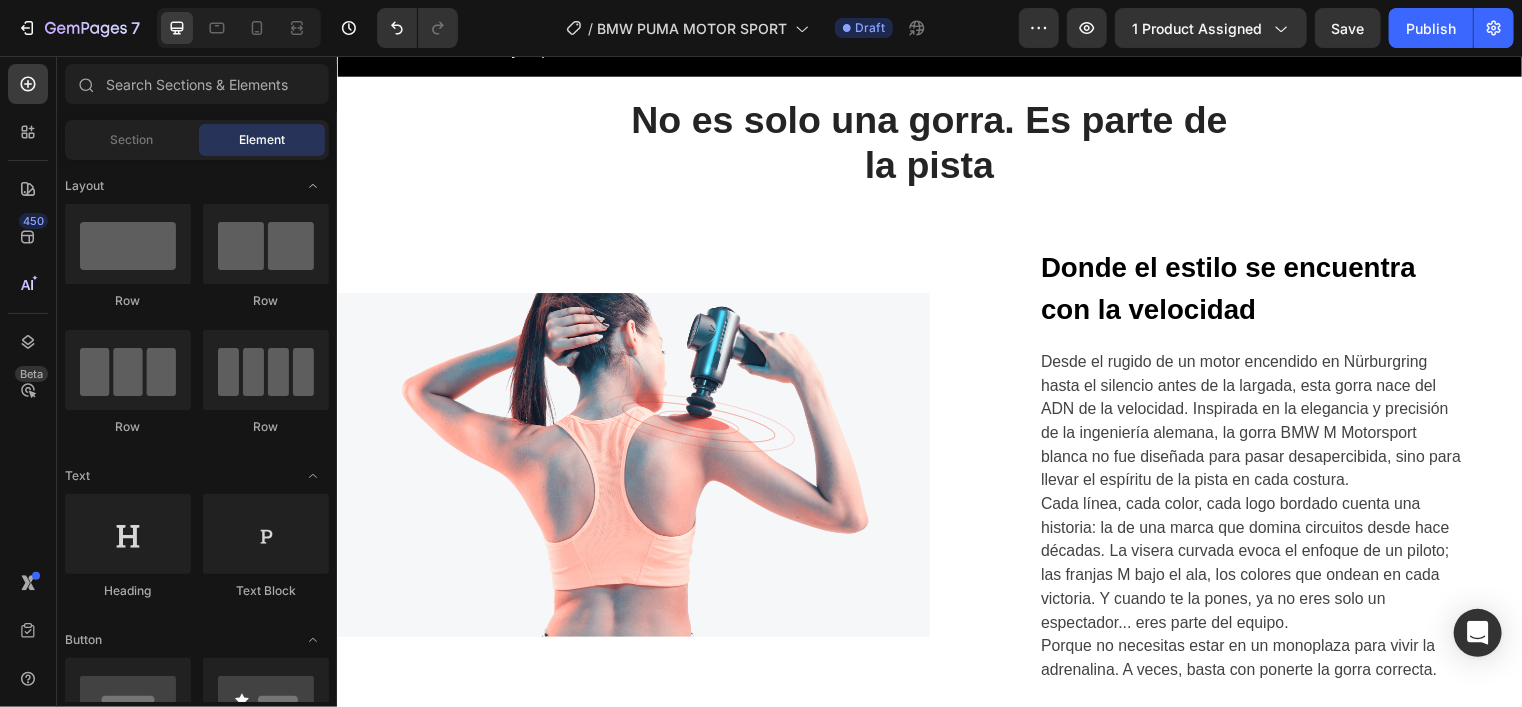 scroll, scrollTop: 940, scrollLeft: 0, axis: vertical 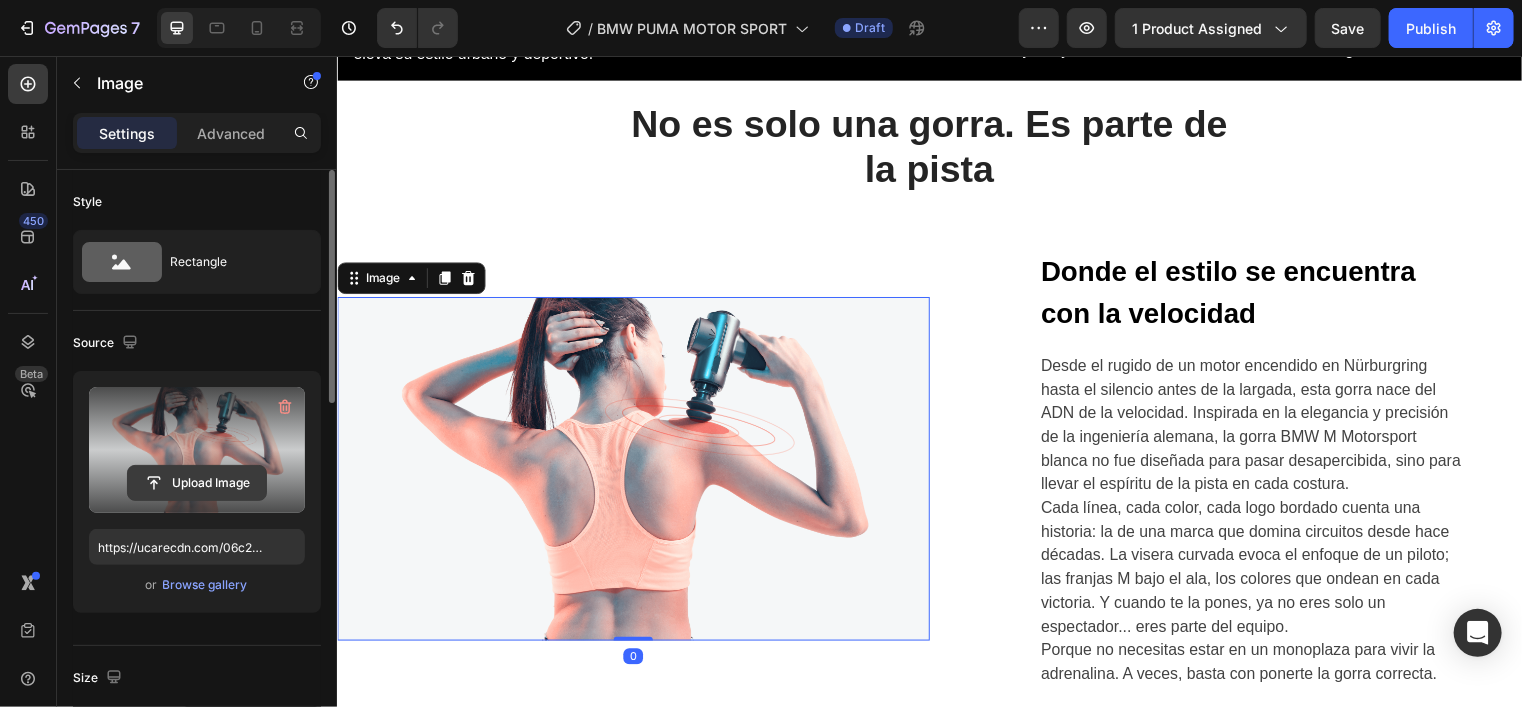 click 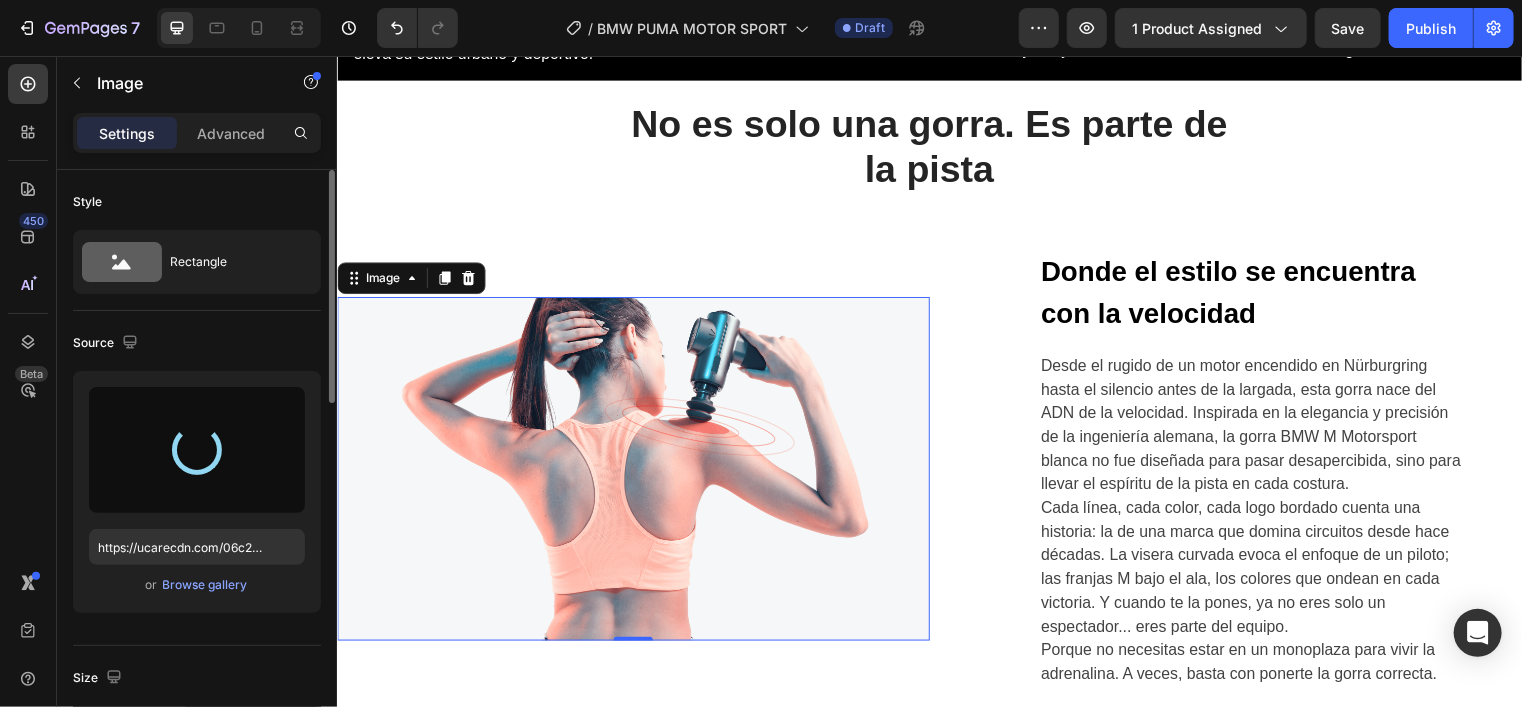 type on "https://cdn.shopify.com/s/files/1/0686/2916/8173/files/gempages_569823148816466816-972bf18f-24f9-4130-a203-56b977d0ac1e.jpg" 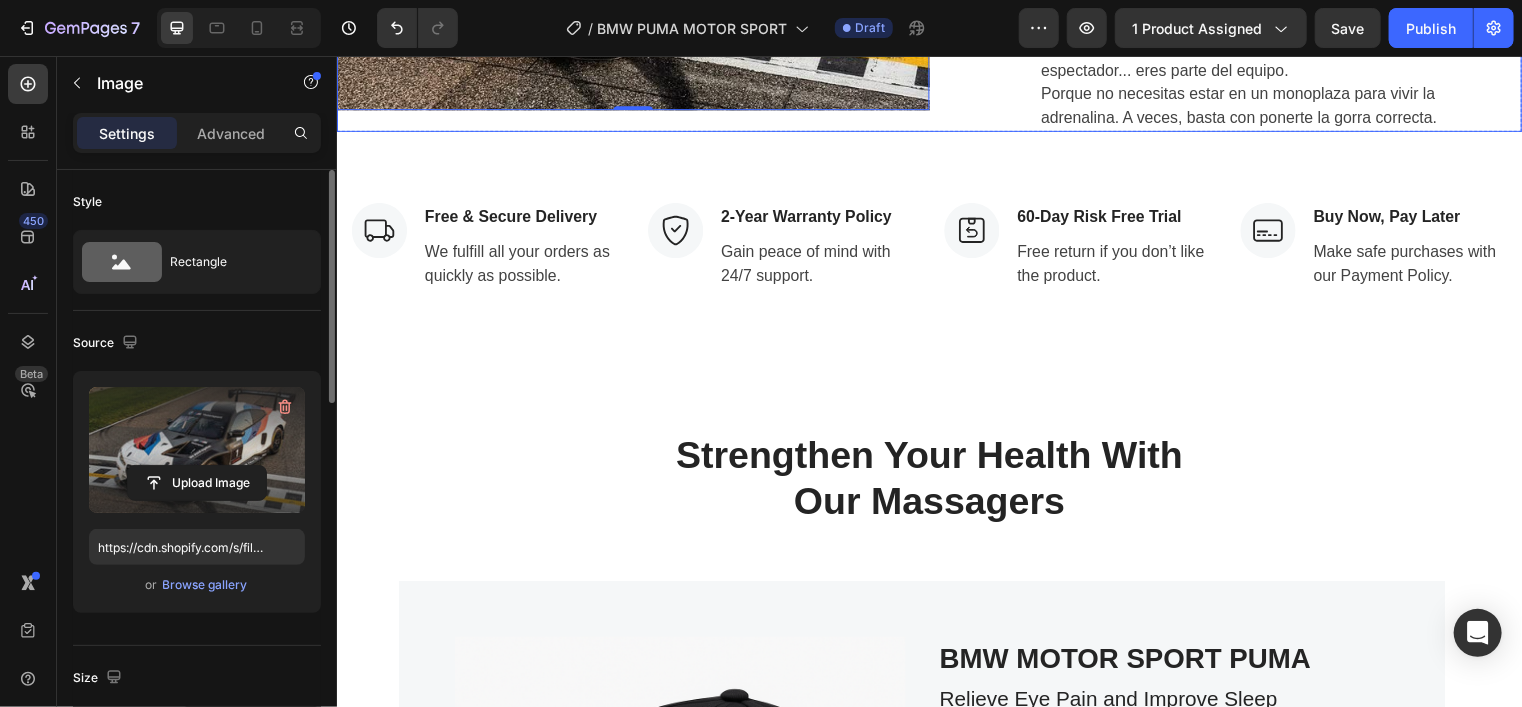 scroll, scrollTop: 1503, scrollLeft: 0, axis: vertical 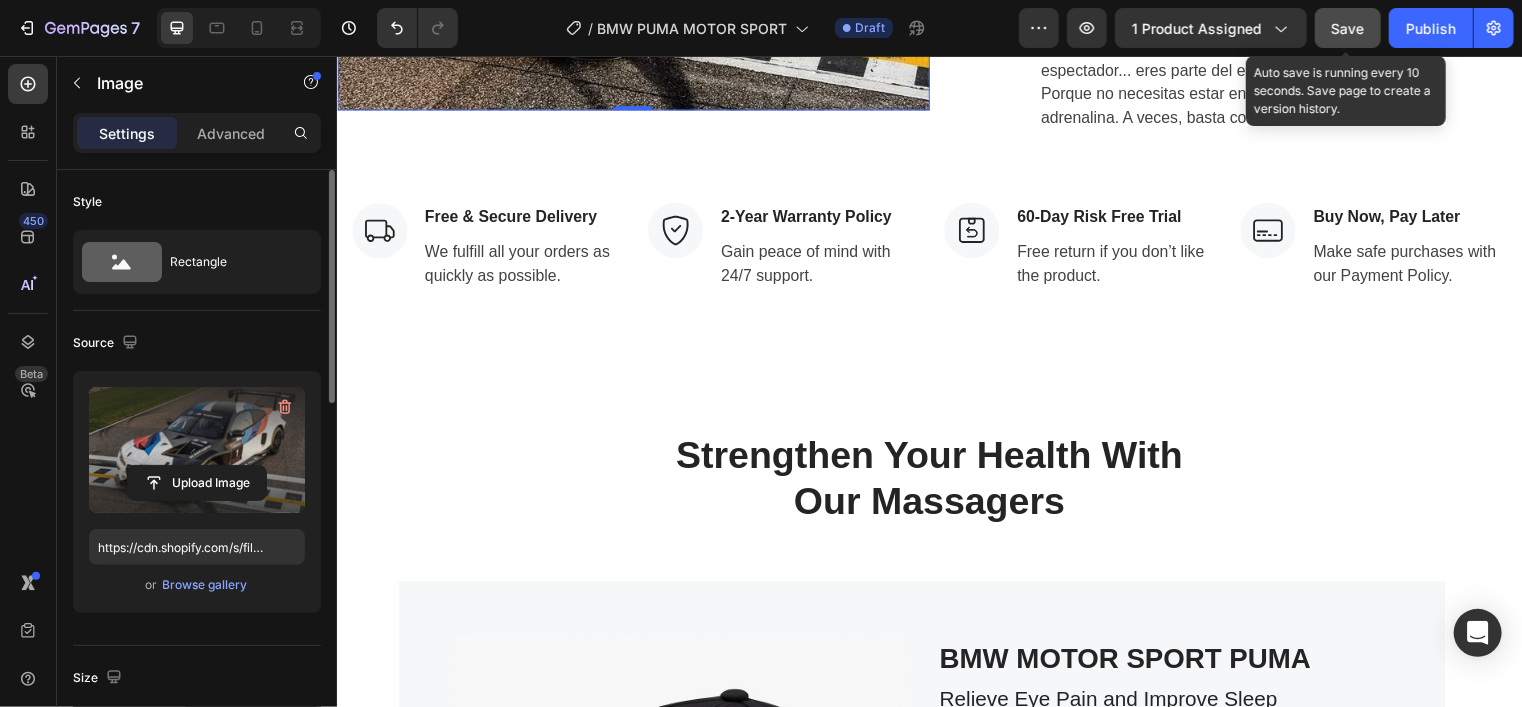 click on "Save" at bounding box center (1348, 28) 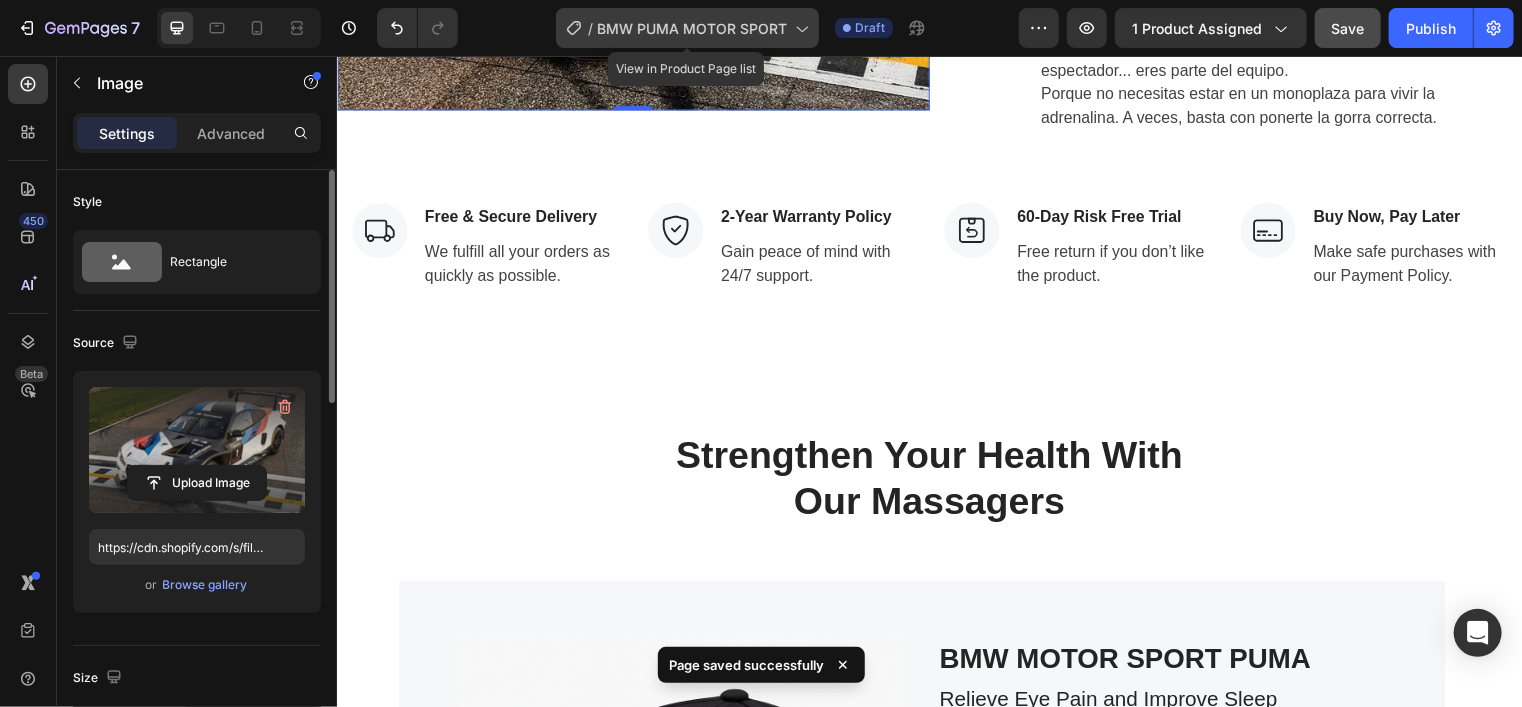 click on "BMW PUMA MOTOR SPORT" at bounding box center [692, 28] 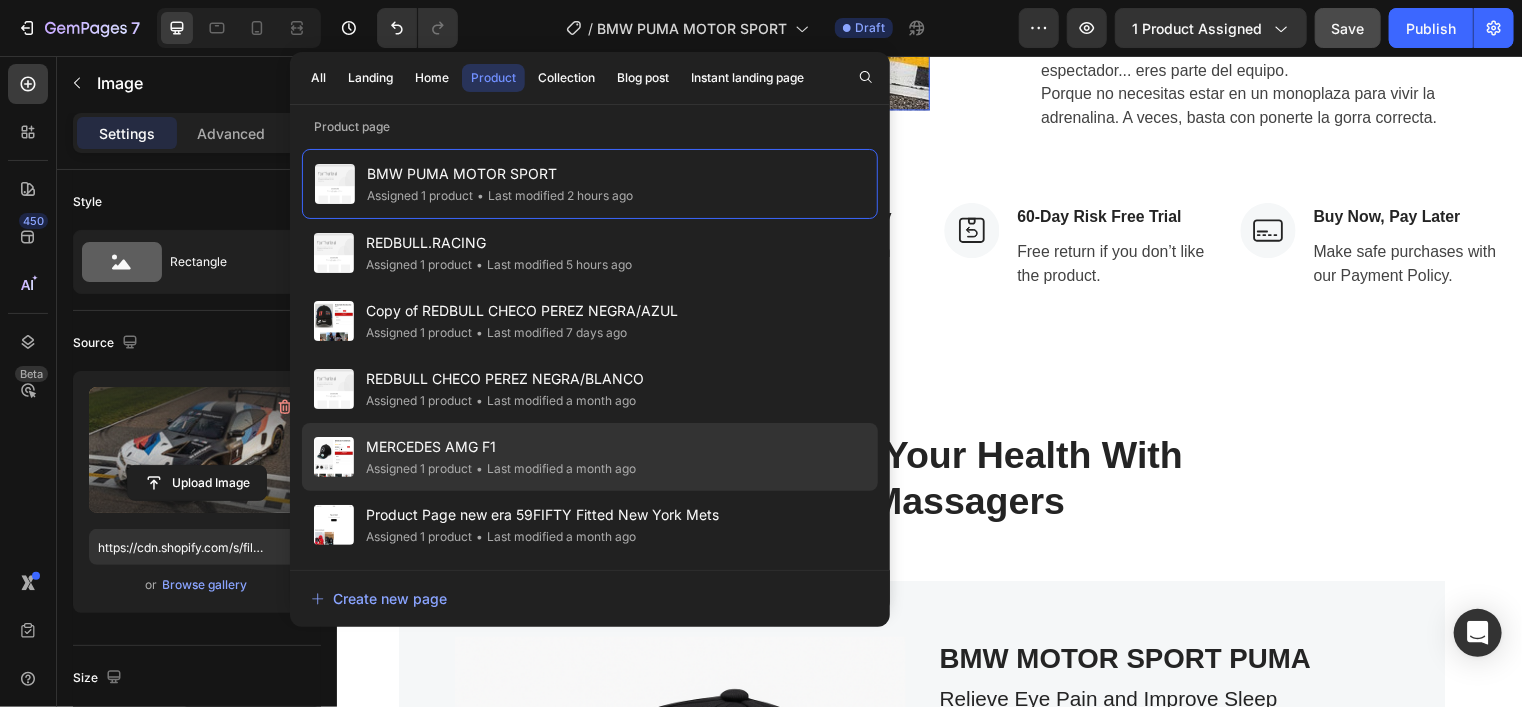 click on "MERCEDES AMG F1" at bounding box center (501, 447) 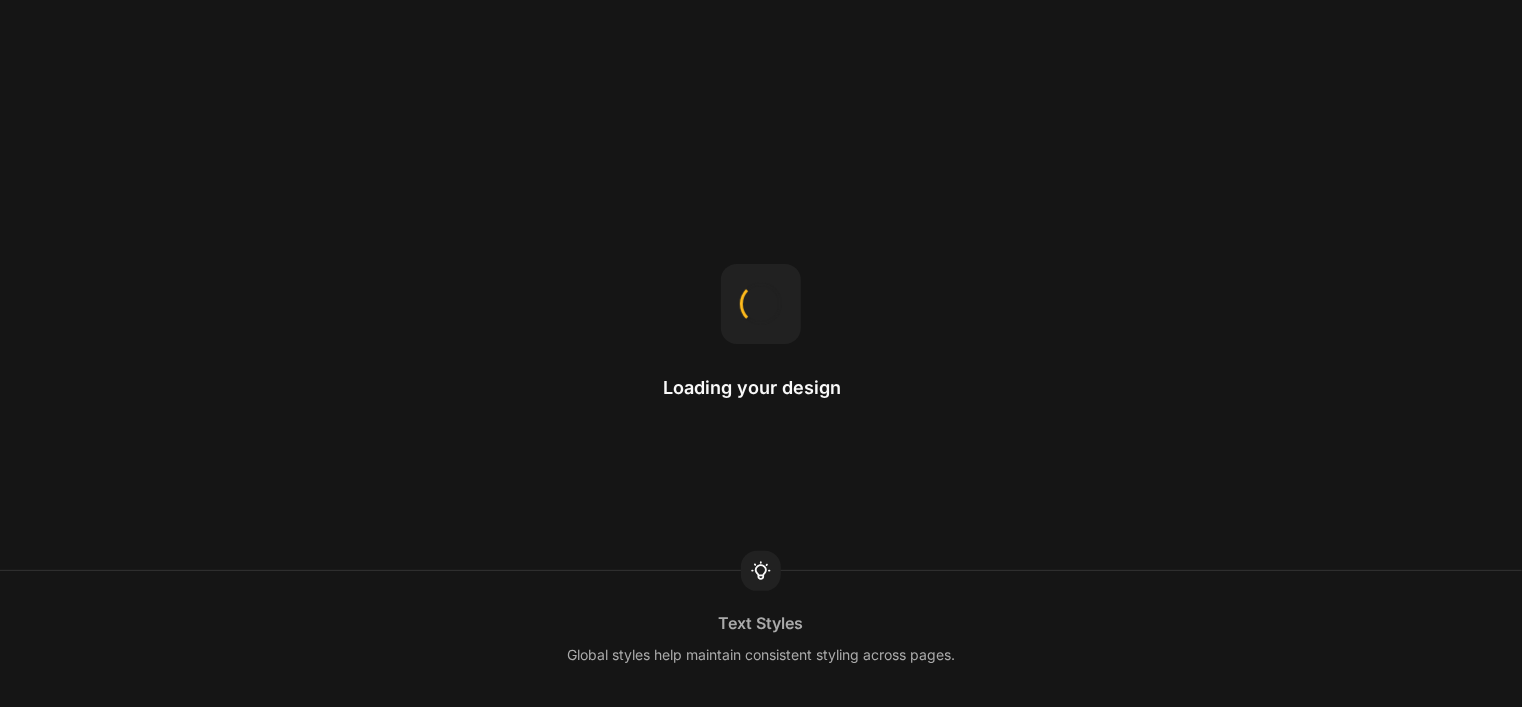 scroll, scrollTop: 0, scrollLeft: 0, axis: both 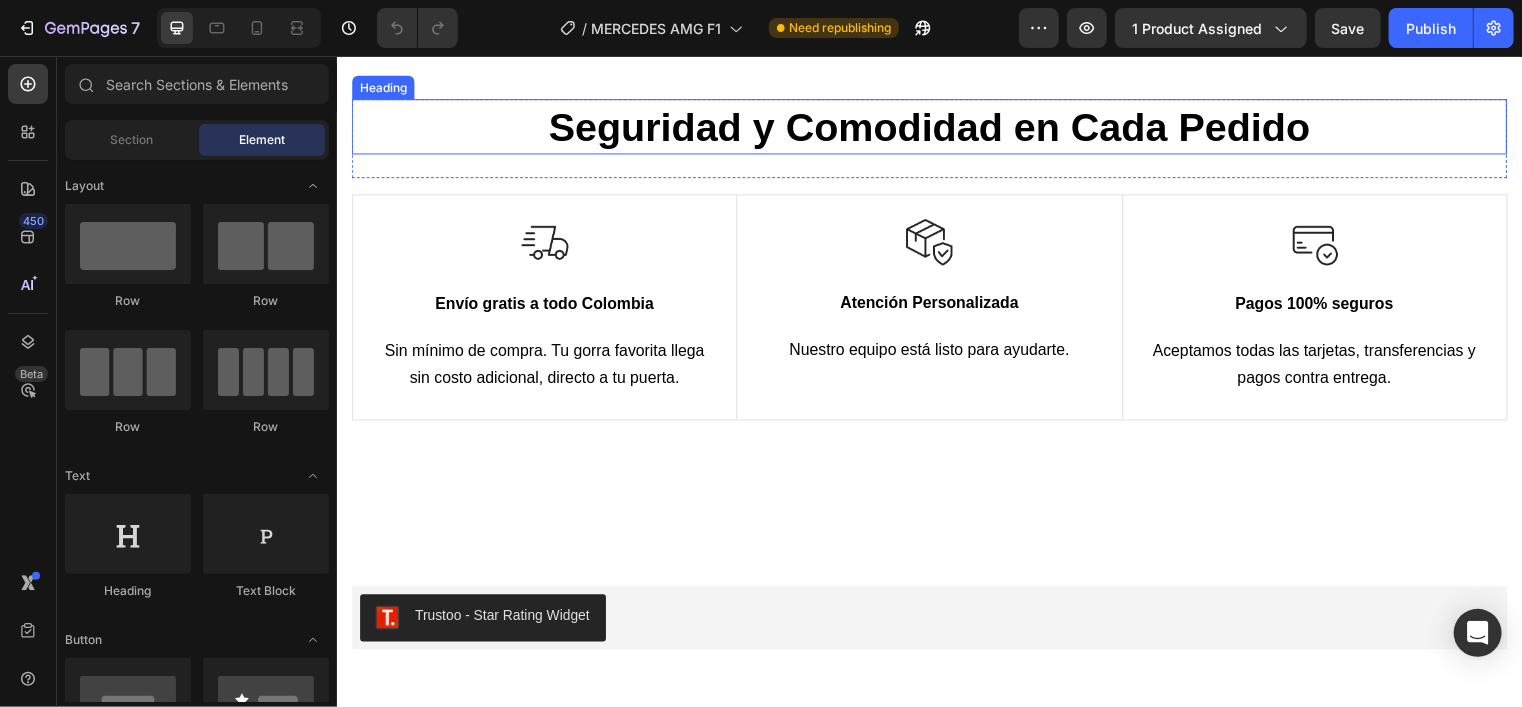 click on "Seguridad y Comodidad en Cada Pedido" at bounding box center (936, 128) 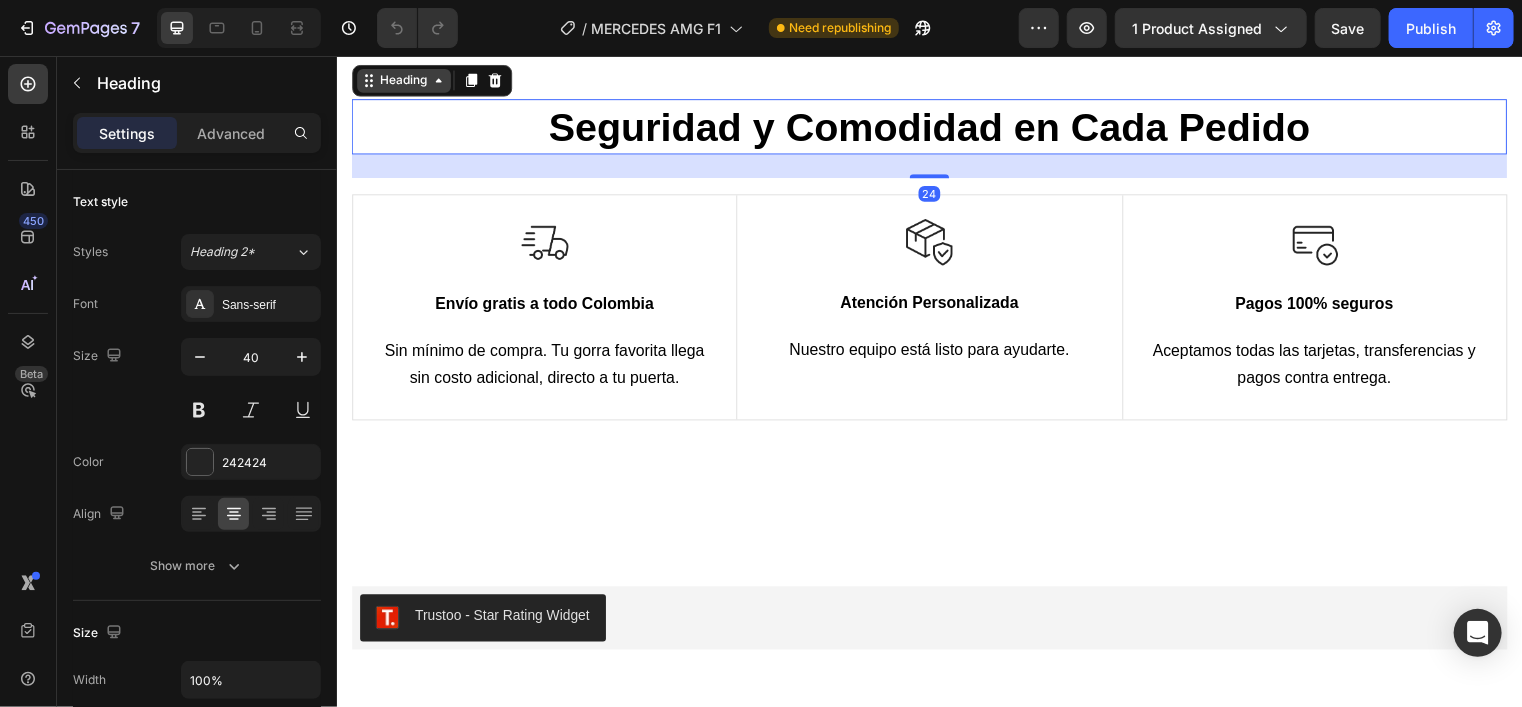 click 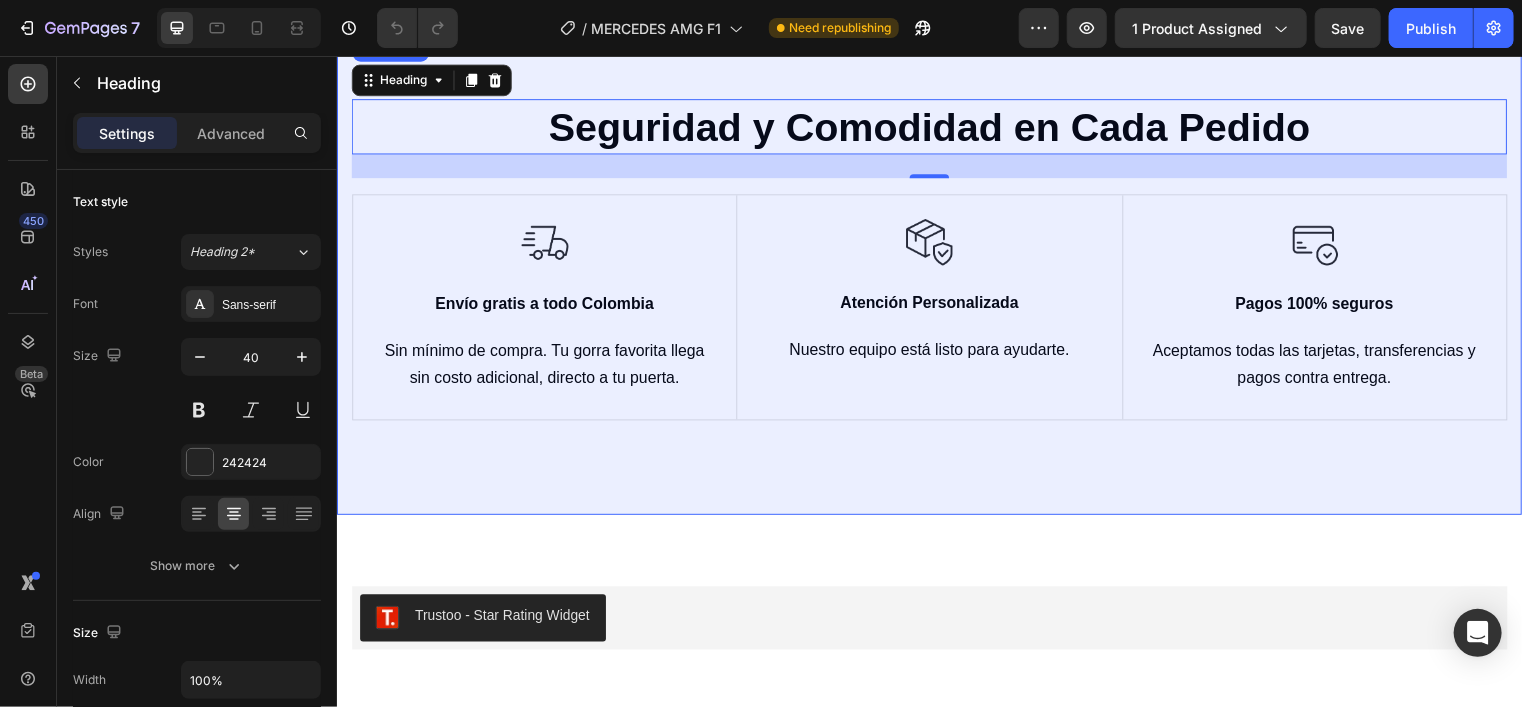 click on "Section" at bounding box center (385, 10) 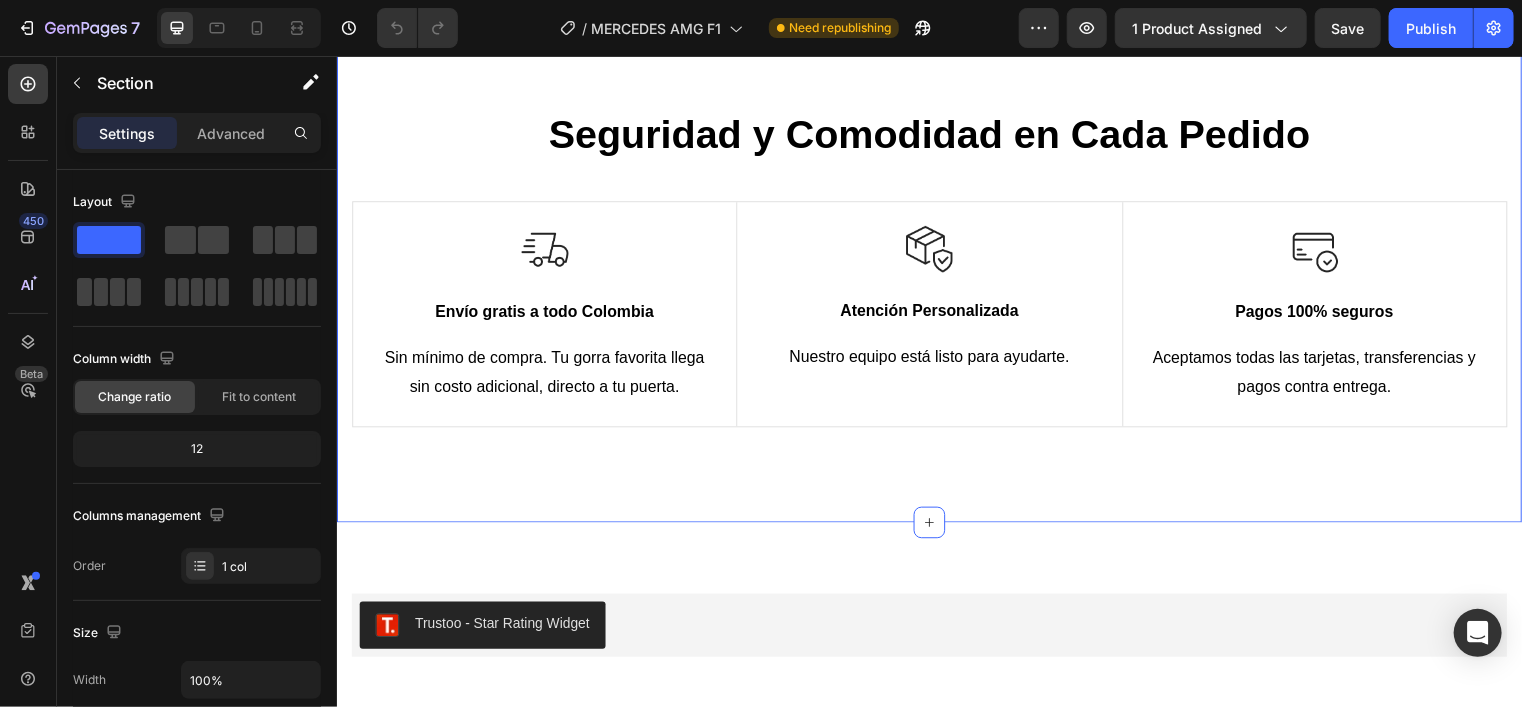scroll, scrollTop: 4424, scrollLeft: 0, axis: vertical 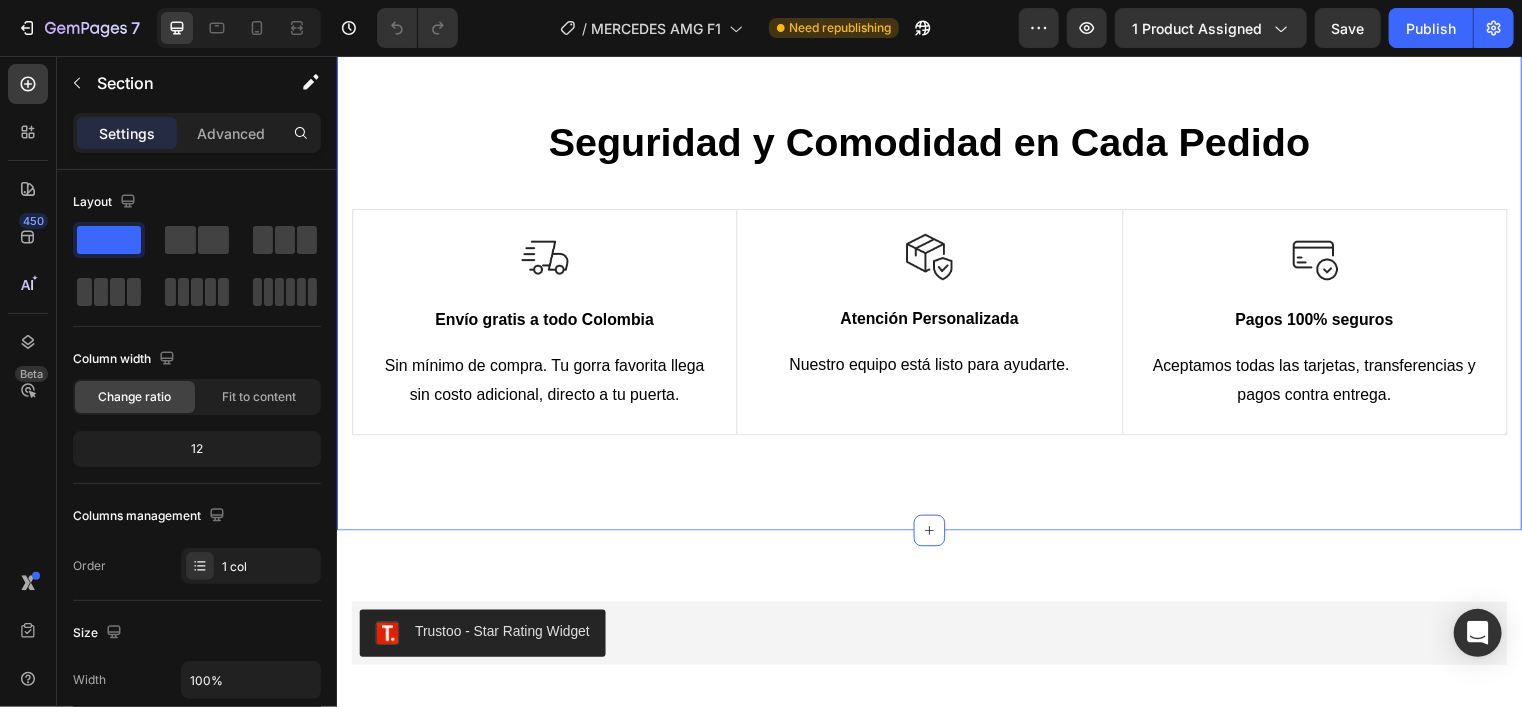click on "Seguridad y Comodidad en Cada Pedido Heading Row Image Envío gratis a todo Colombia Text Block Sin mínimo de compra. Tu gorra favorita llega sin costo adicional, directo a tu puerta. Text block Row Image Atención Personalizada Text Block Nuestro equipo está listo para ayudarte. Text block Row Image Pagos 100% seguros Text Block Aceptamos todas las tarjetas, transferencias y pagos contra entrega.  Text block Row Row Image Envío gratis a todo Colombia Text Block Sin mínimo de compra. Tu gorra favorita llega sin costo adicional, directo a tu puerta. Text block Row Image Envío gratis a todo Colombia Text Block Sin mínimo de compra. Tu gorra favorita llega sin costo adicional, directo a tu puerta. Text block Row Image Atención Personalizada Text Block Nuestro equipo está listo para ayudarte. Text block Row Image Pagos 100% seguros Text Block Aceptamos todas las tarjetas, transferencias y pagos contra entrega.  Text block Row Row Image Atención Personalizada Text Block Text block Row Image Text Block" at bounding box center (936, 285) 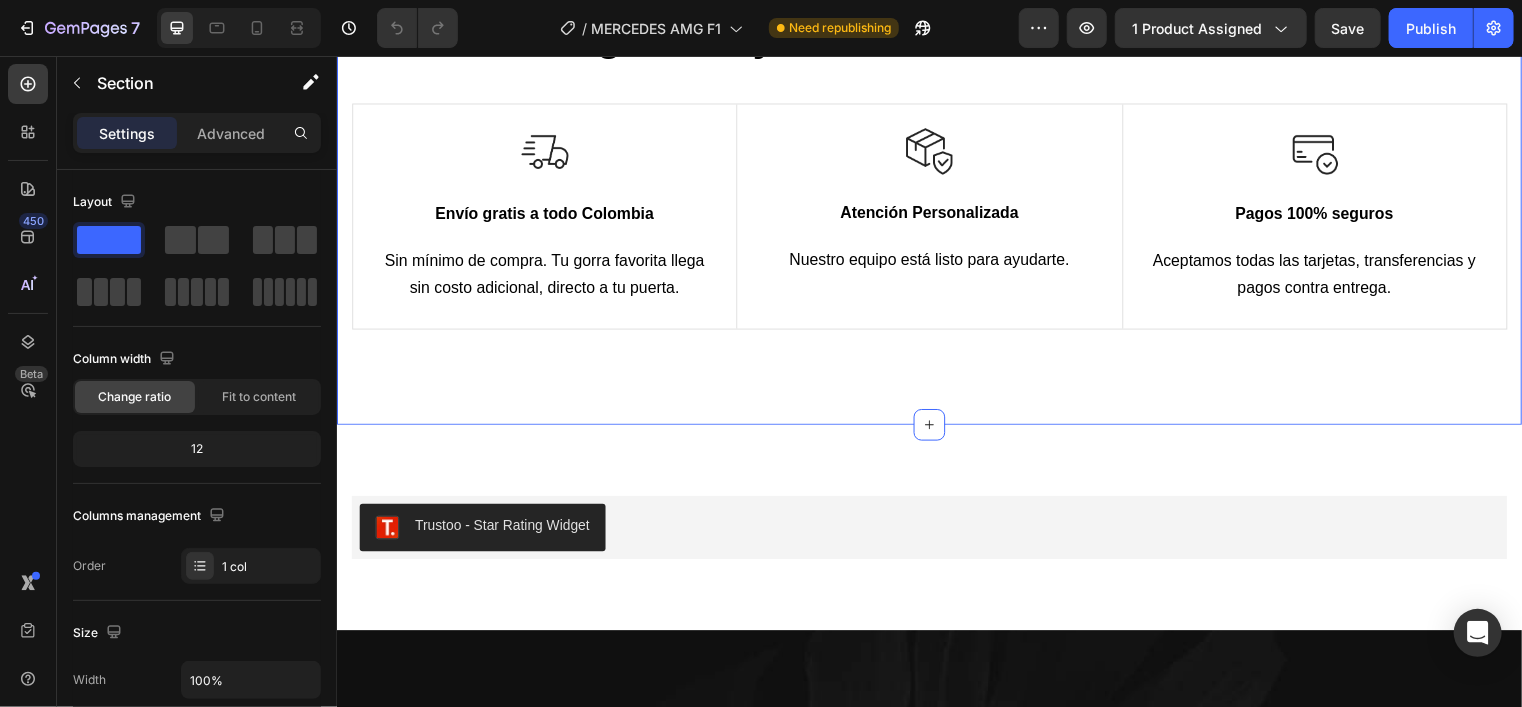 scroll, scrollTop: 4359, scrollLeft: 0, axis: vertical 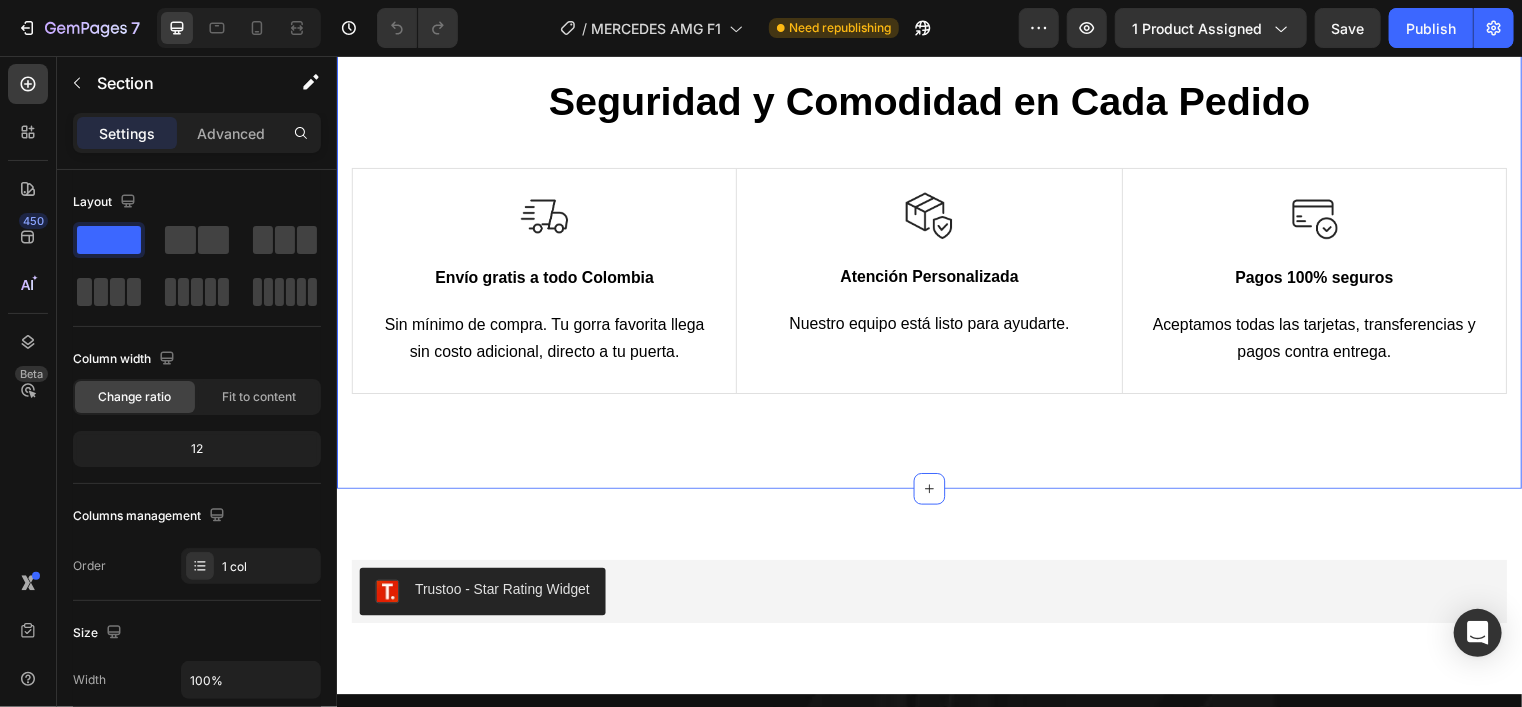 click on "Que Dicen Nuestros Clientes? Heading Row
Image Image Video Video
Carousel Section 6" at bounding box center (936, -385) 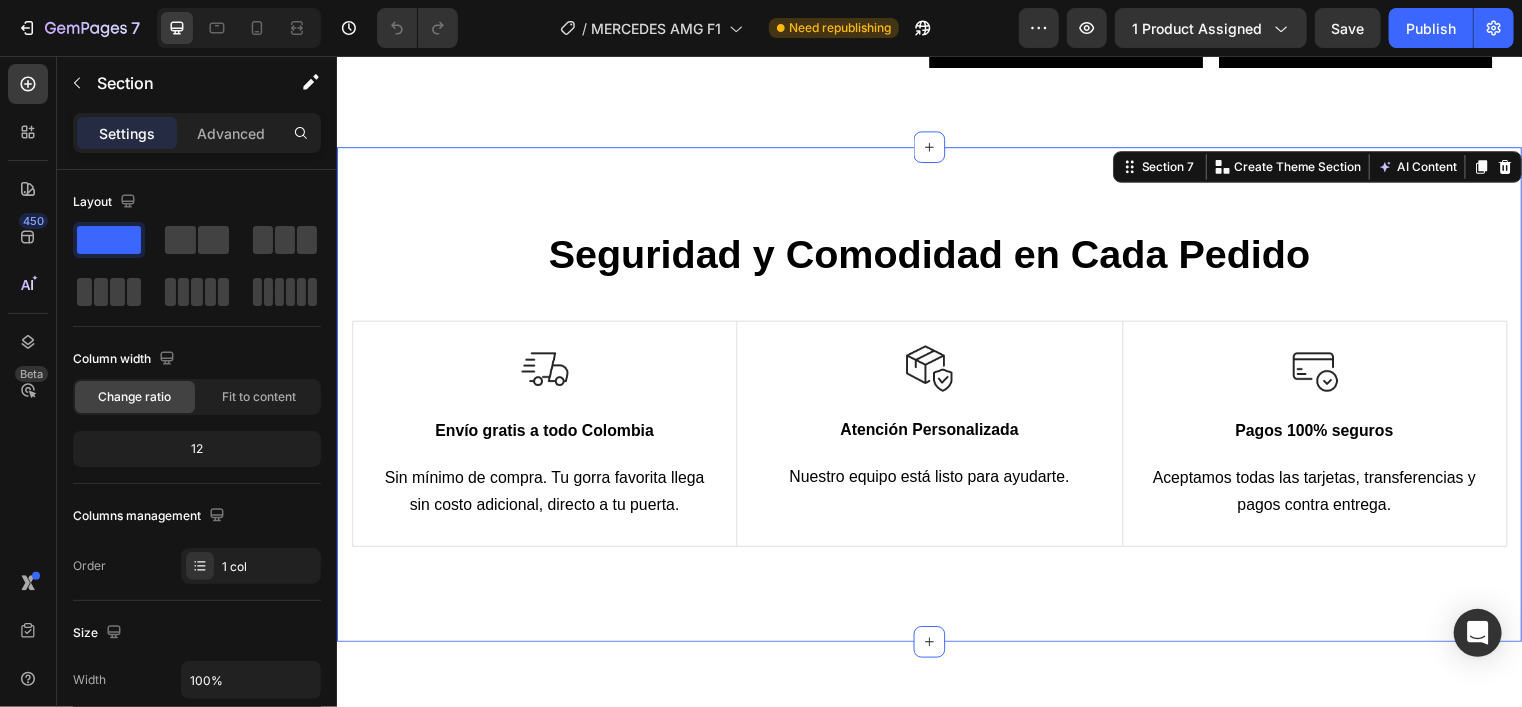 scroll, scrollTop: 4203, scrollLeft: 0, axis: vertical 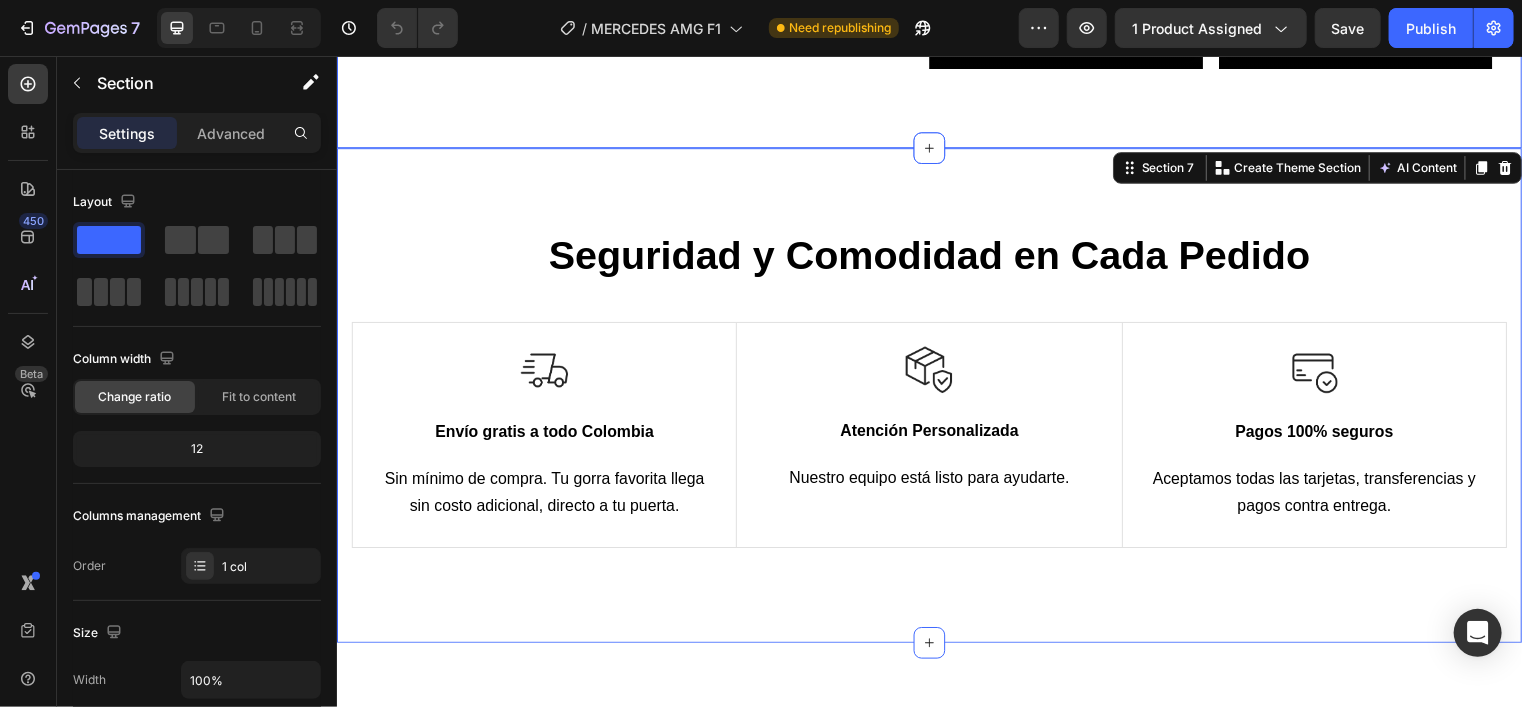 click on "Que Dicen Nuestros Clientes? Heading Row
Image Image Video Video
Carousel Section 6" at bounding box center (936, -229) 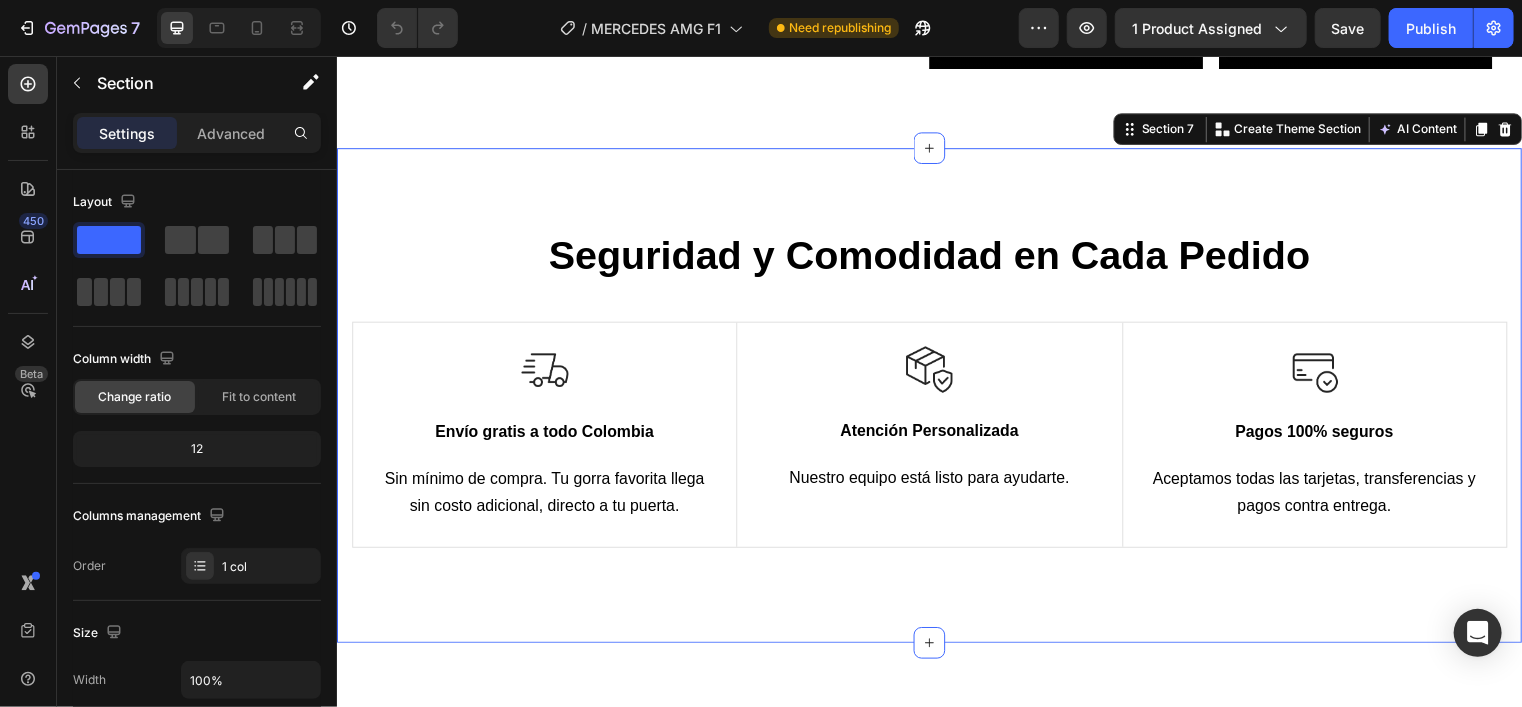 click on "Seguridad y Comodidad en Cada Pedido Heading Row Image Envío gratis a todo Colombia Text Block Sin mínimo de compra. Tu gorra favorita llega sin costo adicional, directo a tu puerta. Text block Row Image Atención Personalizada Text Block Nuestro equipo está listo para ayudarte. Text block Row Image Pagos 100% seguros Text Block Aceptamos todas las tarjetas, transferencias y pagos contra entrega.  Text block Row Row Image Envío gratis a todo Colombia Text Block Sin mínimo de compra. Tu gorra favorita llega sin costo adicional, directo a tu puerta. Text block Row Image Envío gratis a todo Colombia Text Block Sin mínimo de compra. Tu gorra favorita llega sin costo adicional, directo a tu puerta. Text block Row Image Atención Personalizada Text Block Nuestro equipo está listo para ayudarte. Text block Row Image Pagos 100% seguros Text Block Aceptamos todas las tarjetas, transferencias y pagos contra entrega.  Text block Row Row Image Atención Personalizada Text Block Text block Row Image Text Block" at bounding box center [936, 399] 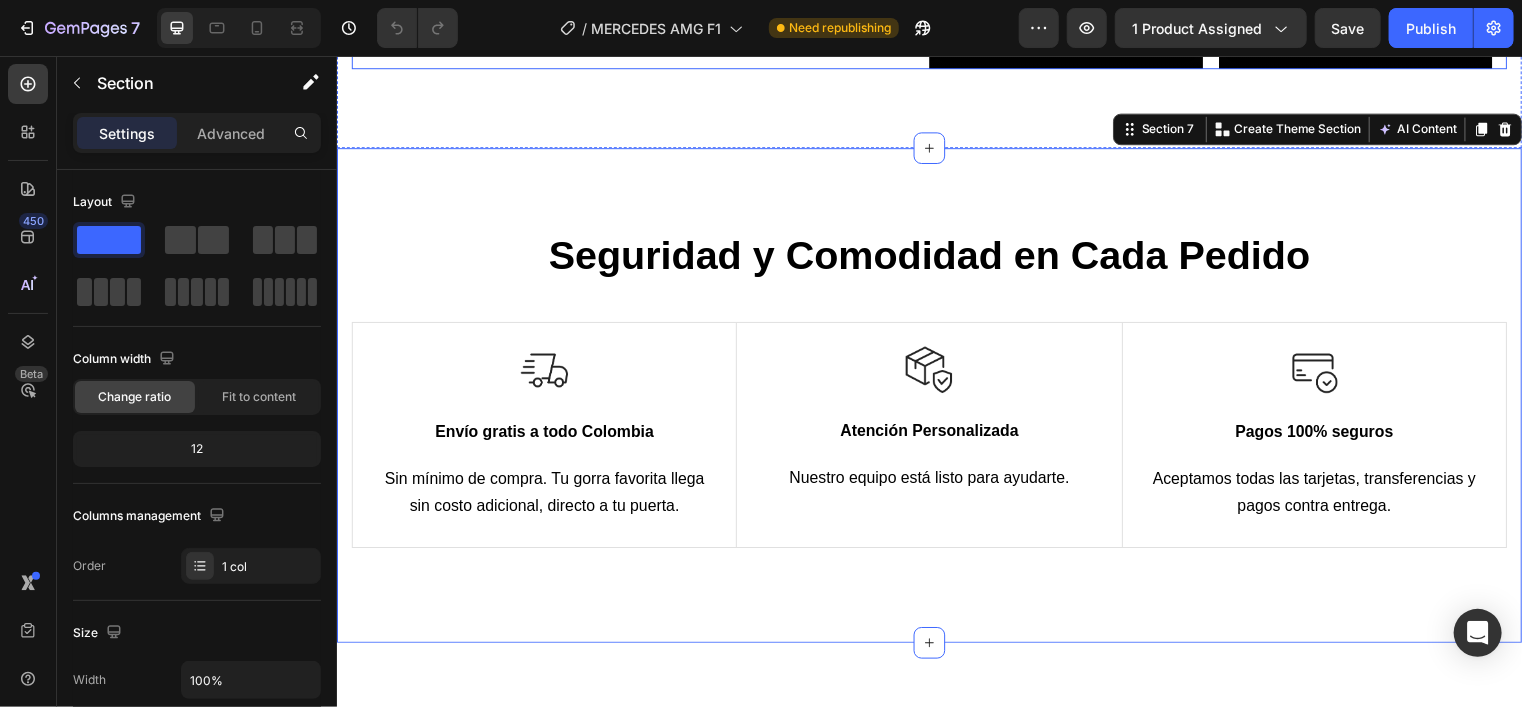 click at bounding box center (936, 47) 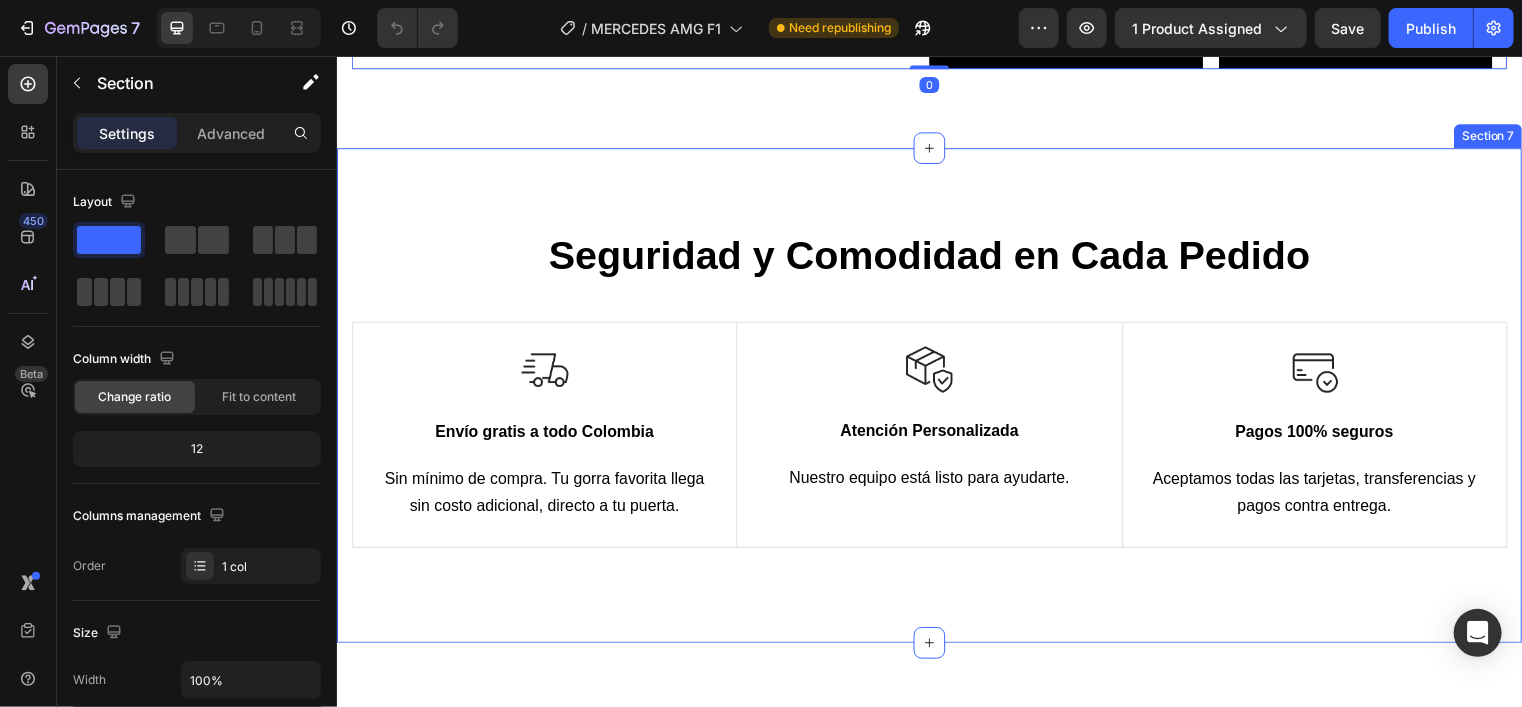 click on "Seguridad y Comodidad en Cada Pedido Heading Row Image Envío gratis a todo Colombia Text Block Sin mínimo de compra. Tu gorra favorita llega sin costo adicional, directo a tu puerta. Text block Row Image Atención Personalizada Text Block Nuestro equipo está listo para ayudarte. Text block Row Image Pagos 100% seguros Text Block Aceptamos todas las tarjetas, transferencias y pagos contra entrega.  Text block Row Row Image Envío gratis a todo Colombia Text Block Sin mínimo de compra. Tu gorra favorita llega sin costo adicional, directo a tu puerta. Text block Row Image Envío gratis a todo Colombia Text Block Sin mínimo de compra. Tu gorra favorita llega sin costo adicional, directo a tu puerta. Text block Row Image Atención Personalizada Text Block Nuestro equipo está listo para ayudarte. Text block Row Image Pagos 100% seguros Text Block Aceptamos todas las tarjetas, transferencias y pagos contra entrega.  Text block Row Row Image Atención Personalizada Text Block Text block Row Image Text Block" at bounding box center [936, 399] 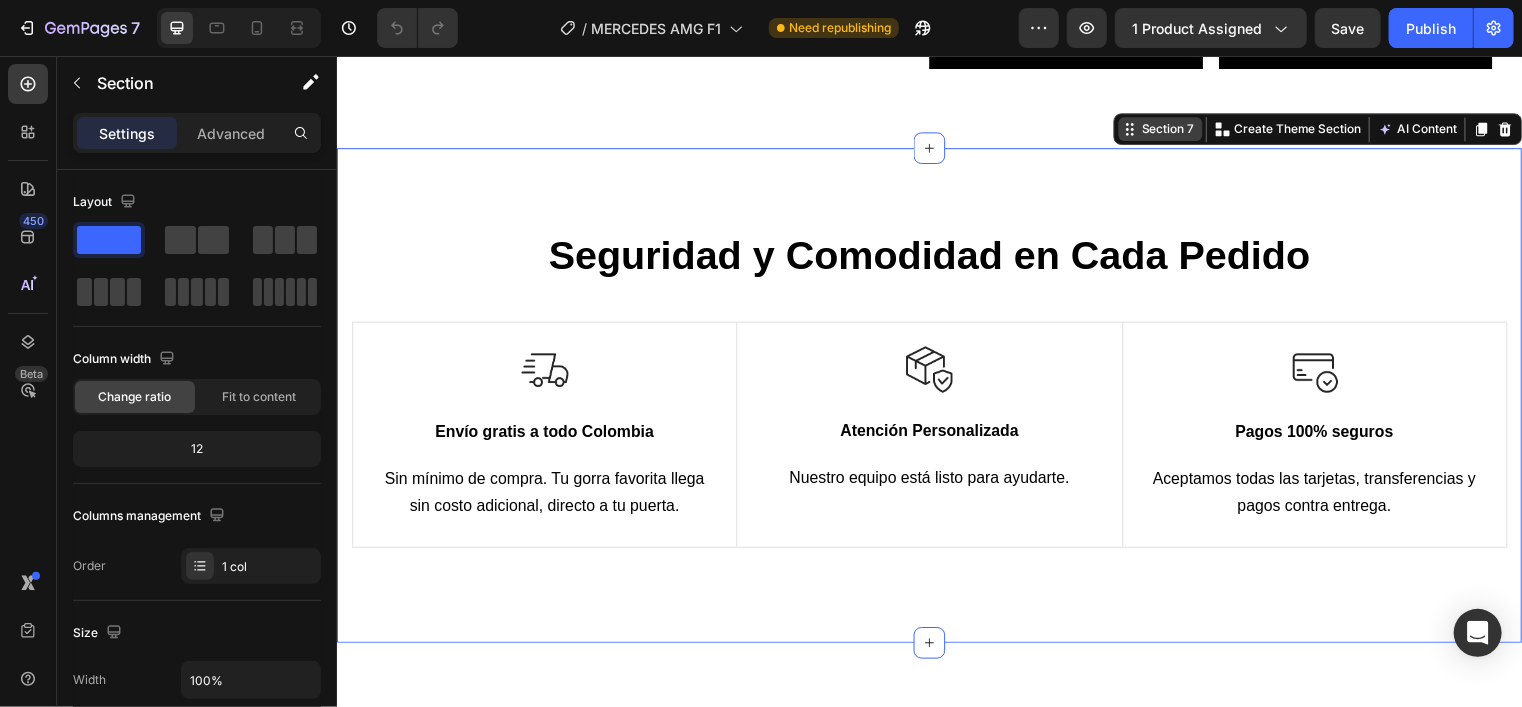click on "Section 7" at bounding box center [1169, 130] 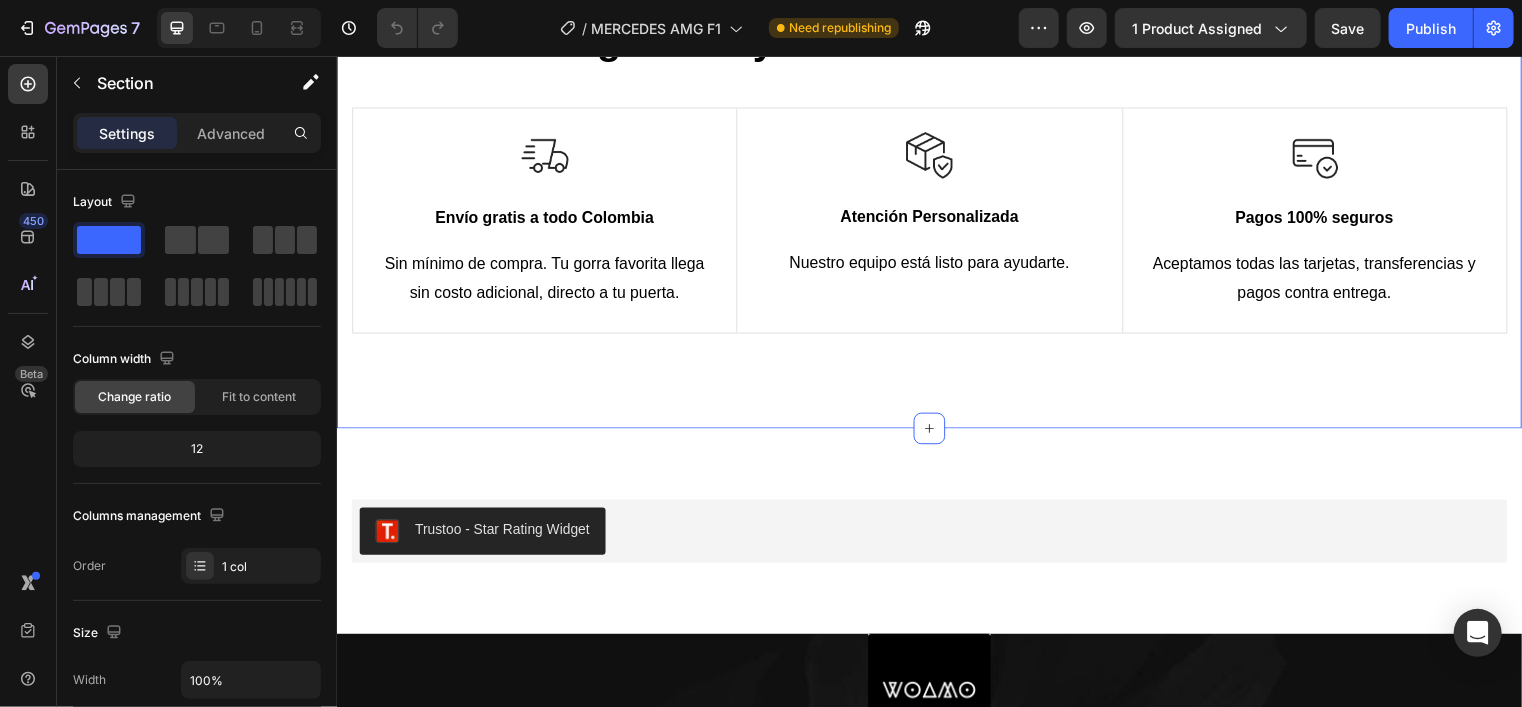 scroll, scrollTop: 4526, scrollLeft: 0, axis: vertical 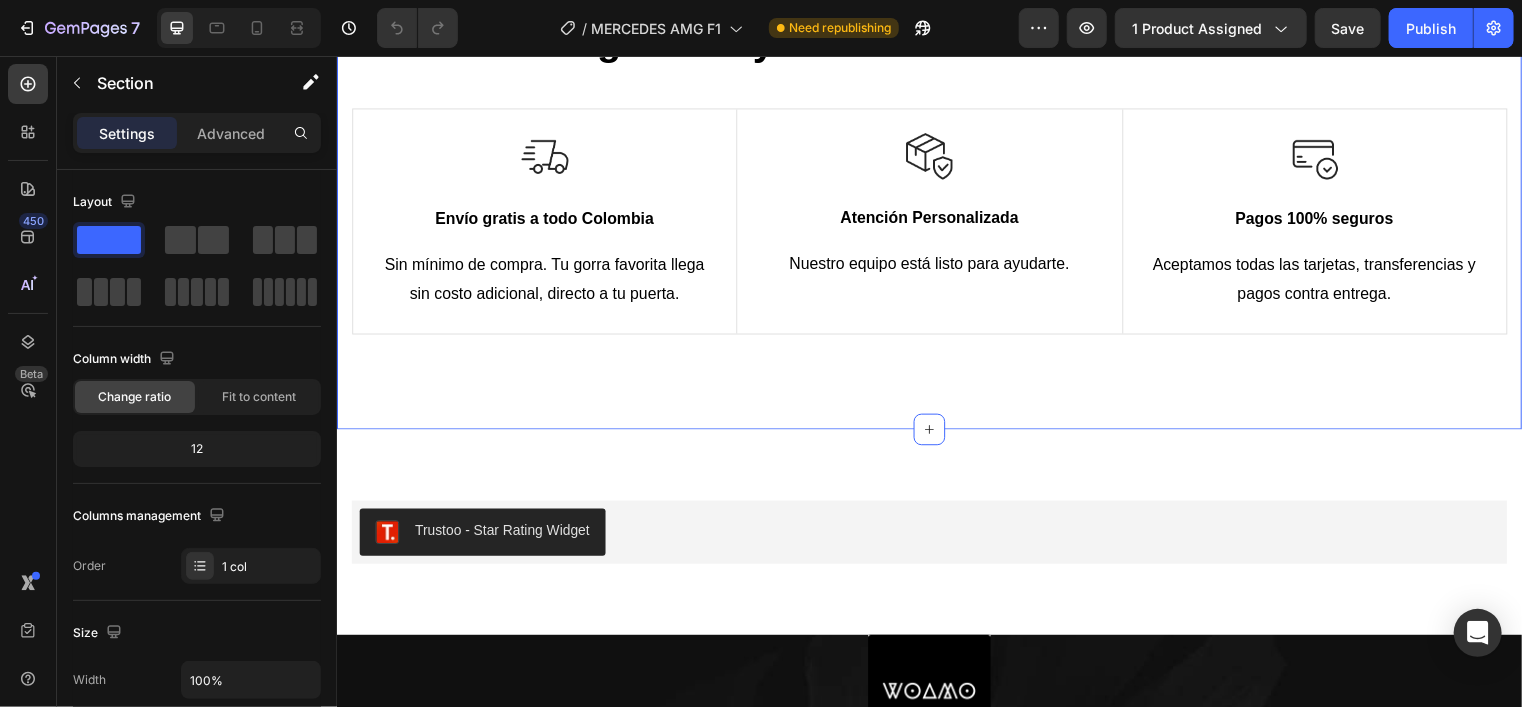 click on "Seguridad y Comodidad en Cada Pedido Heading Row Image Envío gratis a todo Colombia Text Block Sin mínimo de compra. Tu gorra favorita llega sin costo adicional, directo a tu puerta. Text block Row Image Atención Personalizada Text Block Nuestro equipo está listo para ayudarte. Text block Row Image Pagos 100% seguros Text Block Aceptamos todas las tarjetas, transferencias y pagos contra entrega.  Text block Row Row Image Envío gratis a todo Colombia Text Block Sin mínimo de compra. Tu gorra favorita llega sin costo adicional, directo a tu puerta. Text block Row Image Envío gratis a todo Colombia Text Block Sin mínimo de compra. Tu gorra favorita llega sin costo adicional, directo a tu puerta. Text block Row Image Atención Personalizada Text Block Nuestro equipo está listo para ayudarte. Text block Row Image Pagos 100% seguros Text Block Aceptamos todas las tarjetas, transferencias y pagos contra entrega.  Text block Row Row Image Atención Personalizada Text Block Text block Row Image Text Block" at bounding box center (936, 183) 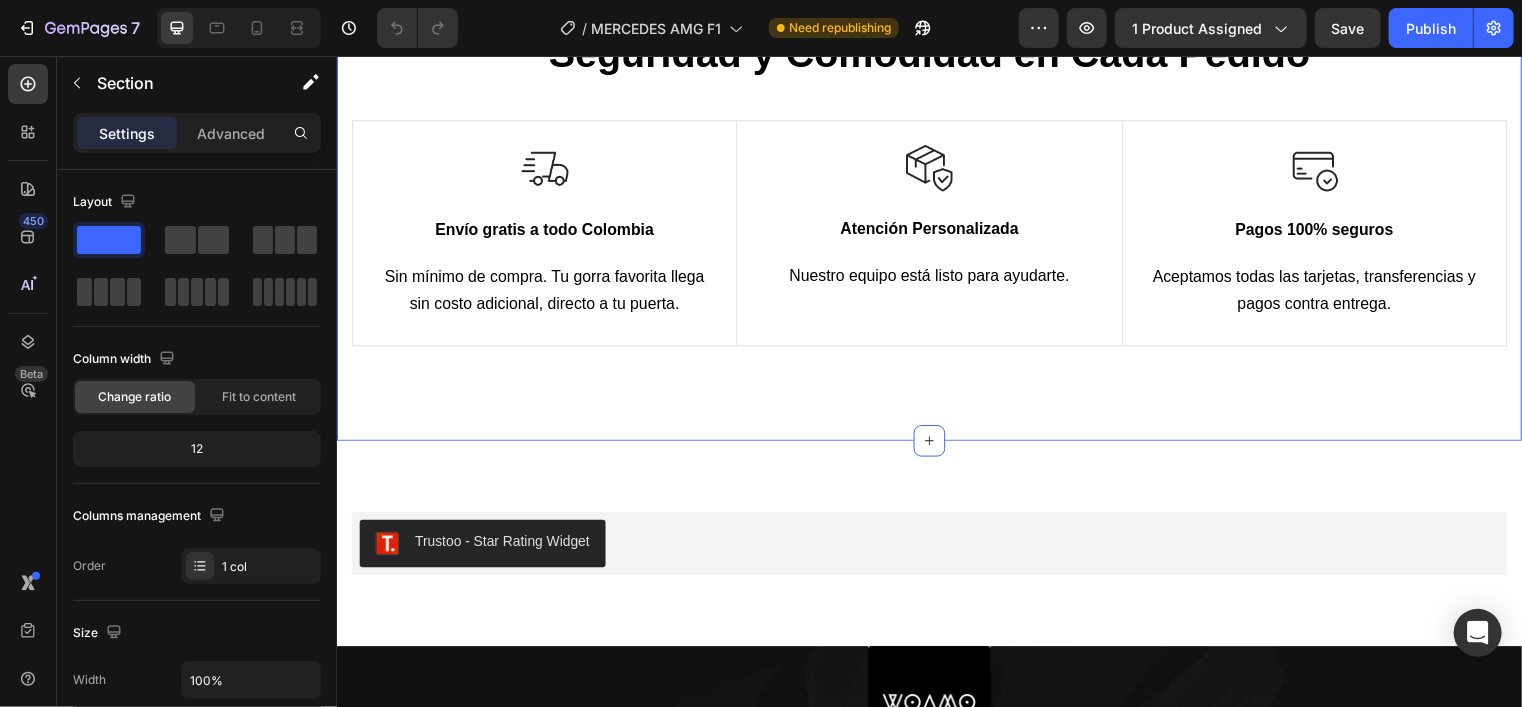 scroll, scrollTop: 4250, scrollLeft: 0, axis: vertical 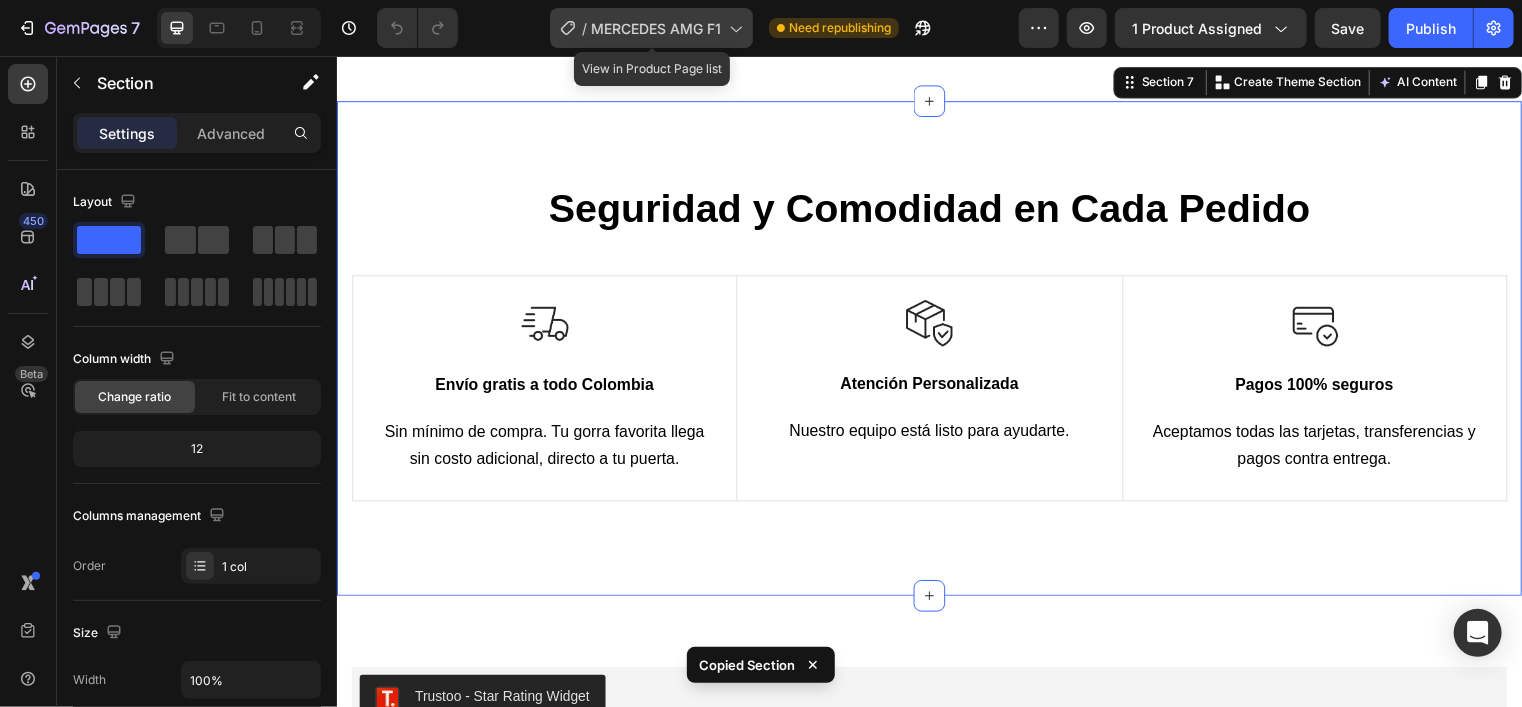 click on "/  MERCEDES AMG F1" 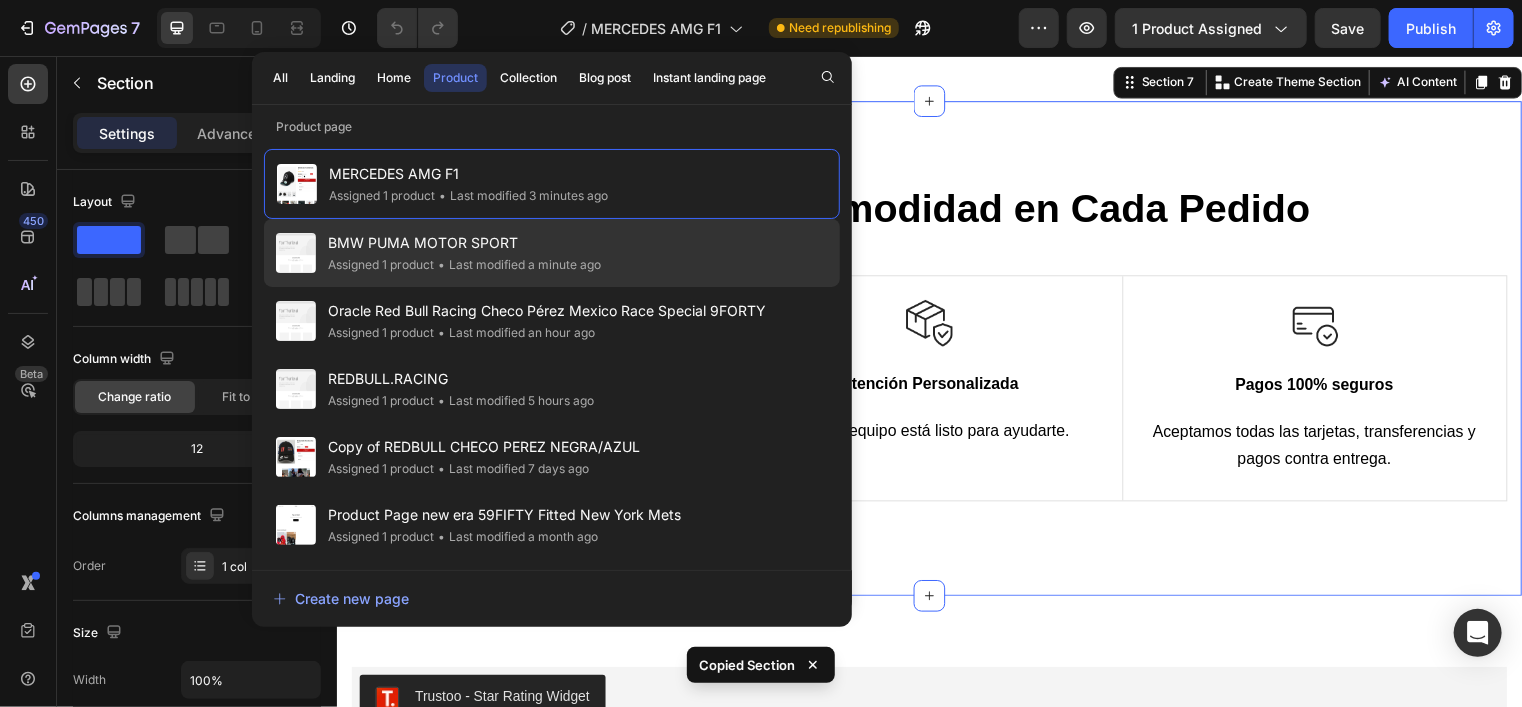 click on "BMW PUMA MOTOR SPORT Assigned 1 product • Last modified a minute ago" 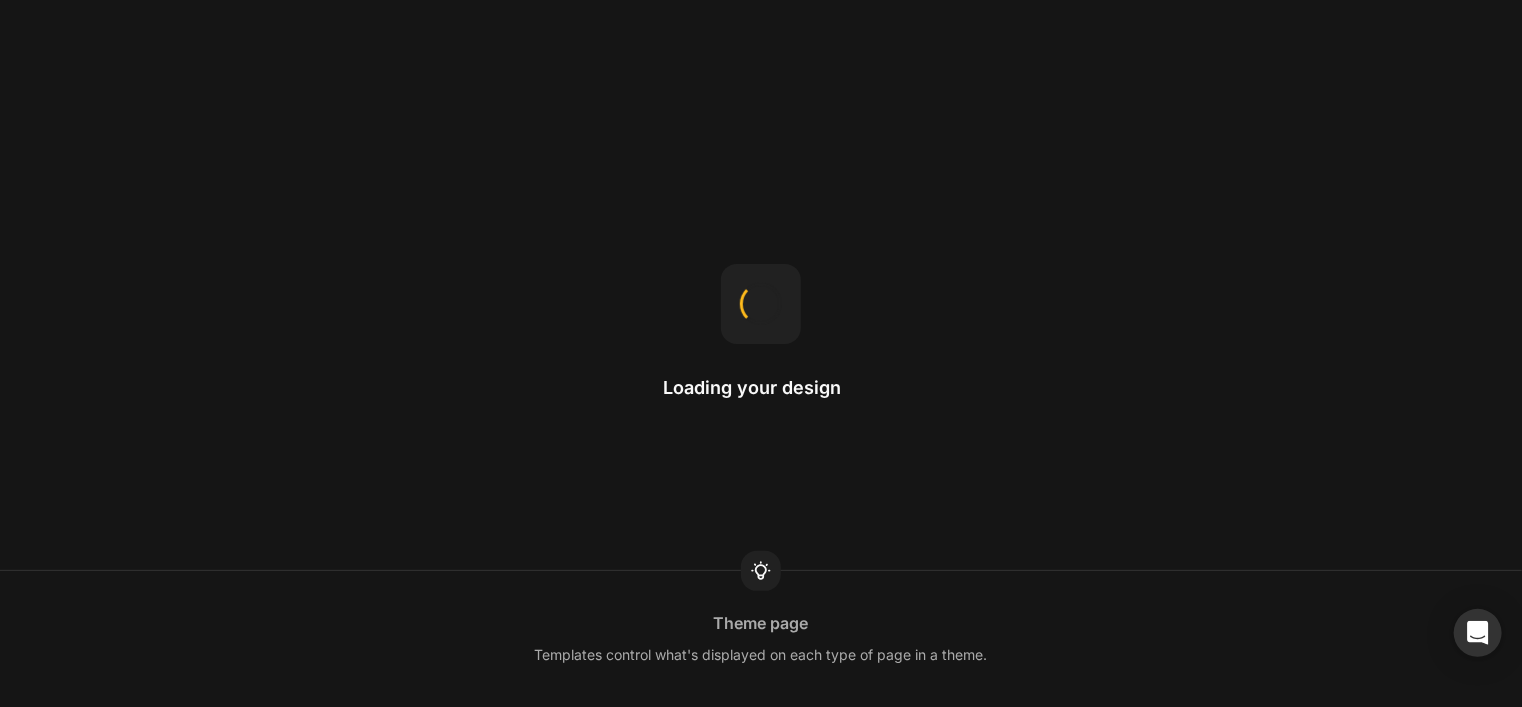 scroll, scrollTop: 0, scrollLeft: 0, axis: both 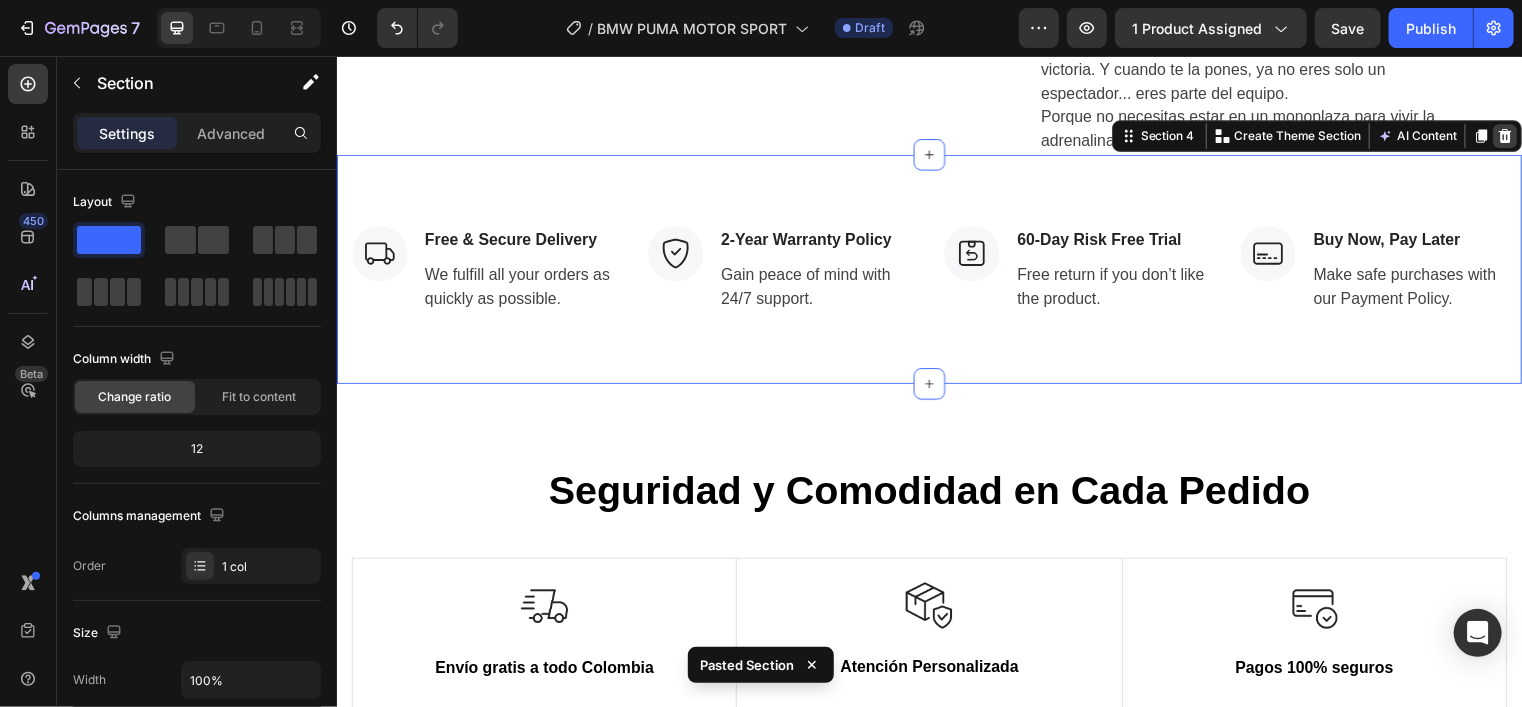 click 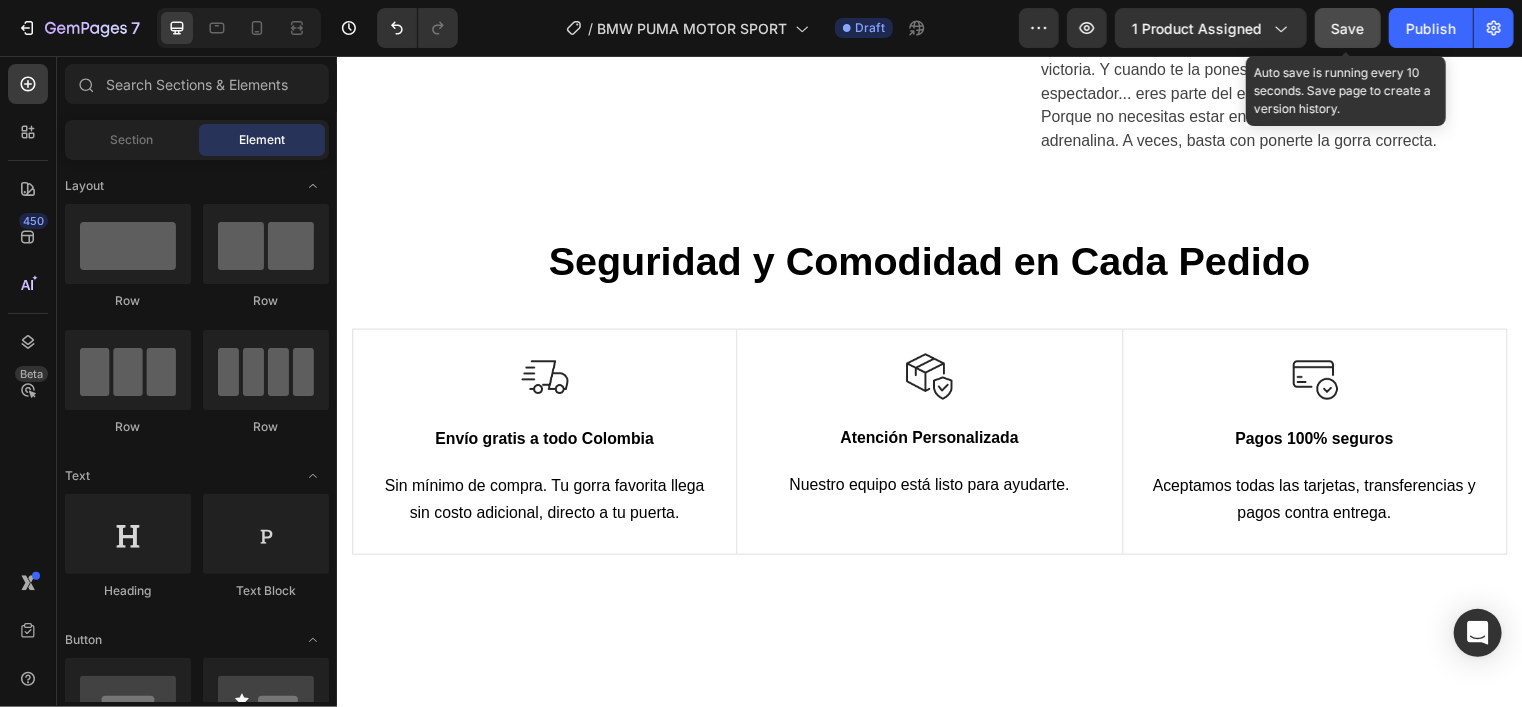 click on "Save" at bounding box center (1348, 28) 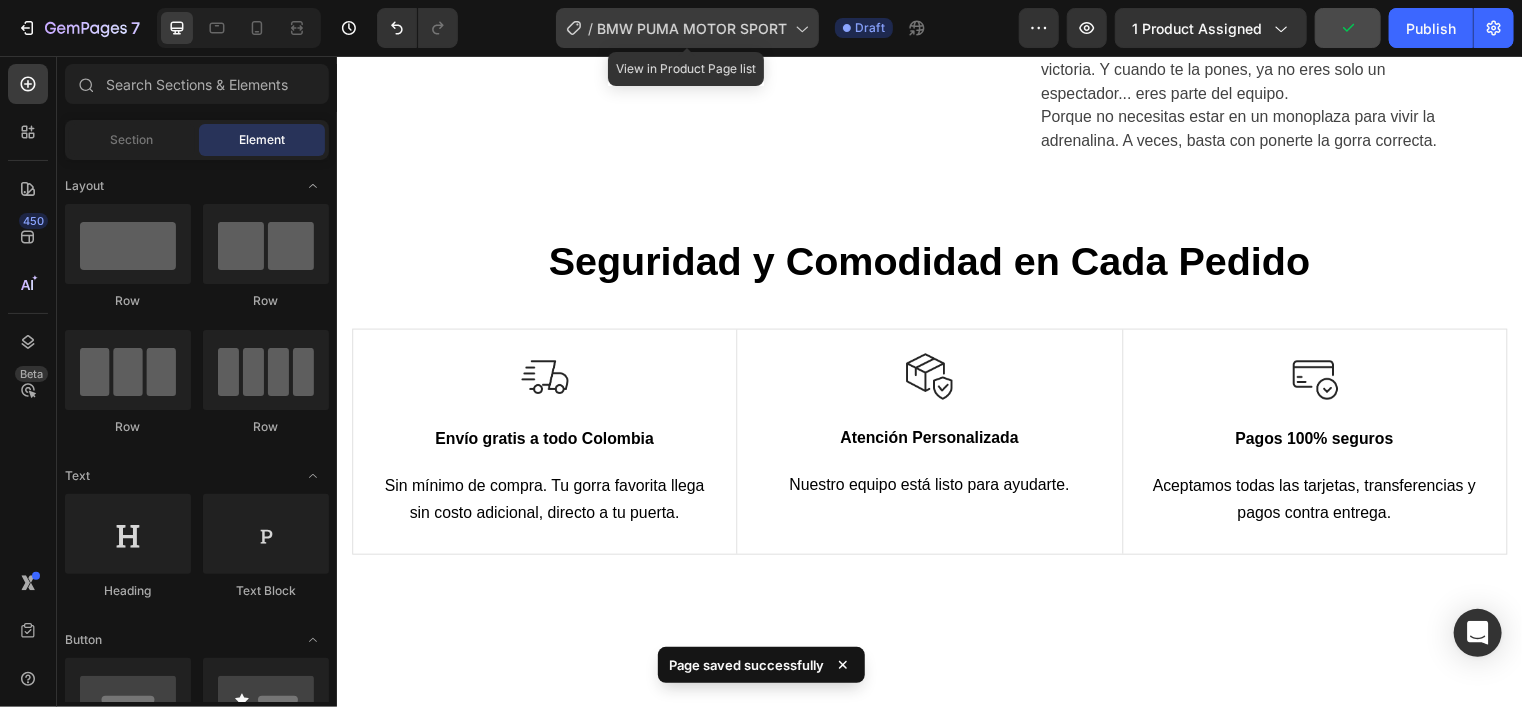 click on "/  BMW PUMA MOTOR SPORT" 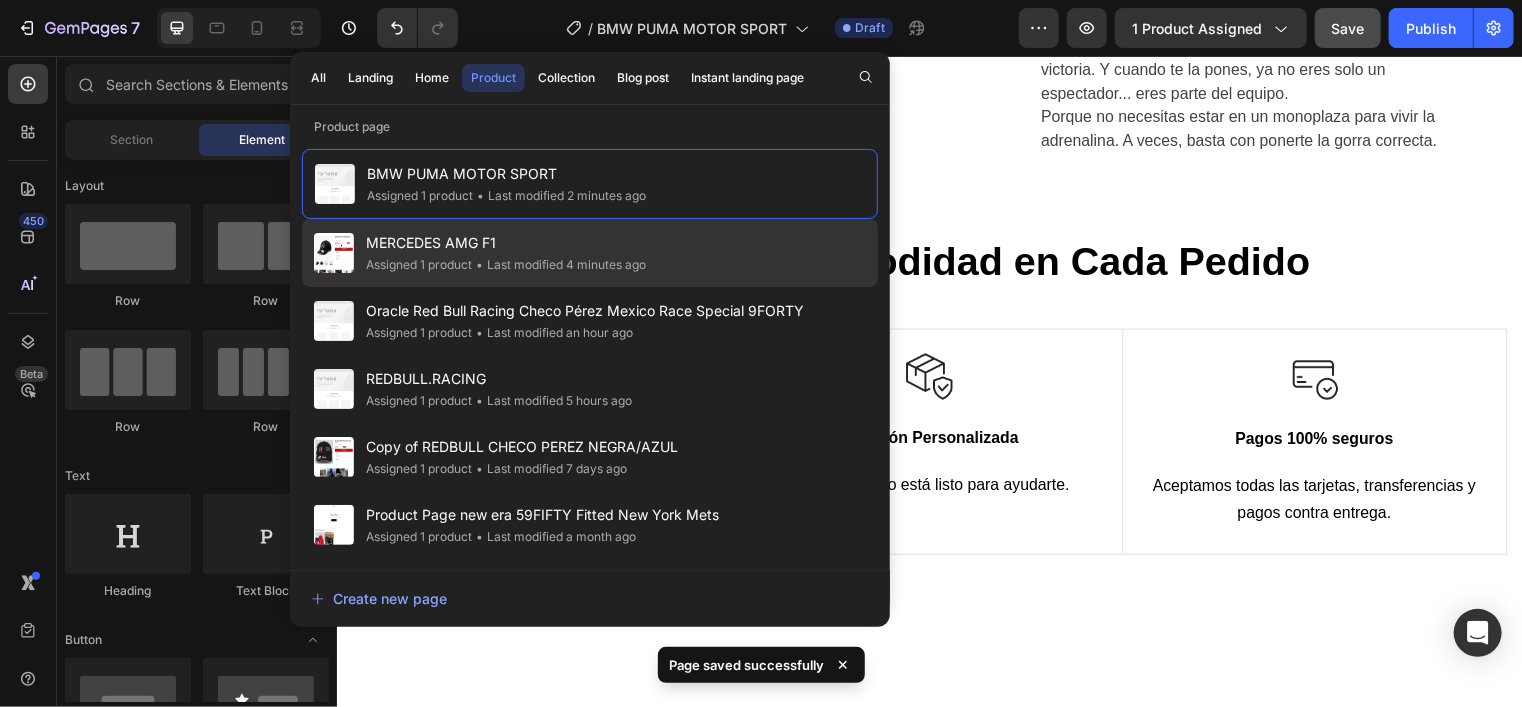 click on "MERCEDES AMG F1 Assigned 1 product • Last modified 4 minutes ago" 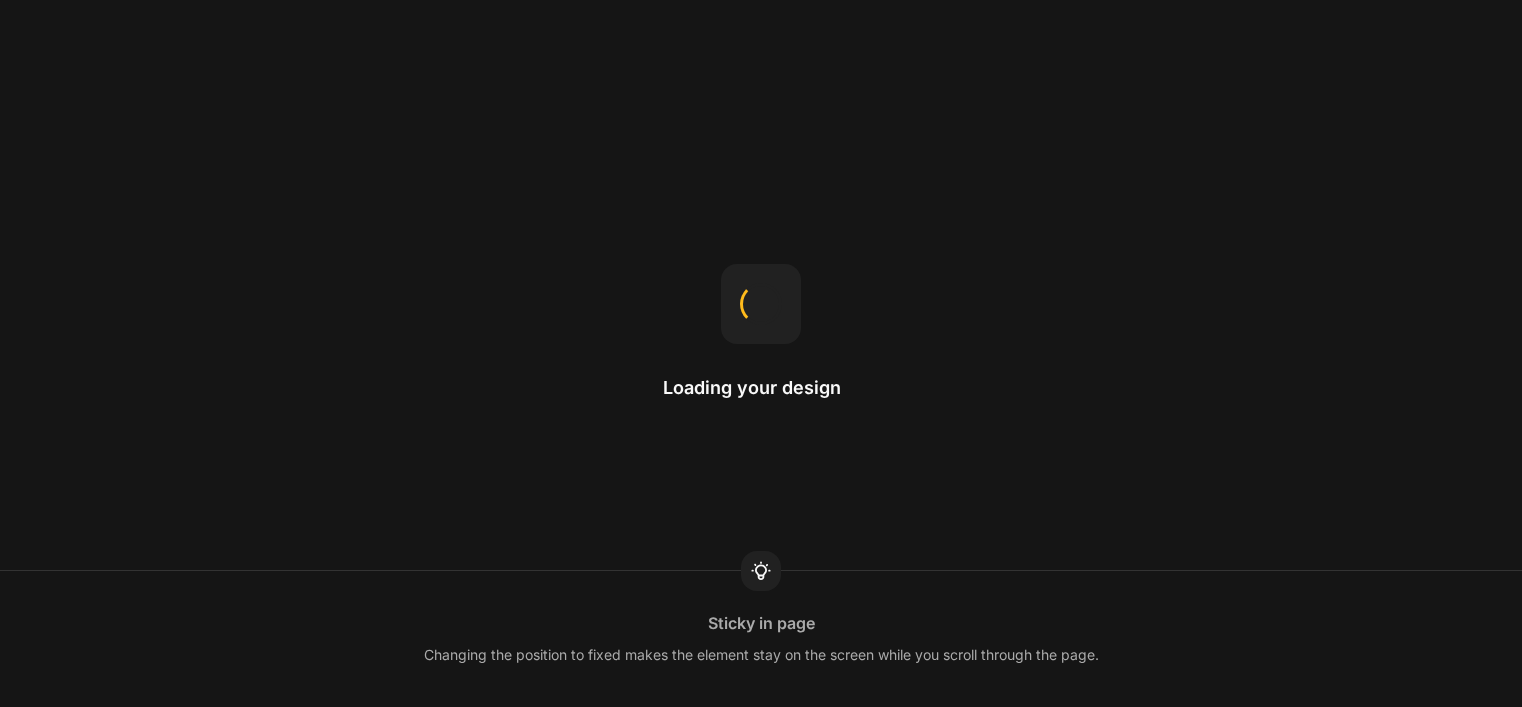 scroll, scrollTop: 0, scrollLeft: 0, axis: both 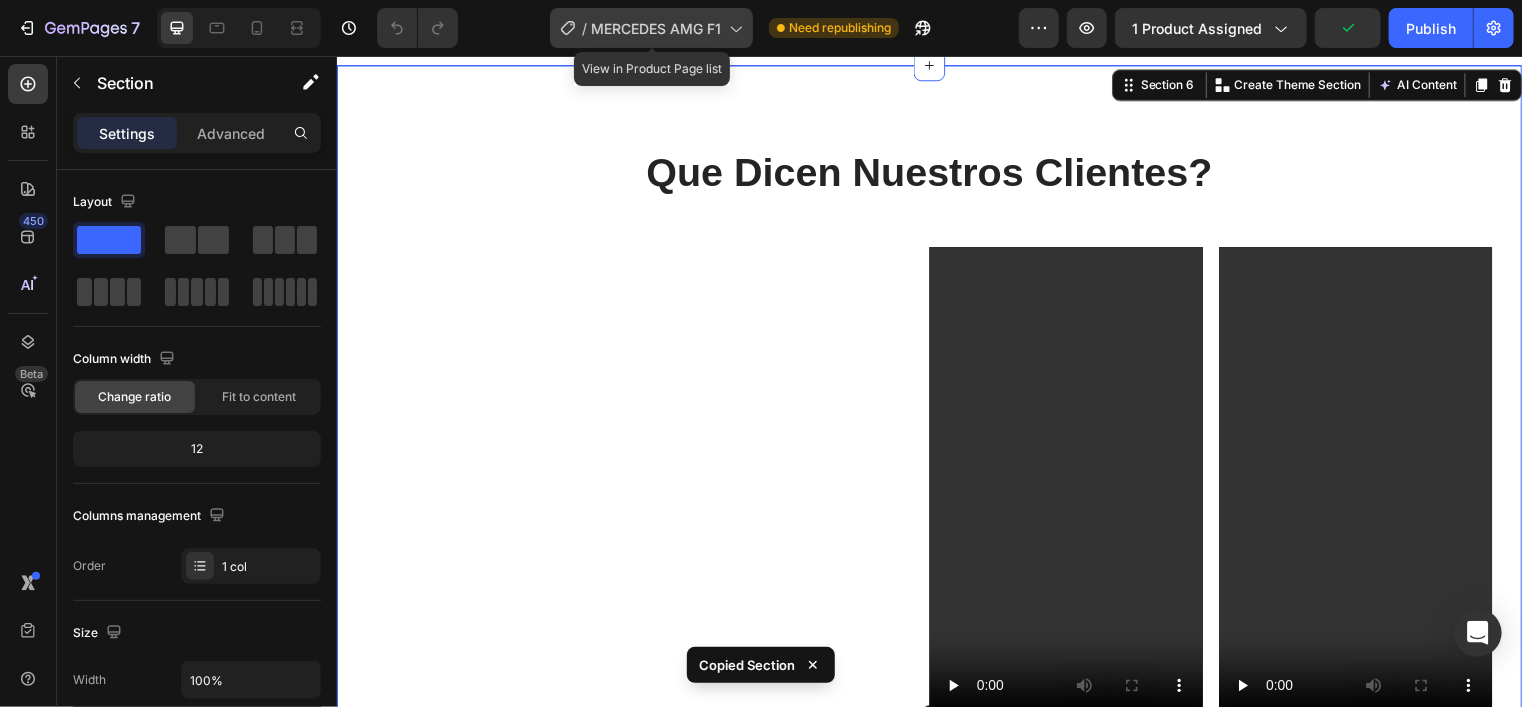 click on "MERCEDES AMG F1" at bounding box center [656, 28] 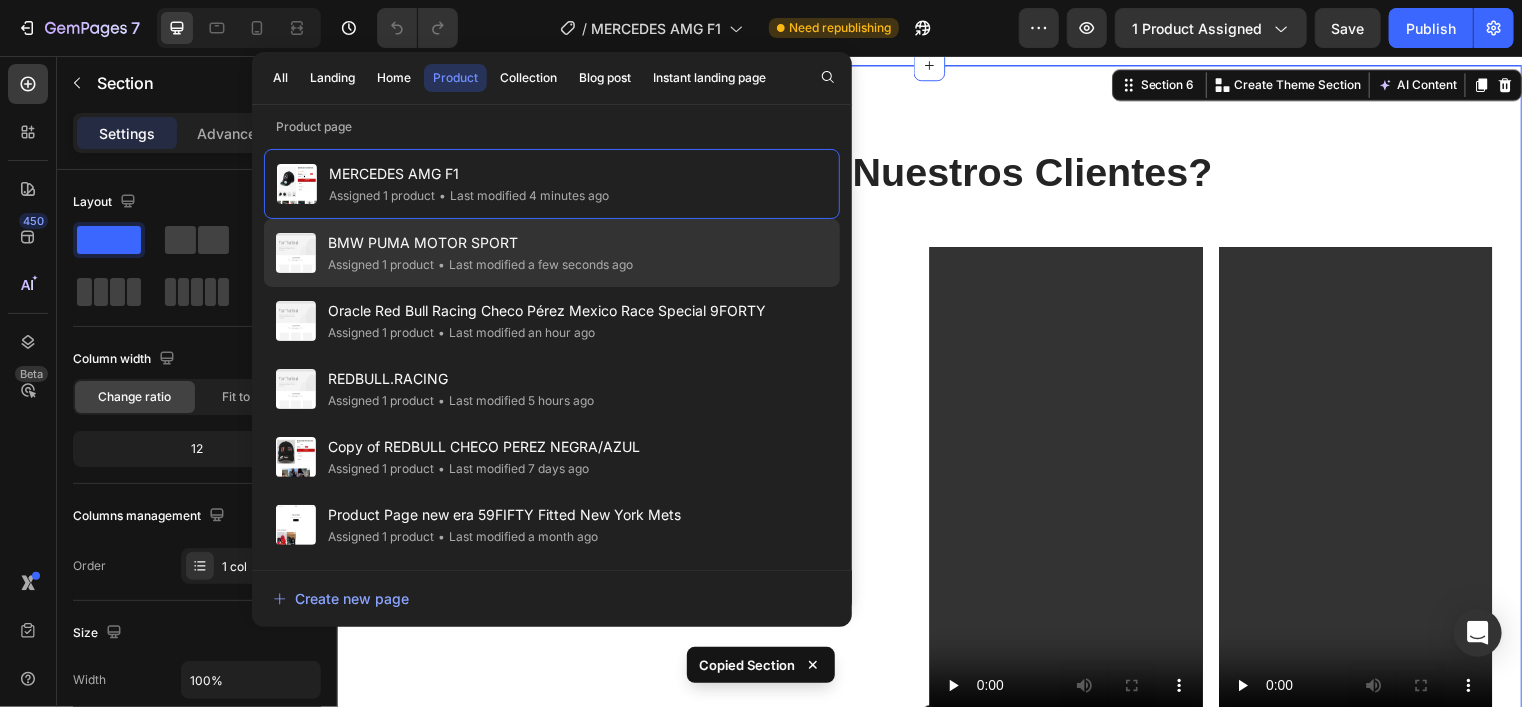 click on "BMW PUMA MOTOR SPORT Assigned 1 product • Last modified a few seconds ago" 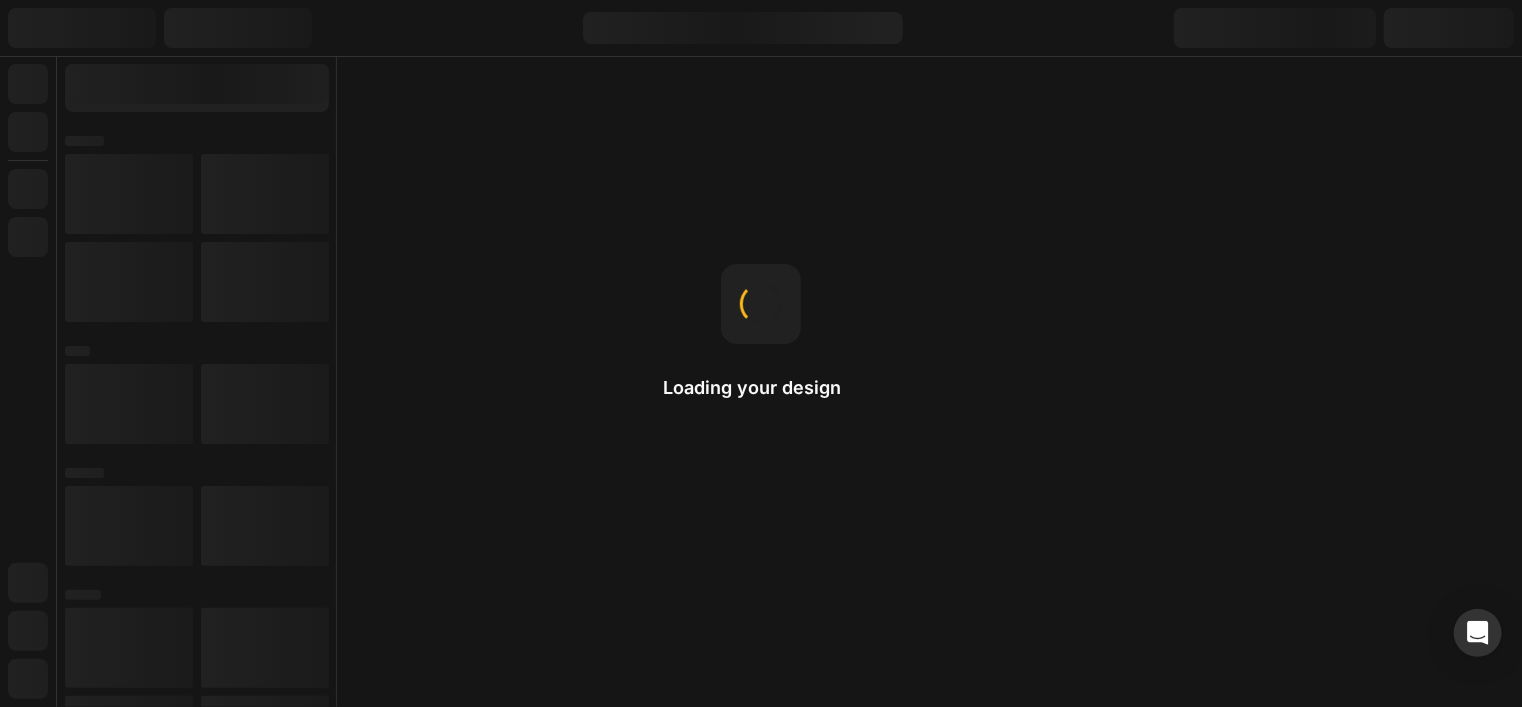 scroll, scrollTop: 0, scrollLeft: 0, axis: both 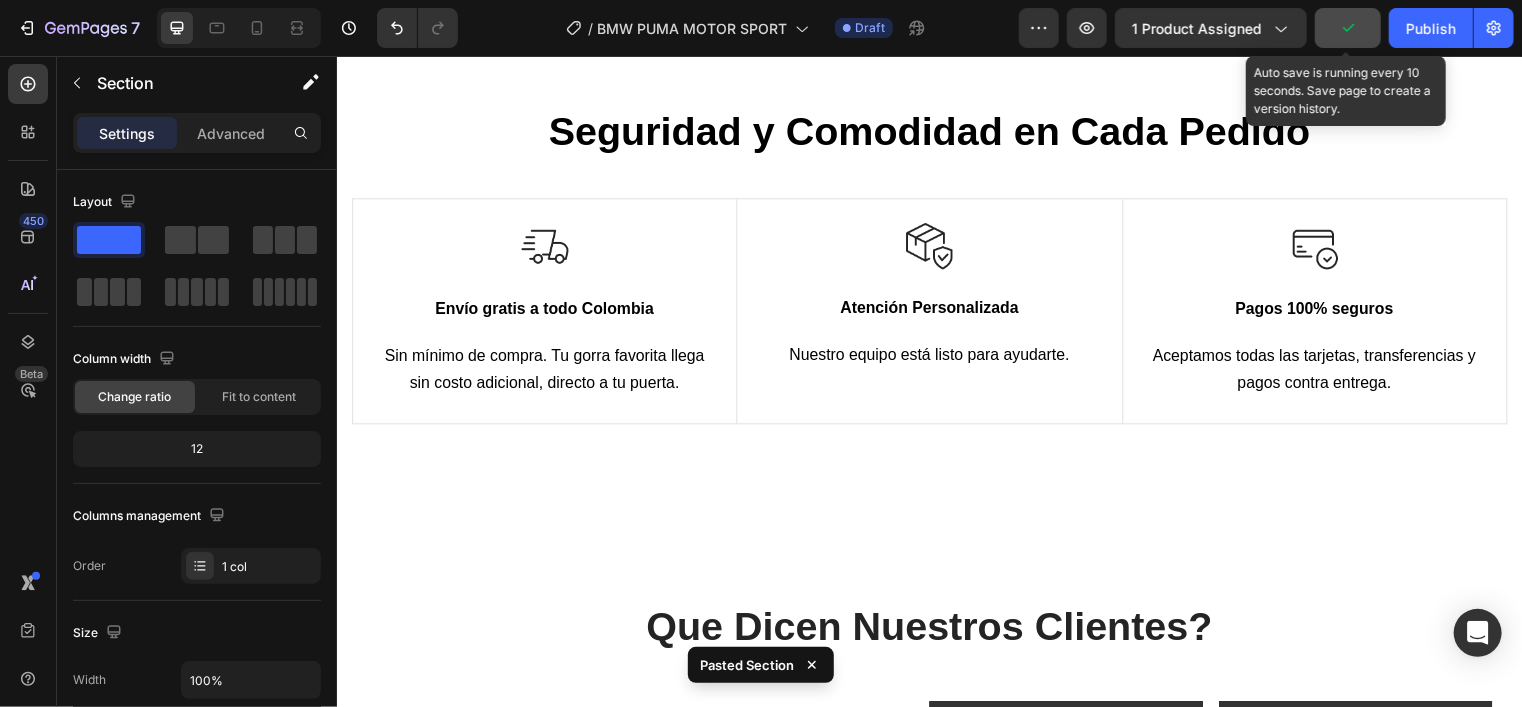 click 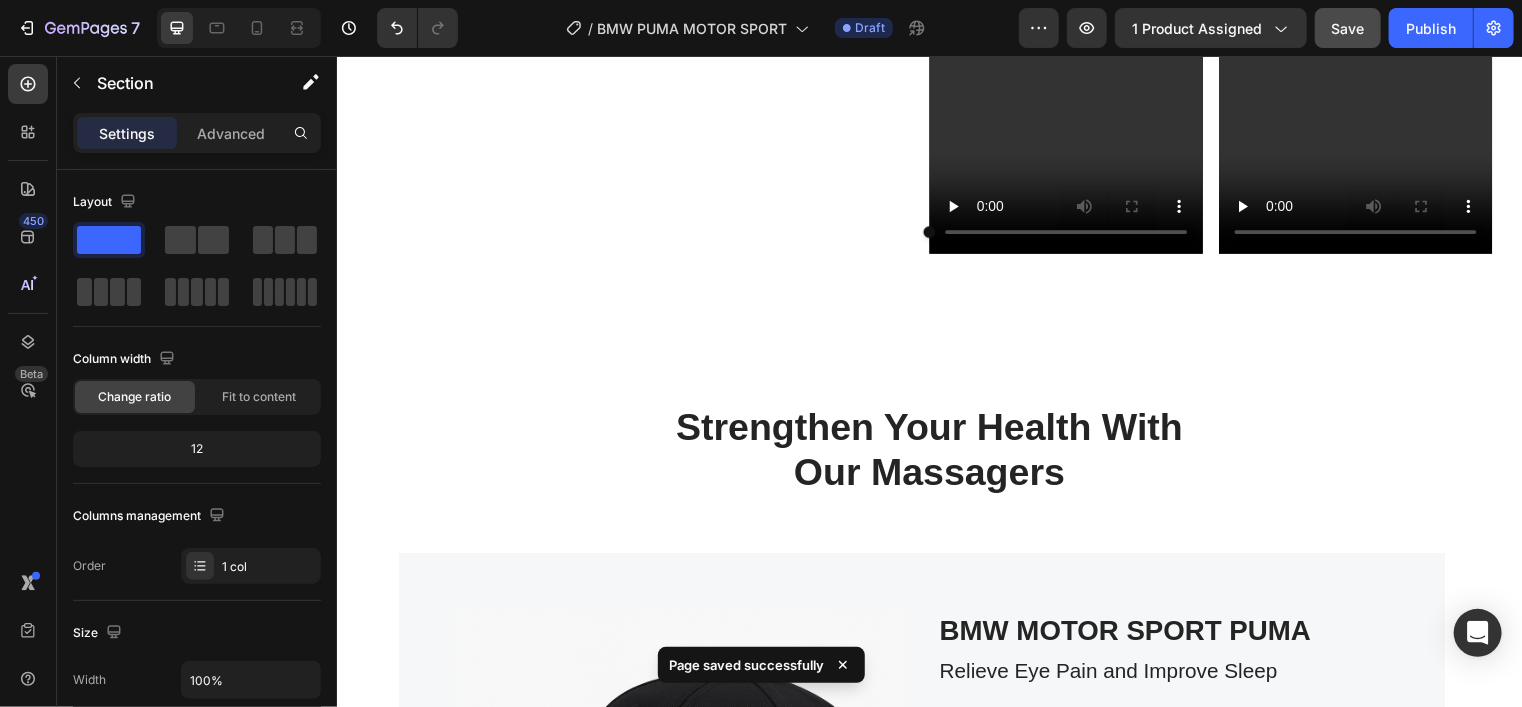 scroll, scrollTop: 2762, scrollLeft: 0, axis: vertical 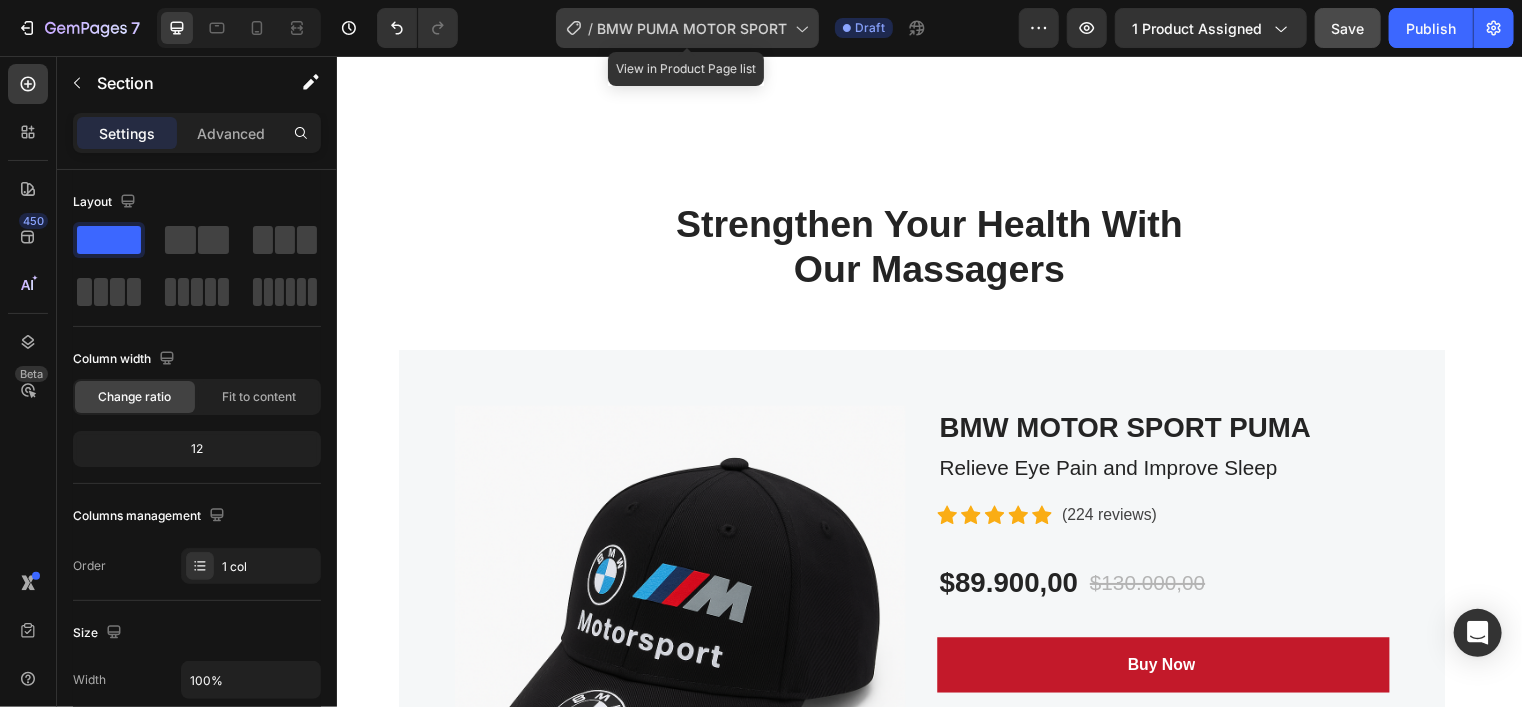 click on "BMW PUMA MOTOR SPORT" at bounding box center (692, 28) 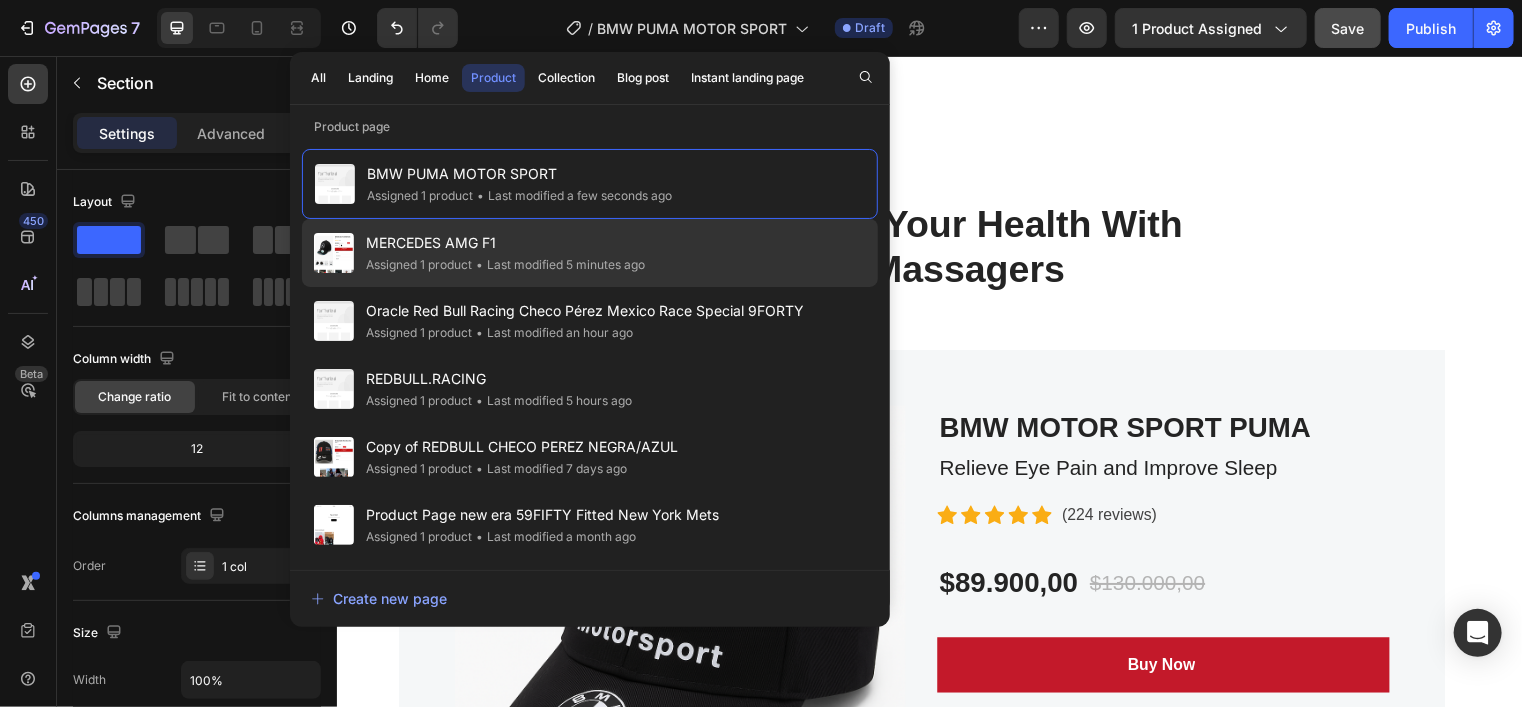 click on "MERCEDES AMG F1 Assigned 1 product • Last modified 5 minutes ago" 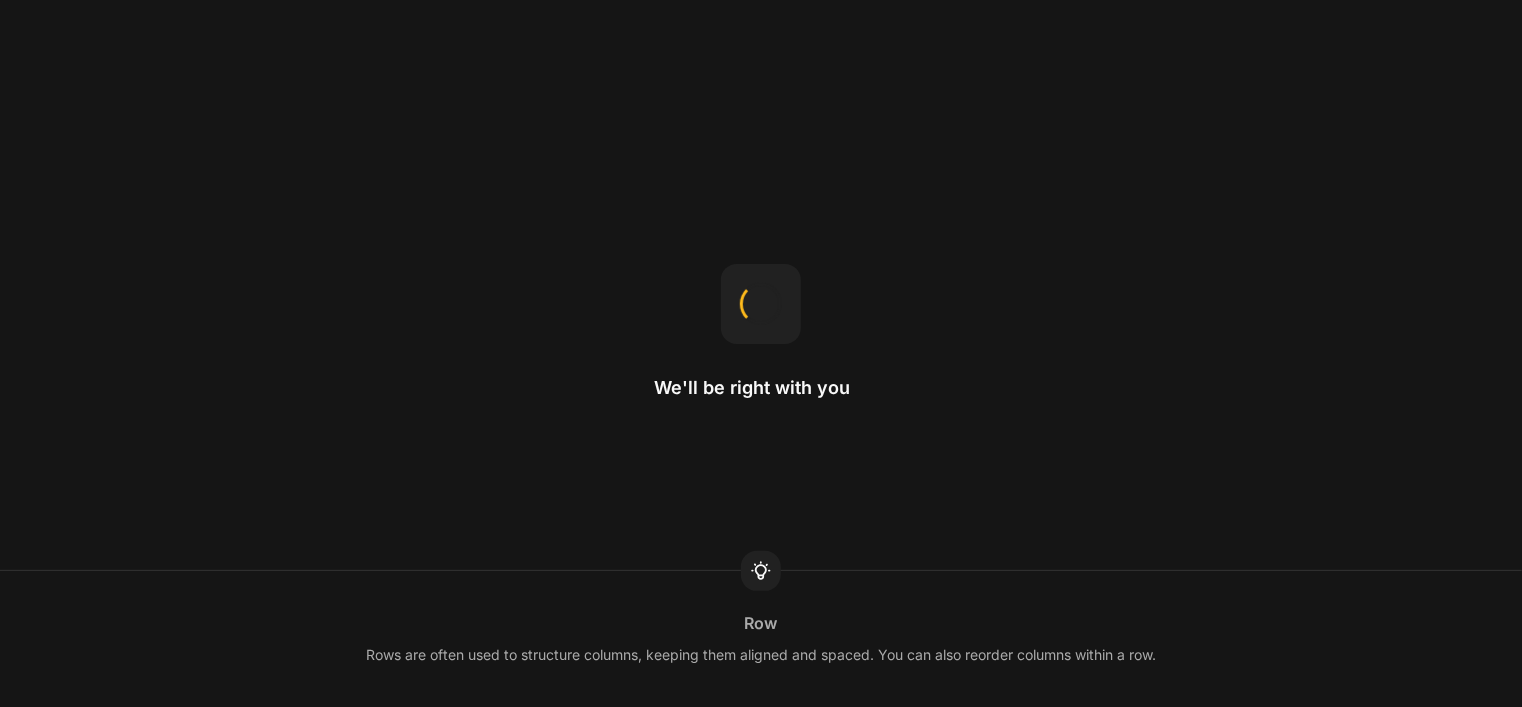 scroll, scrollTop: 0, scrollLeft: 0, axis: both 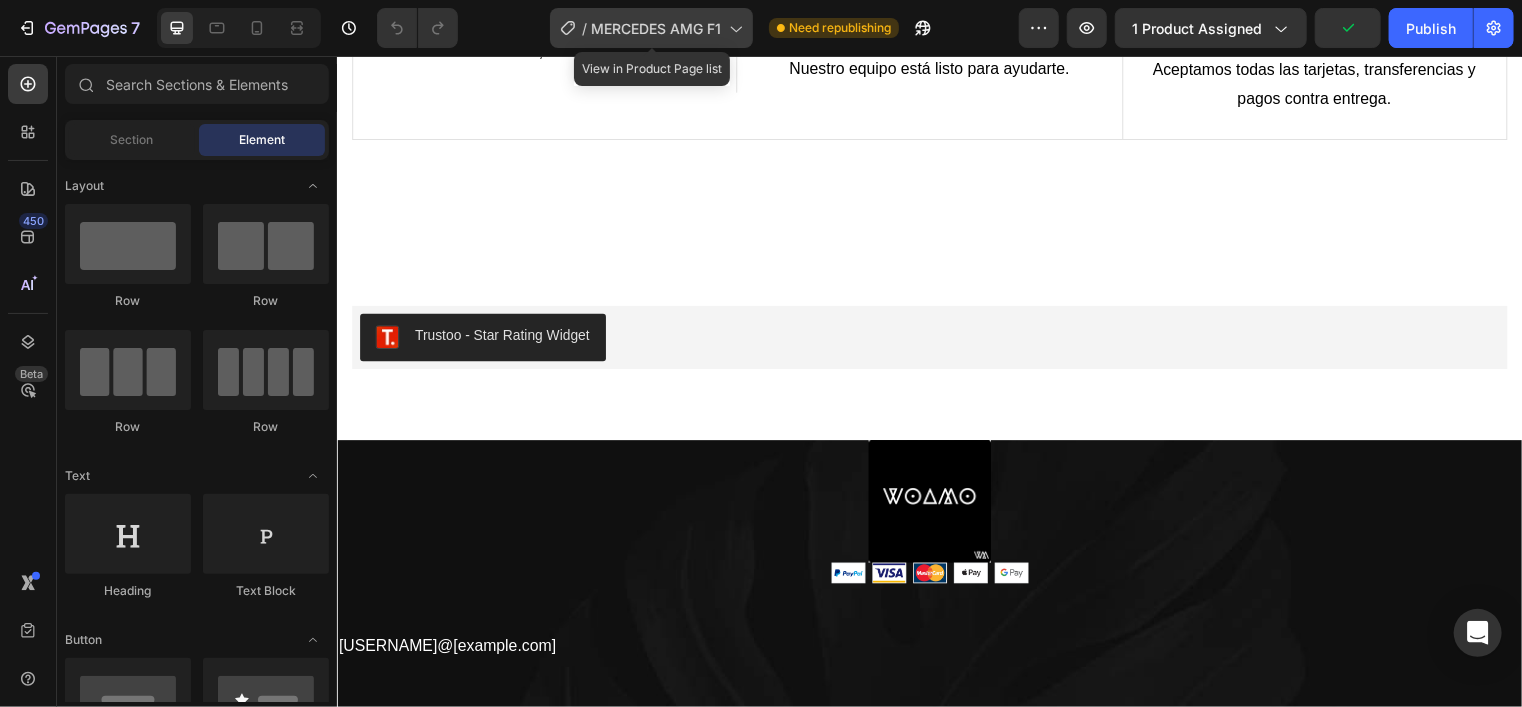 click on "/  MERCEDES AMG F1" 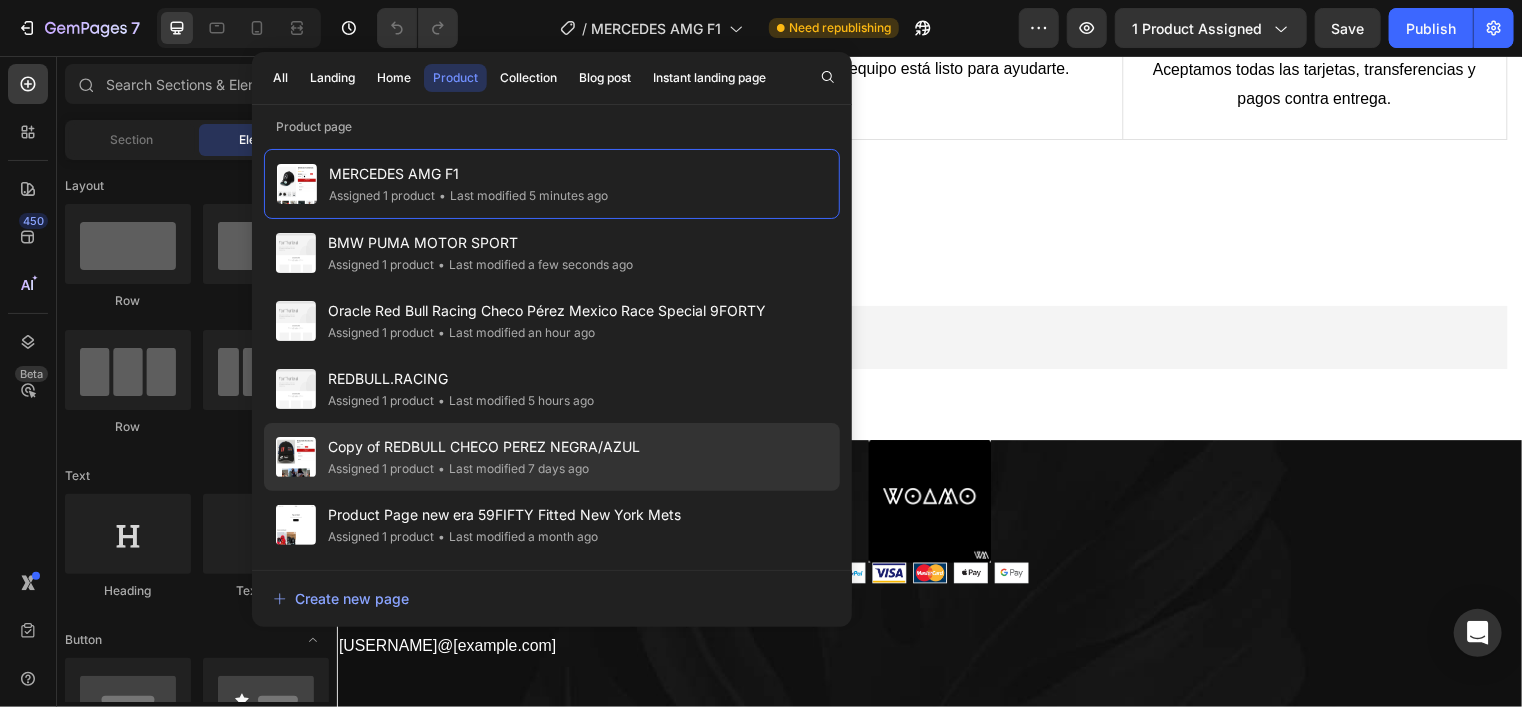 click on "Copy of REDBULL CHECO PEREZ NEGRA/AZUL" at bounding box center [484, 447] 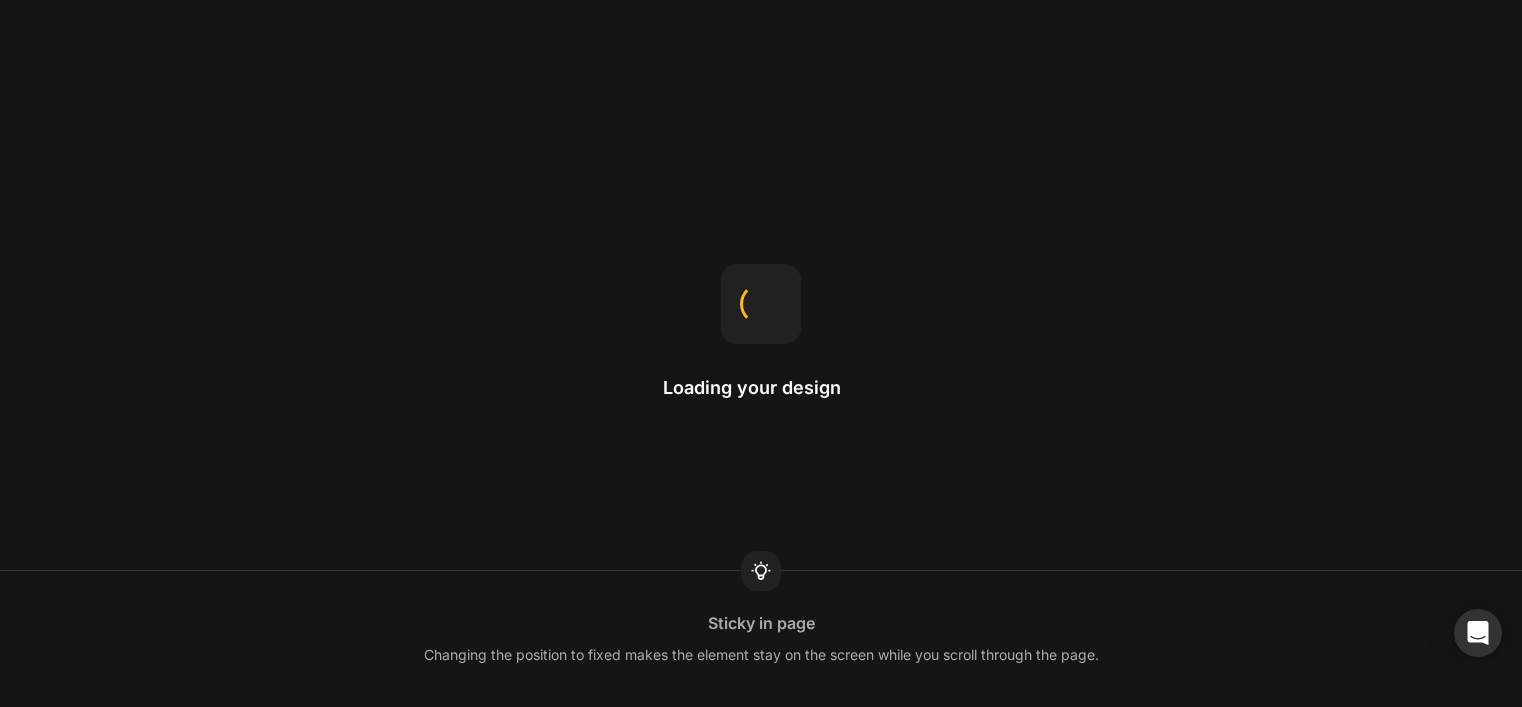 scroll, scrollTop: 0, scrollLeft: 0, axis: both 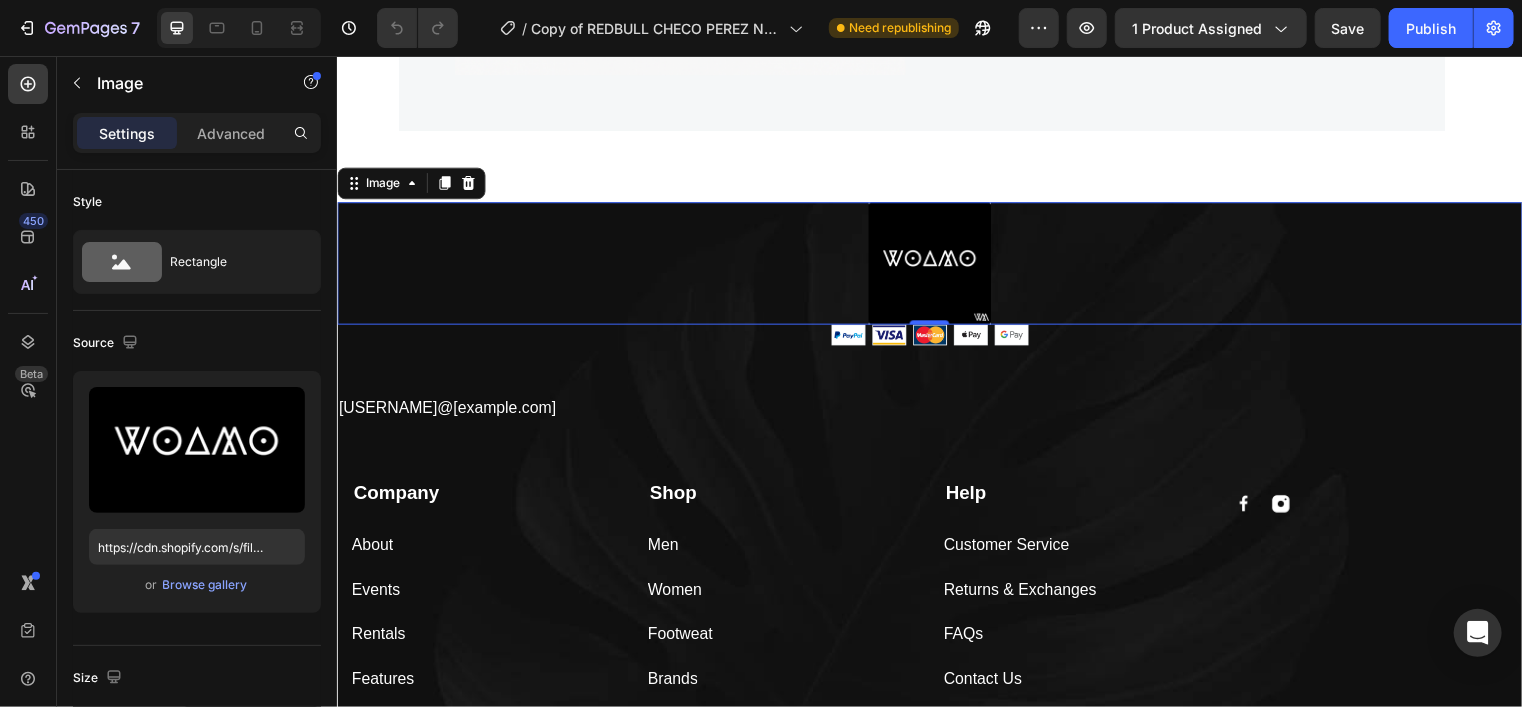 drag, startPoint x: 368, startPoint y: 189, endPoint x: 378, endPoint y: 165, distance: 26 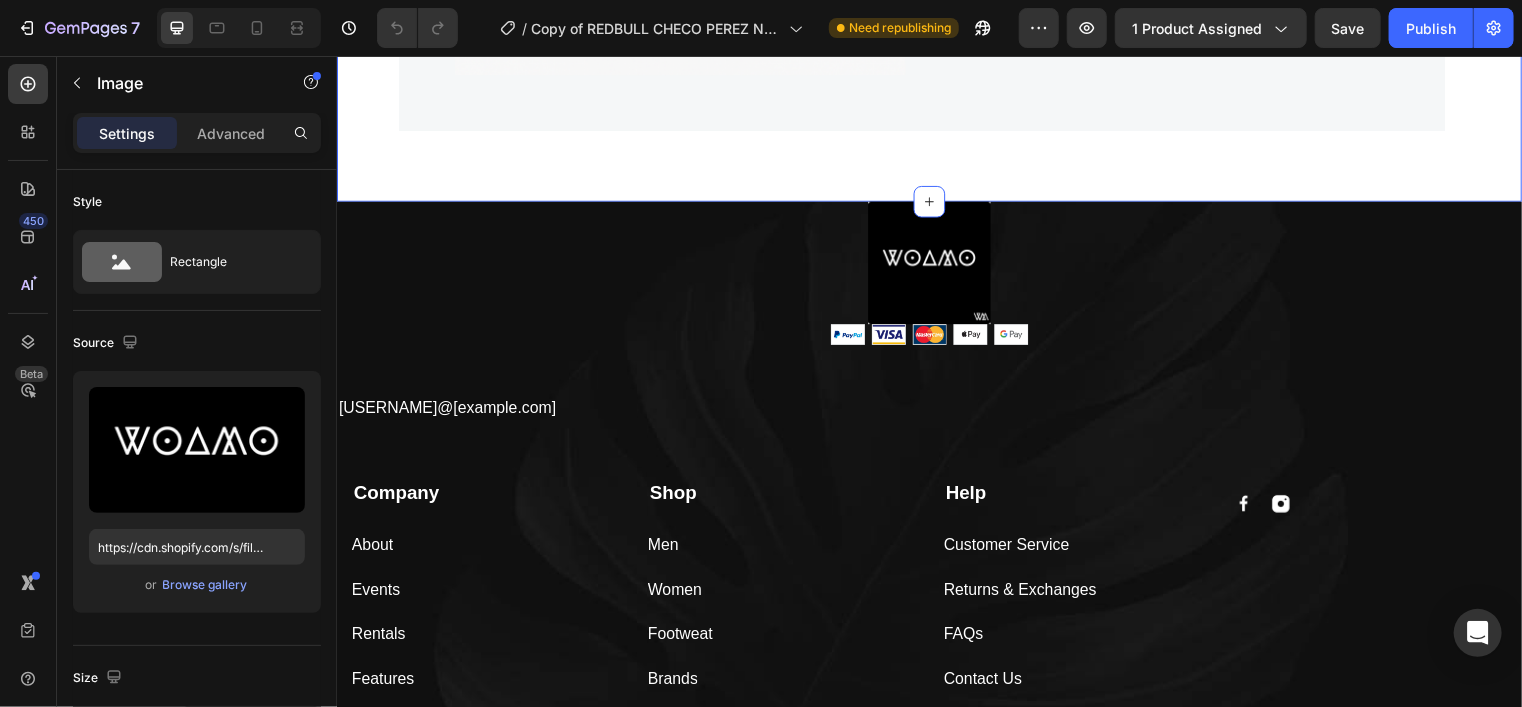 click on "Product Images BMW MOTOR SPORT PUMA (P) Title Relieve Eye Pain and Improve Sleep Text block                Icon                Icon                Icon                Icon                Icon Icon List Hoz (224 reviews) Text block Row $89.900,00 (P) Price (P) Price $130.000,00 (P) Price (P) Price Row Buy Now (P) Cart Button Row Product Product Images Oracle Red Bull Racing Checo Pérez 9Forty (P) Title Relieve Eye Pain and Improve Sleep Text block                Icon                Icon                Icon                Icon                Icon Icon List Hoz (224 reviews) Text block Row $89.900,00 (P) Price (P) Price $170.000,00 (P) Price (P) Price Row Buy Now (P) Cart Button Row Product Product Images MERCEDES AMG F1- GEORGE RUSSEL (P) Title Relieve Eye Pain and Improve Sleep Text block                Icon                Icon                Icon                Icon                Icon Icon List Hoz (224 reviews) Text block Row $89.900,00 (P) Price (P) Price $160.000,00 (P) Price (P) Price" at bounding box center [936, -154] 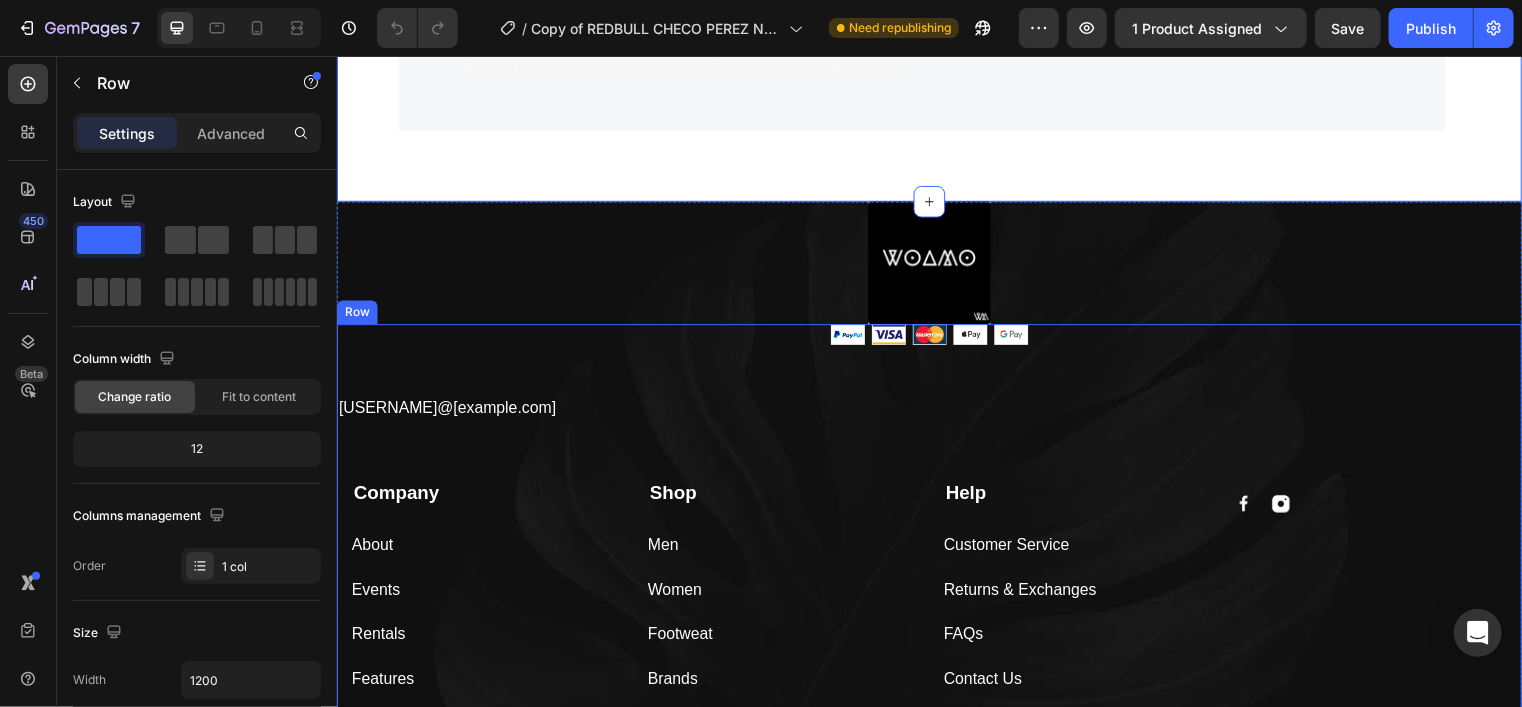 click on "Image woamo23@gmail.com Text block Company Text block About Button Events Button Rentals Button Features Button Shop Text block Men Button Women Button Footweat Button Brands Button Help Text block Customer Service Button Returns & Exchanges Button FAQs Button Contact Us Button Image Image Row Row © 2022 woamo.com.co Text block" at bounding box center (936, 562) 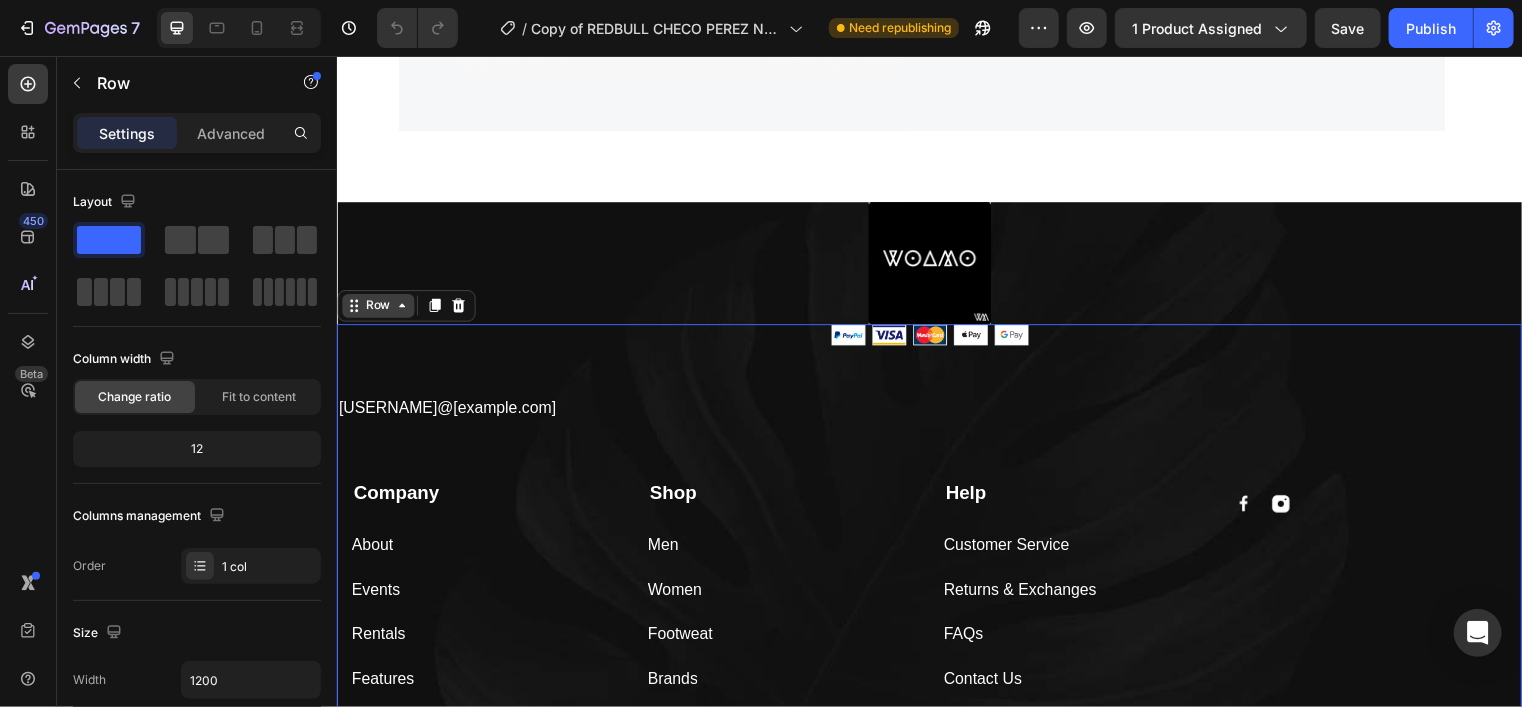 click on "Row" at bounding box center [377, 309] 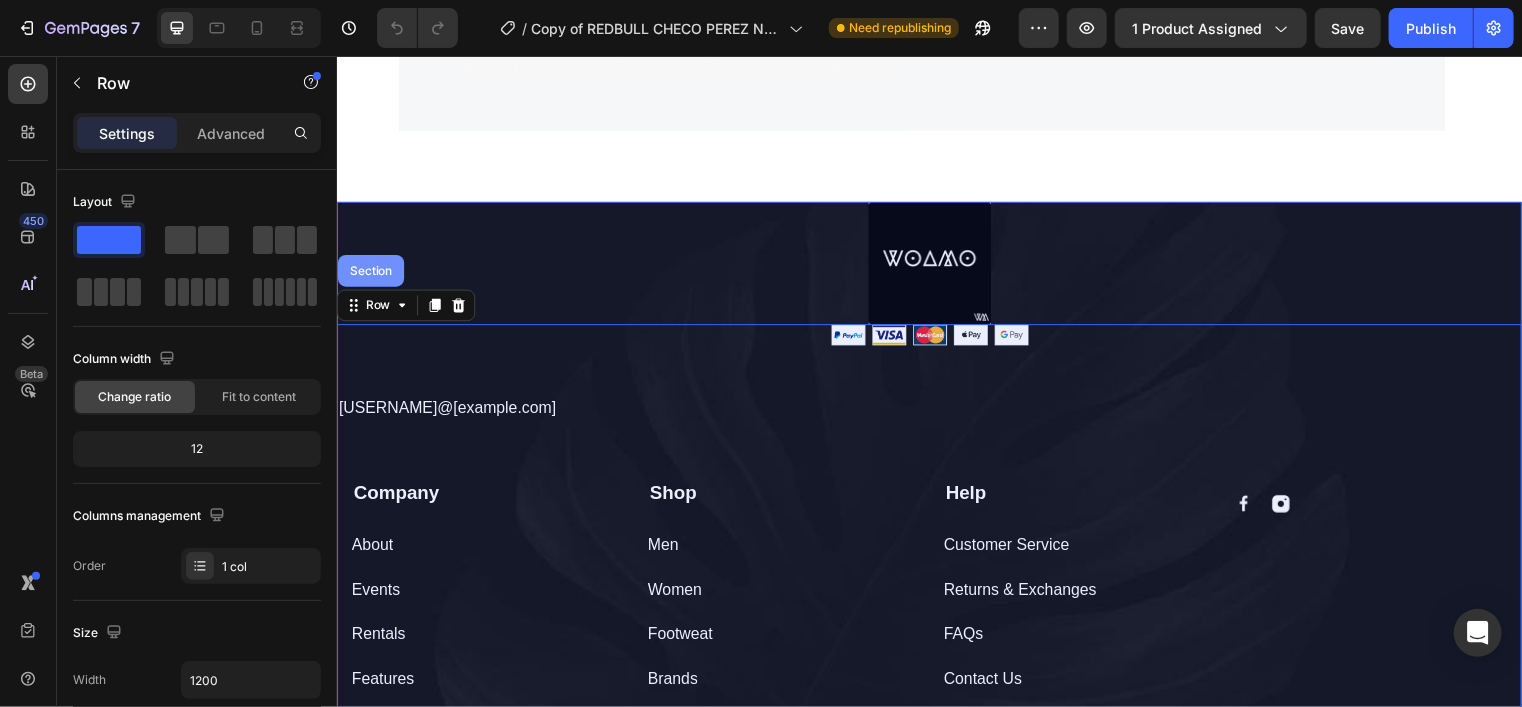click on "Section" at bounding box center (370, 274) 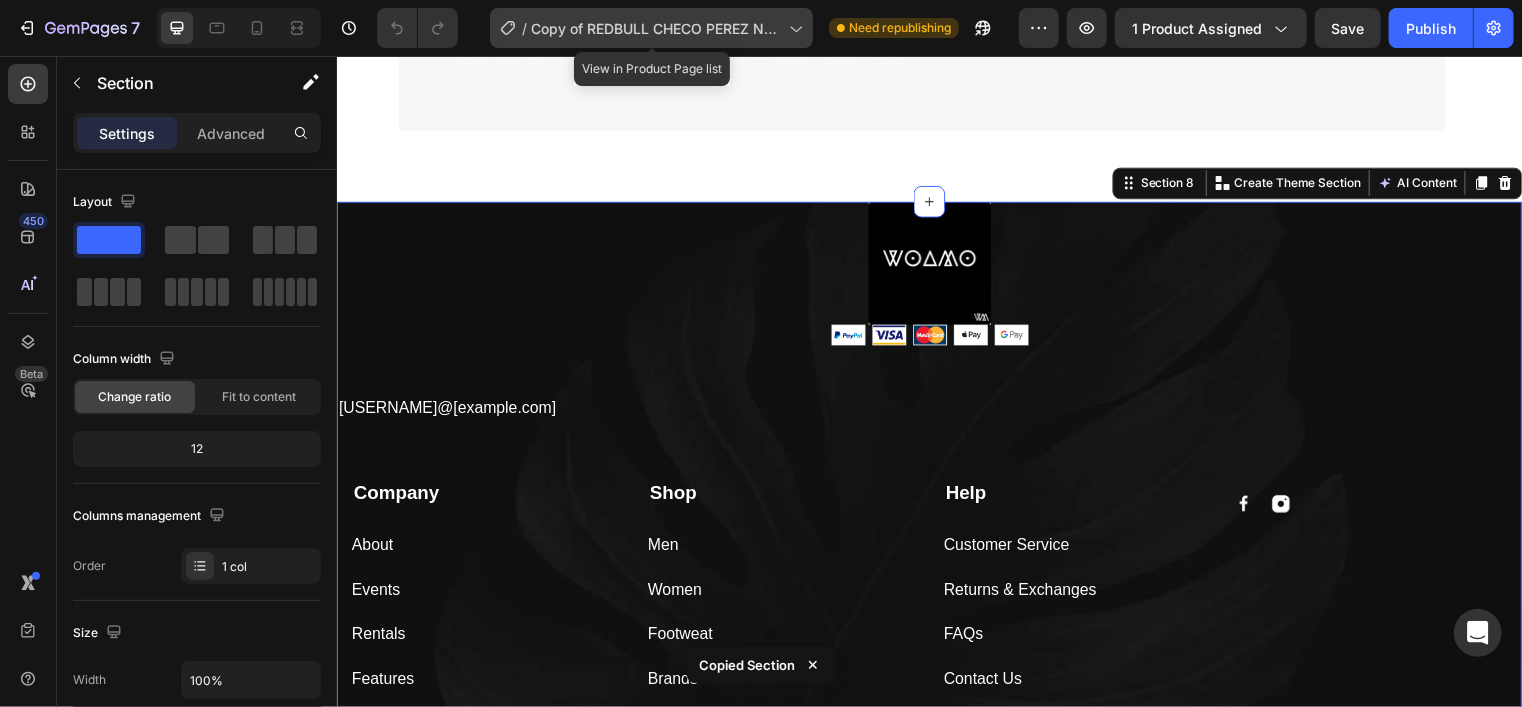 click on "/  Copy of REDBULL CHECO PEREZ NEGRA/AZUL" 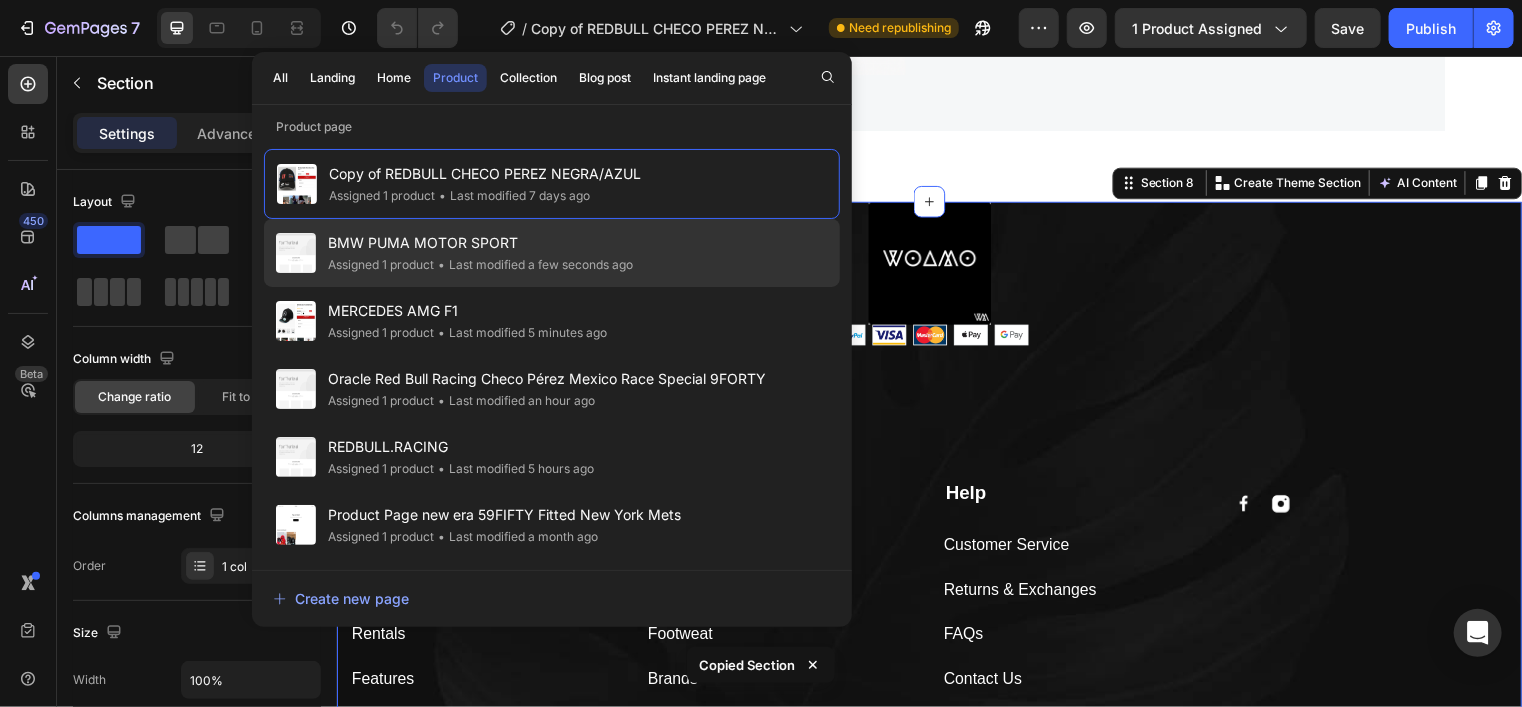 click on "• Last modified a few seconds ago" 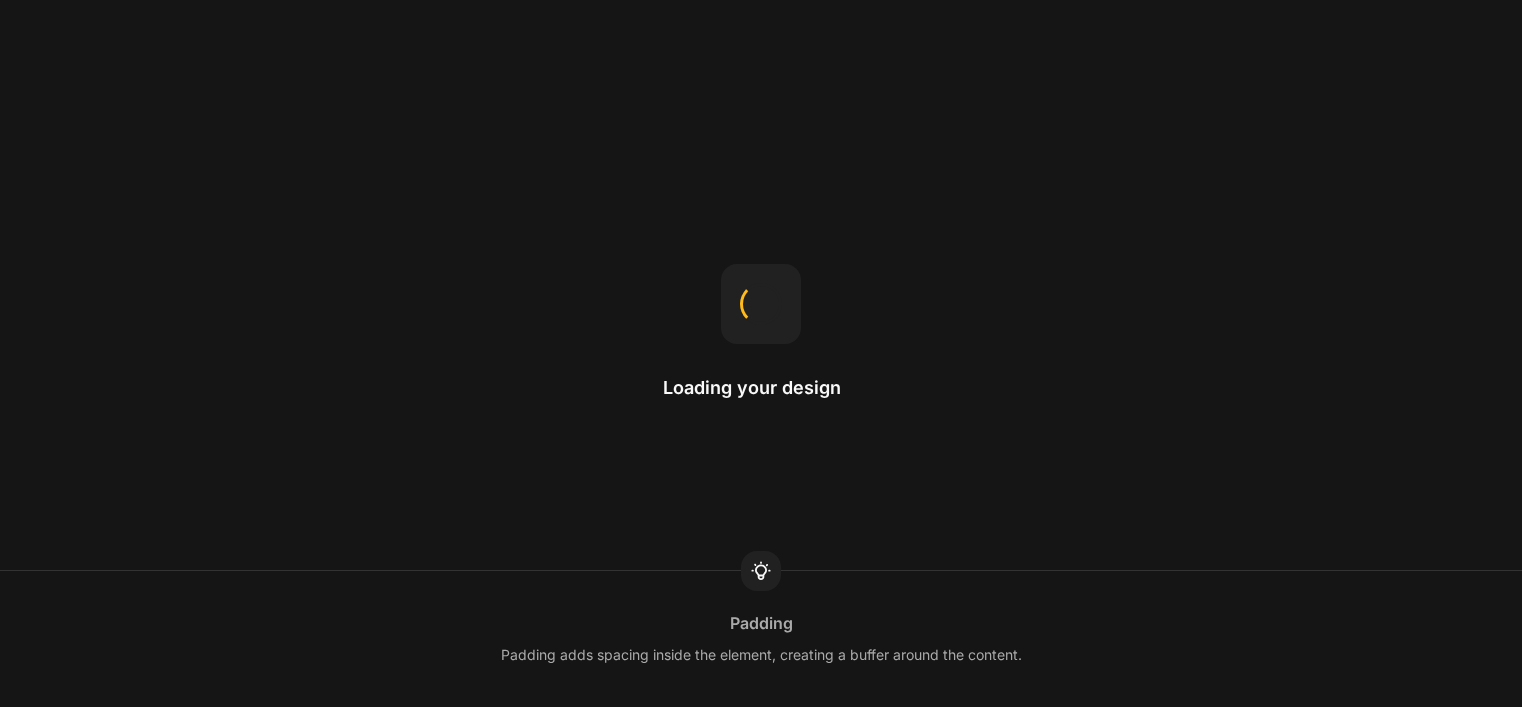 scroll, scrollTop: 0, scrollLeft: 0, axis: both 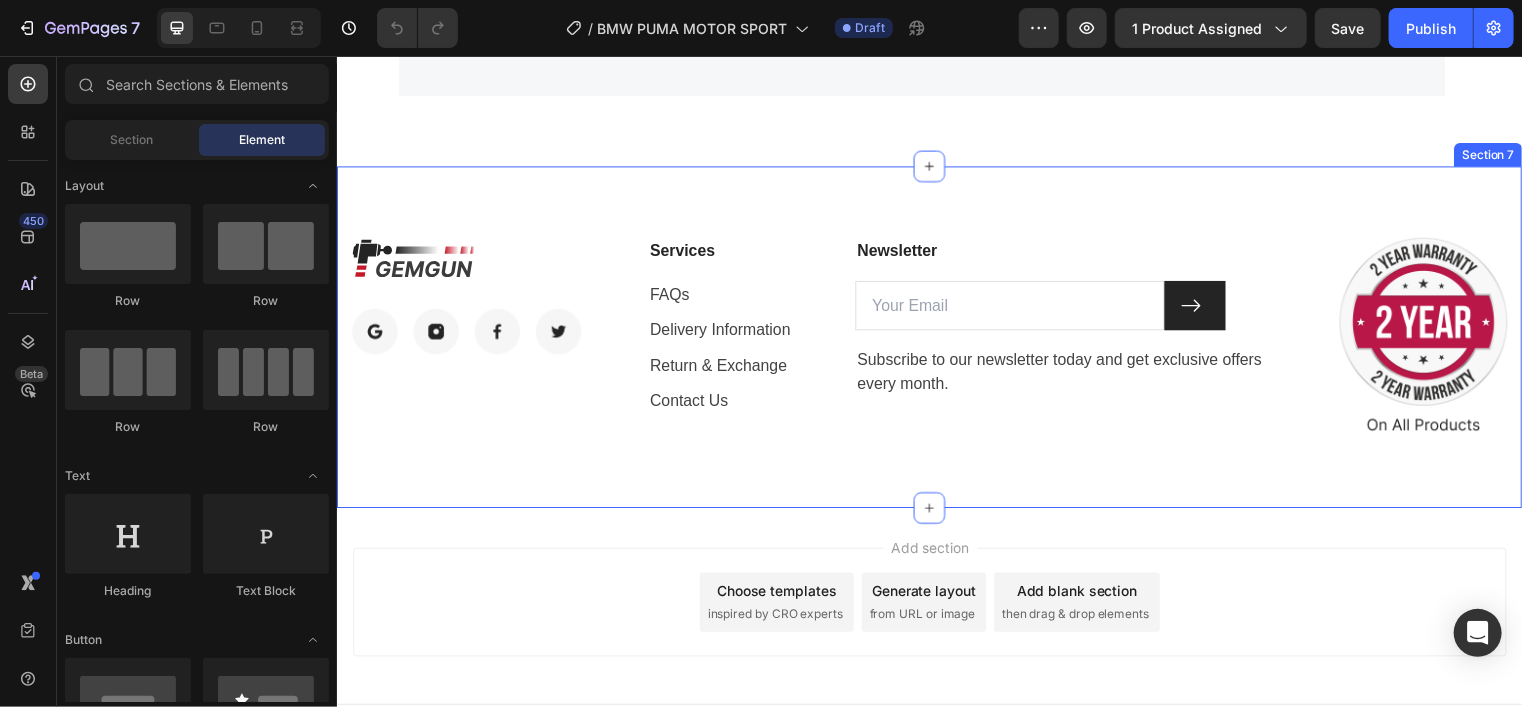 click on "Image Image Image Image Image Row Services Text block FAQs Text block Delivery Information Text block Return & Exchange  Text block Contact Us Text block Newsletter Text block Email Field
Submit Button Row Subscribe to our newsletter today and get exclusive offers every month. Text block Newsletter Image Row Section 7" at bounding box center [936, 341] 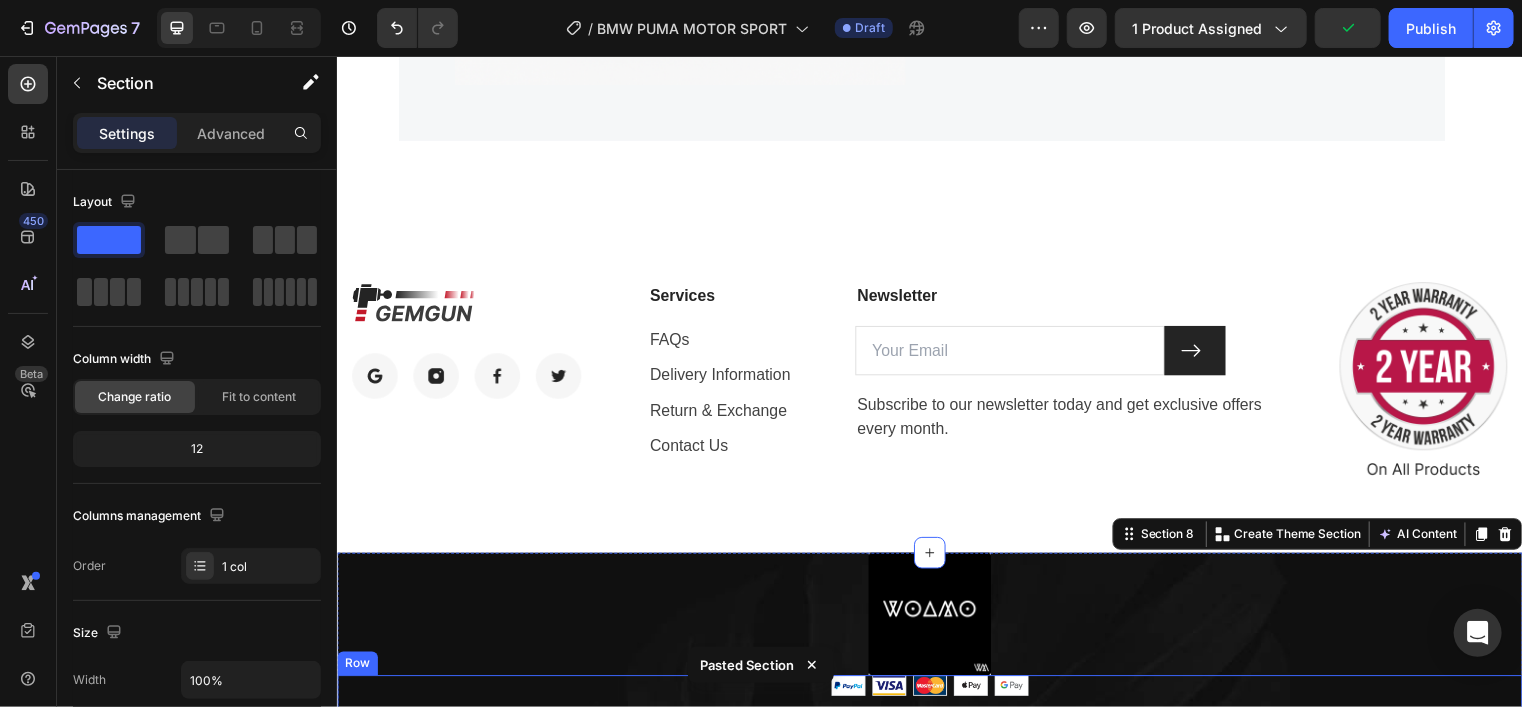 scroll, scrollTop: 3644, scrollLeft: 0, axis: vertical 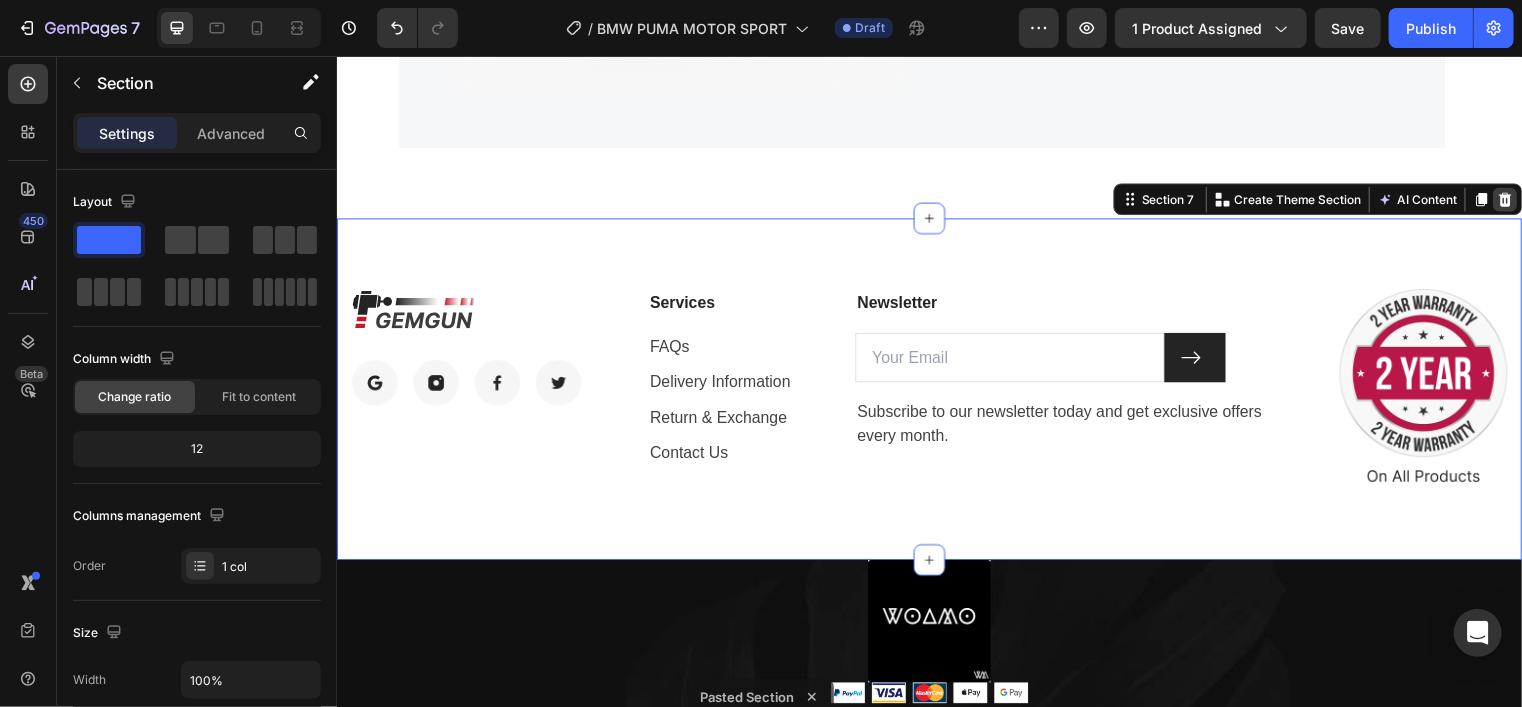 click 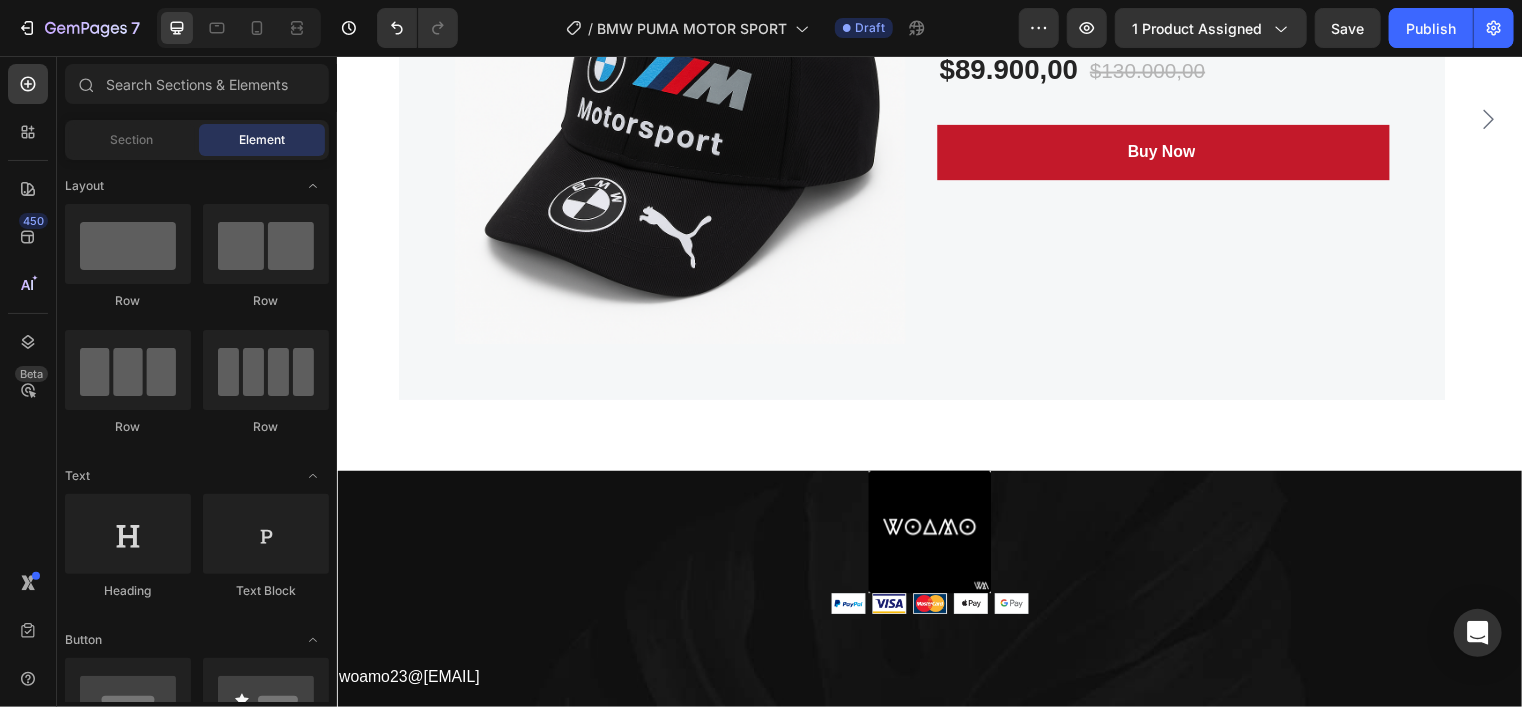 scroll, scrollTop: 3400, scrollLeft: 0, axis: vertical 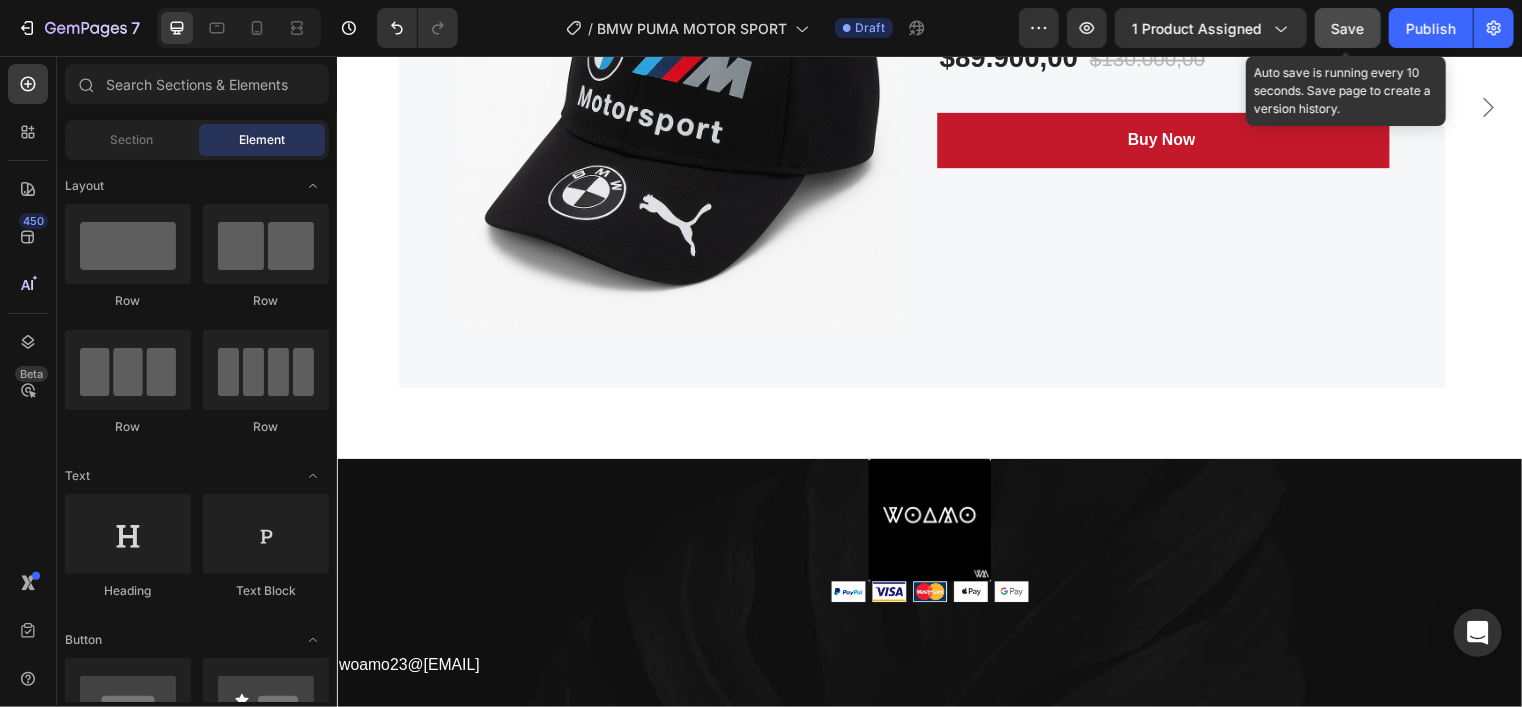 click on "Save" 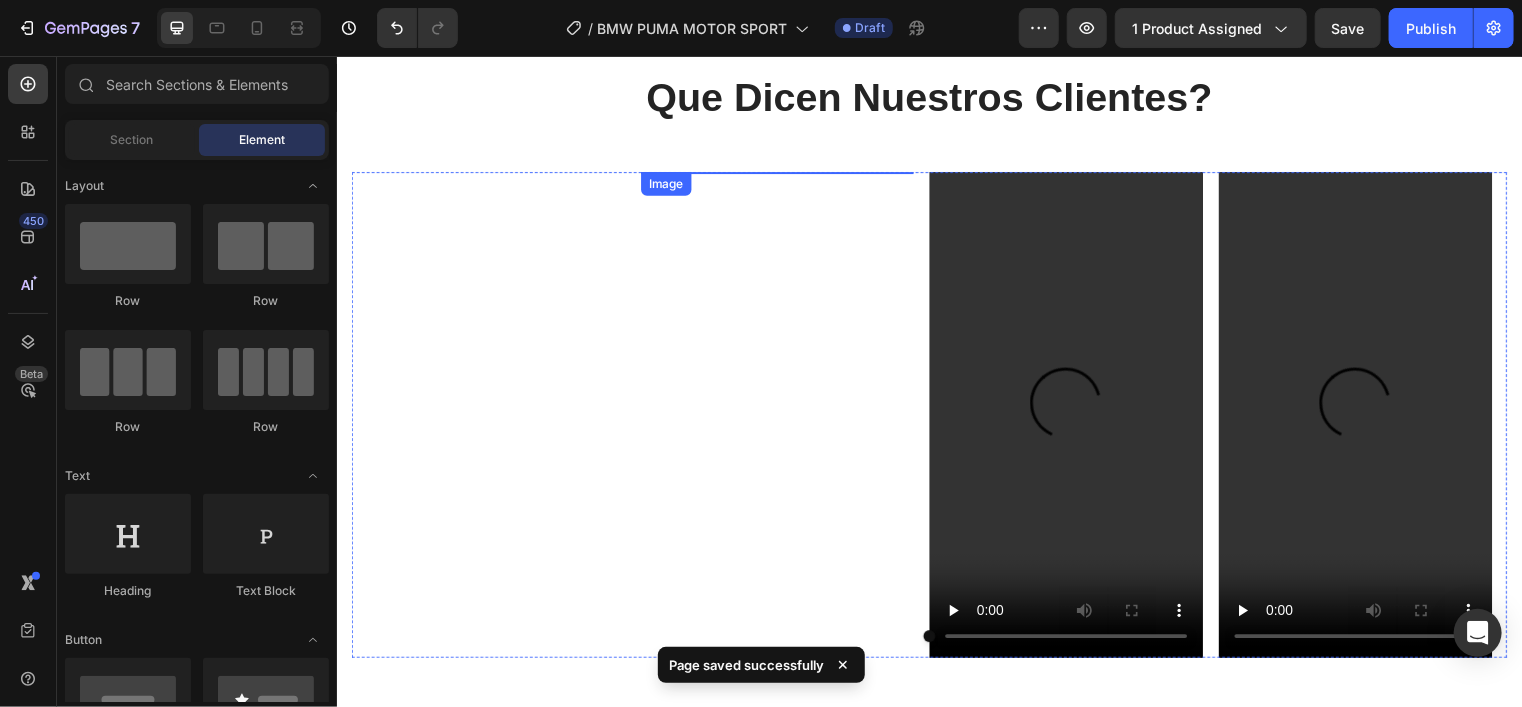 scroll, scrollTop: 2120, scrollLeft: 0, axis: vertical 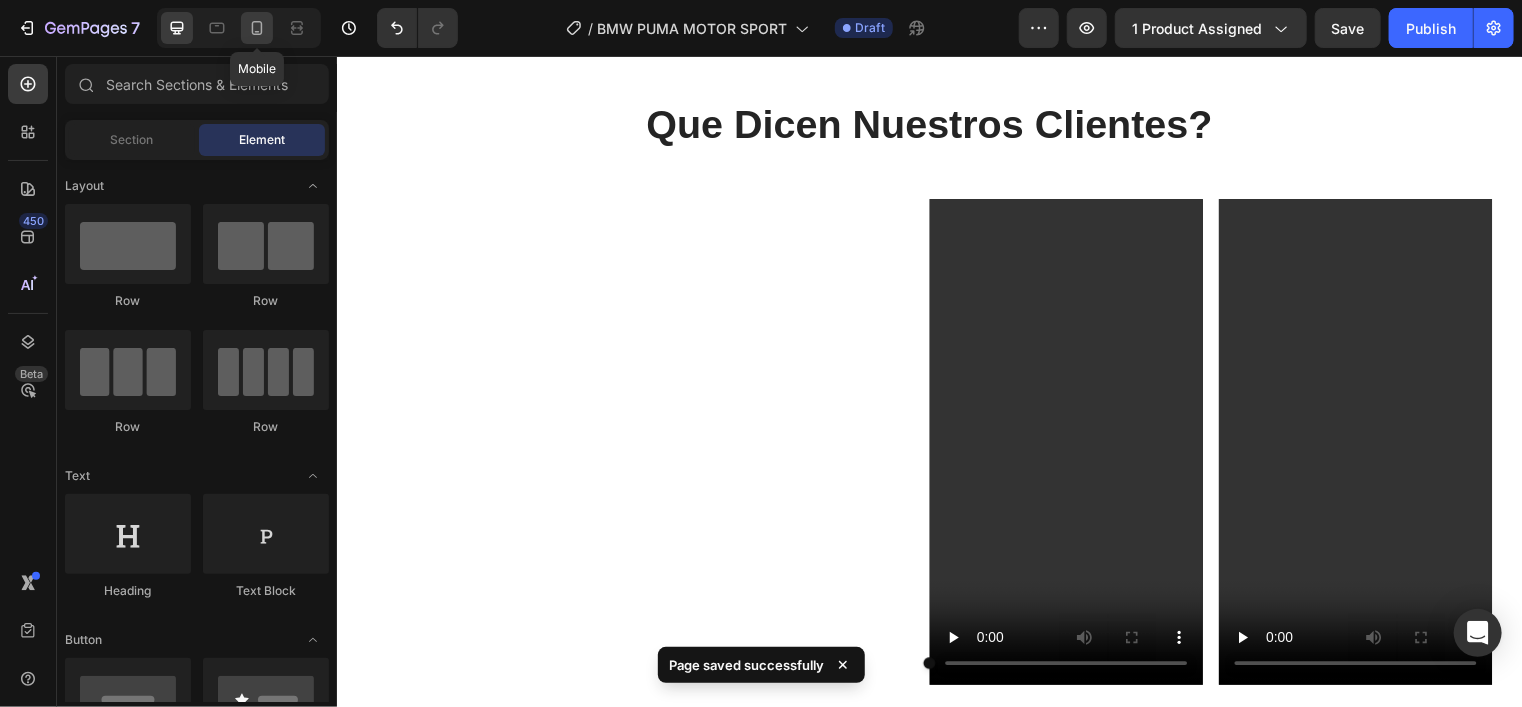 click 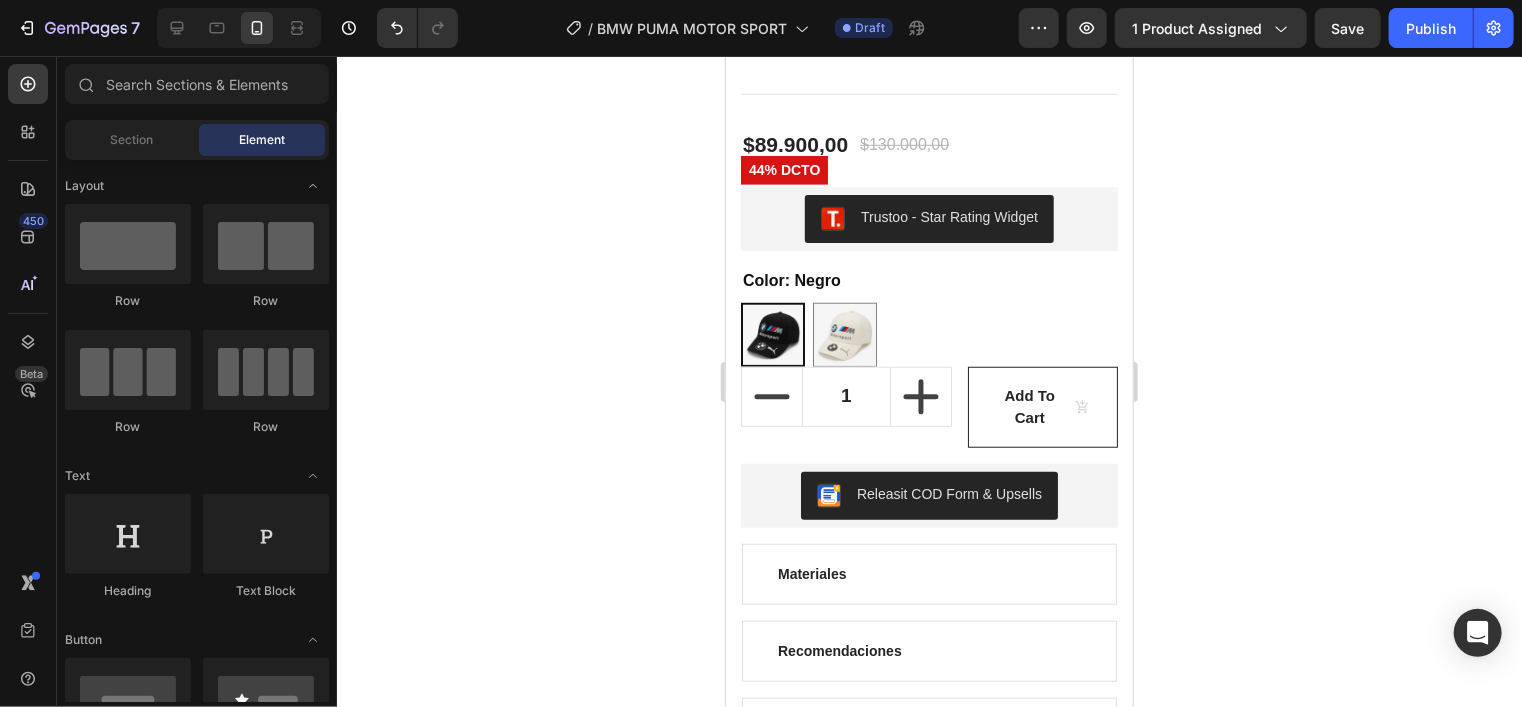 scroll, scrollTop: 660, scrollLeft: 0, axis: vertical 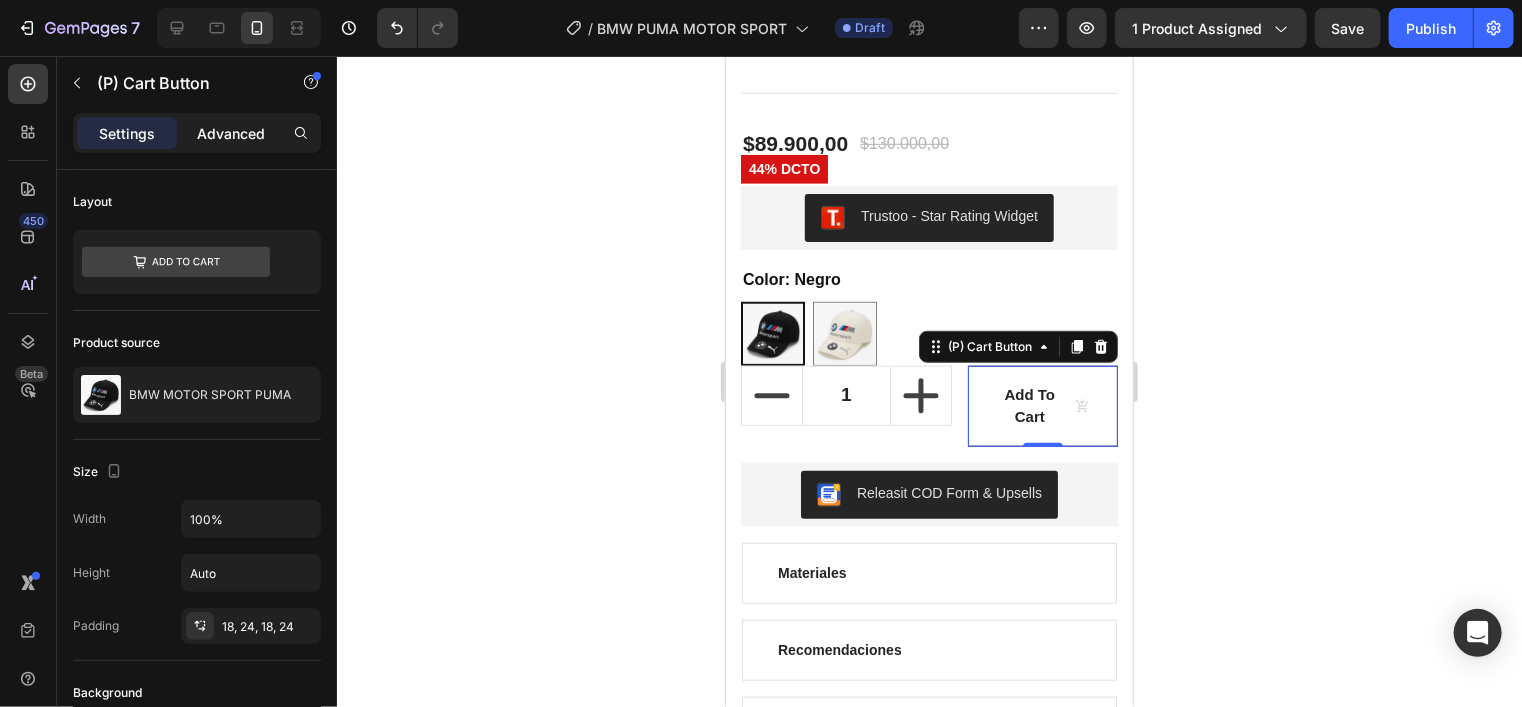 click on "Advanced" at bounding box center (231, 133) 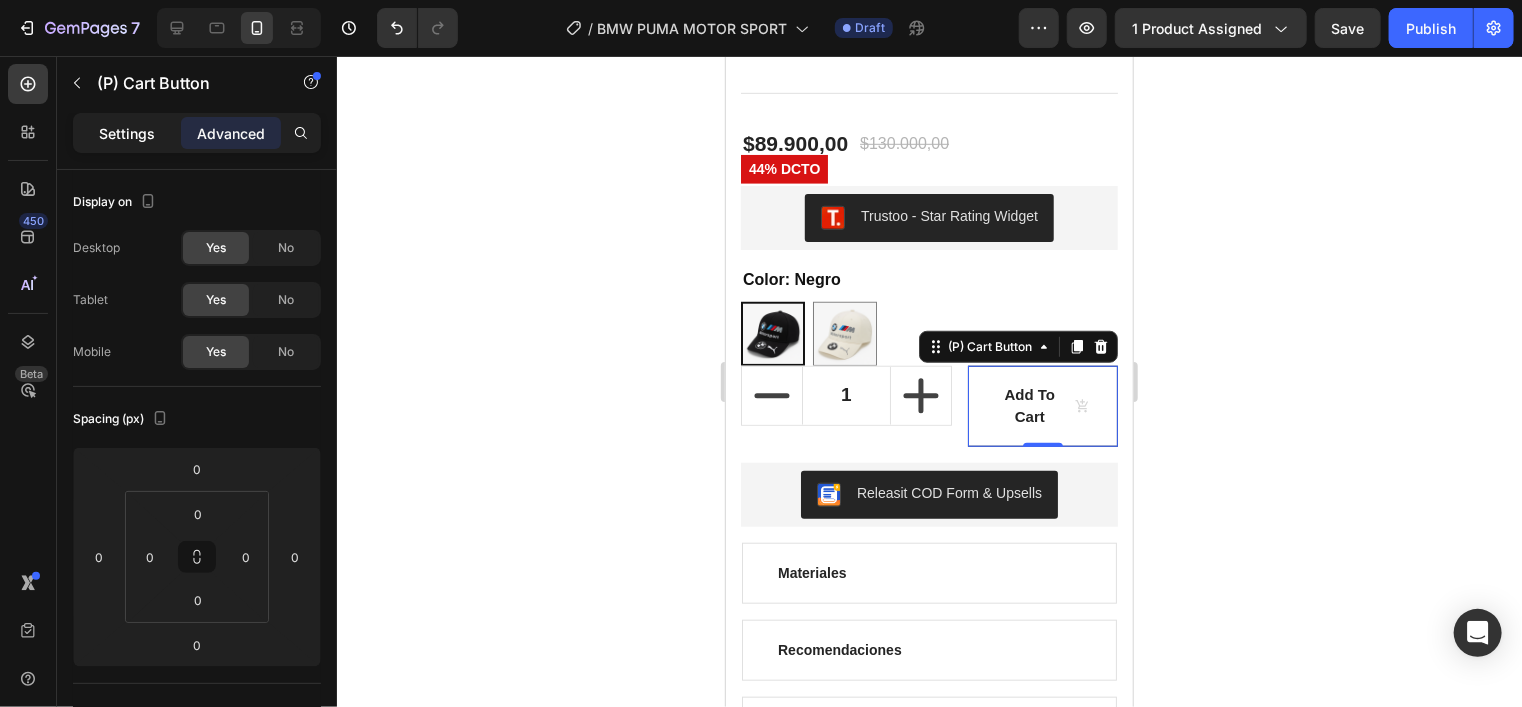 click on "Settings" 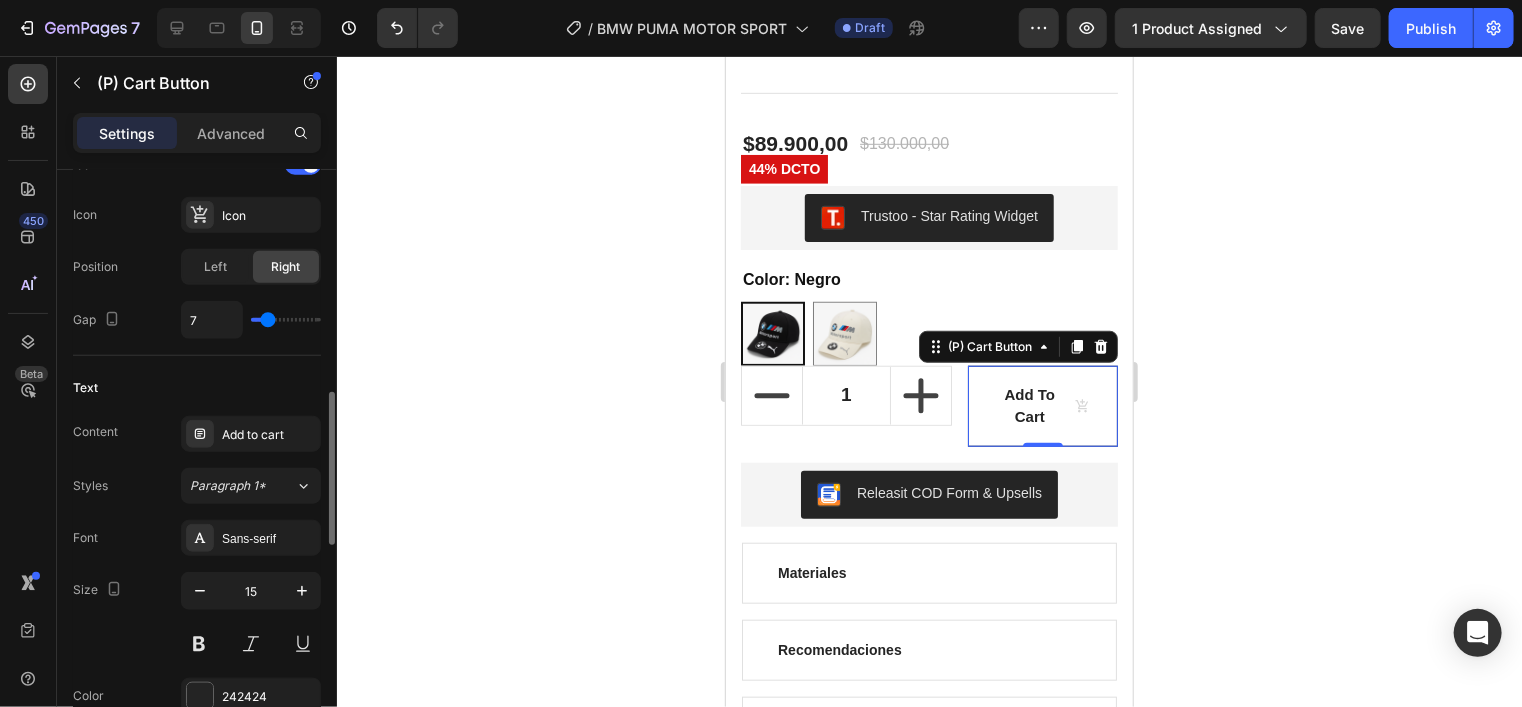 scroll, scrollTop: 859, scrollLeft: 0, axis: vertical 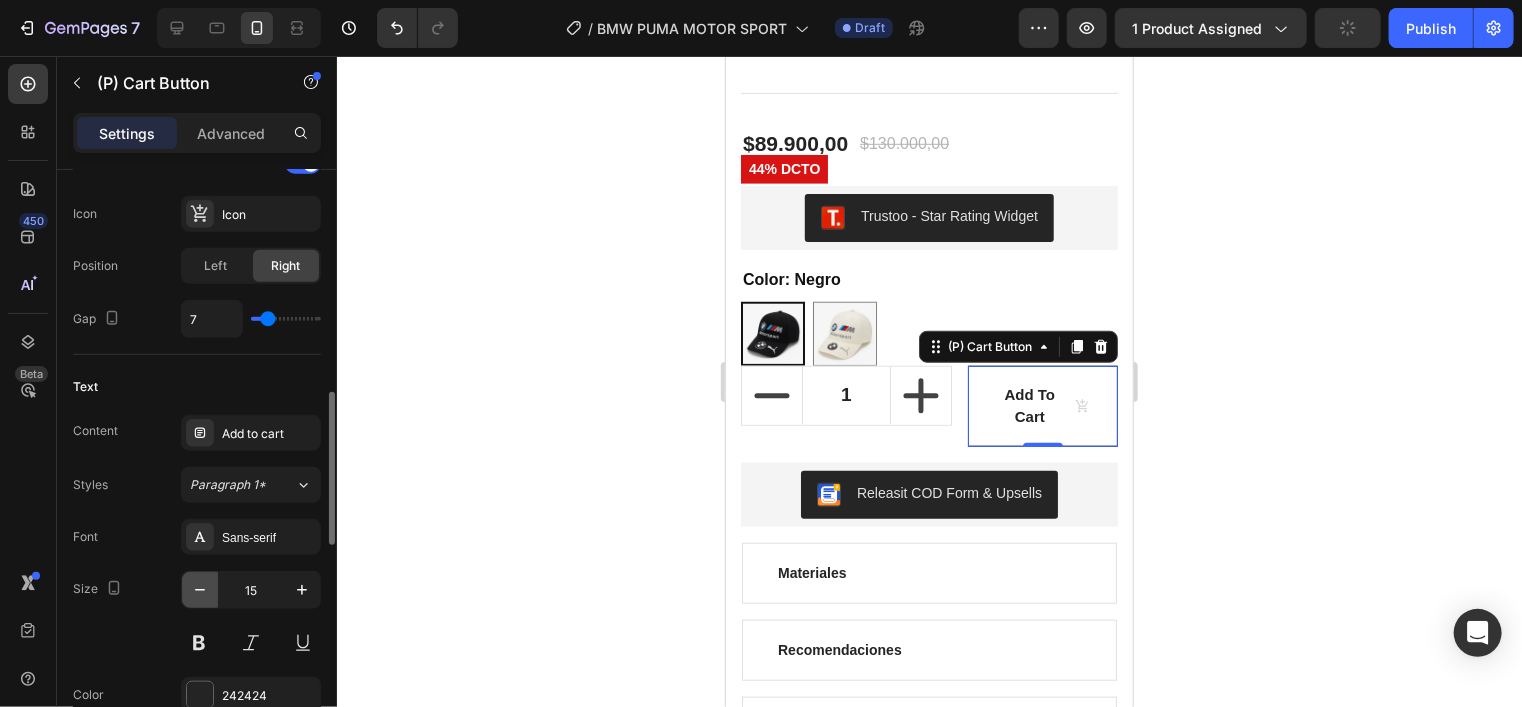 click at bounding box center [200, 590] 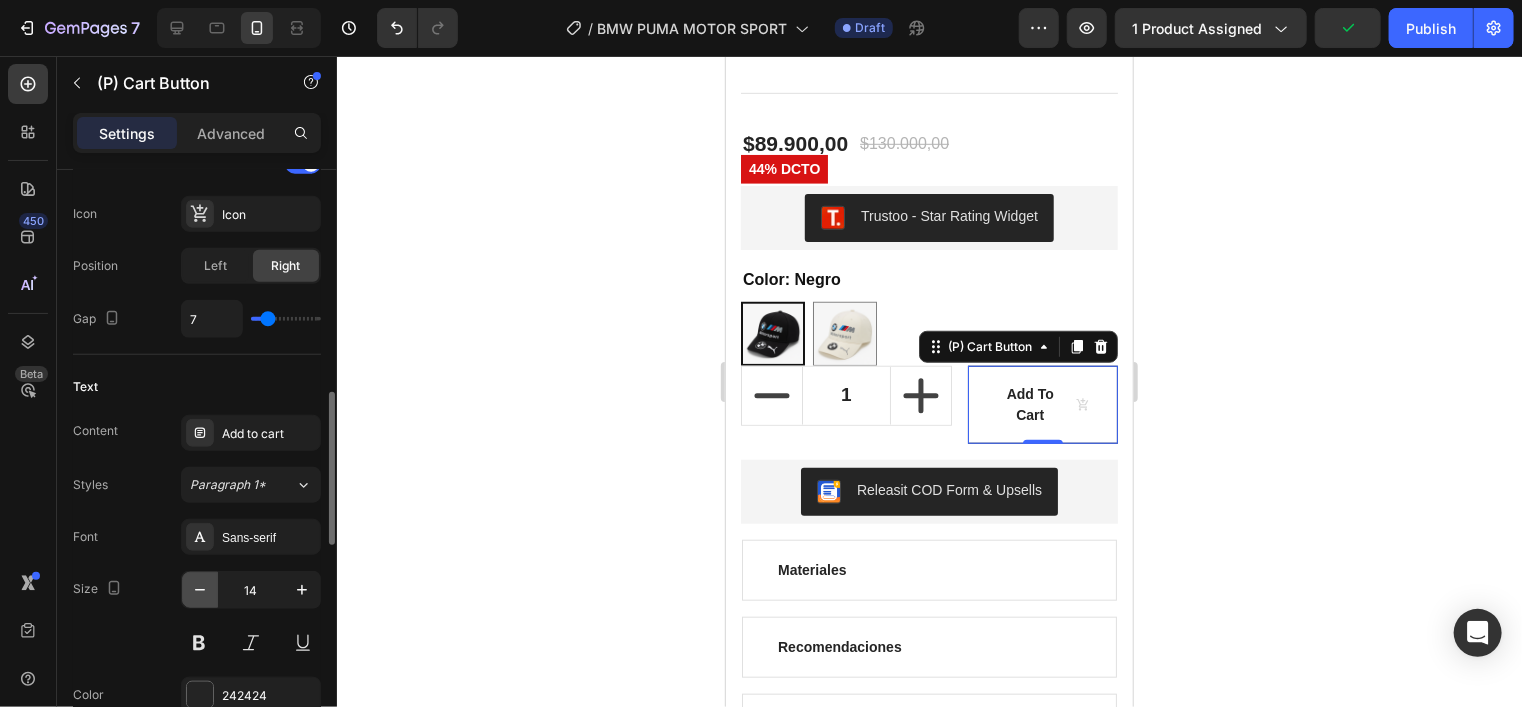 click at bounding box center (200, 590) 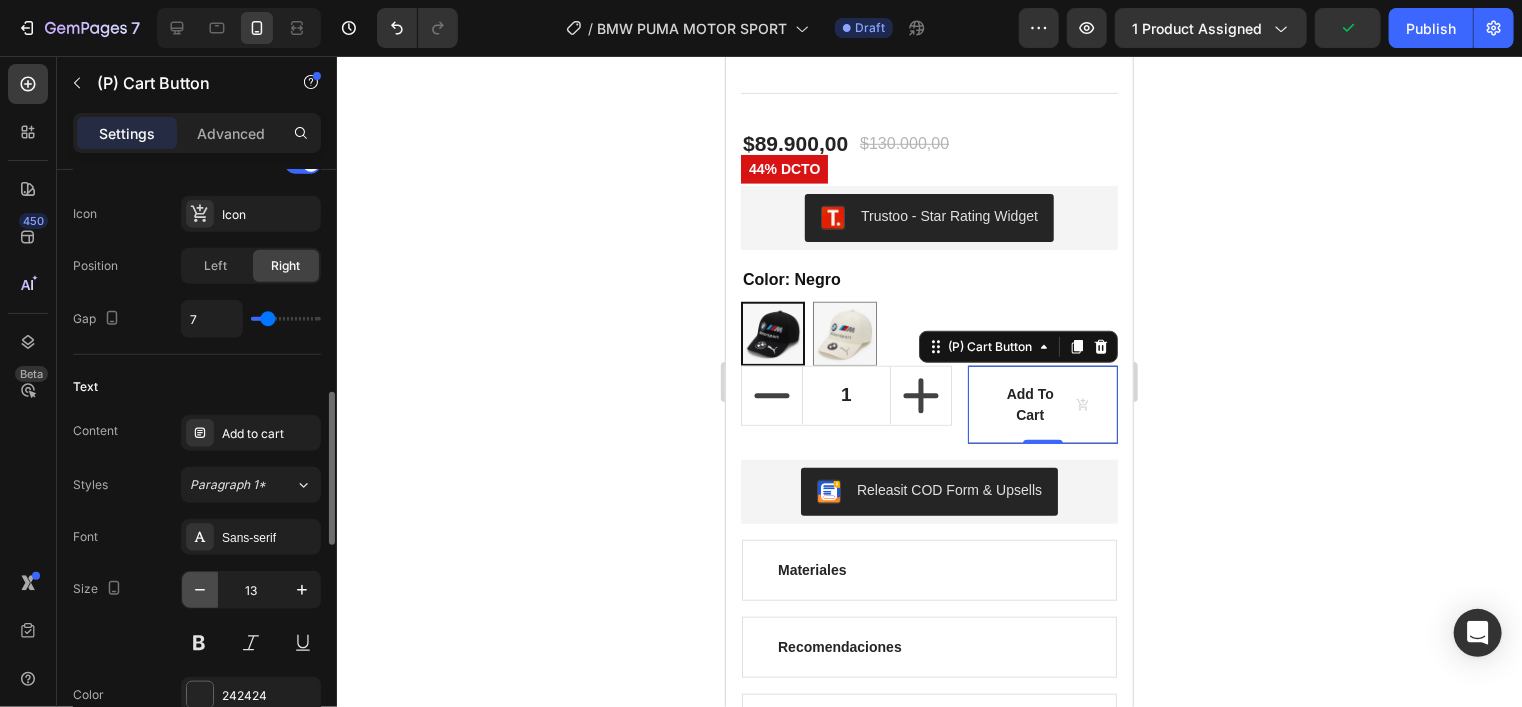 click at bounding box center [200, 590] 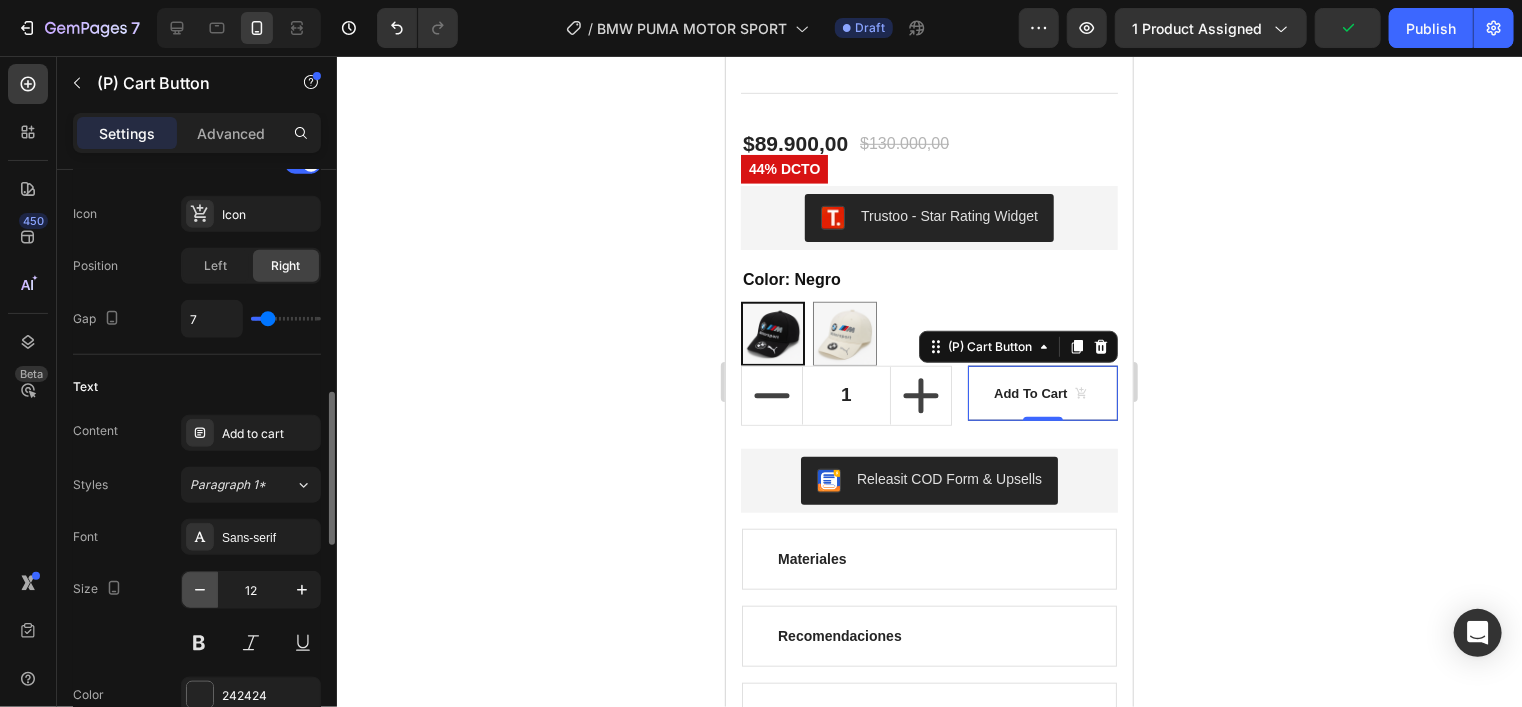 click at bounding box center [200, 590] 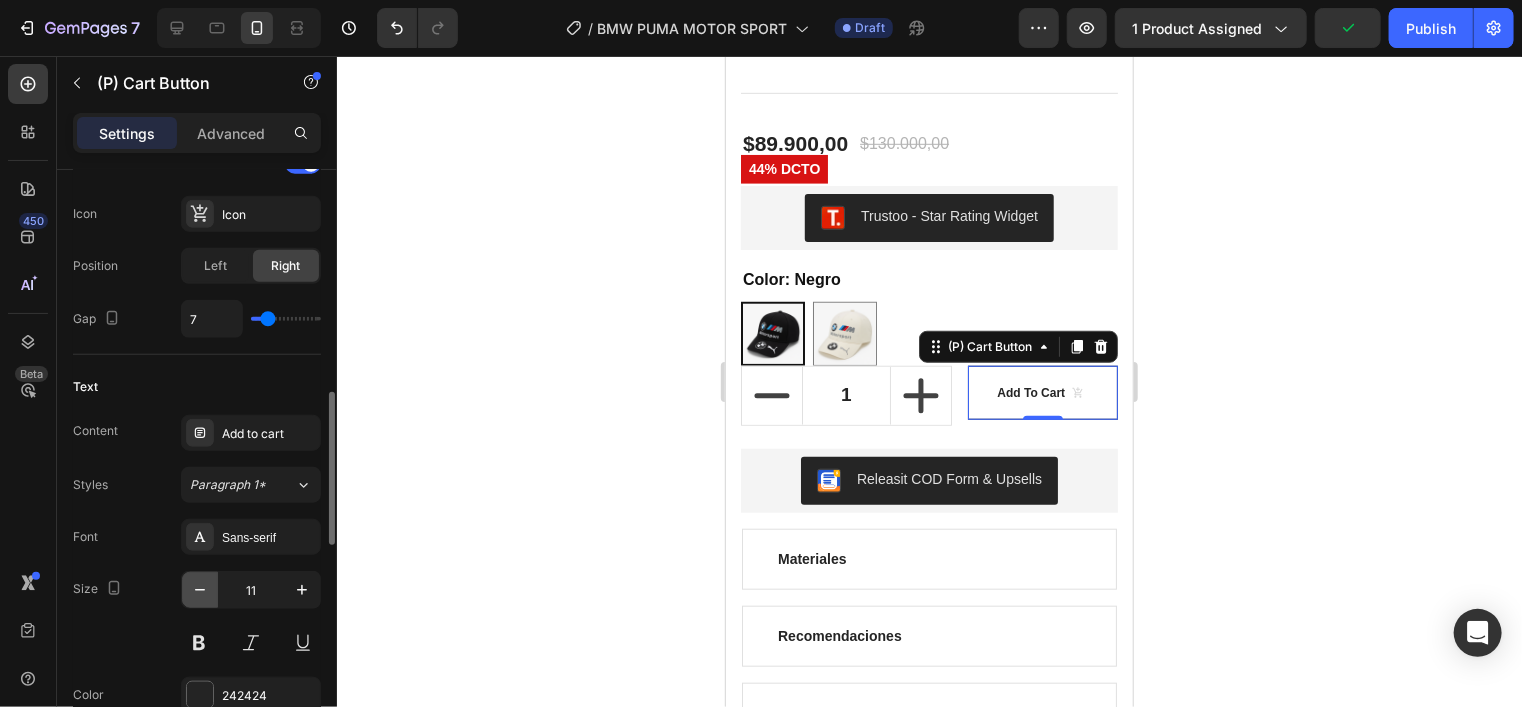 click at bounding box center [200, 590] 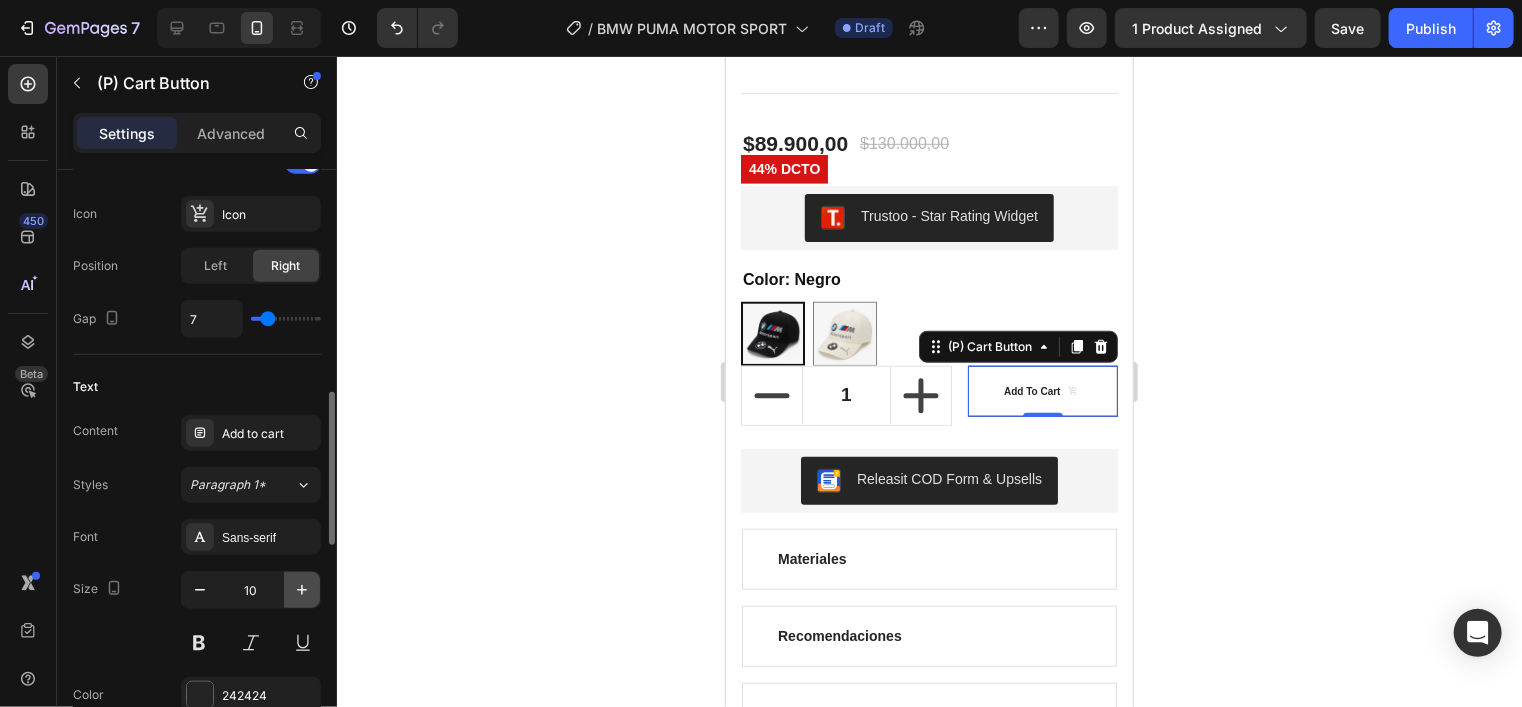 click 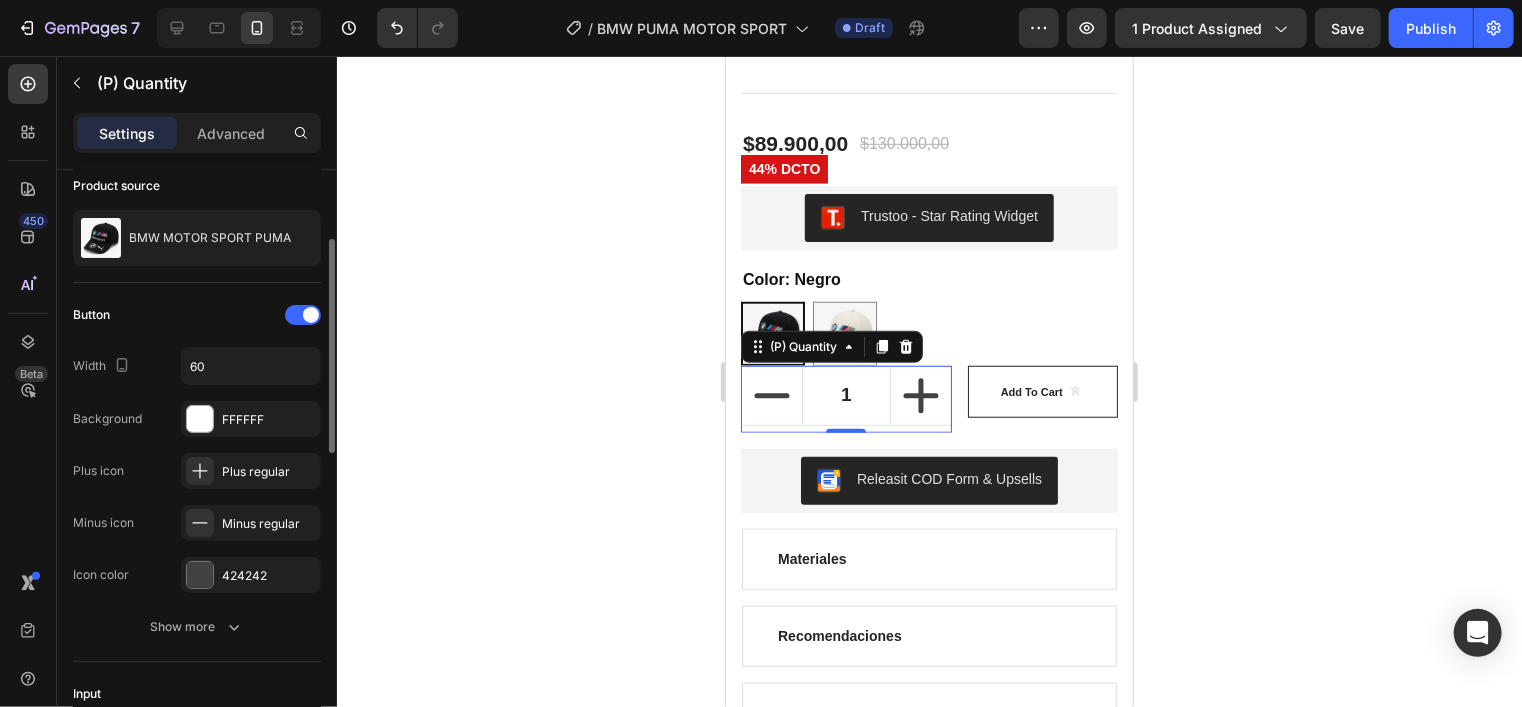 scroll, scrollTop: 0, scrollLeft: 0, axis: both 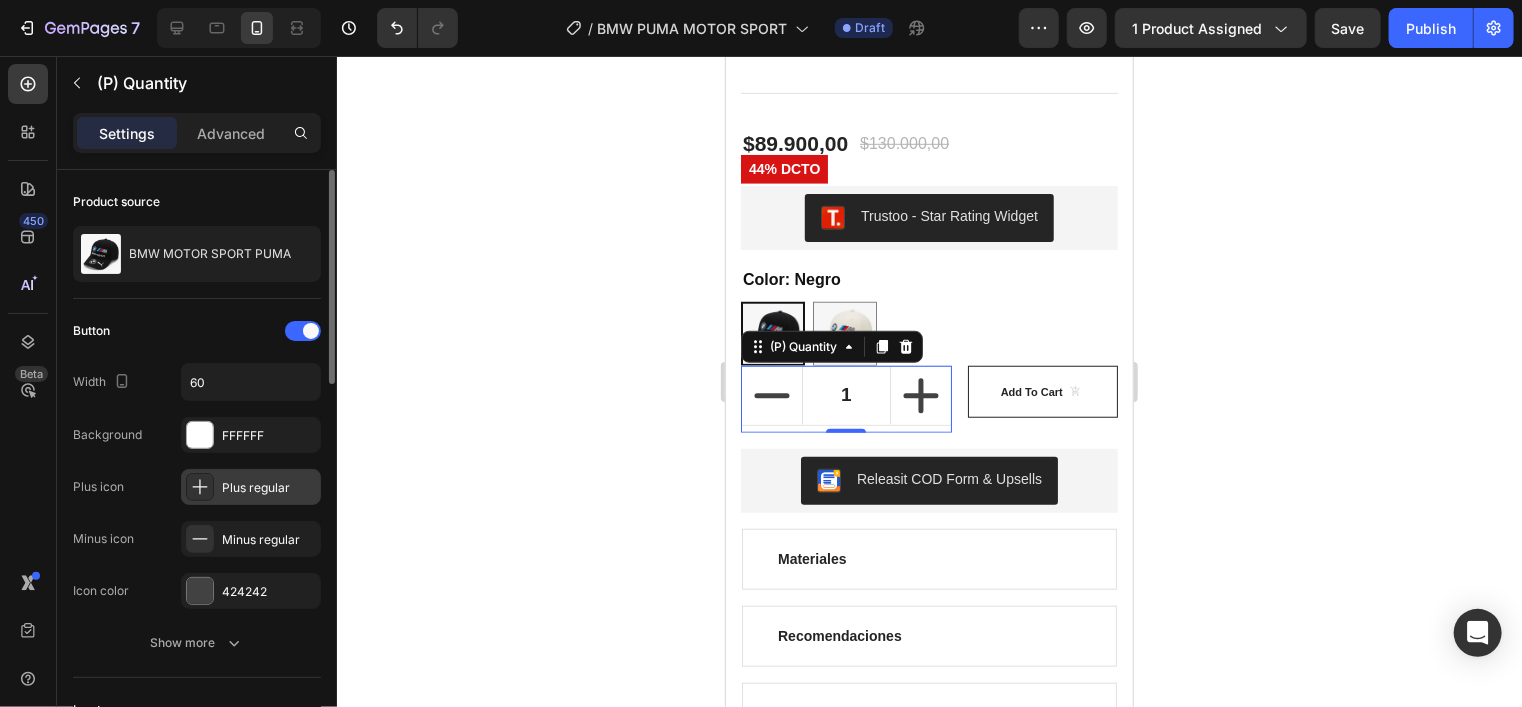 click 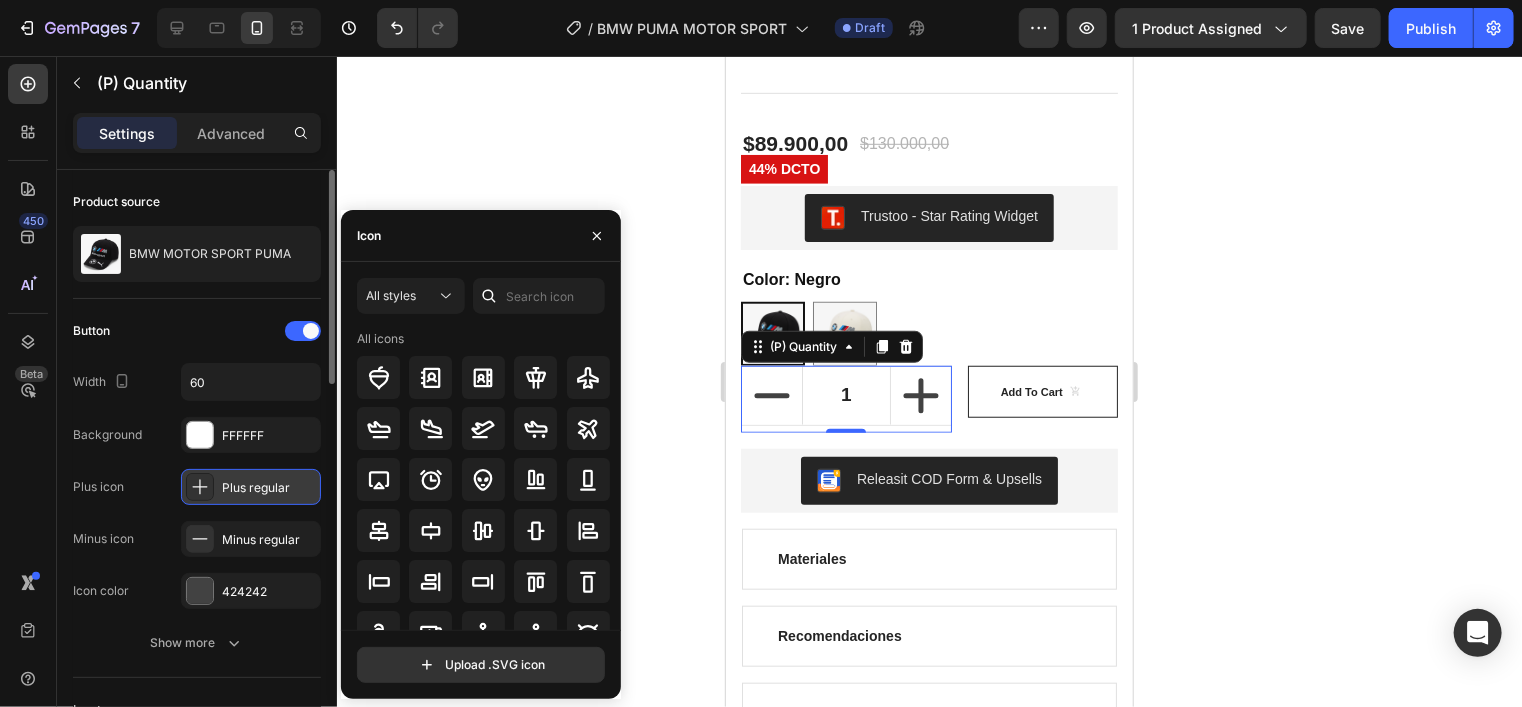 click 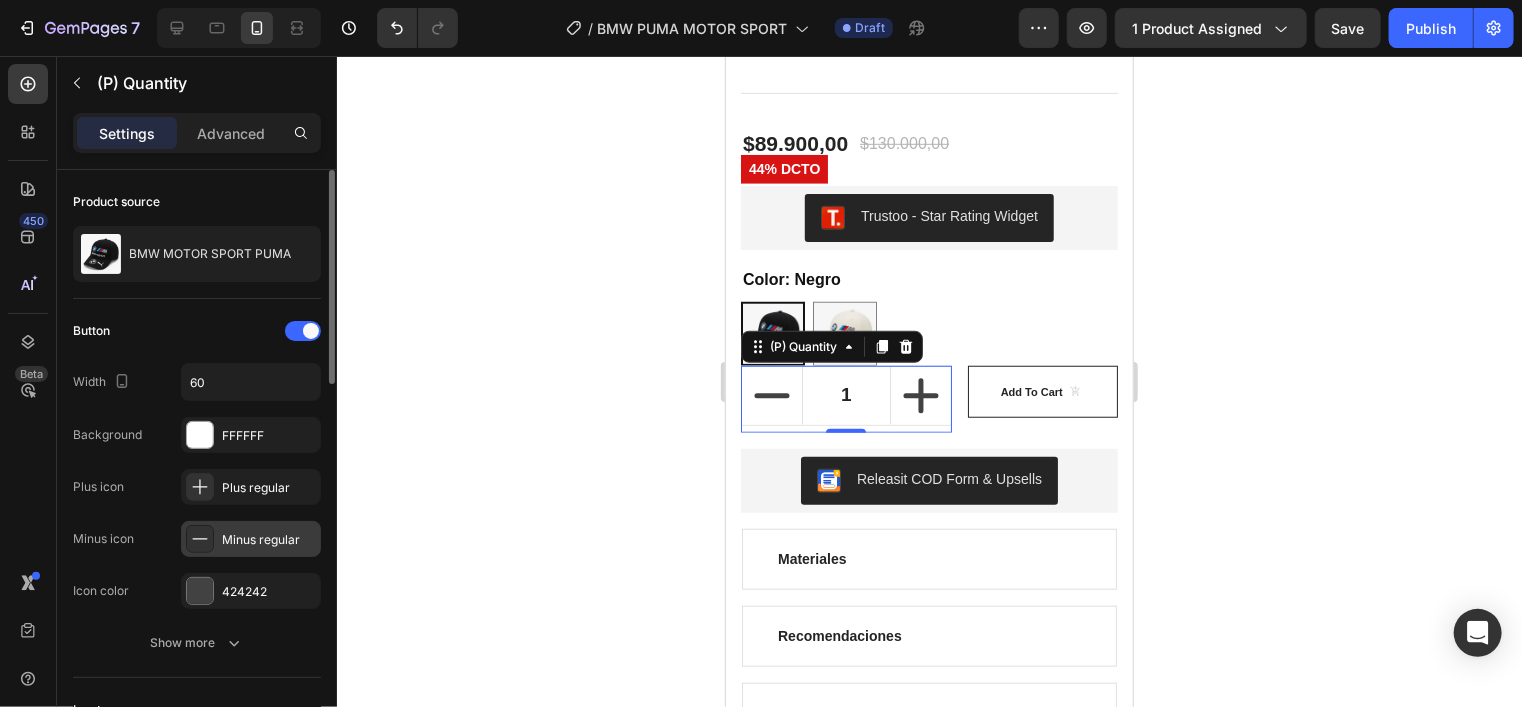 click on "Minus regular" at bounding box center [269, 540] 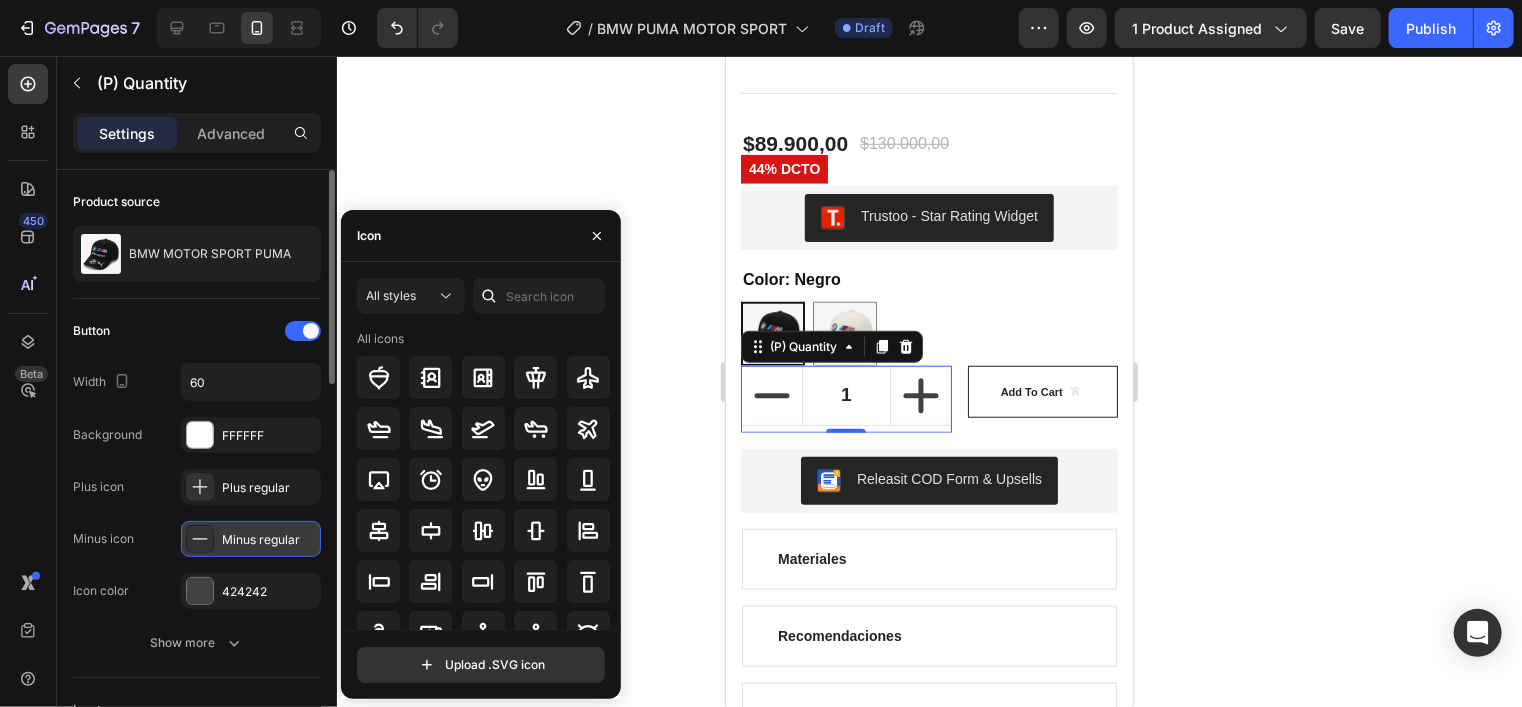 click on "Minus regular" at bounding box center (269, 540) 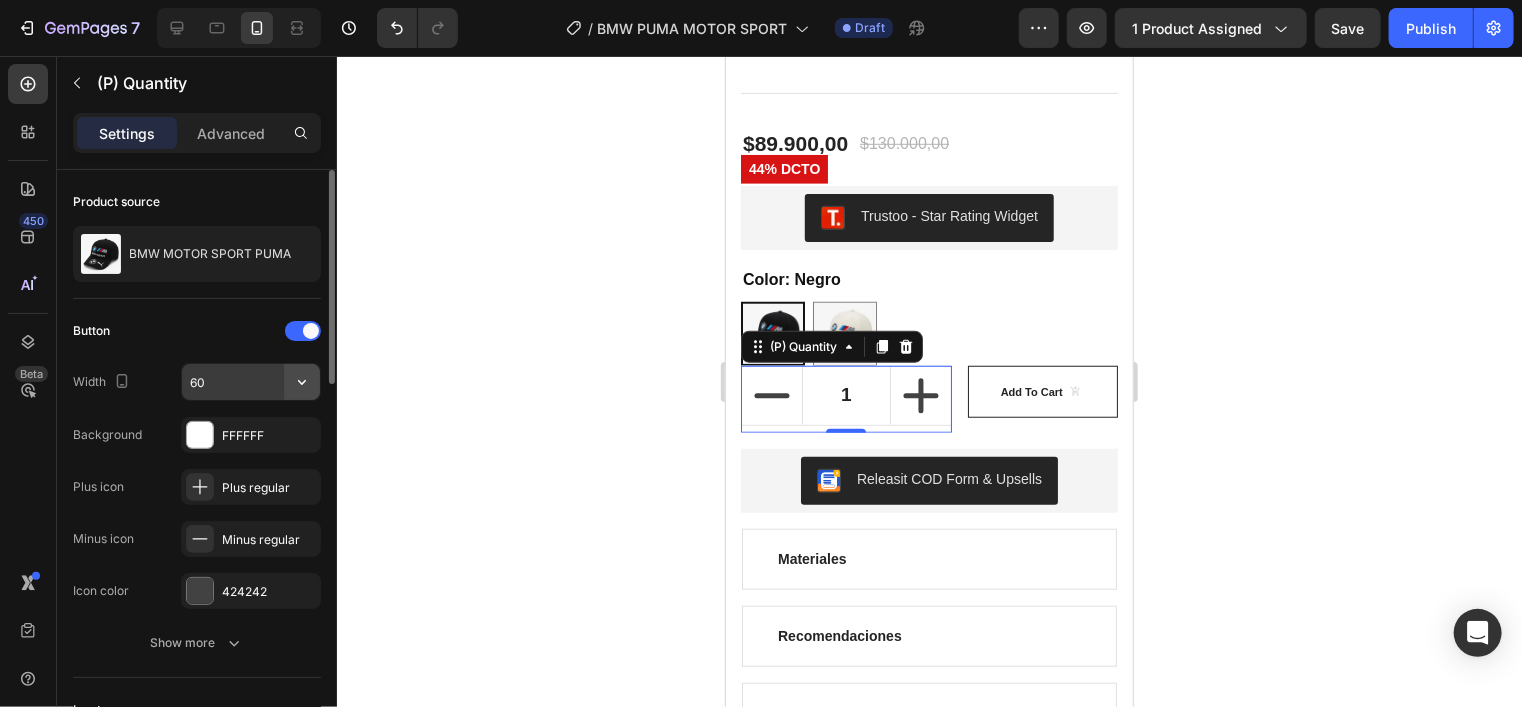 click 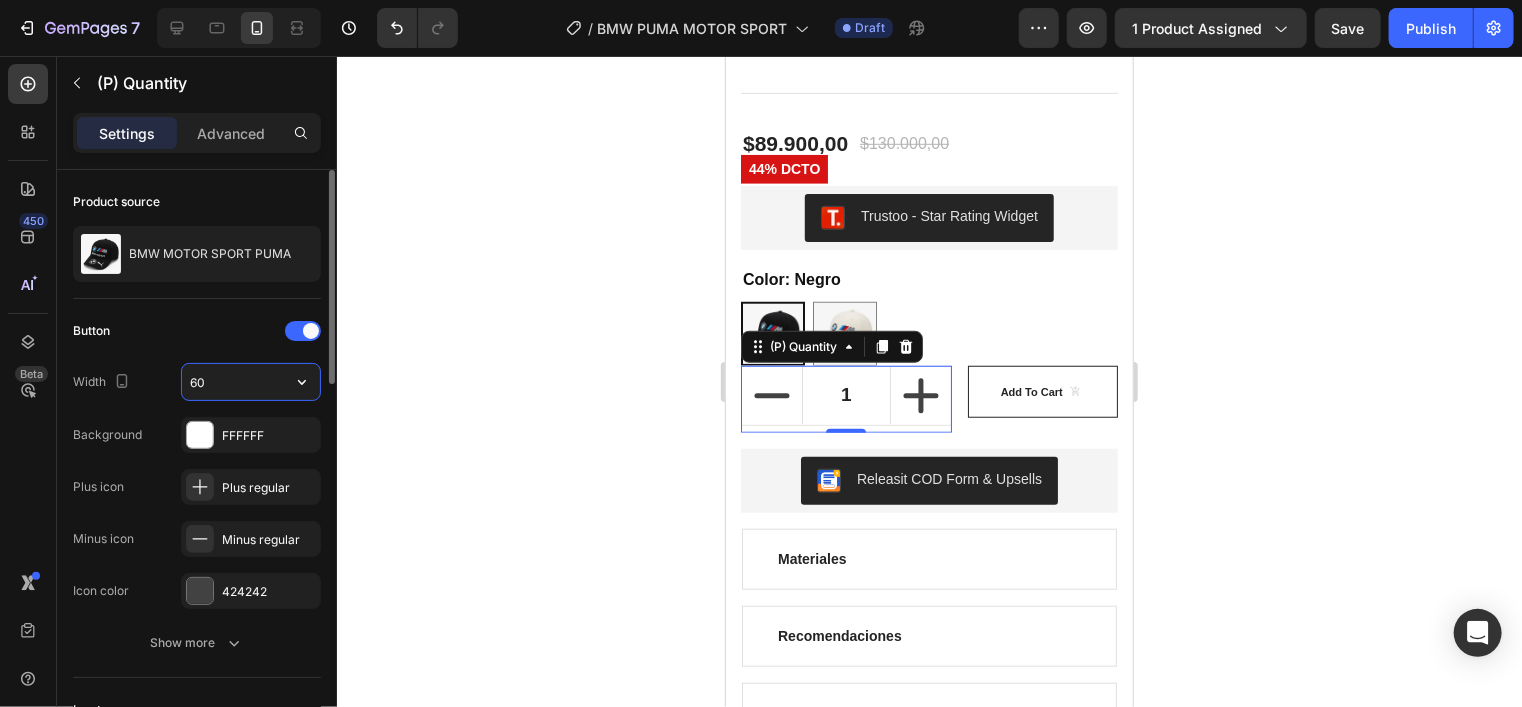 click on "60" at bounding box center (251, 382) 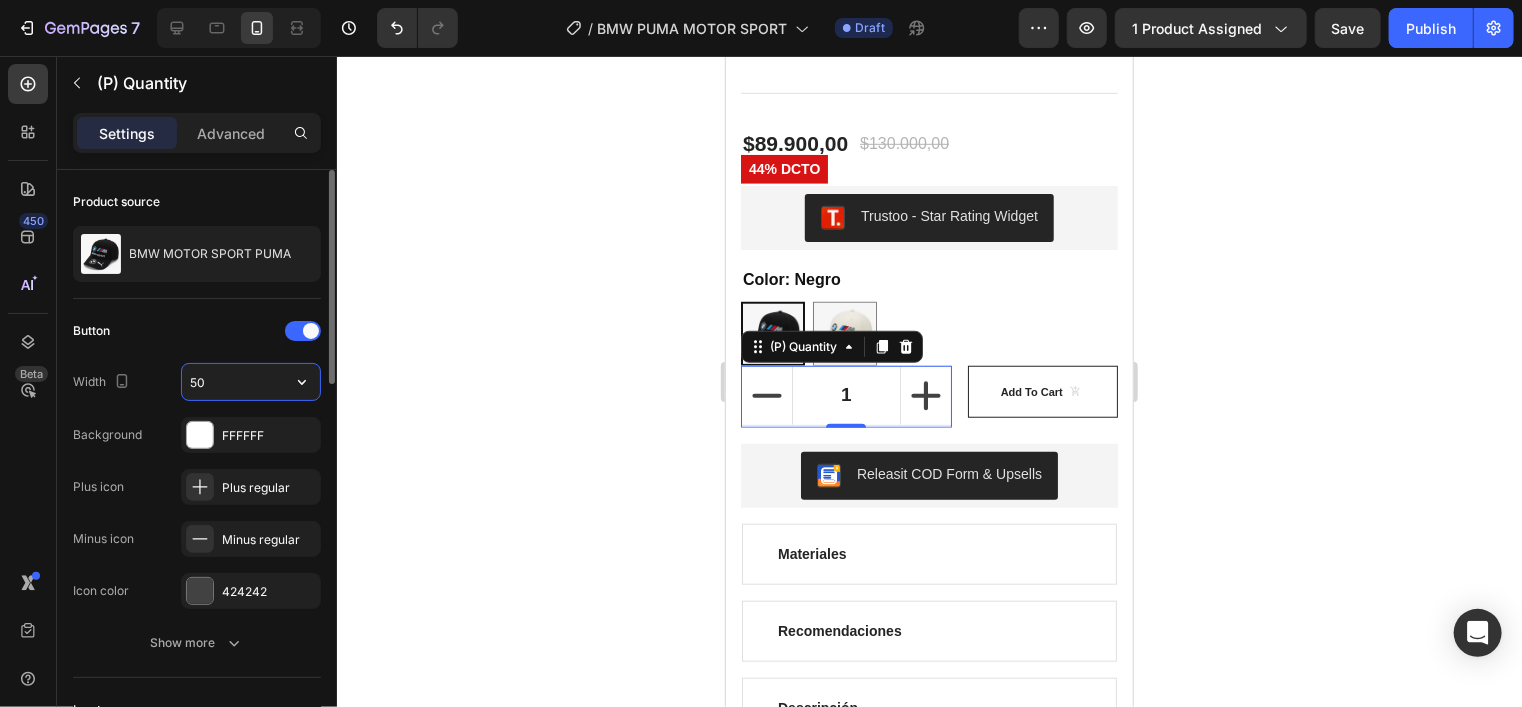 type on "5" 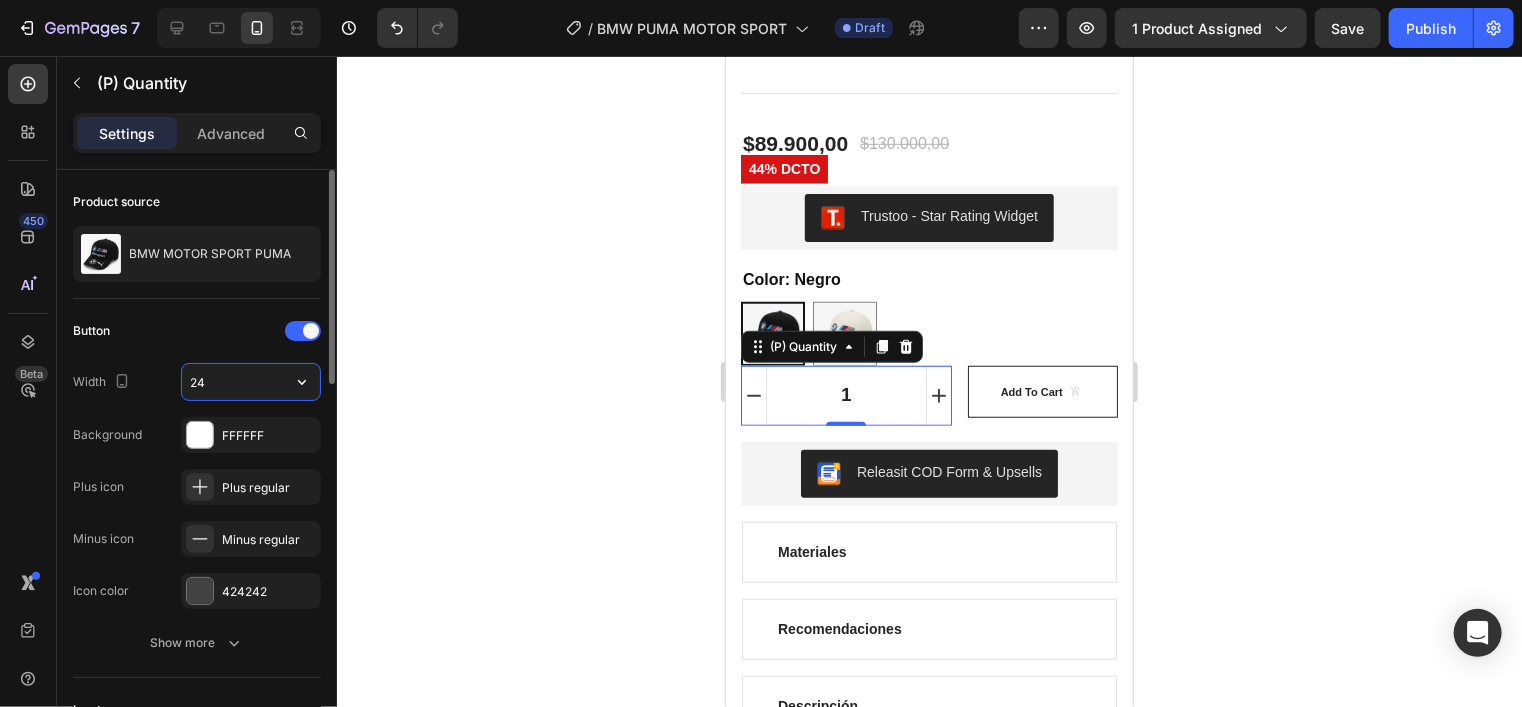 type on "2" 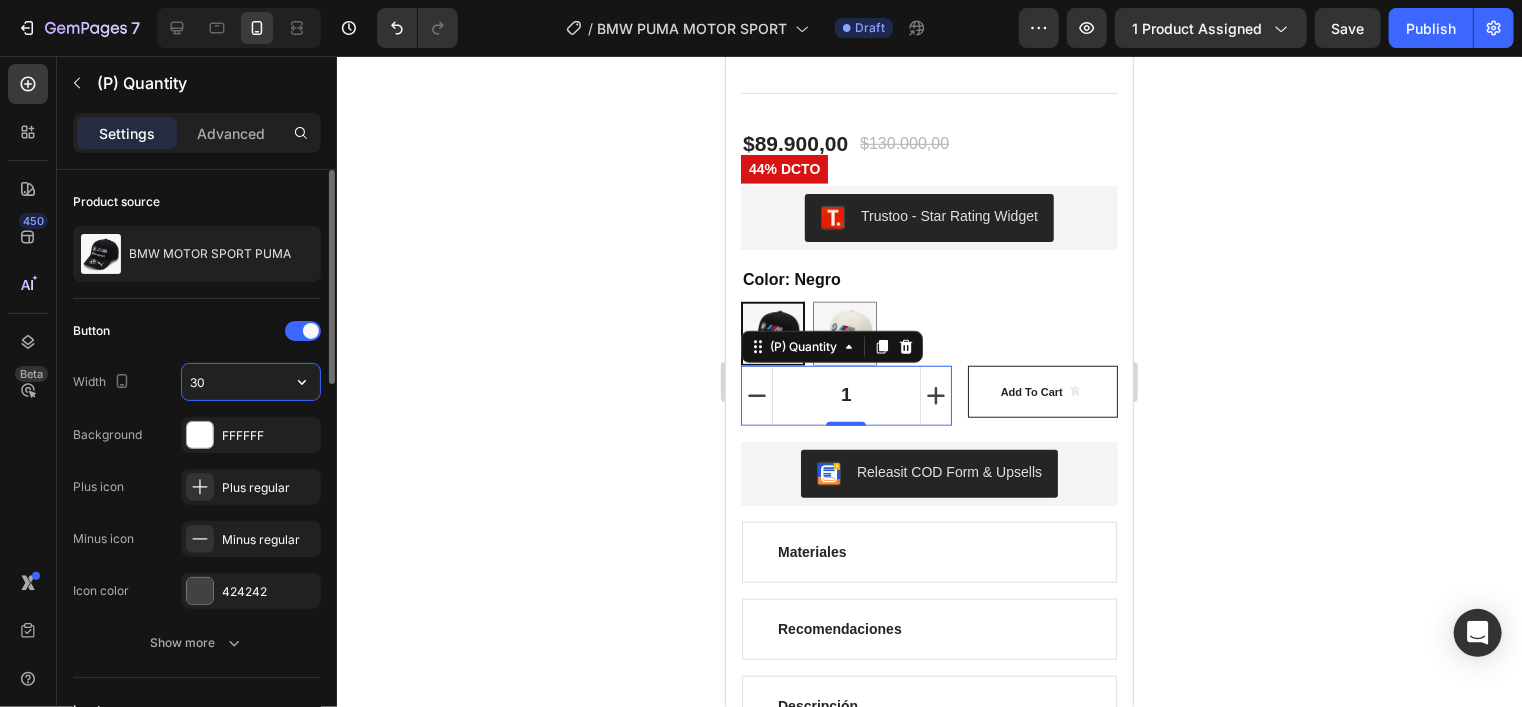 type on "3" 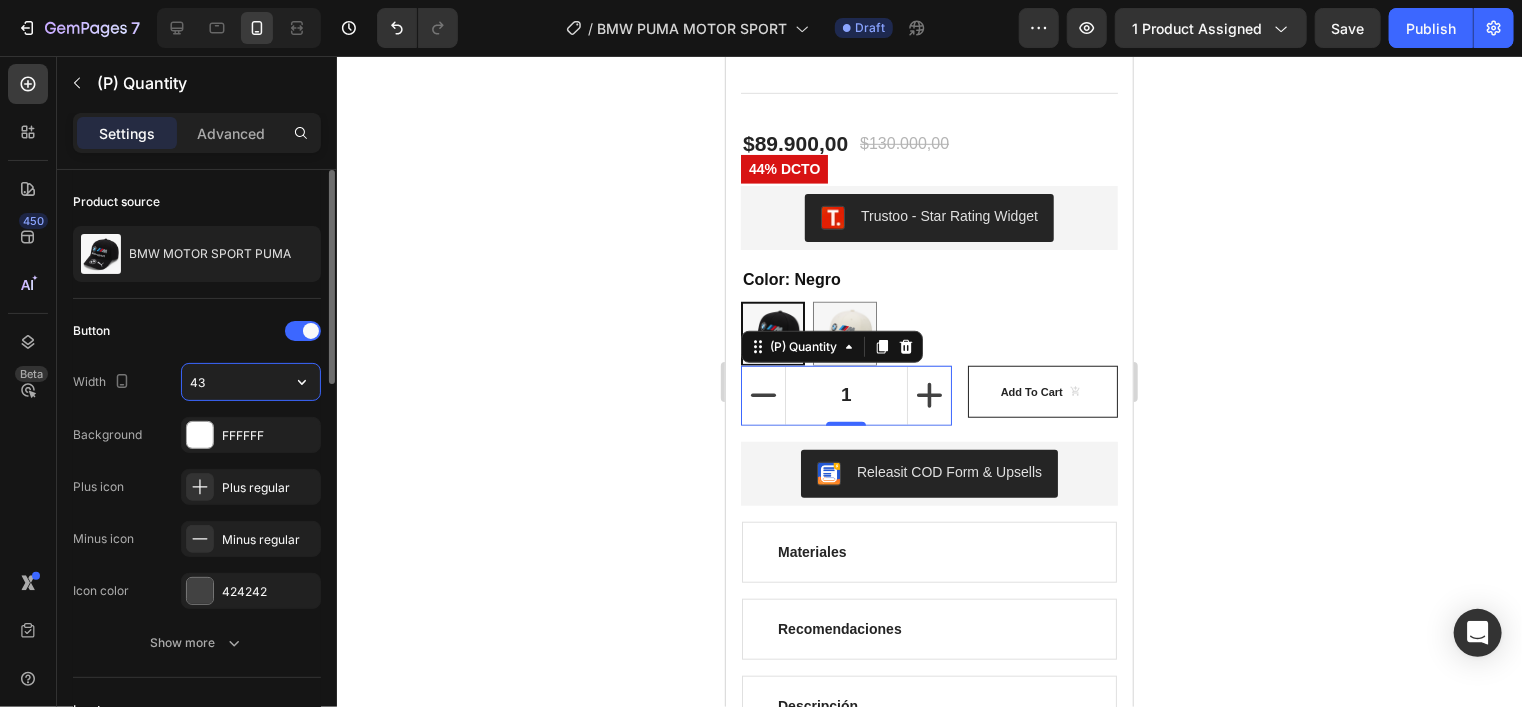 type on "4" 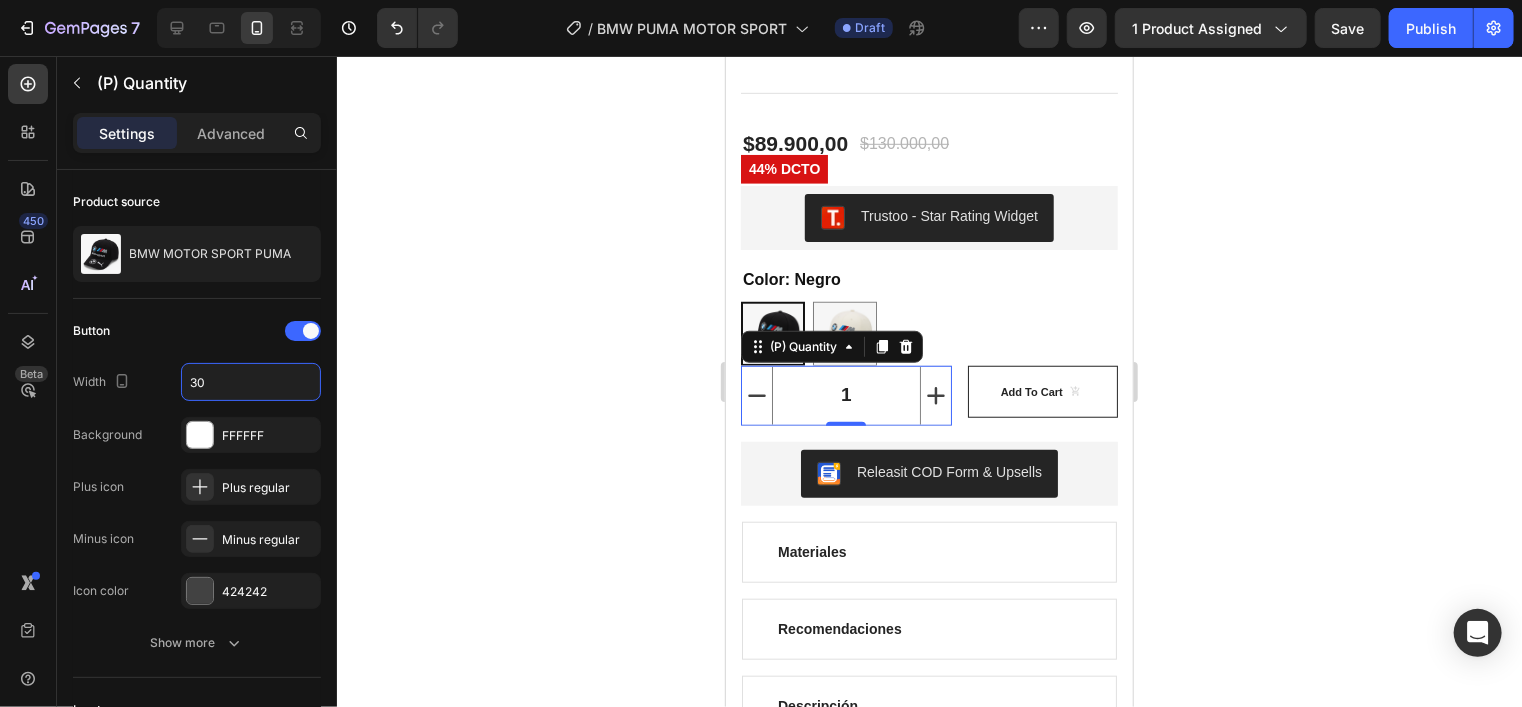 type on "30" 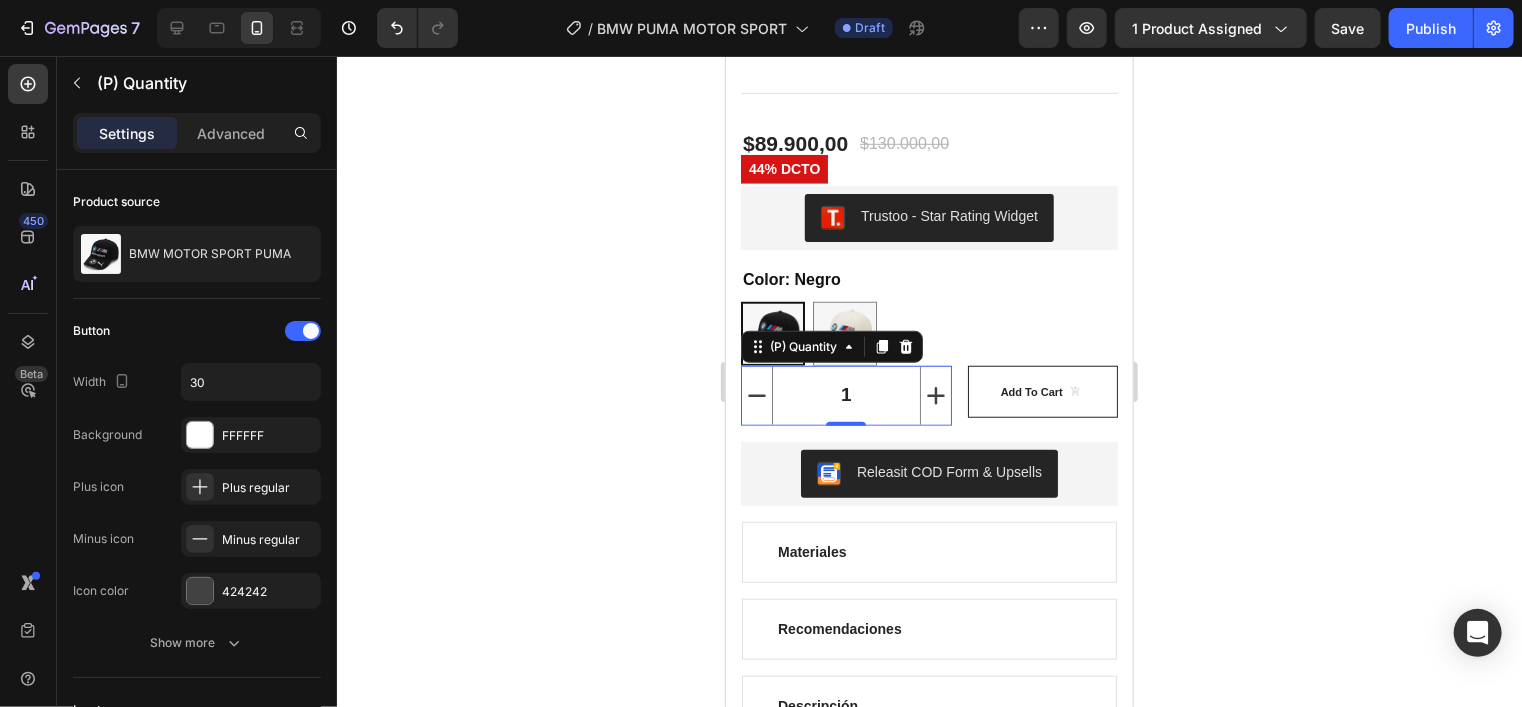 click on "1" at bounding box center (845, 395) 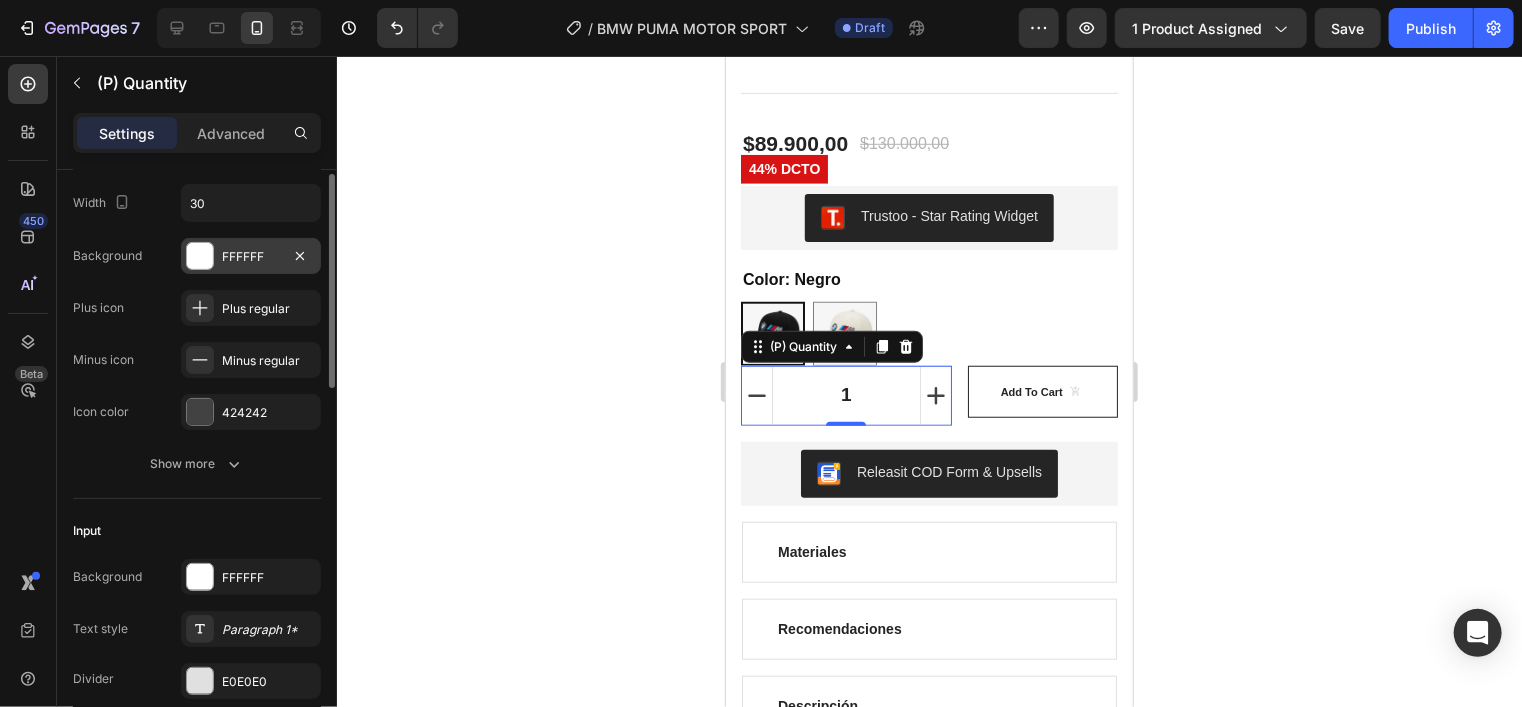 scroll, scrollTop: 200, scrollLeft: 0, axis: vertical 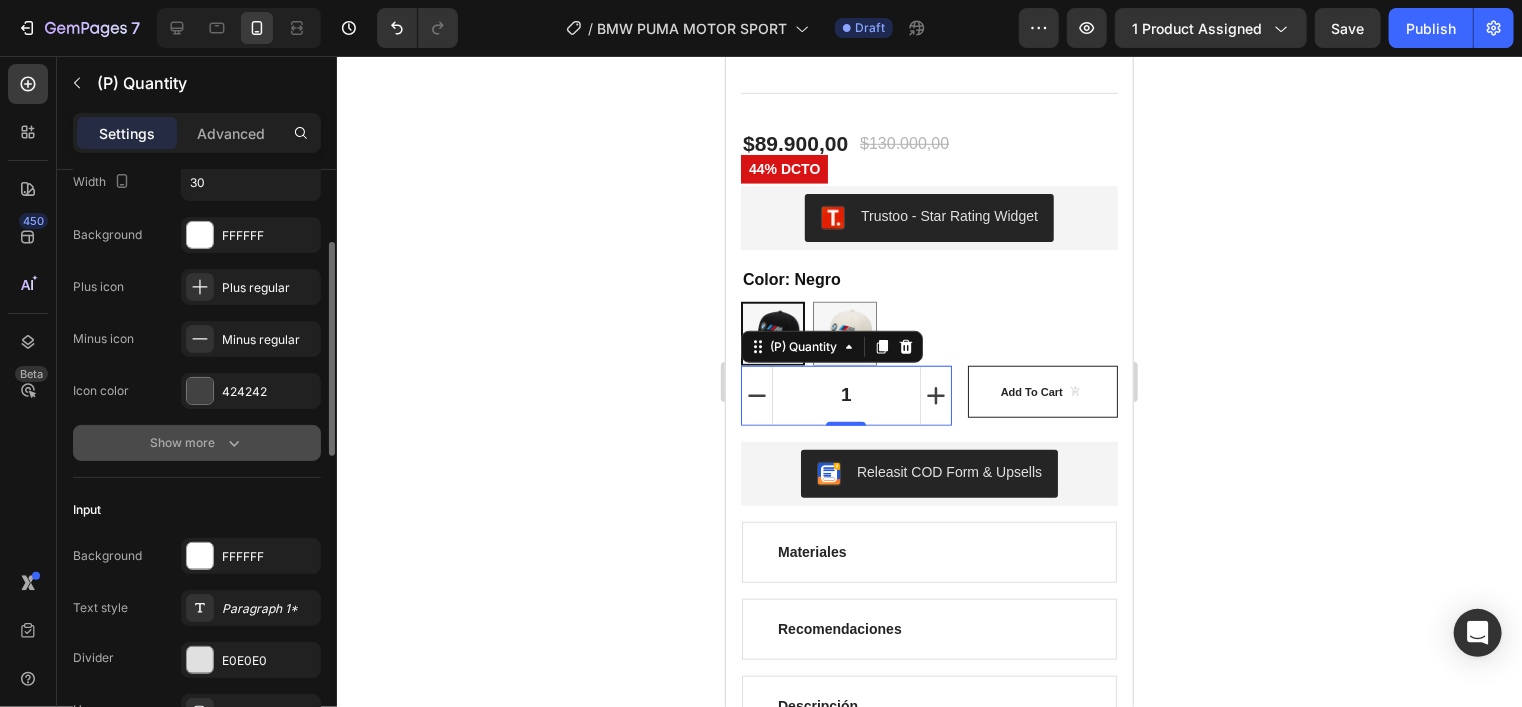click 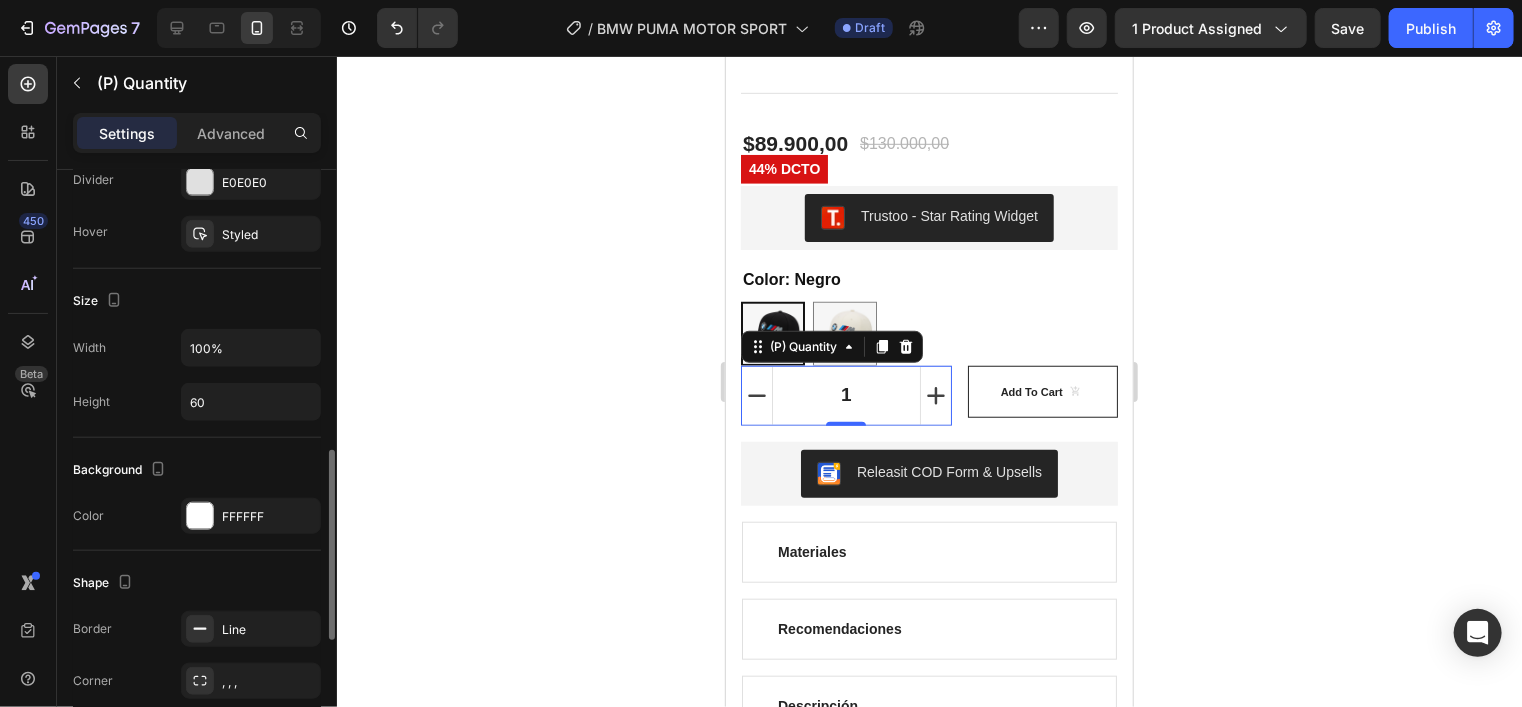 scroll, scrollTop: 900, scrollLeft: 0, axis: vertical 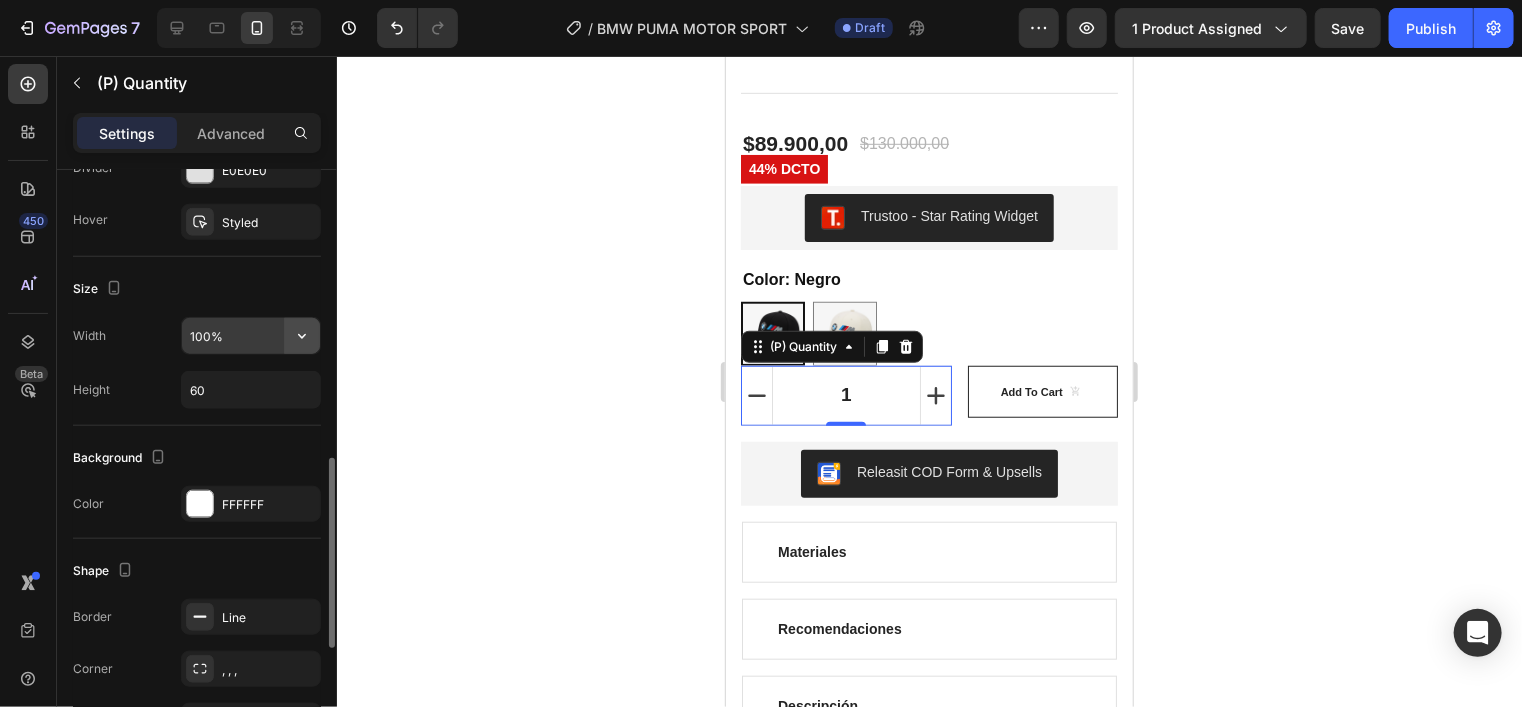click 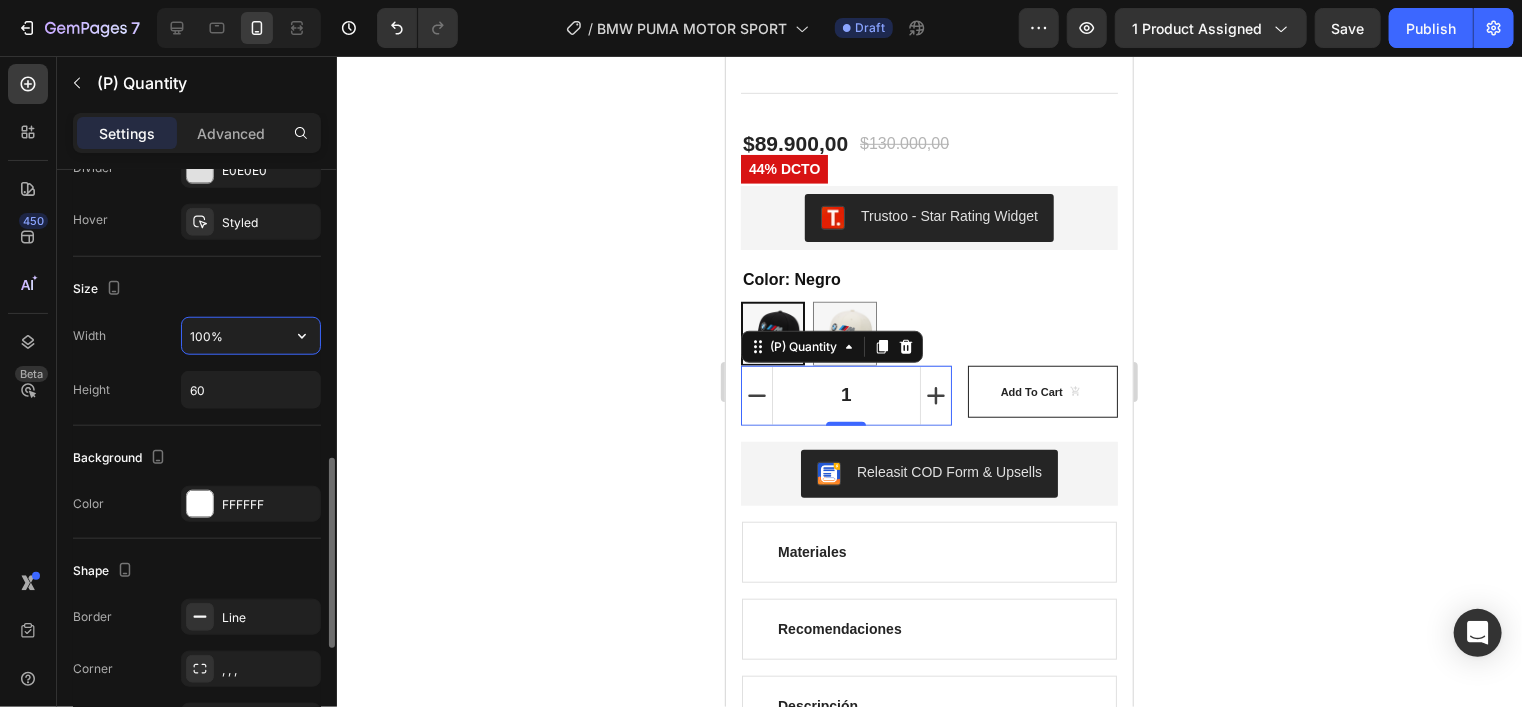 click on "100%" at bounding box center (251, 336) 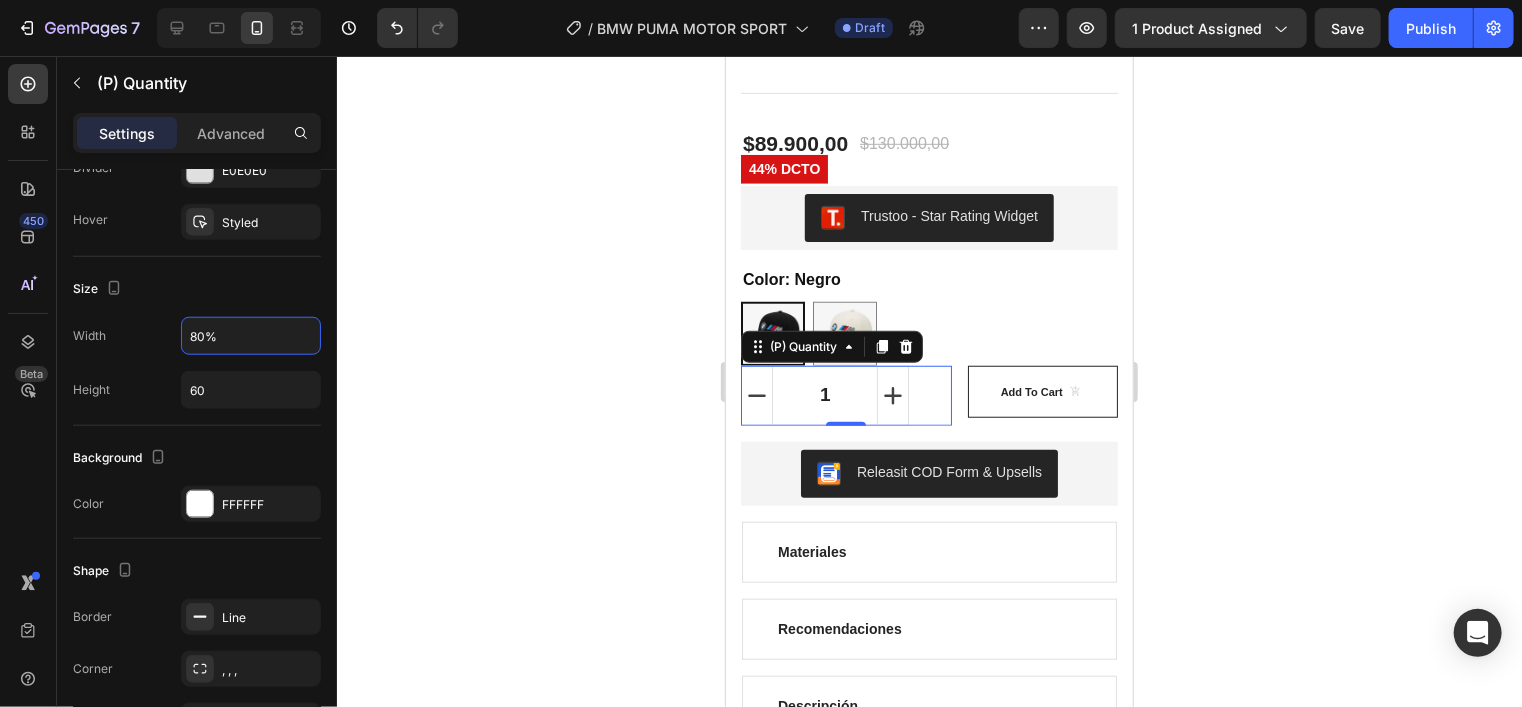 type on "80%" 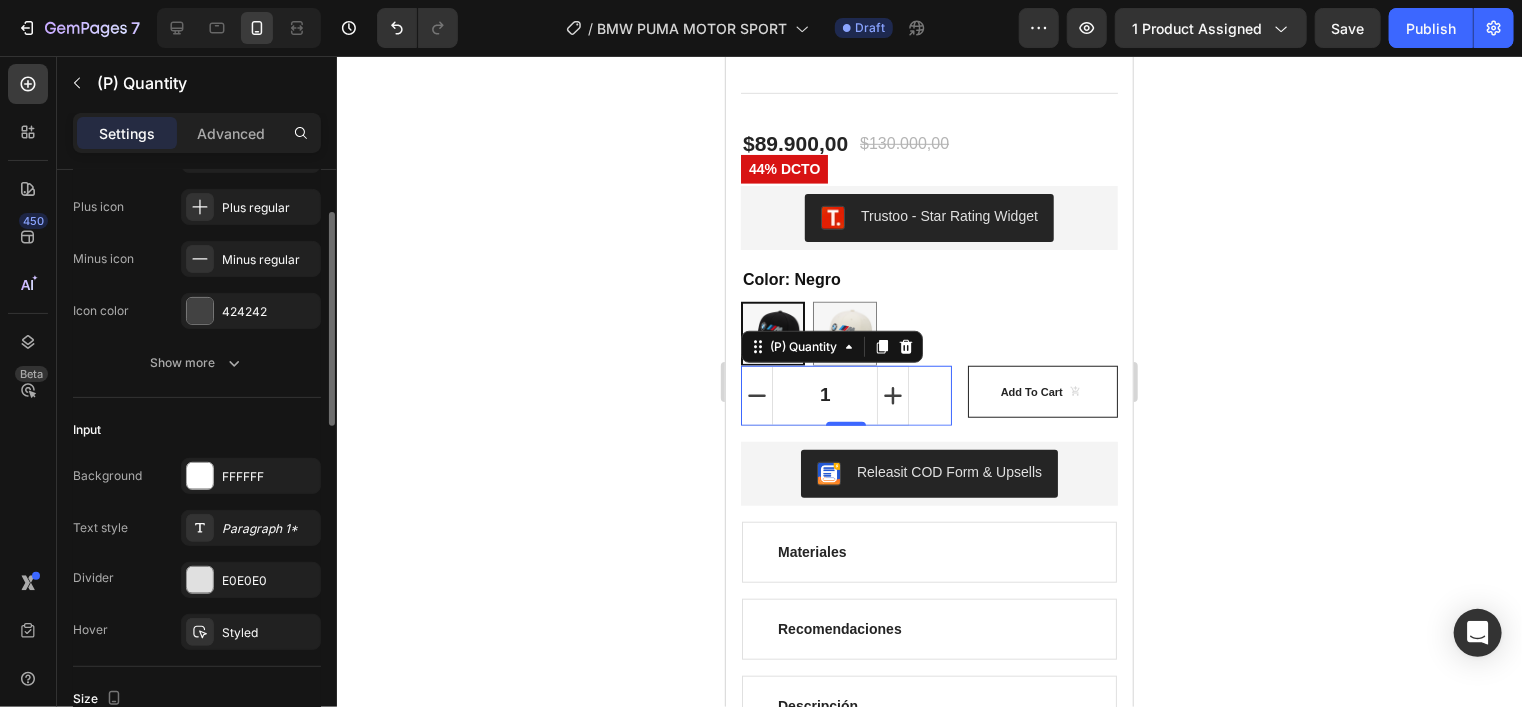 scroll, scrollTop: 316, scrollLeft: 0, axis: vertical 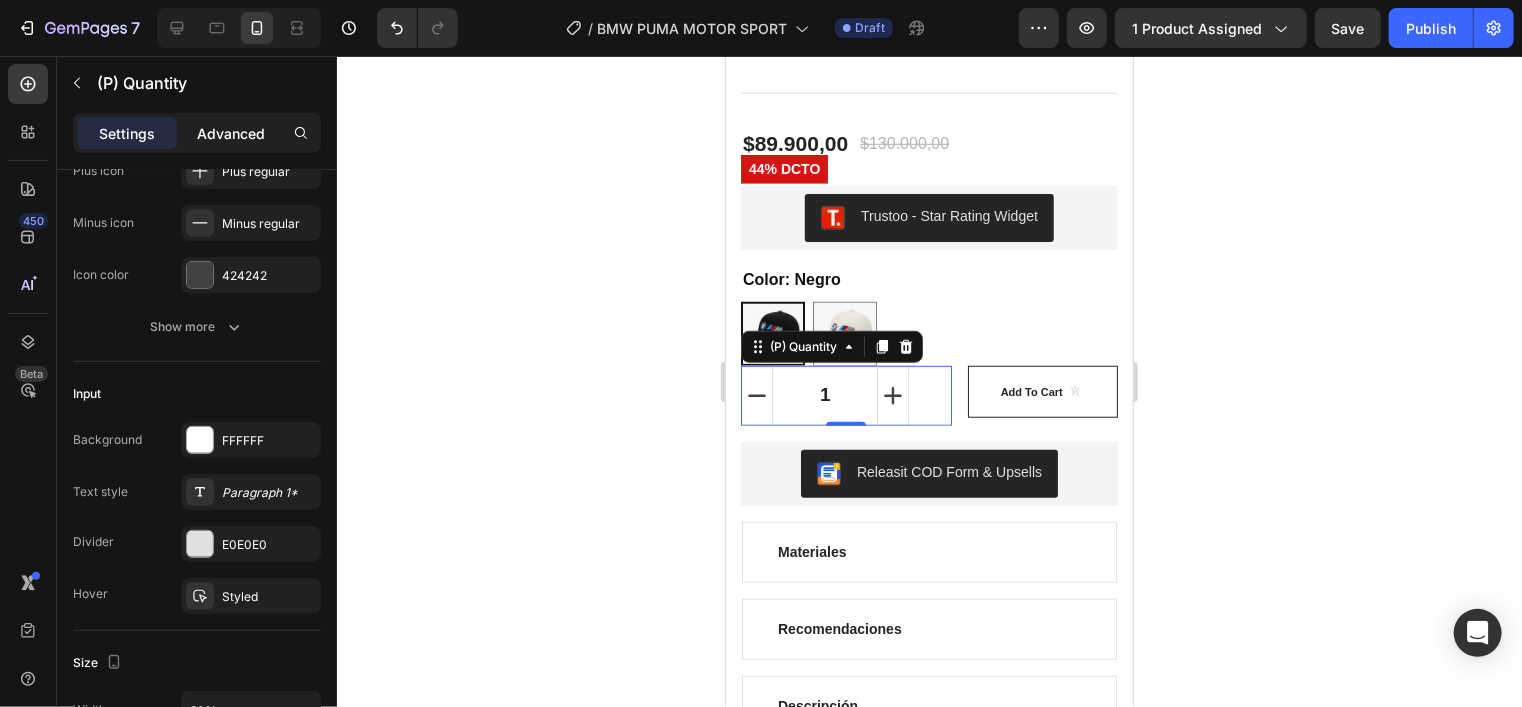 click on "Advanced" at bounding box center (231, 133) 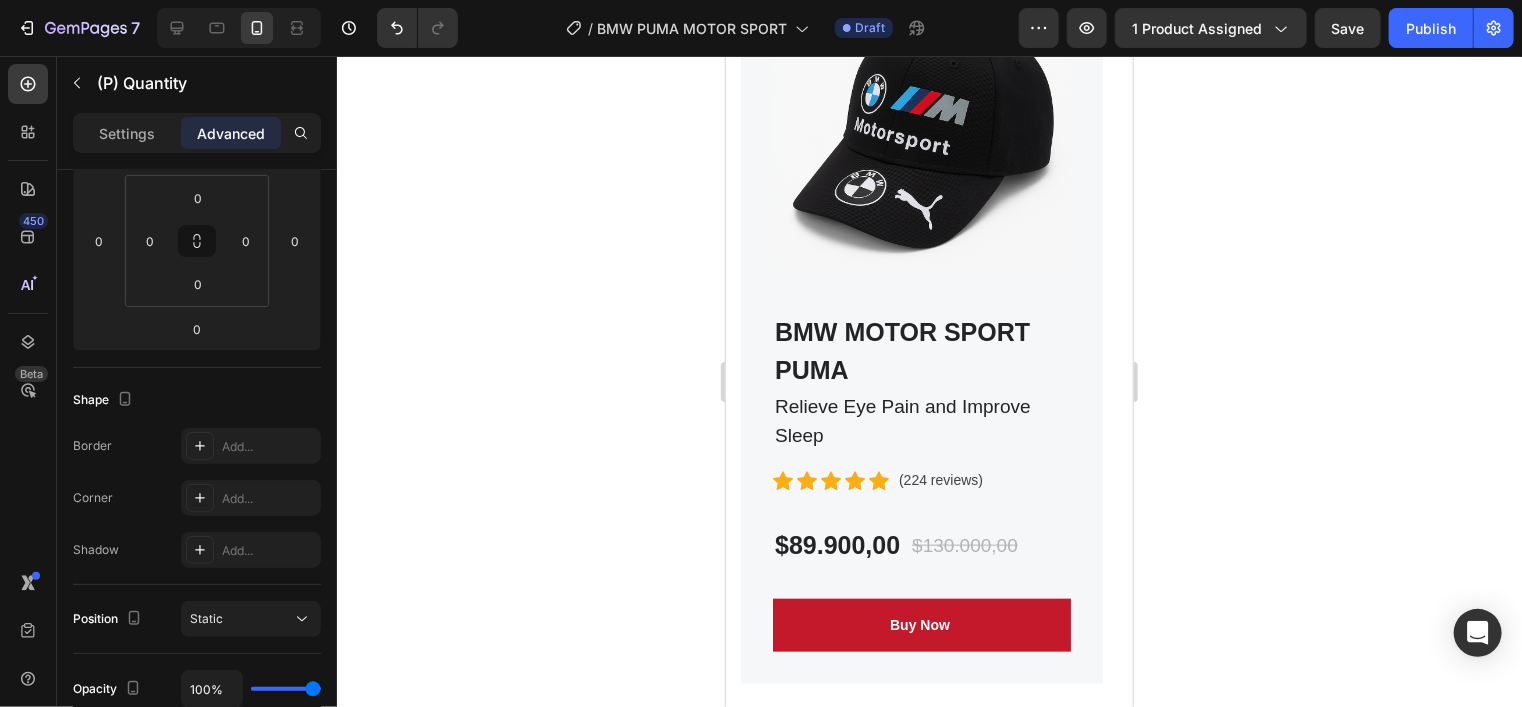 scroll, scrollTop: 4622, scrollLeft: 0, axis: vertical 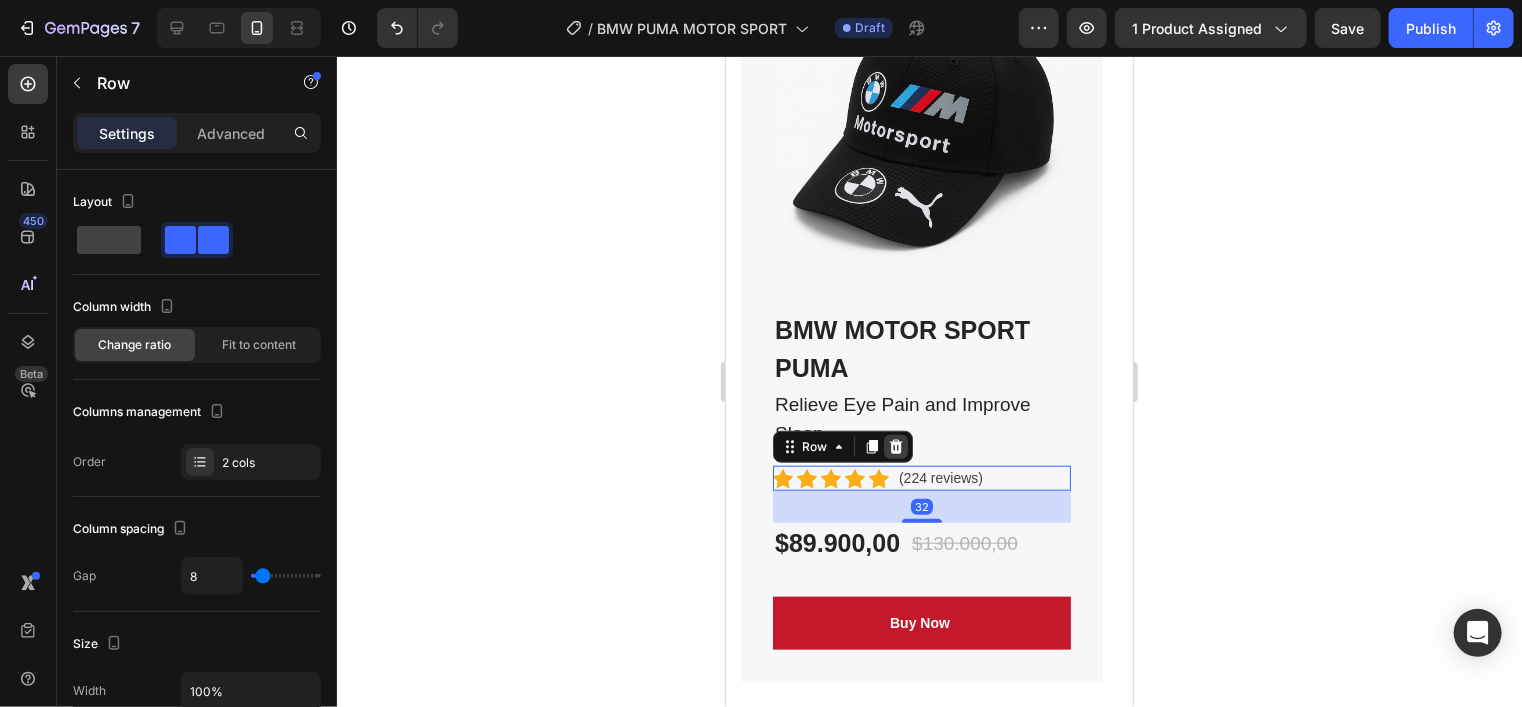 click 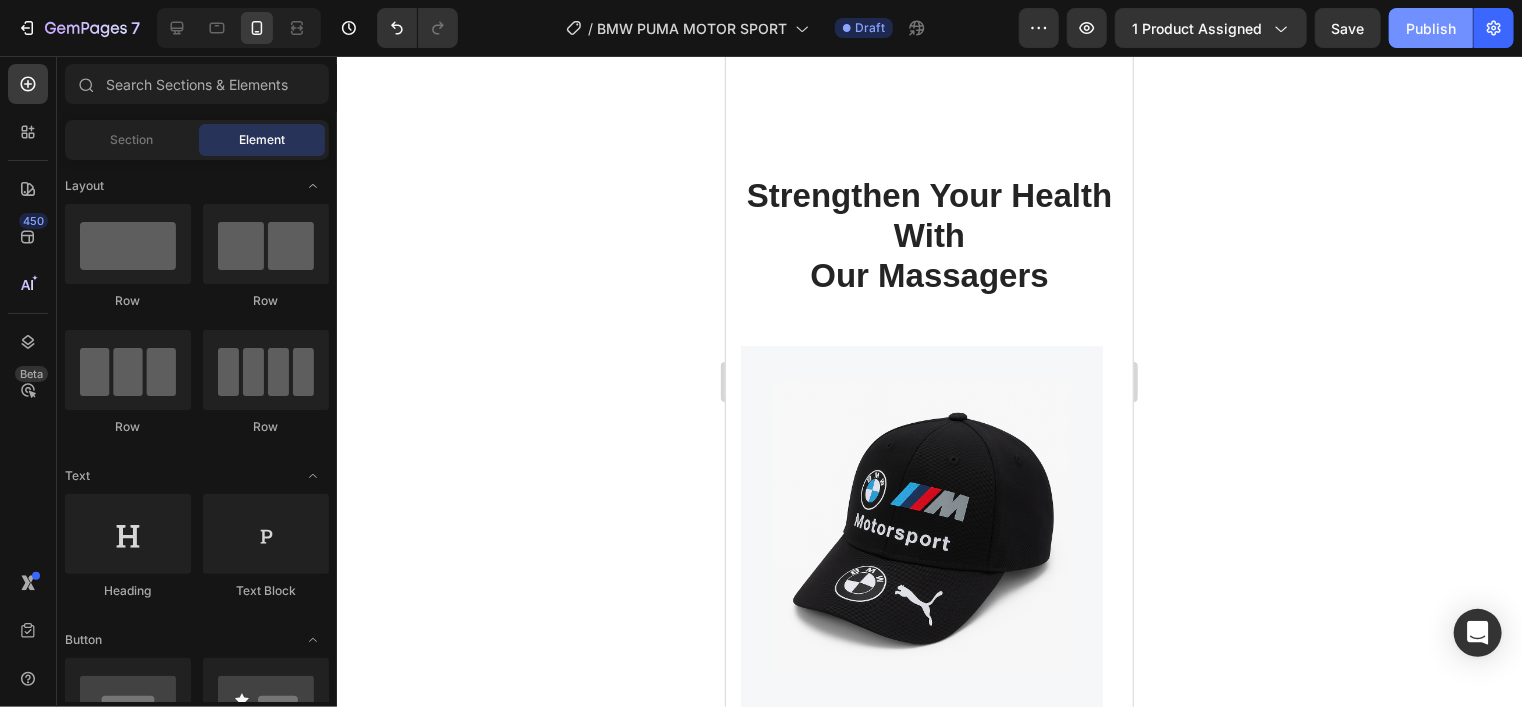 scroll, scrollTop: 4215, scrollLeft: 0, axis: vertical 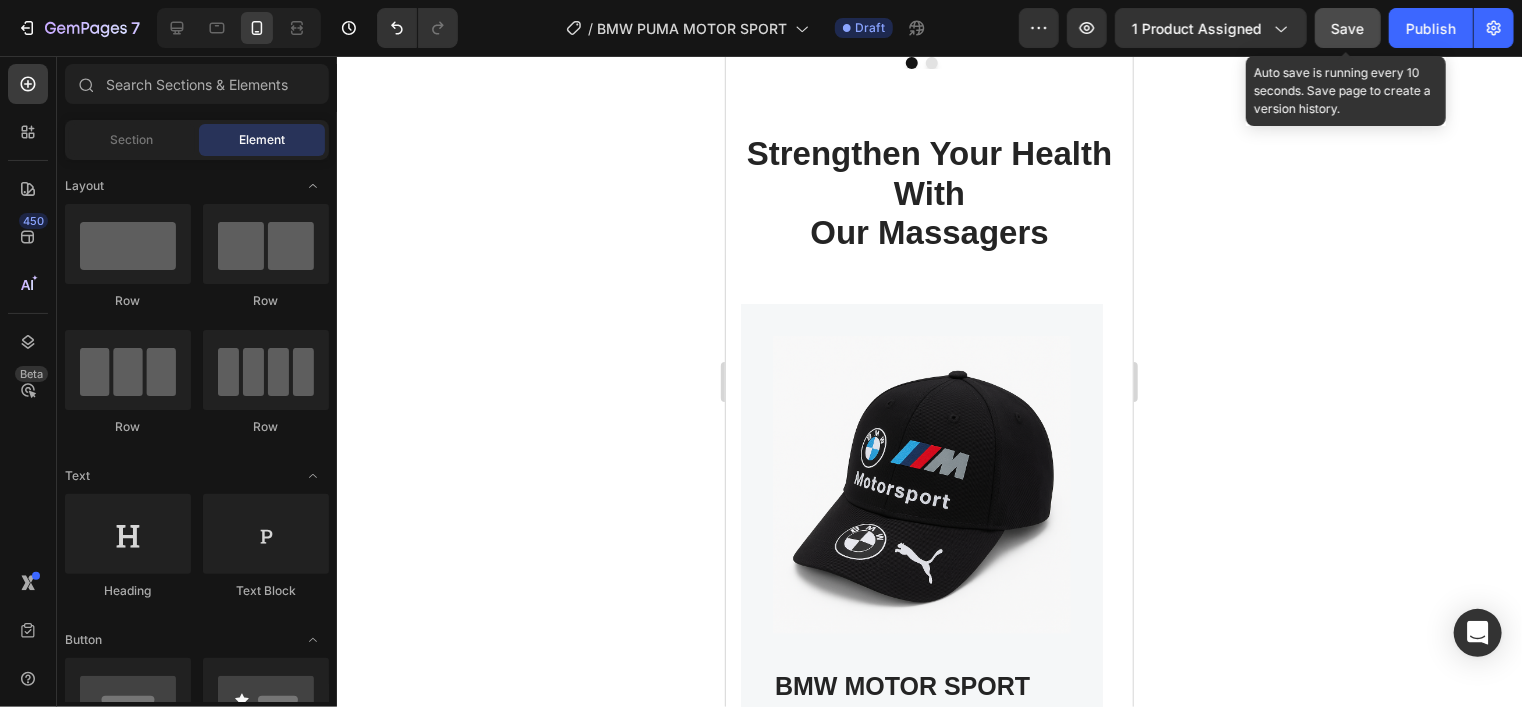 click on "Save" at bounding box center (1348, 28) 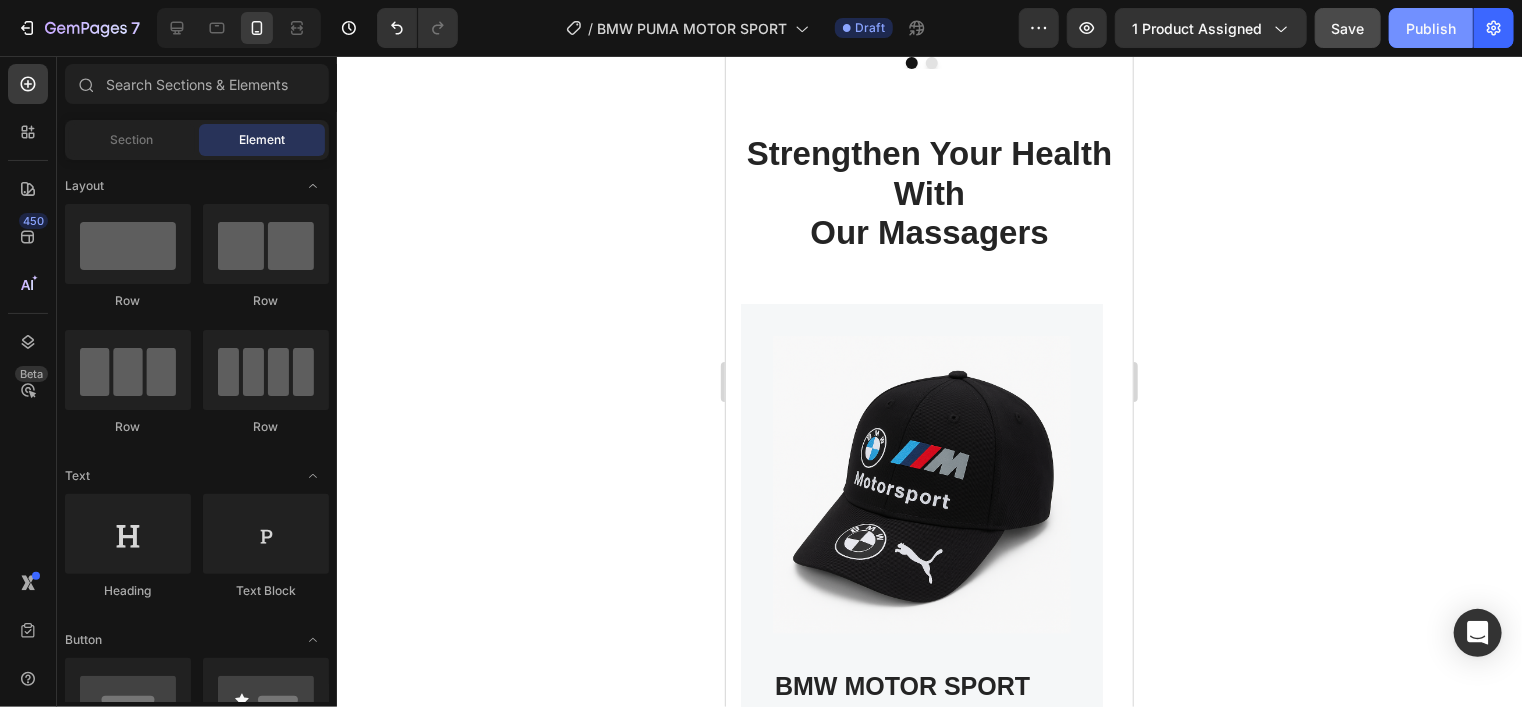 click on "Publish" at bounding box center [1431, 28] 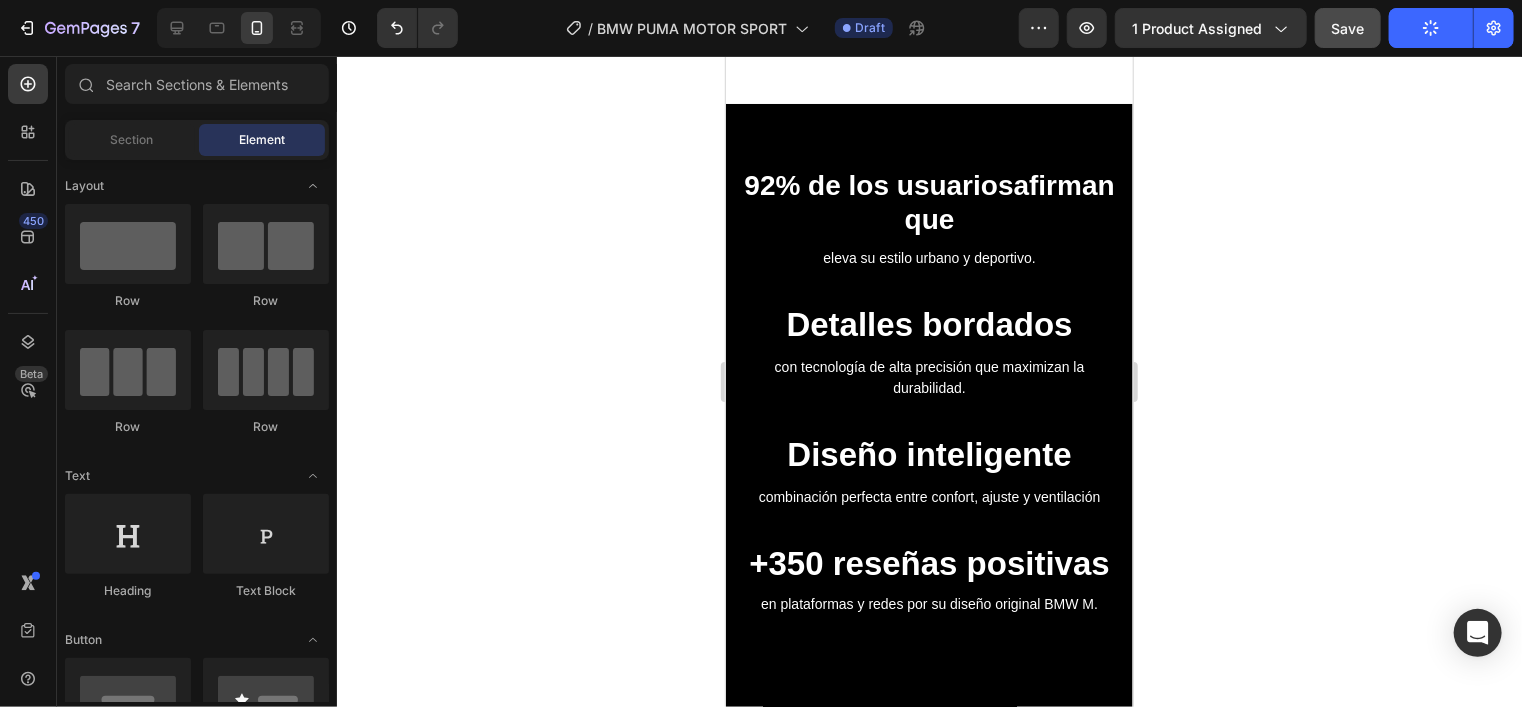 scroll, scrollTop: 0, scrollLeft: 0, axis: both 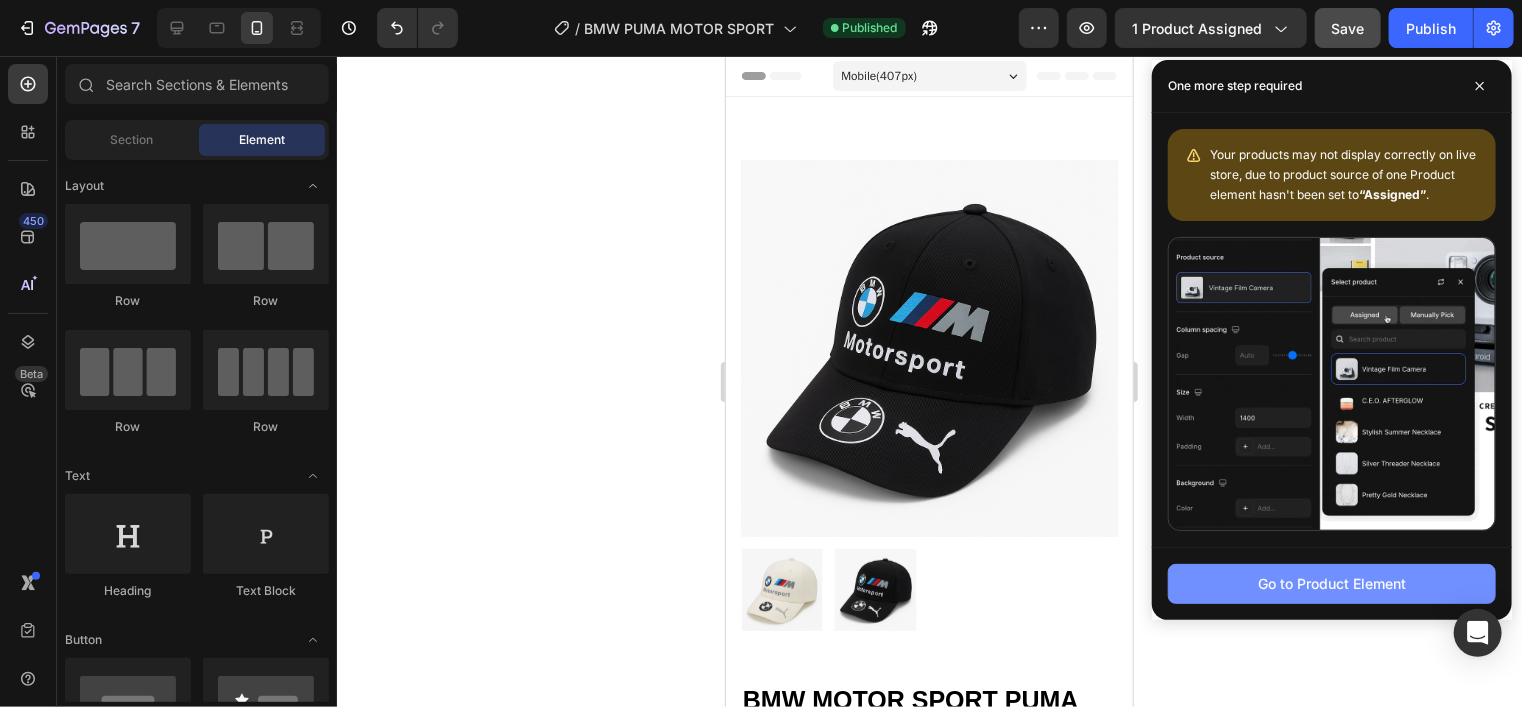 click on "Go to Product Element" at bounding box center [1332, 583] 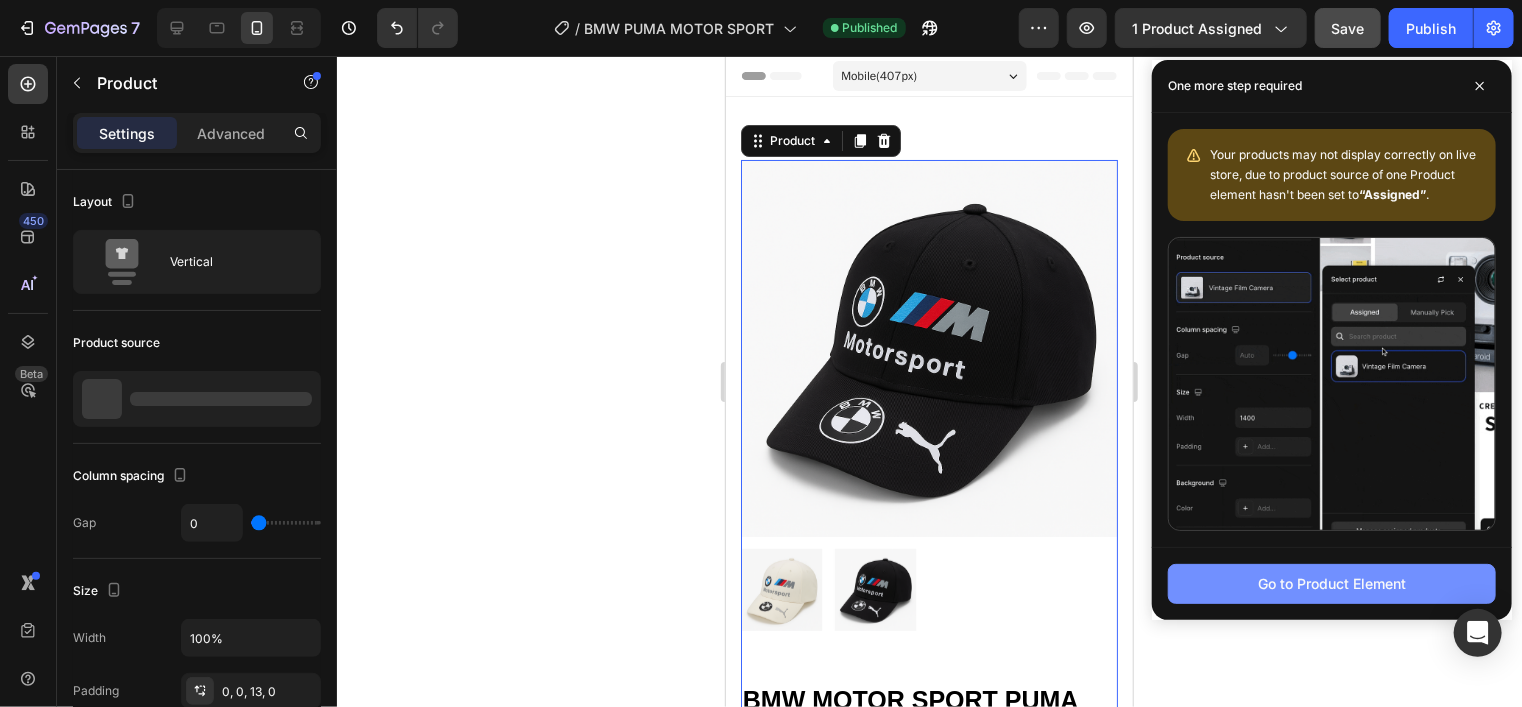 scroll, scrollTop: 33, scrollLeft: 0, axis: vertical 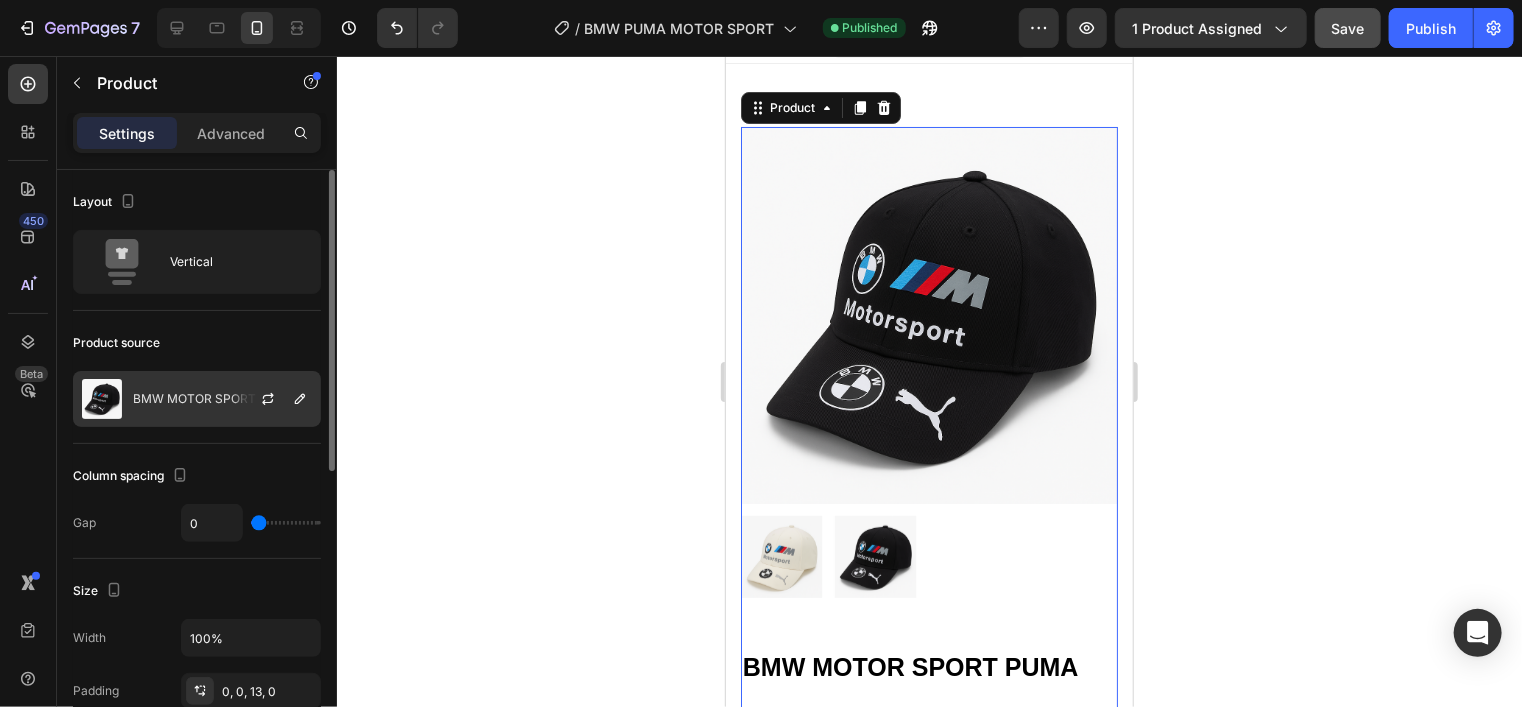 click at bounding box center [276, 399] 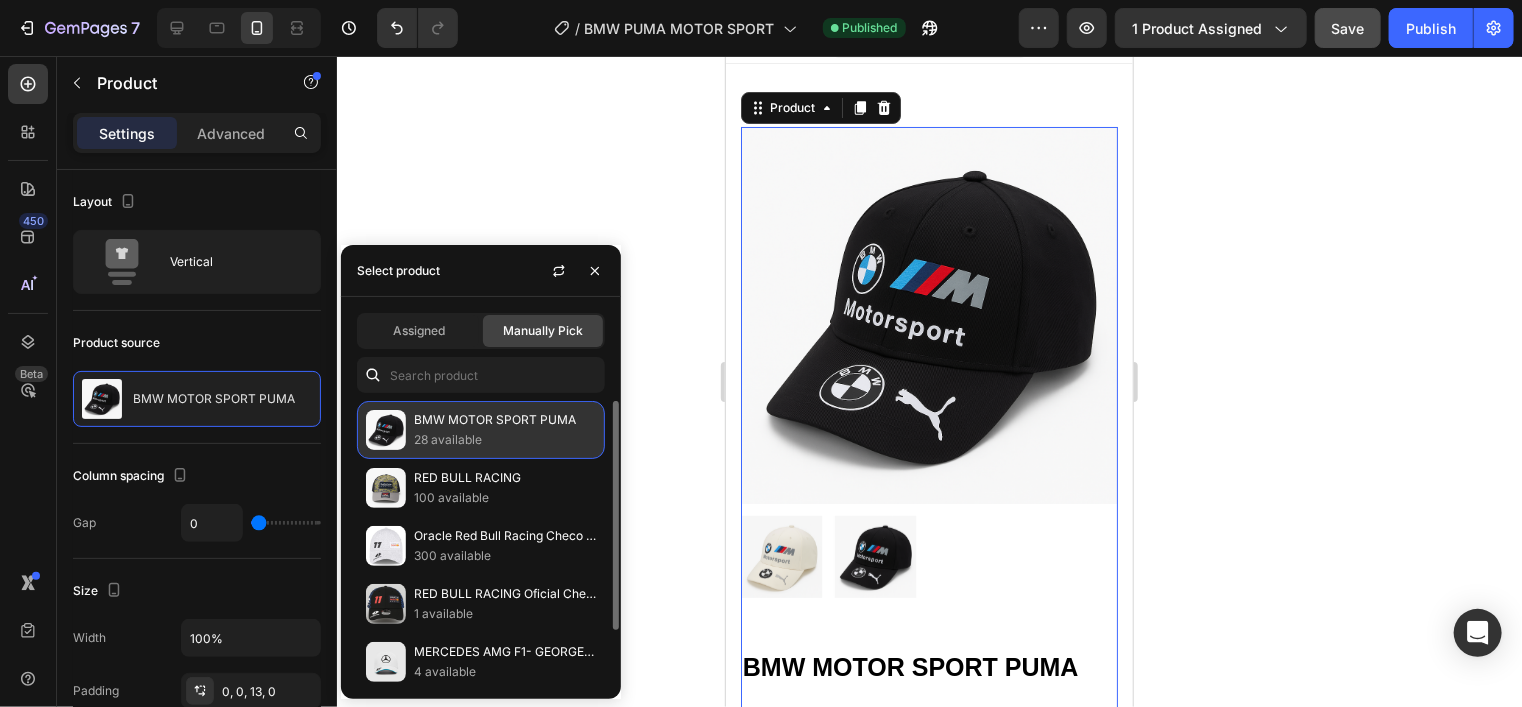 click on "BMW MOTOR SPORT PUMA" at bounding box center (505, 420) 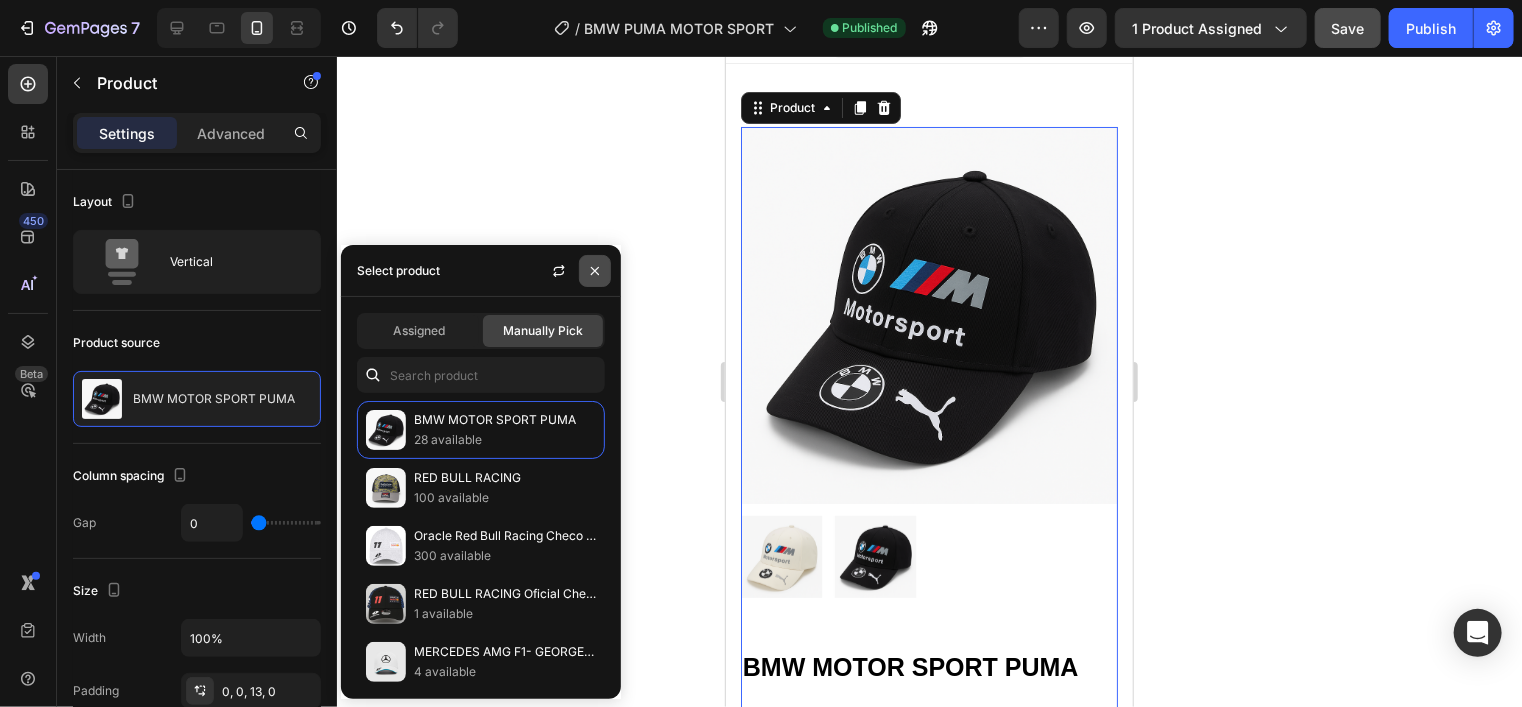 click 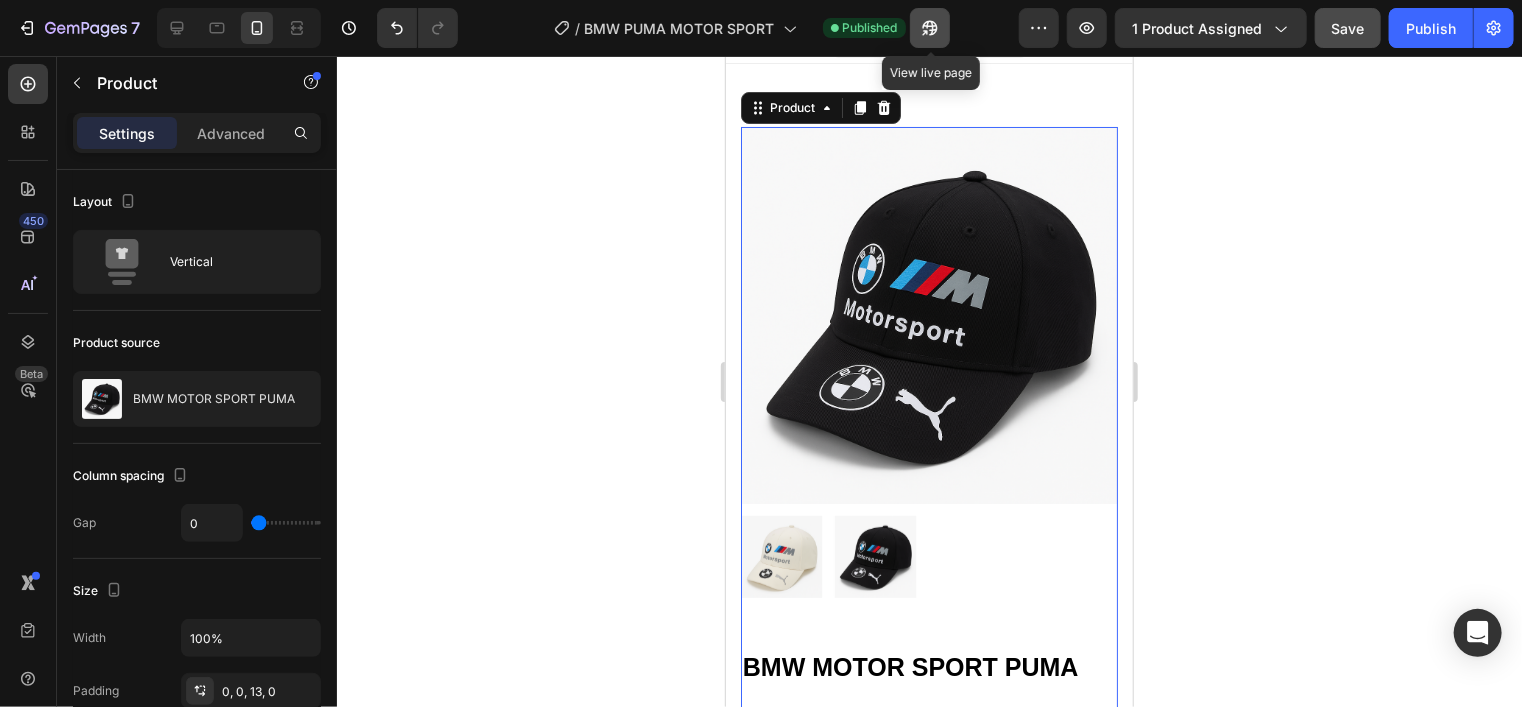 click 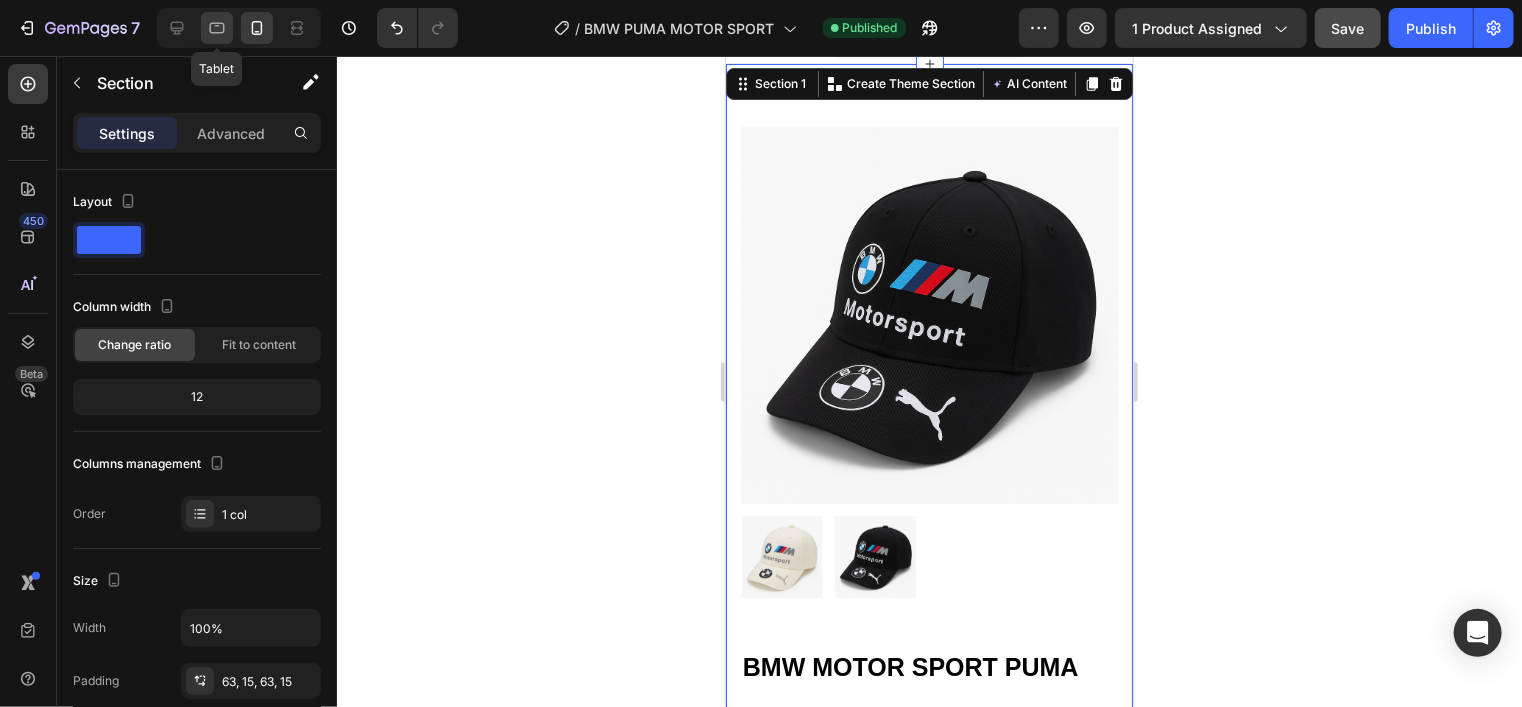 click 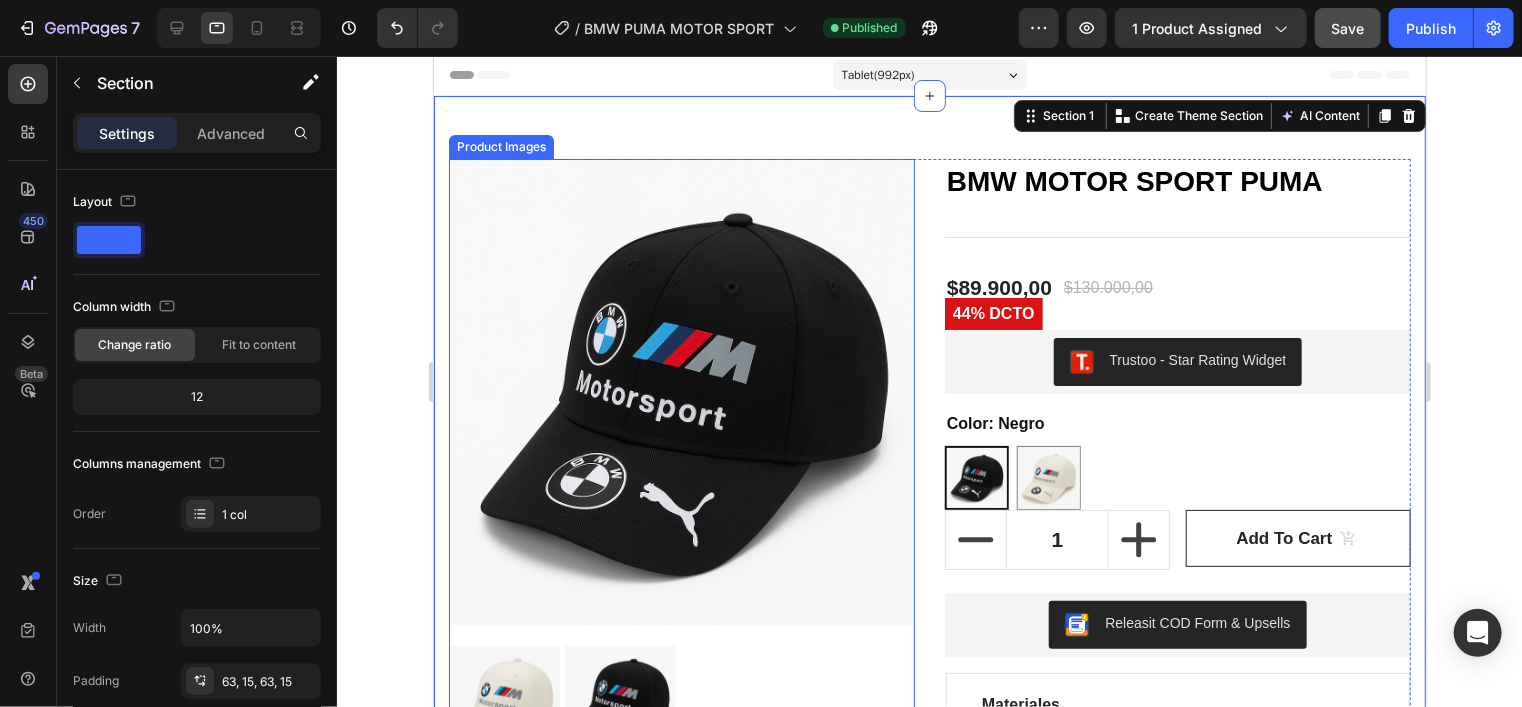 scroll, scrollTop: 0, scrollLeft: 0, axis: both 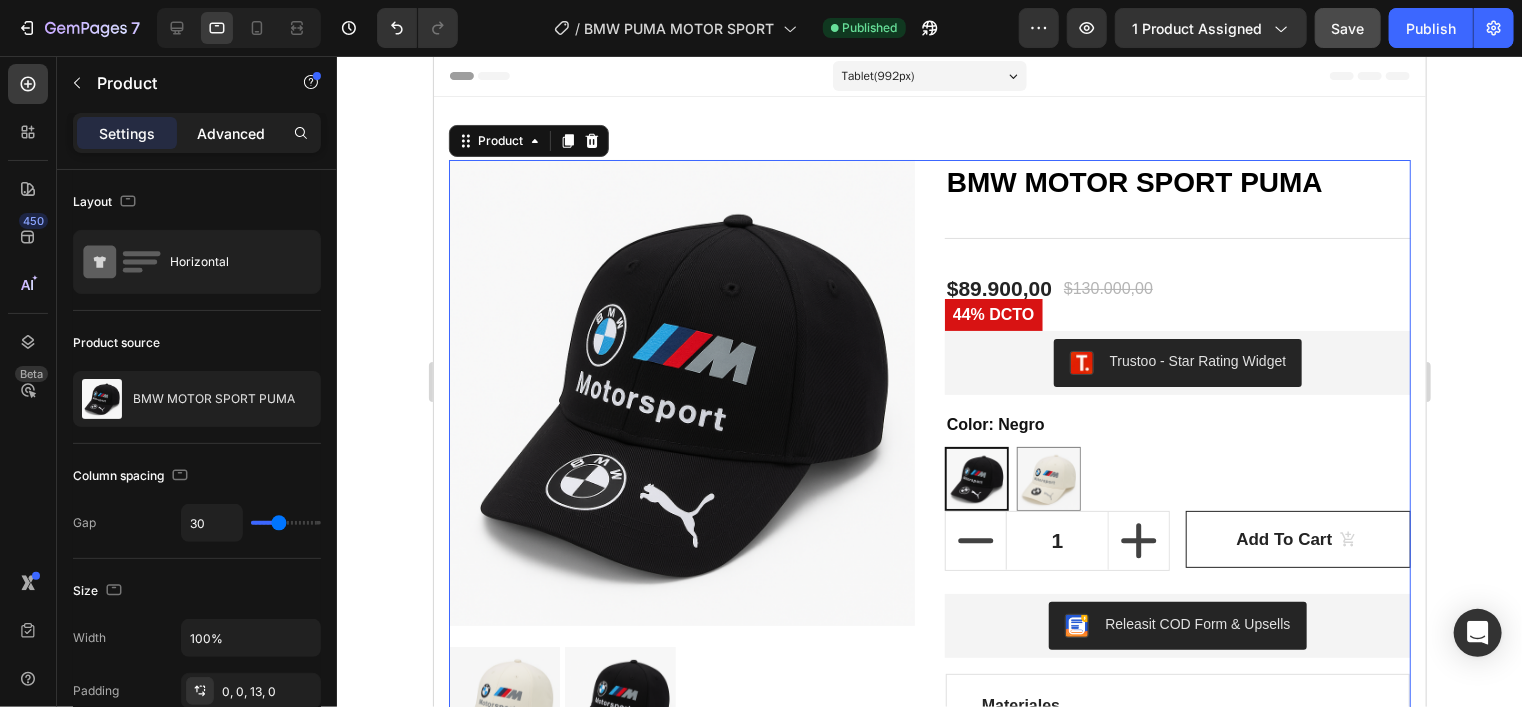 click on "Advanced" at bounding box center [231, 133] 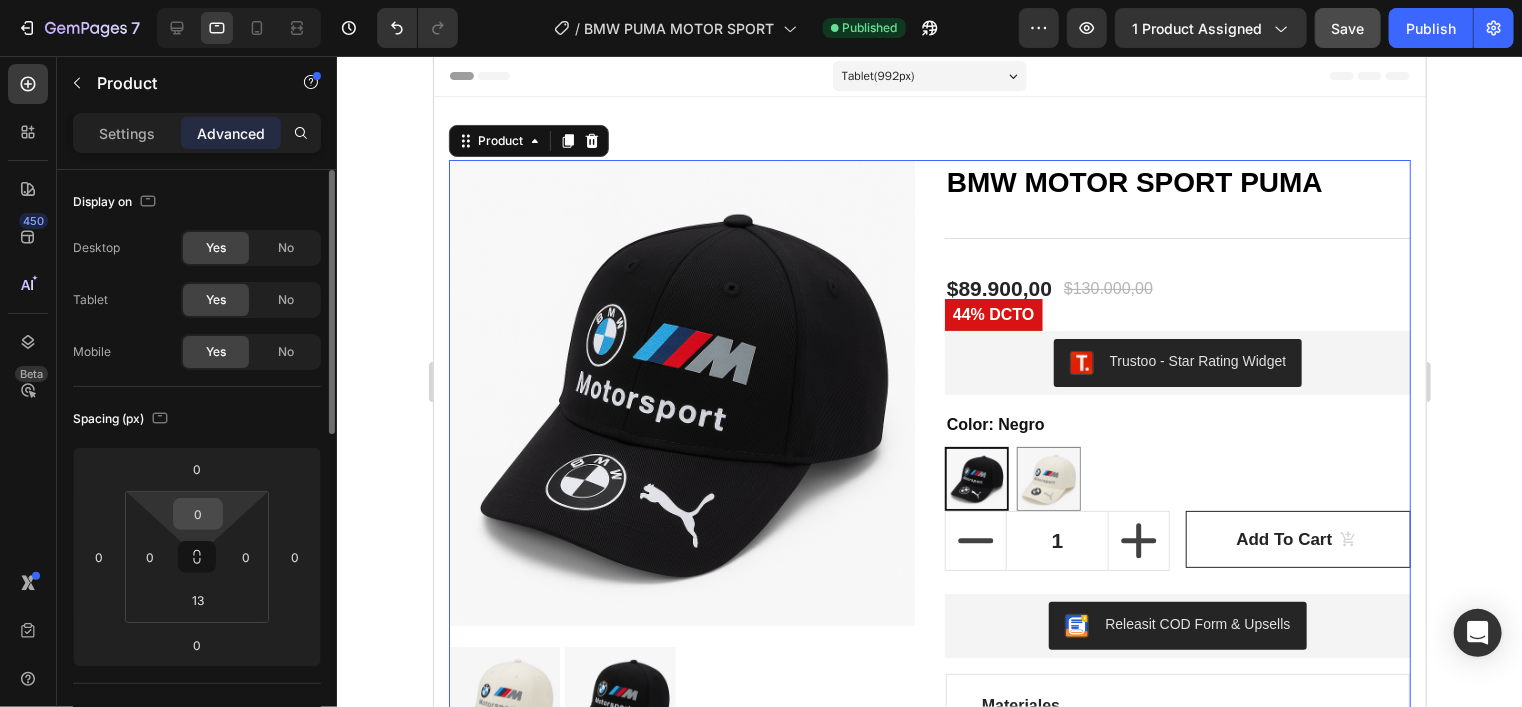 click on "0" at bounding box center [198, 514] 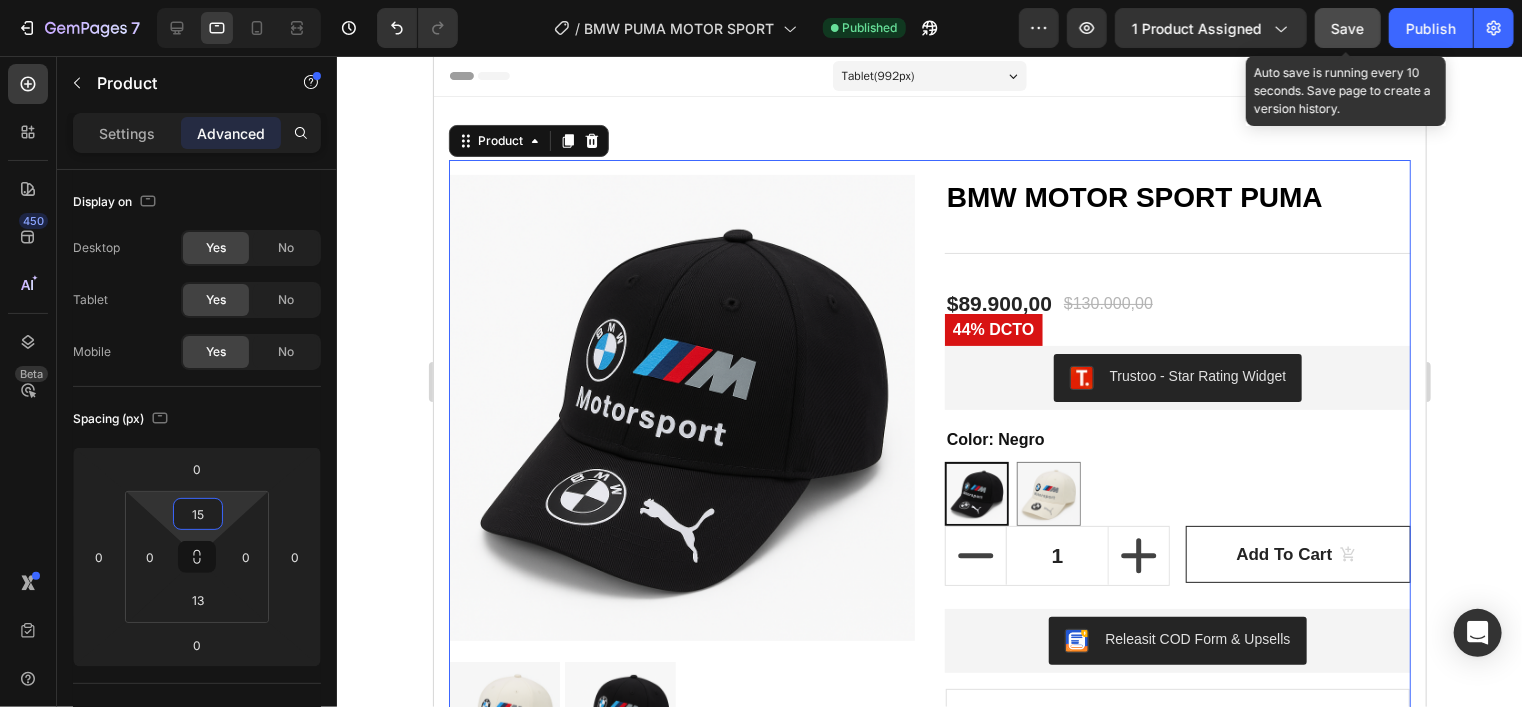type on "15" 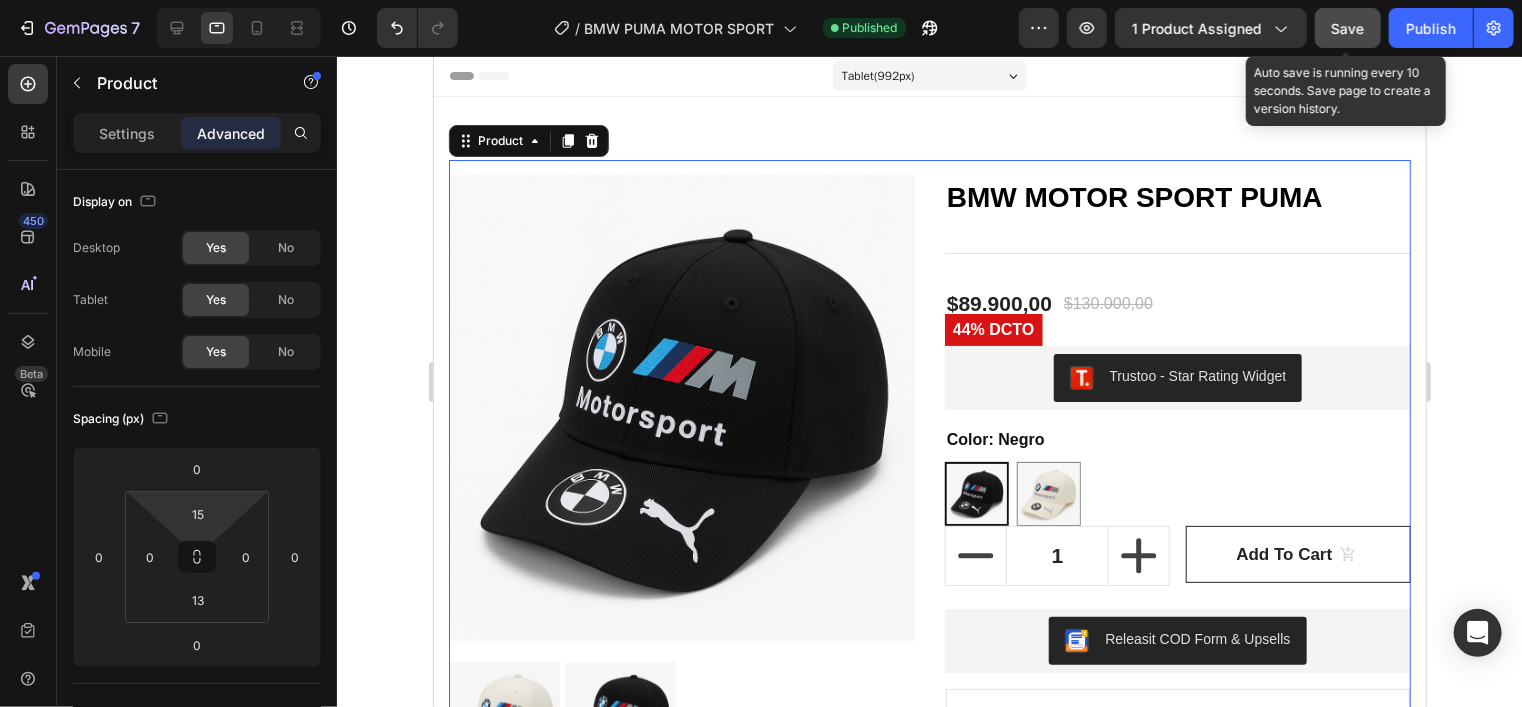 click on "Save" at bounding box center [1348, 28] 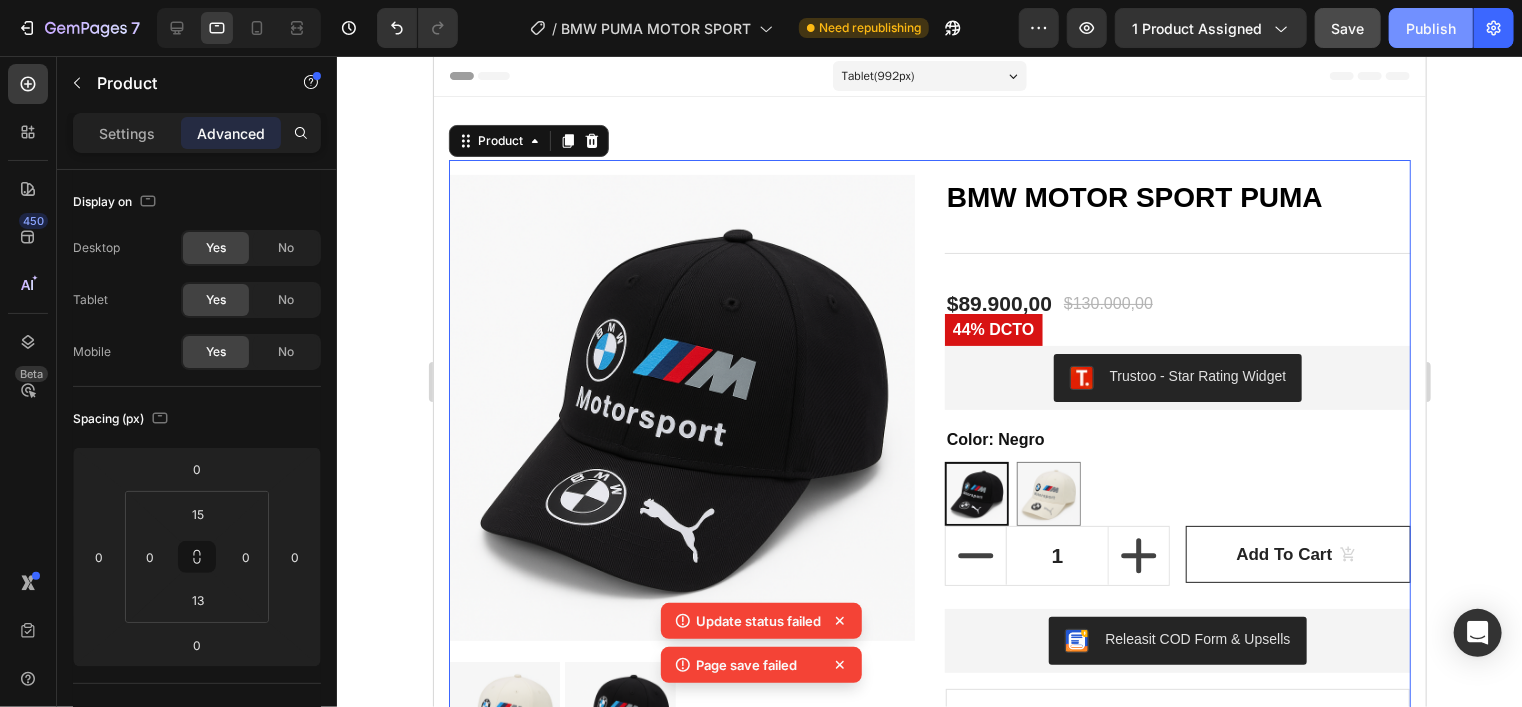 click on "Publish" 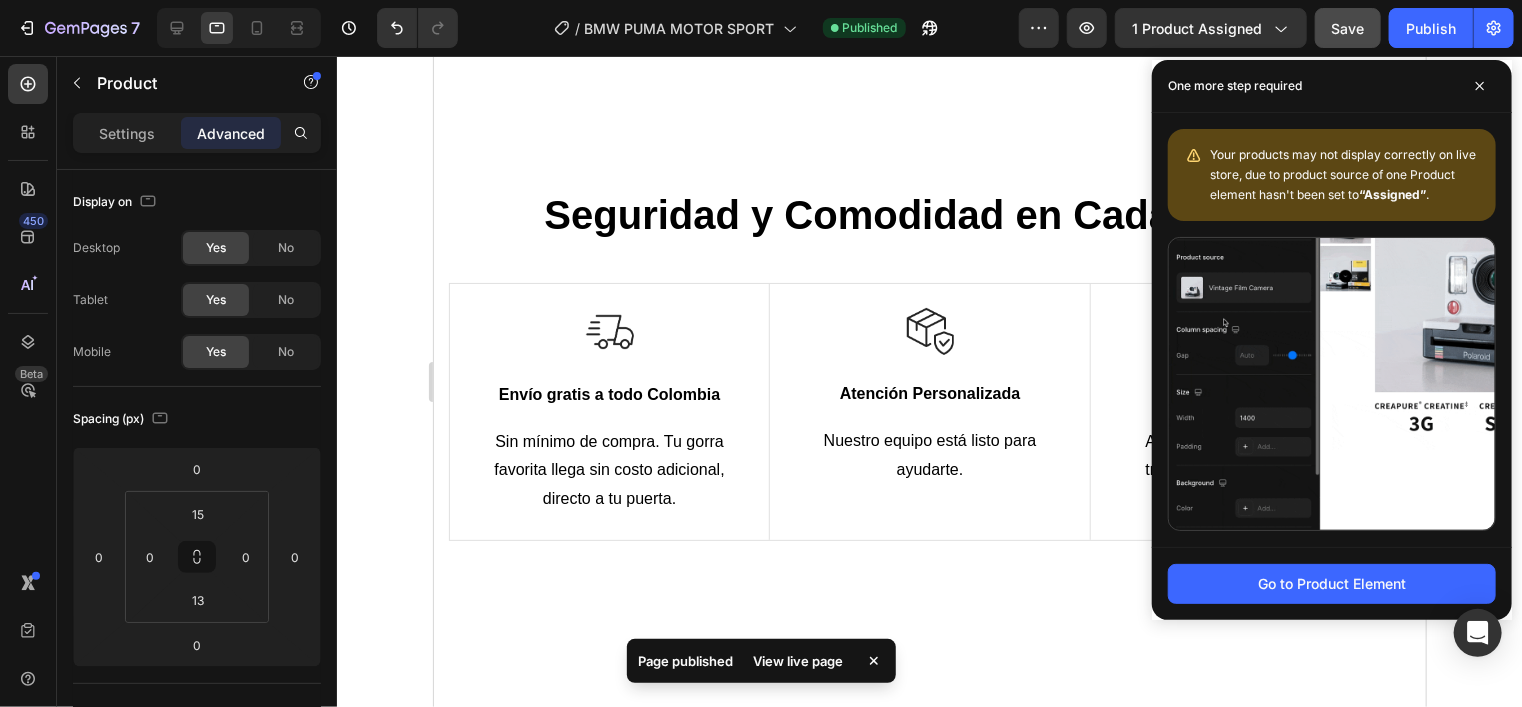 scroll, scrollTop: 2010, scrollLeft: 0, axis: vertical 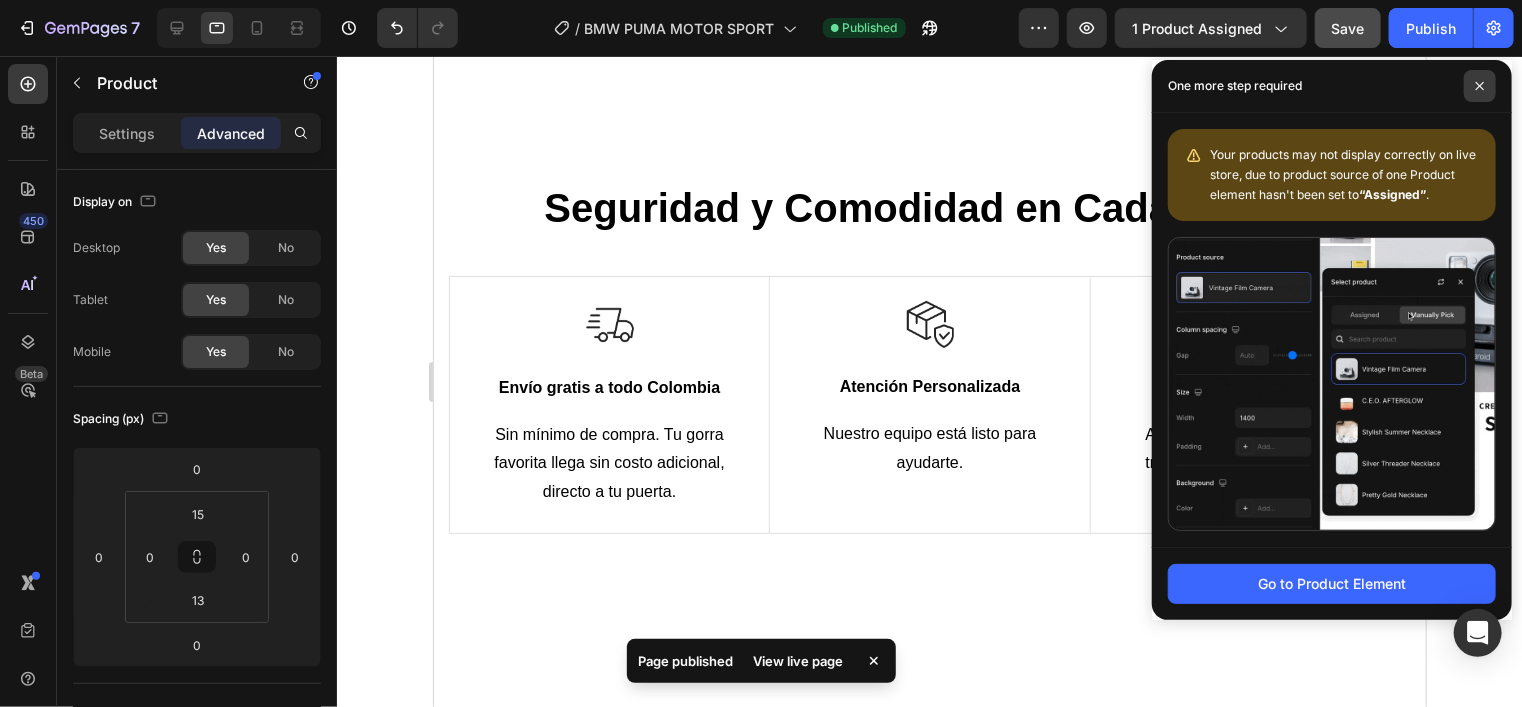 click at bounding box center [1480, 86] 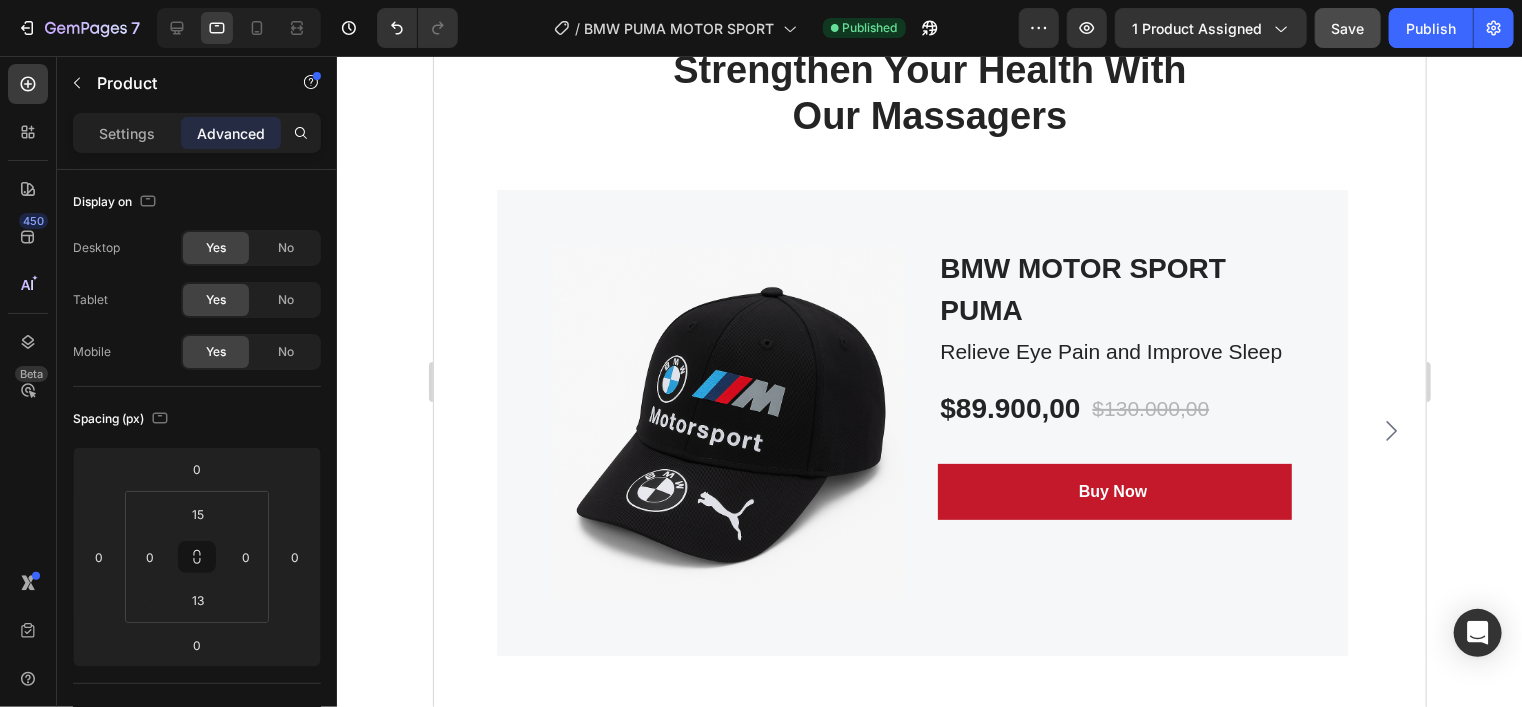 scroll, scrollTop: 3928, scrollLeft: 0, axis: vertical 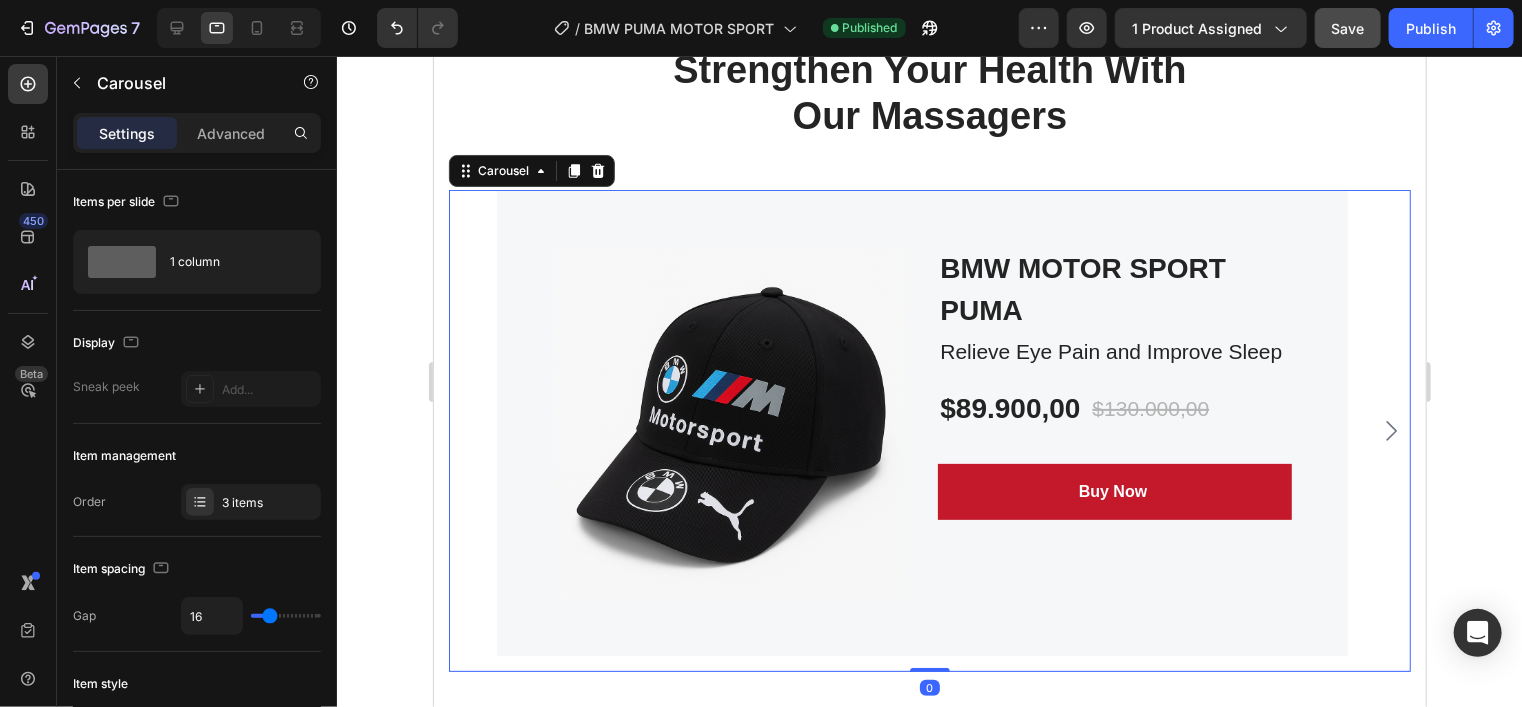 click 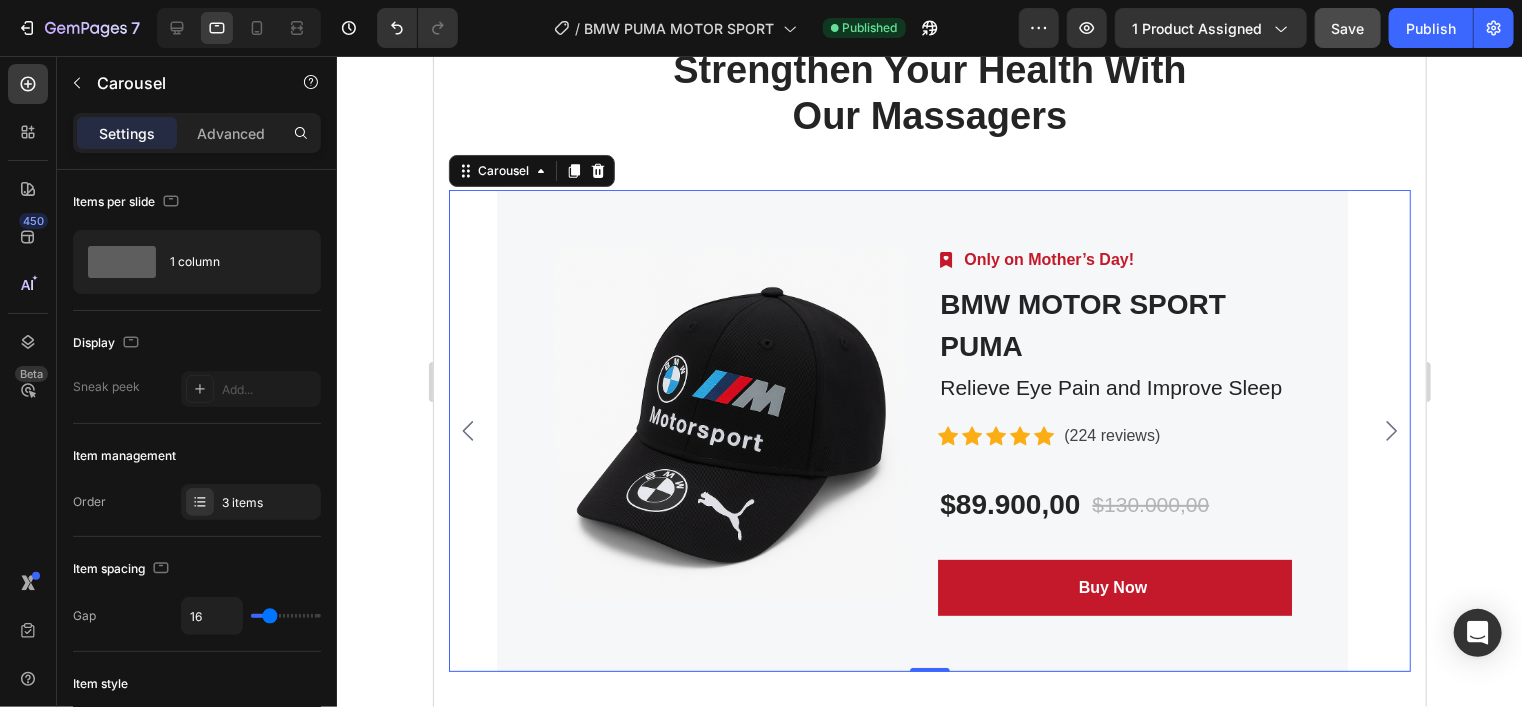click 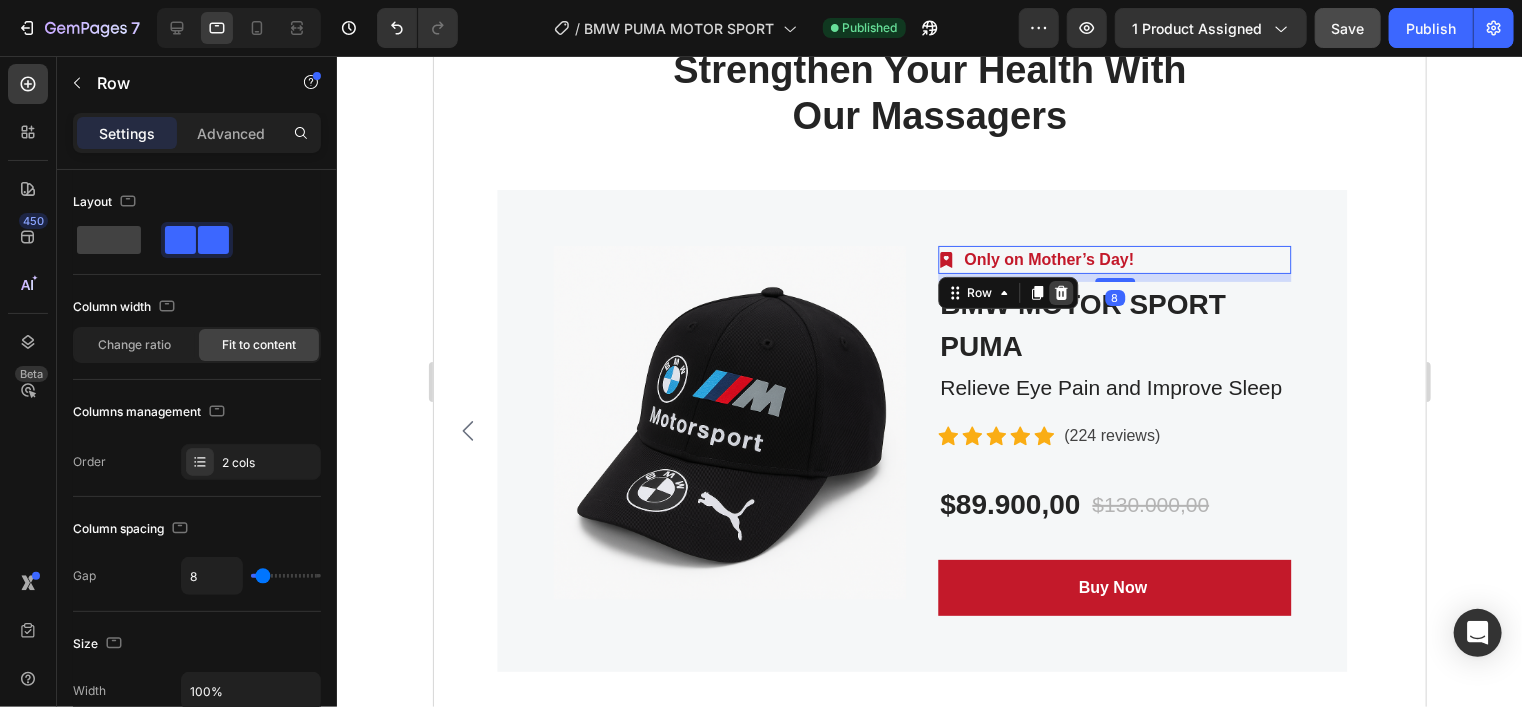 click at bounding box center [1060, 292] 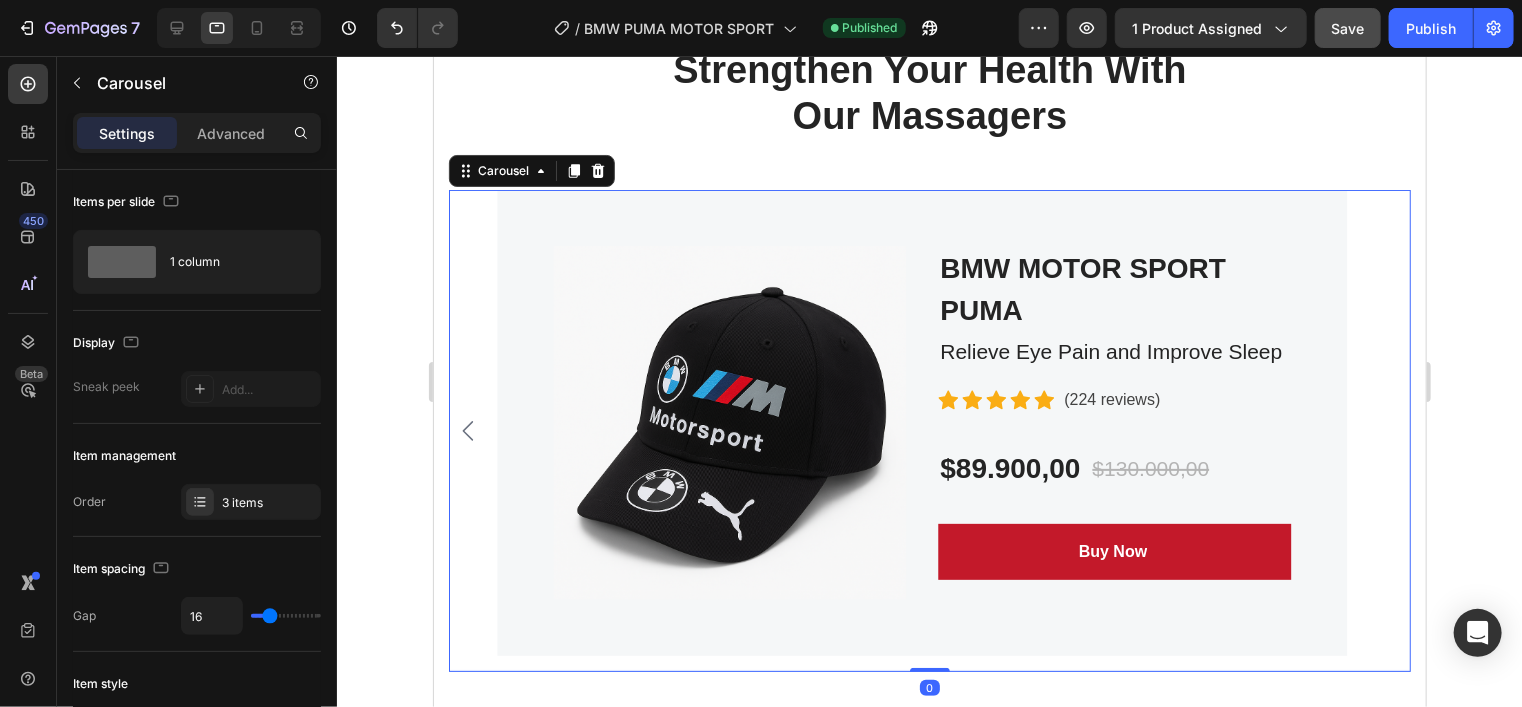 click 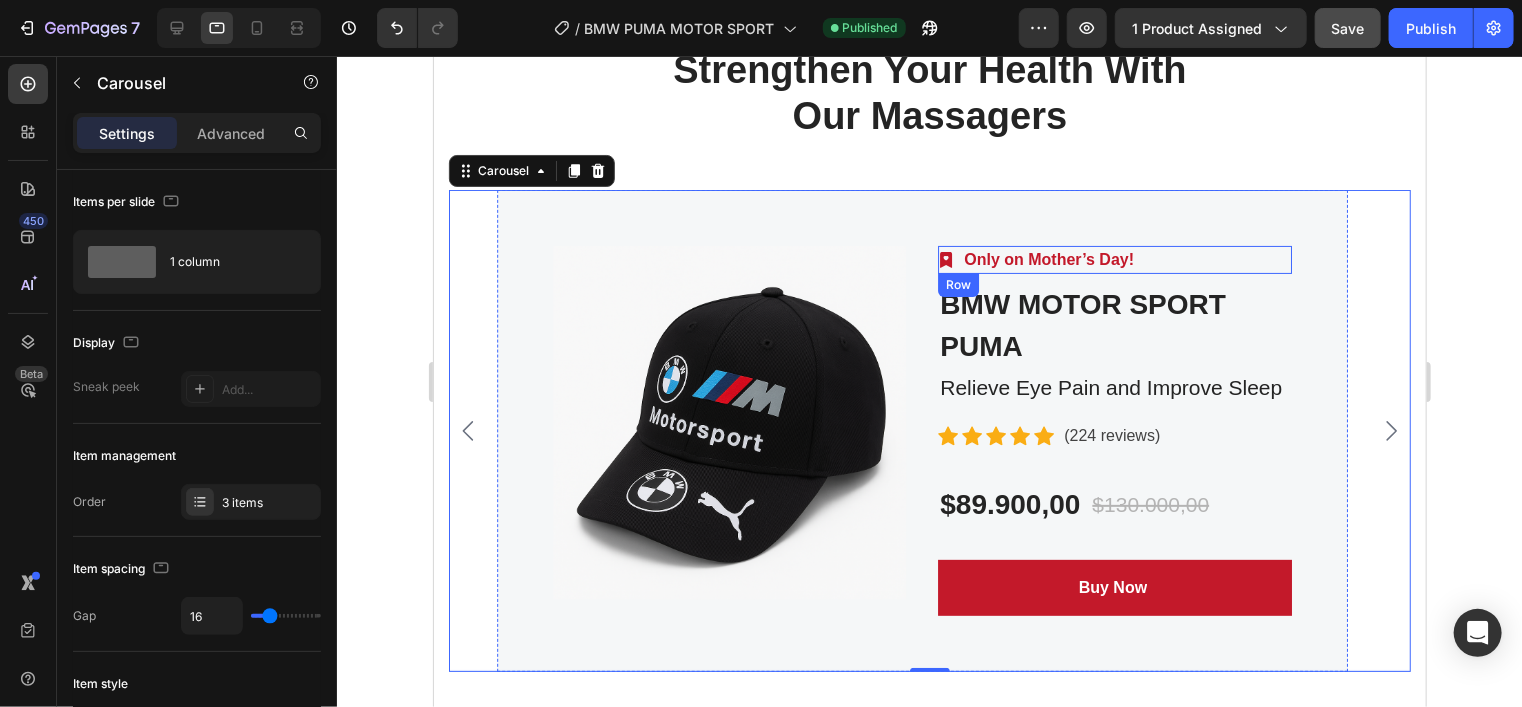 click on "Image Only on Mother’s Day! Text block Row" at bounding box center [1113, 259] 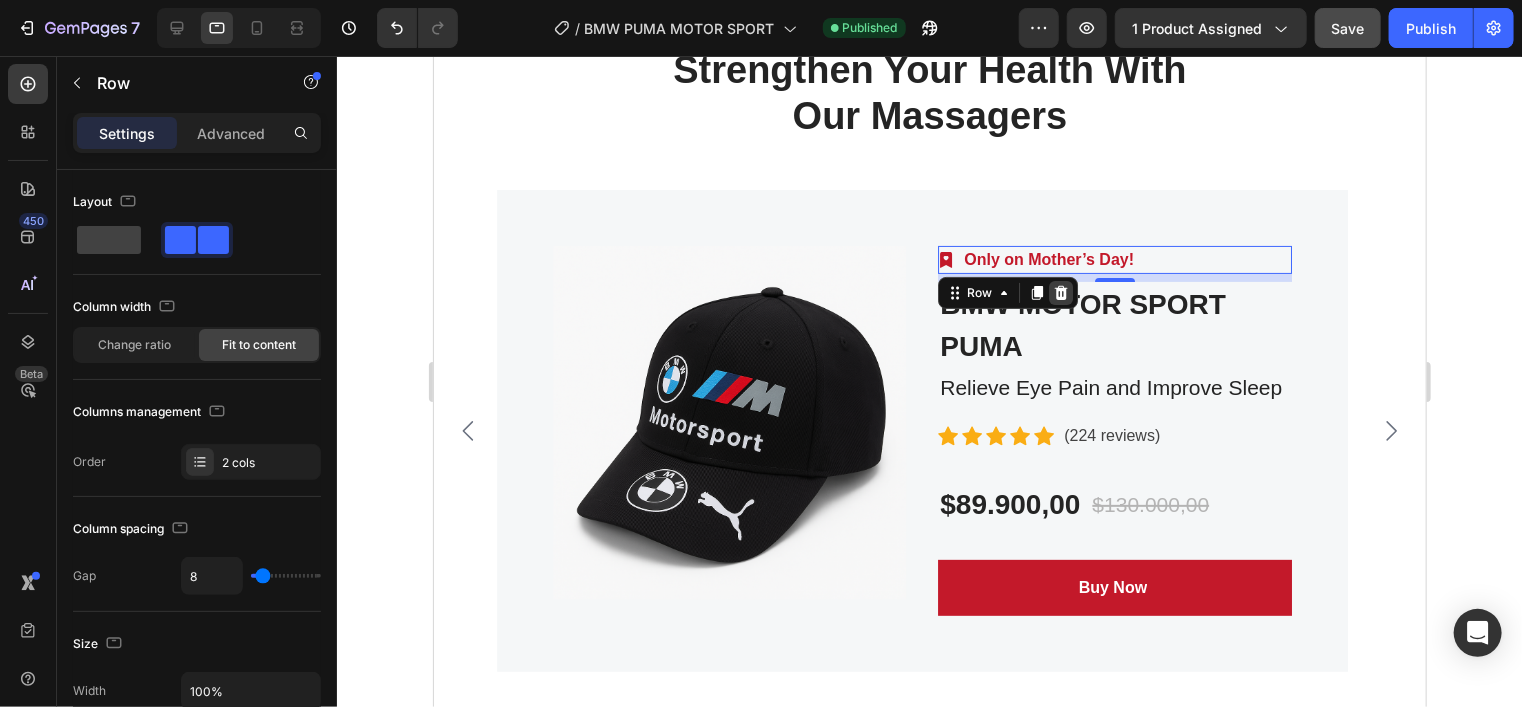 click 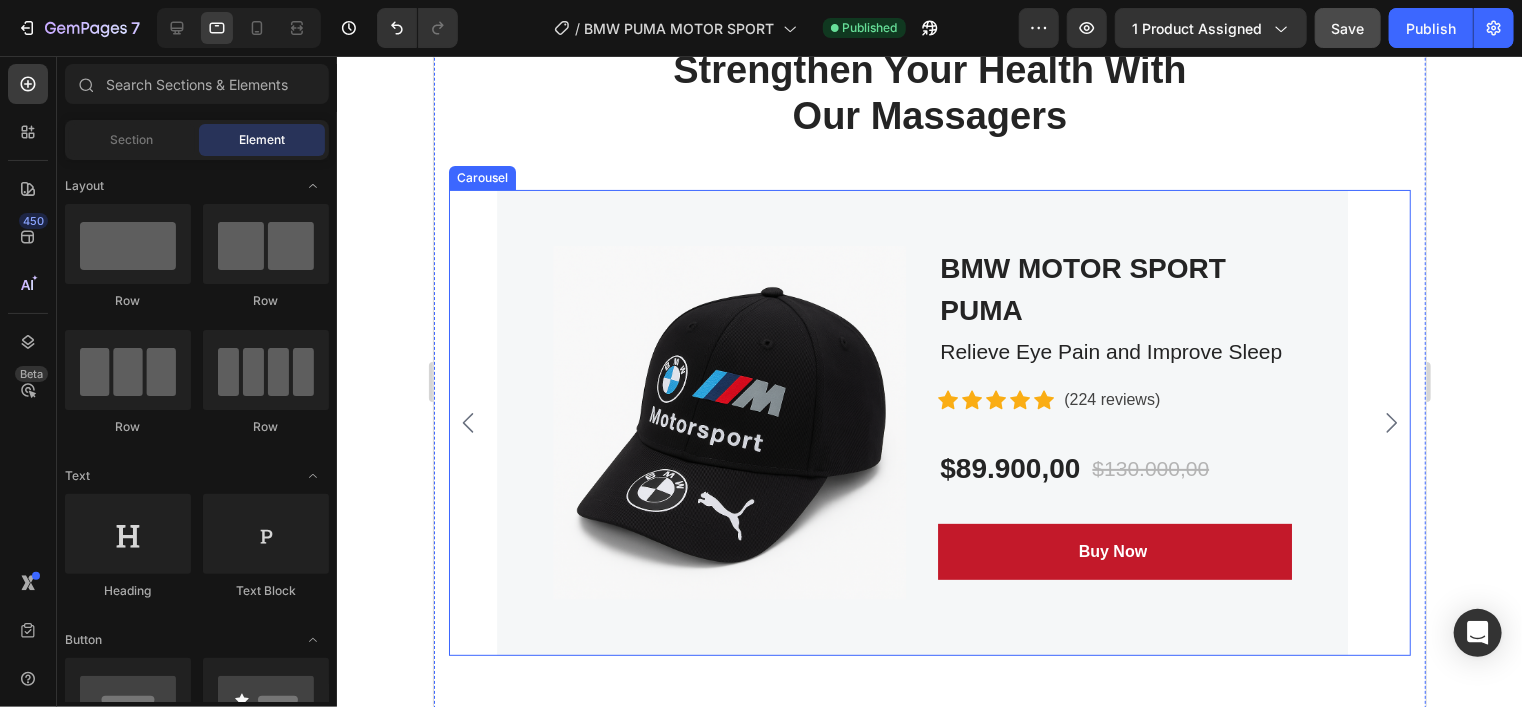 click 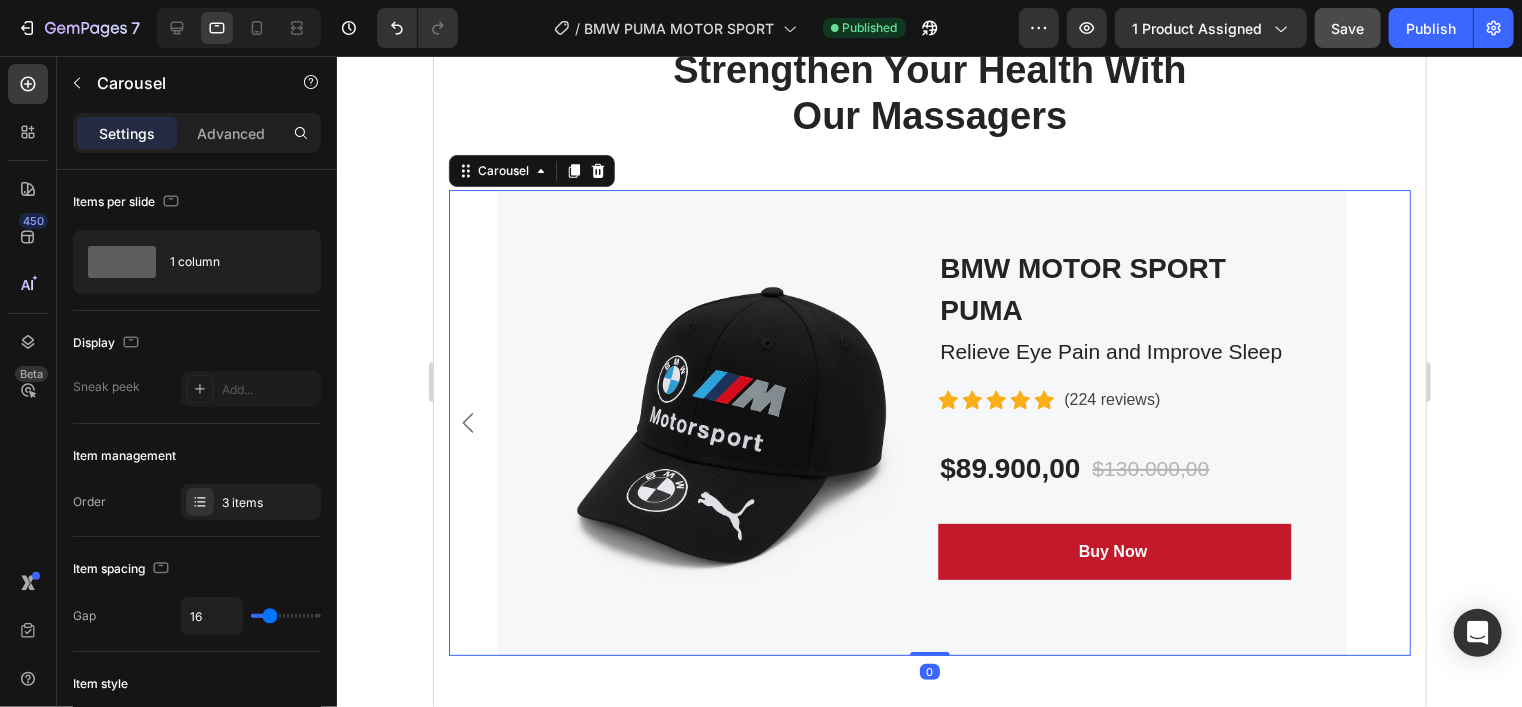 click on "Product Images BMW MOTOR SPORT PUMA (P) Title Relieve Eye Pain and Improve Sleep Text block $89.900,00 (P) Price (P) Price $130.000,00 (P) Price (P) Price Row Buy Now (P) Cart Button Row Product Product Images BMW MOTOR SPORT PUMA (P) Title Relieve Eye Pain and Improve Sleep Text block                Icon                Icon                Icon                Icon                Icon Icon List Hoz (224 reviews) Text block Row $89.900,00 (P) Price (P) Price $130.000,00 (P) Price (P) Price Row Buy Now (P) Cart Button Row Product Product Images BMW MOTOR SPORT PUMA (P) Title Relieve Eye Pain and Improve Sleep Text block                Icon                Icon                Icon                Icon                Icon Icon List Hoz (224 reviews) Text block Row $89.900,00 (P) Price (P) Price $130.000,00 (P) Price (P) Price Row Buy Now (P) Cart Button Row Product" at bounding box center (929, 421) 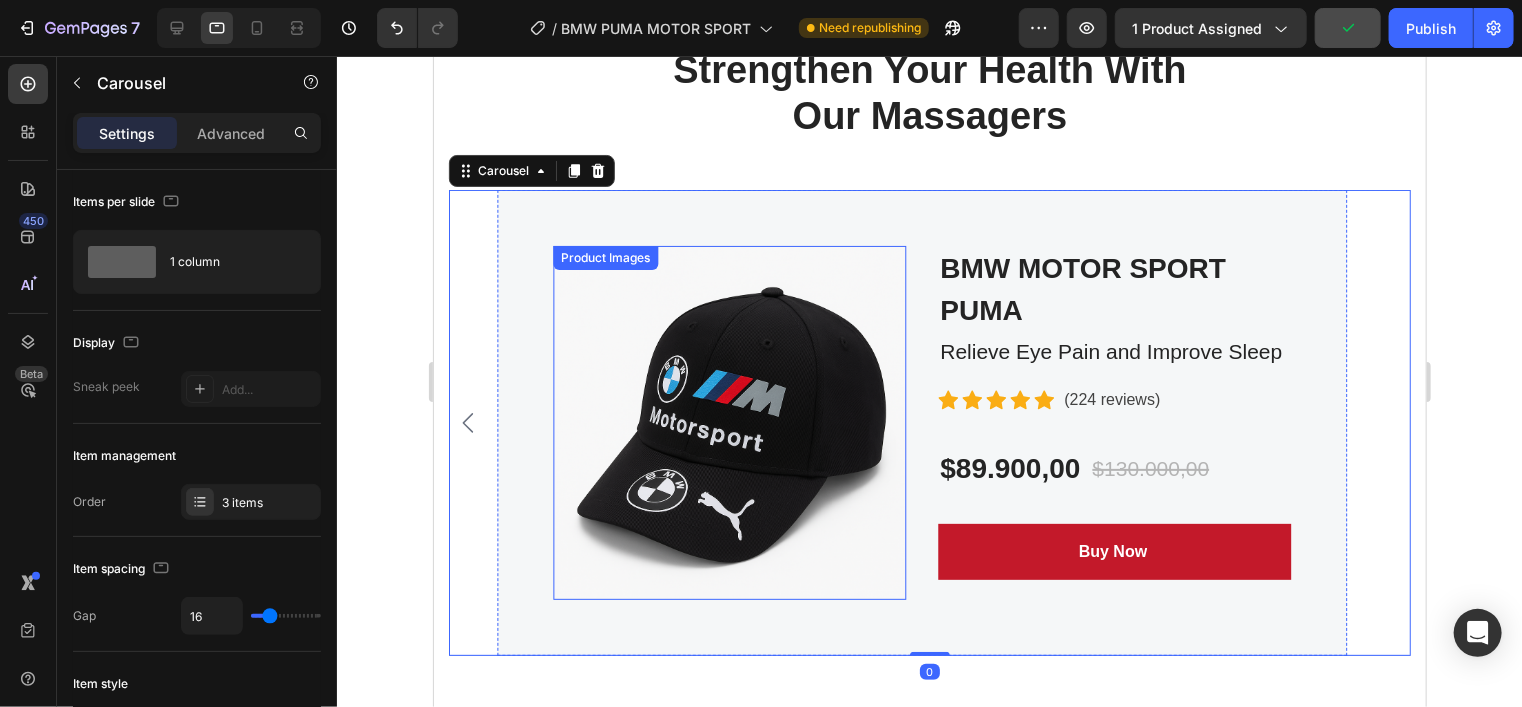 click at bounding box center [728, 421] 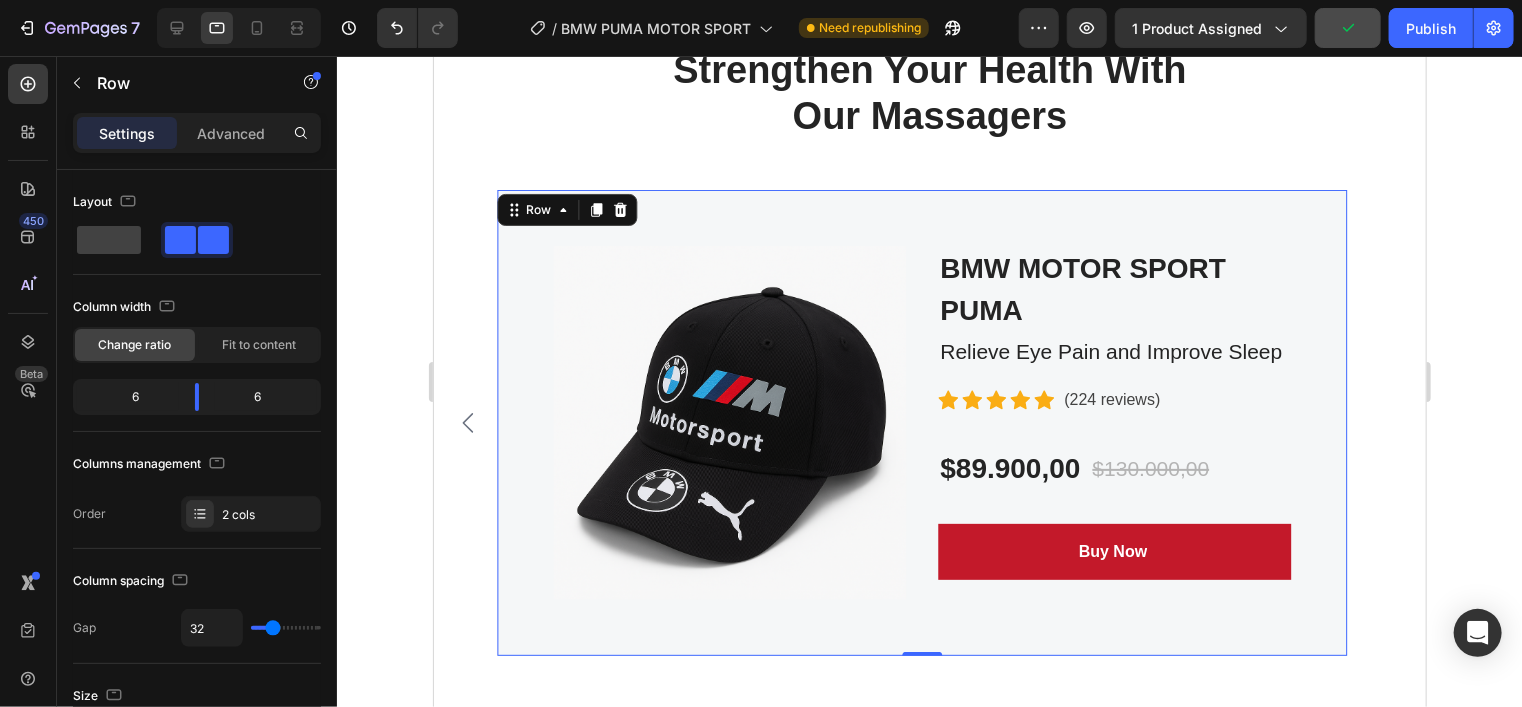 click on "Product Images BMW MOTOR SPORT PUMA (P) Title Relieve Eye Pain and Improve Sleep Text block                Icon                Icon                Icon                Icon                Icon Icon List Hoz (224 reviews) Text block Row $89.900,00 (P) Price (P) Price $130.000,00 (P) Price (P) Price Row Buy Now (P) Cart Button Row   0" at bounding box center (921, 421) 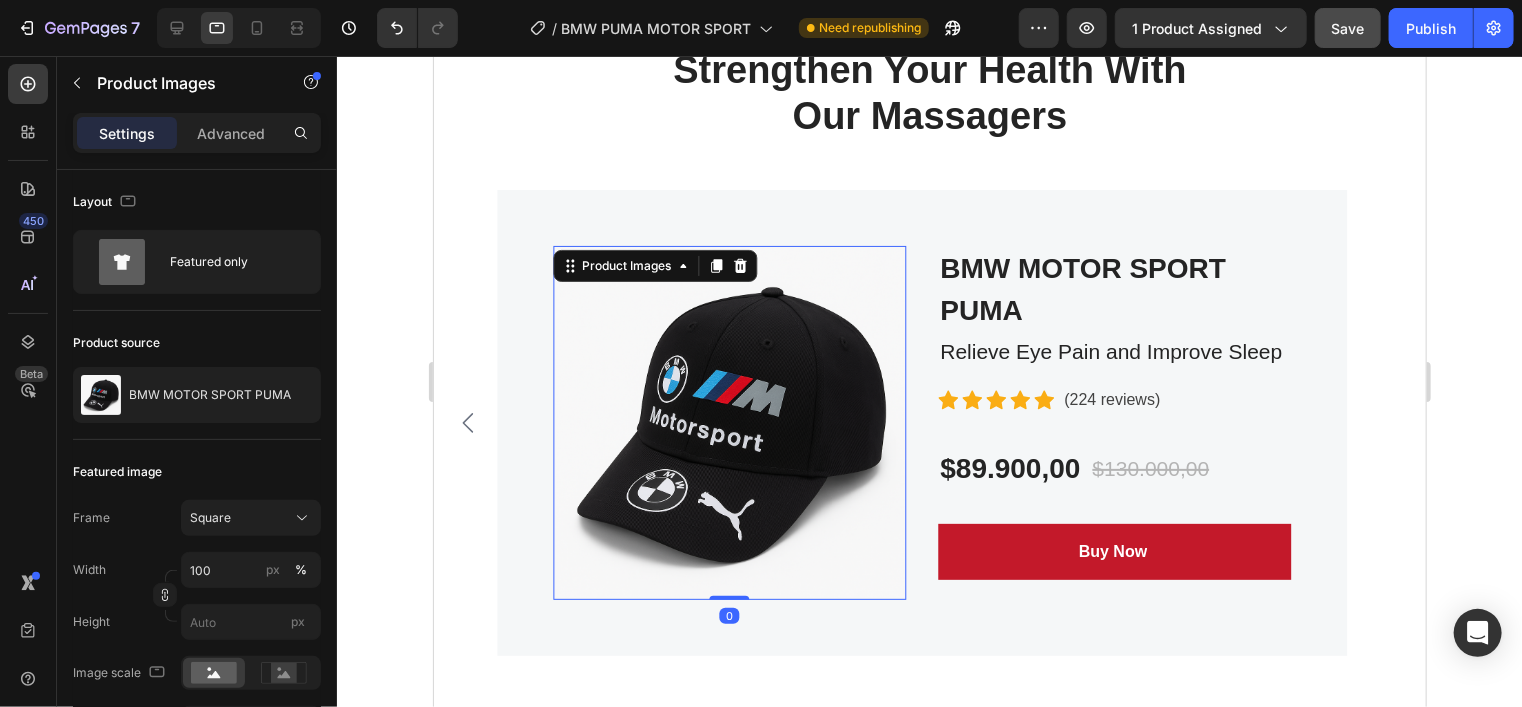 click at bounding box center (728, 421) 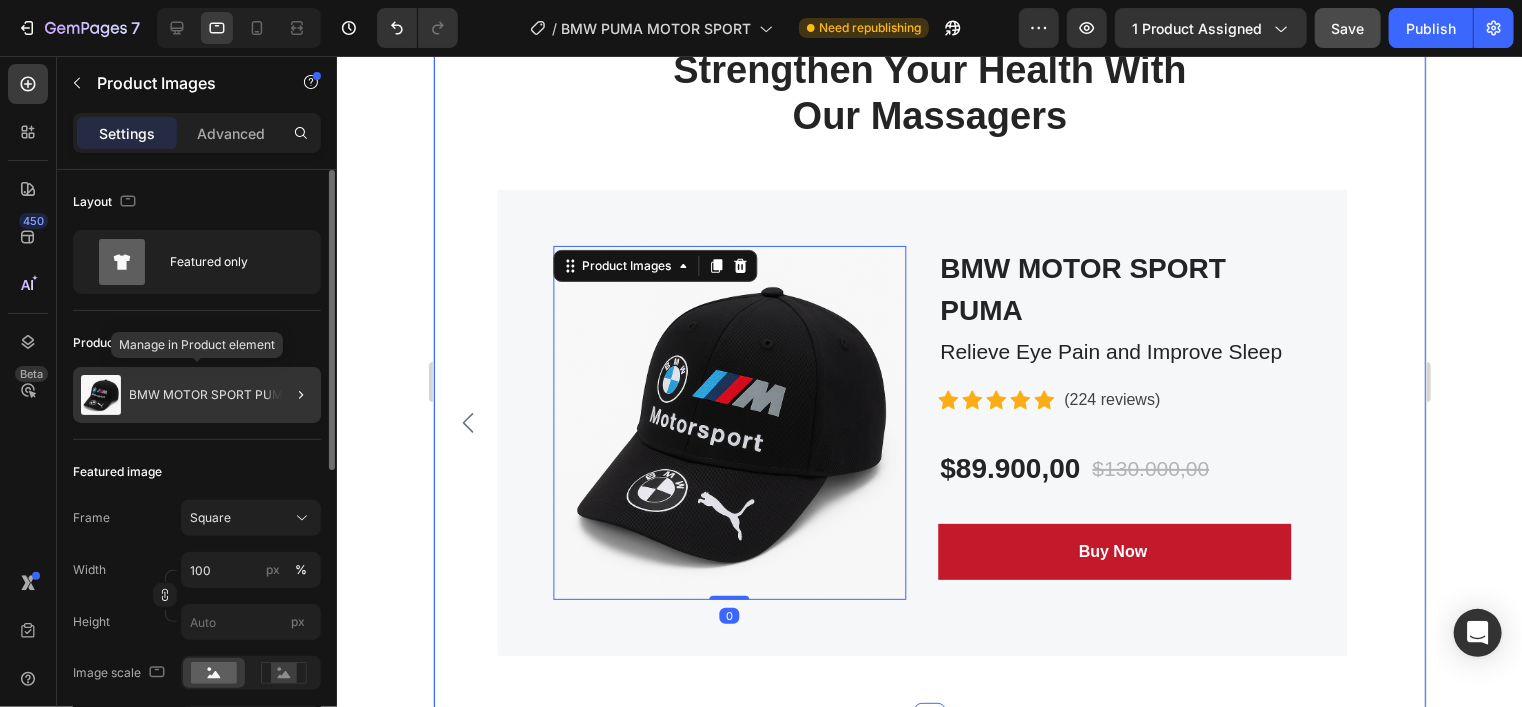 click on "BMW MOTOR SPORT PUMA" at bounding box center (210, 395) 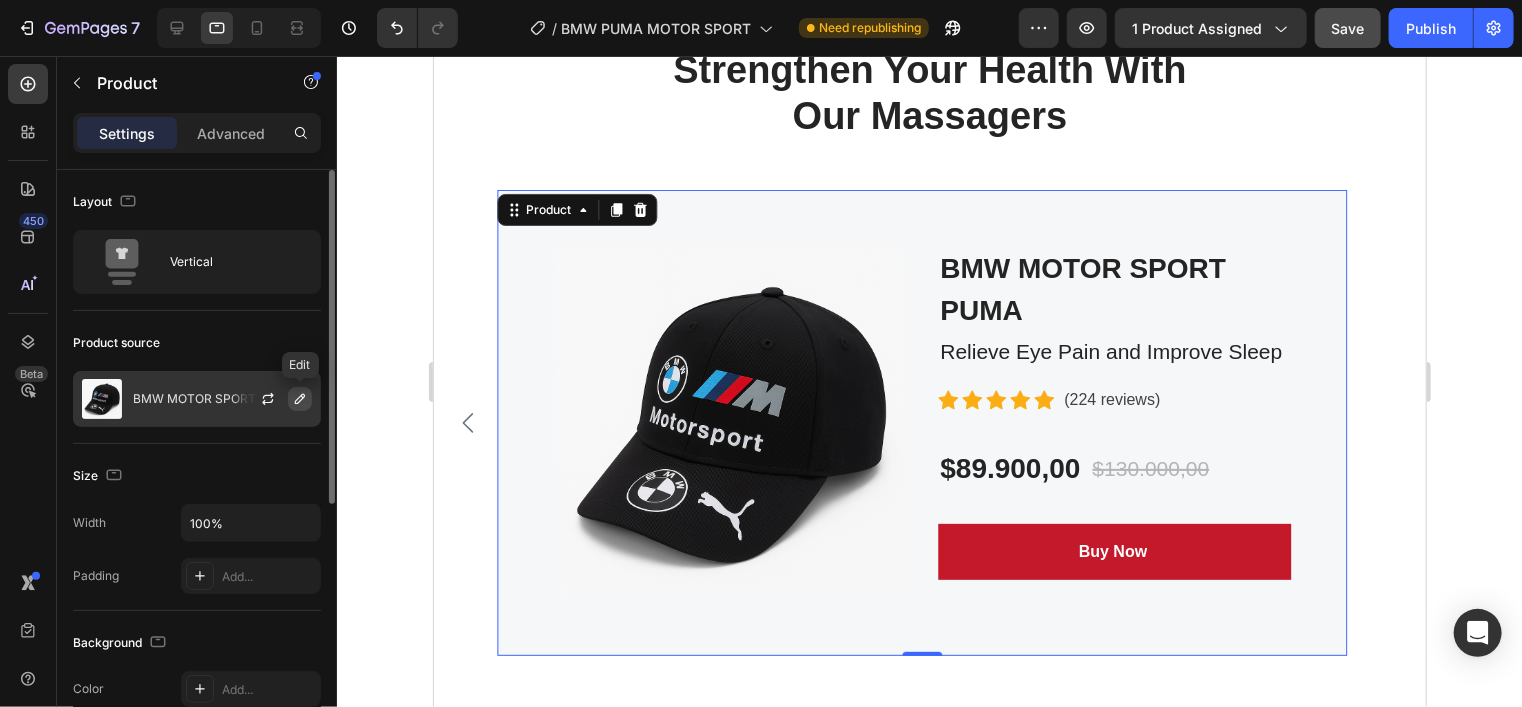 click 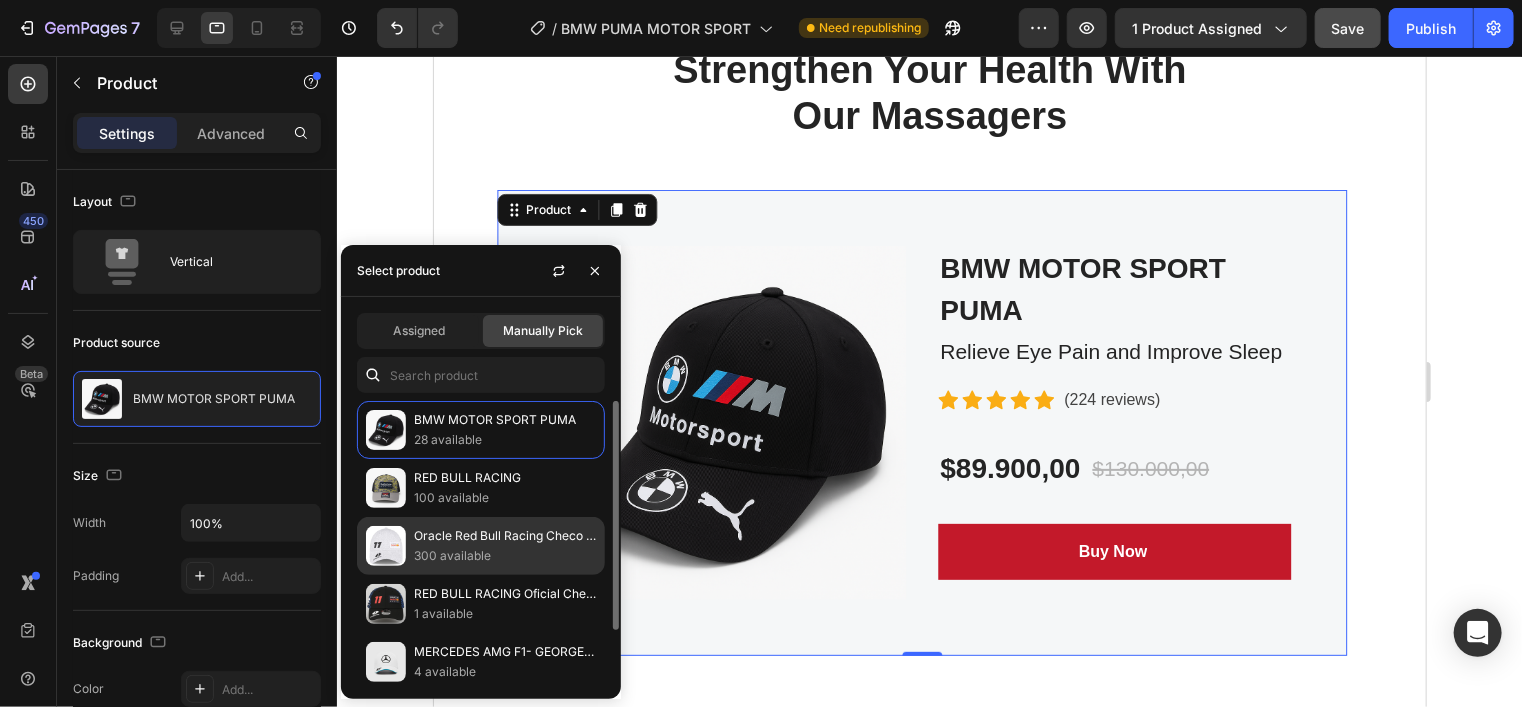 click on "Oracle Red Bull Racing Checo Pérez Mexico Race Special 9FORTY" at bounding box center (505, 536) 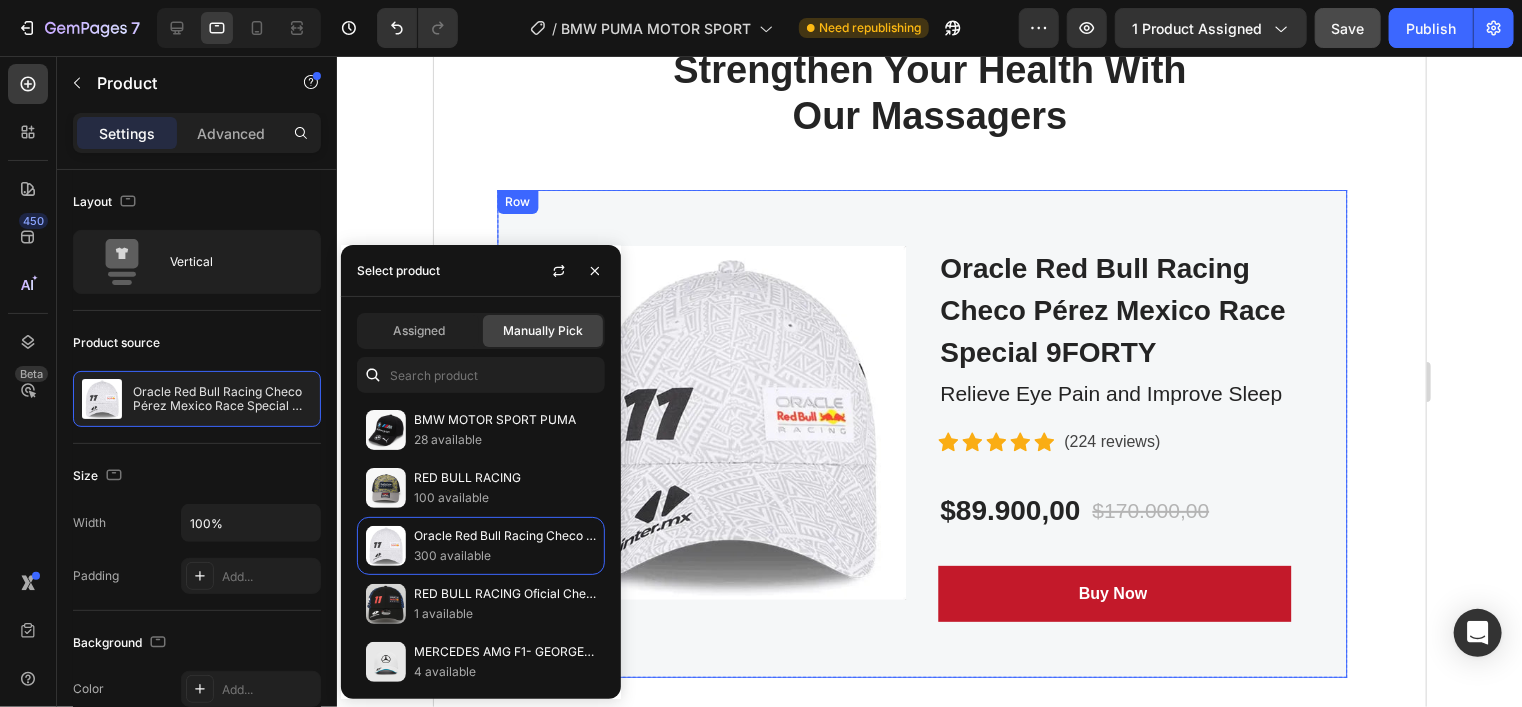 click on "Product Images Oracle Red Bull Racing Checo Pérez Mexico Race Special 9FORTY (P) Title Relieve Eye Pain and Improve Sleep Text block                Icon                Icon                Icon                Icon                Icon Icon List Hoz (224 reviews) Text block Row $89.900,00 (P) Price (P) Price $170.000,00 (P) Price (P) Price Row Buy Now (P) Cart Button Row" at bounding box center [921, 433] 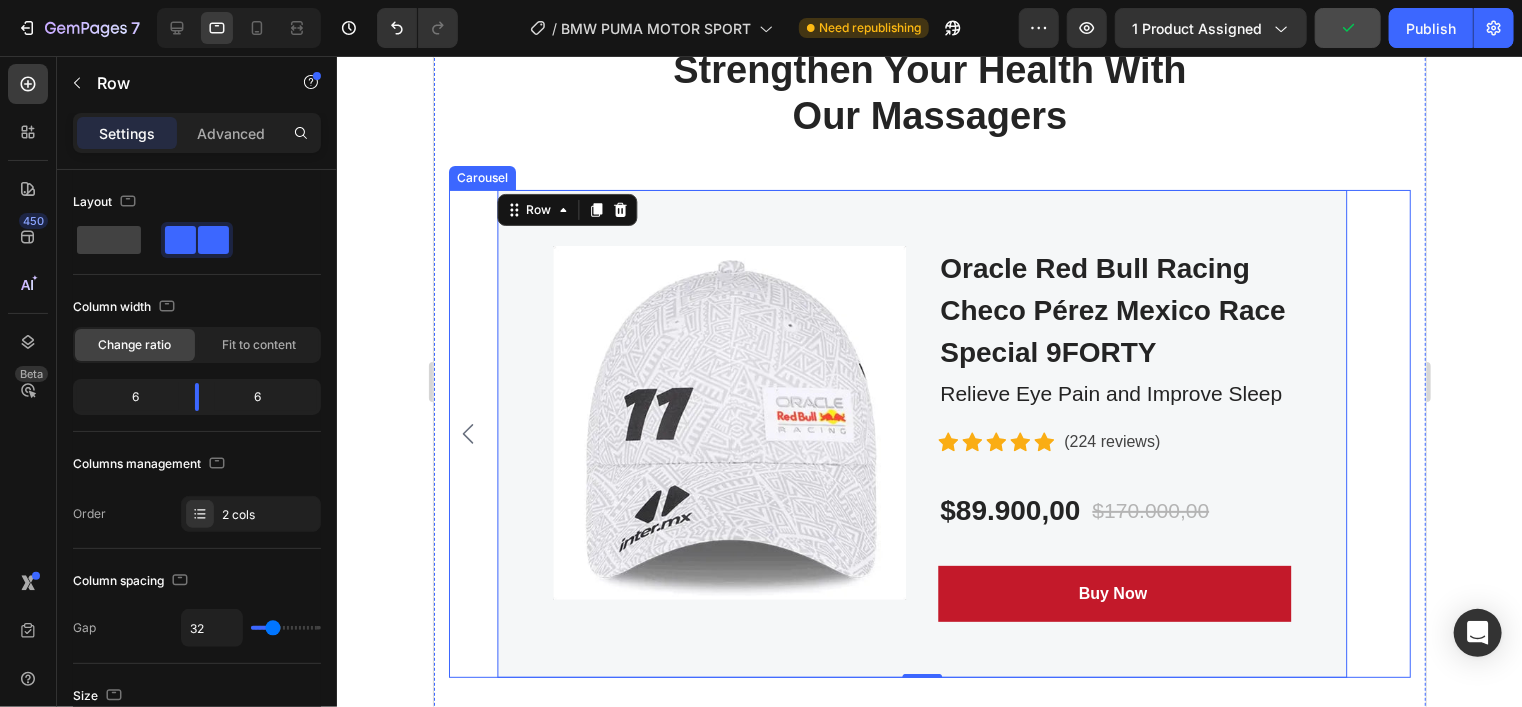 click on "Product Images BMW MOTOR SPORT PUMA (P) Title Relieve Eye Pain and Improve Sleep Text block $89.900,00 (P) Price (P) Price $130.000,00 (P) Price (P) Price Row Buy Now (P) Cart Button Row Product Product Images BMW MOTOR SPORT PUMA (P) Title Relieve Eye Pain and Improve Sleep Text block                Icon                Icon                Icon                Icon                Icon Icon List Hoz (224 reviews) Text block Row $89.900,00 (P) Price (P) Price $130.000,00 (P) Price (P) Price Row Buy Now (P) Cart Button Row Product Product Images Oracle Red Bull Racing Checo Pérez Mexico Race Special 9FORTY (P) Title Relieve Eye Pain and Improve Sleep Text block                Icon                Icon                Icon                Icon                Icon Icon List Hoz (224 reviews) Text block Row $89.900,00 (P) Price (P) Price $170.000,00 (P) Price (P) Price Row Buy Now (P) Cart Button Row   0 Product" at bounding box center (929, 433) 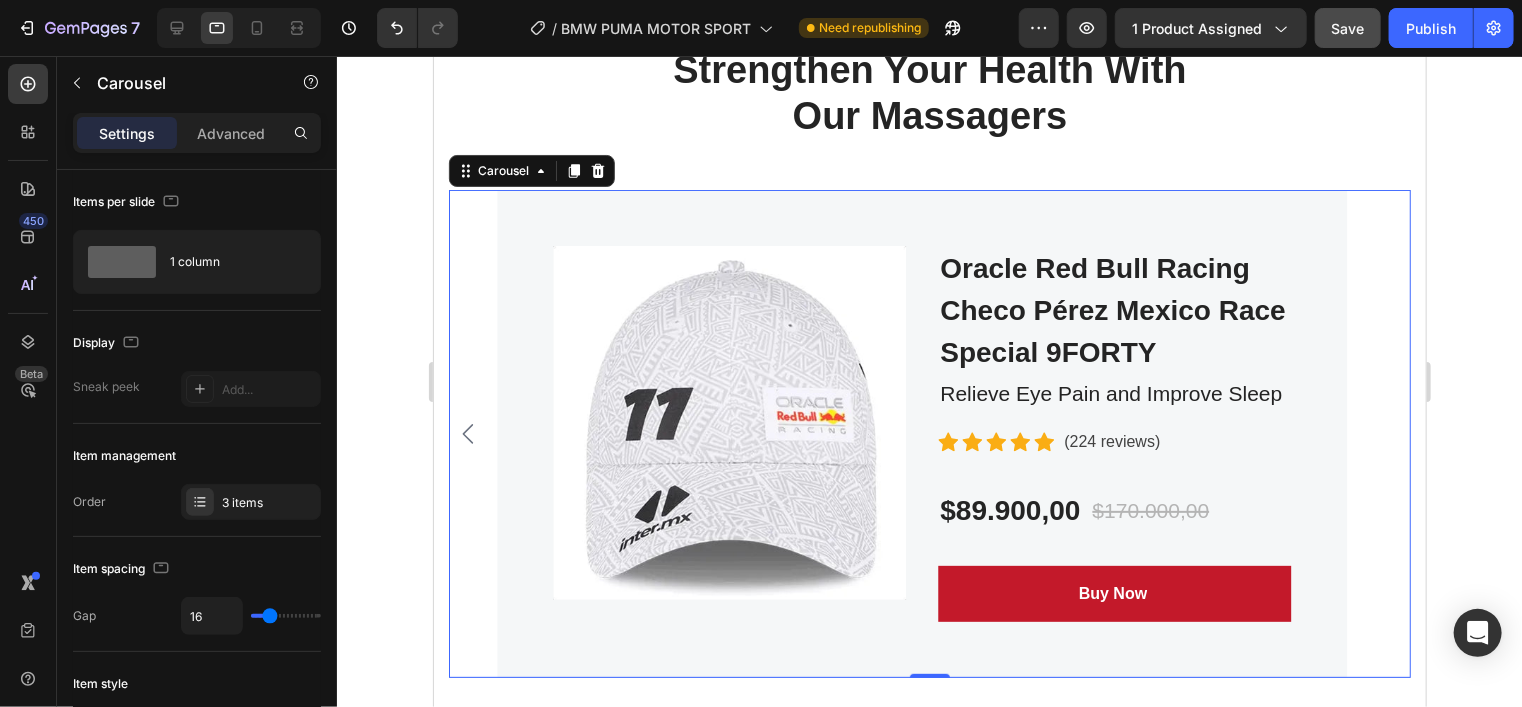 click 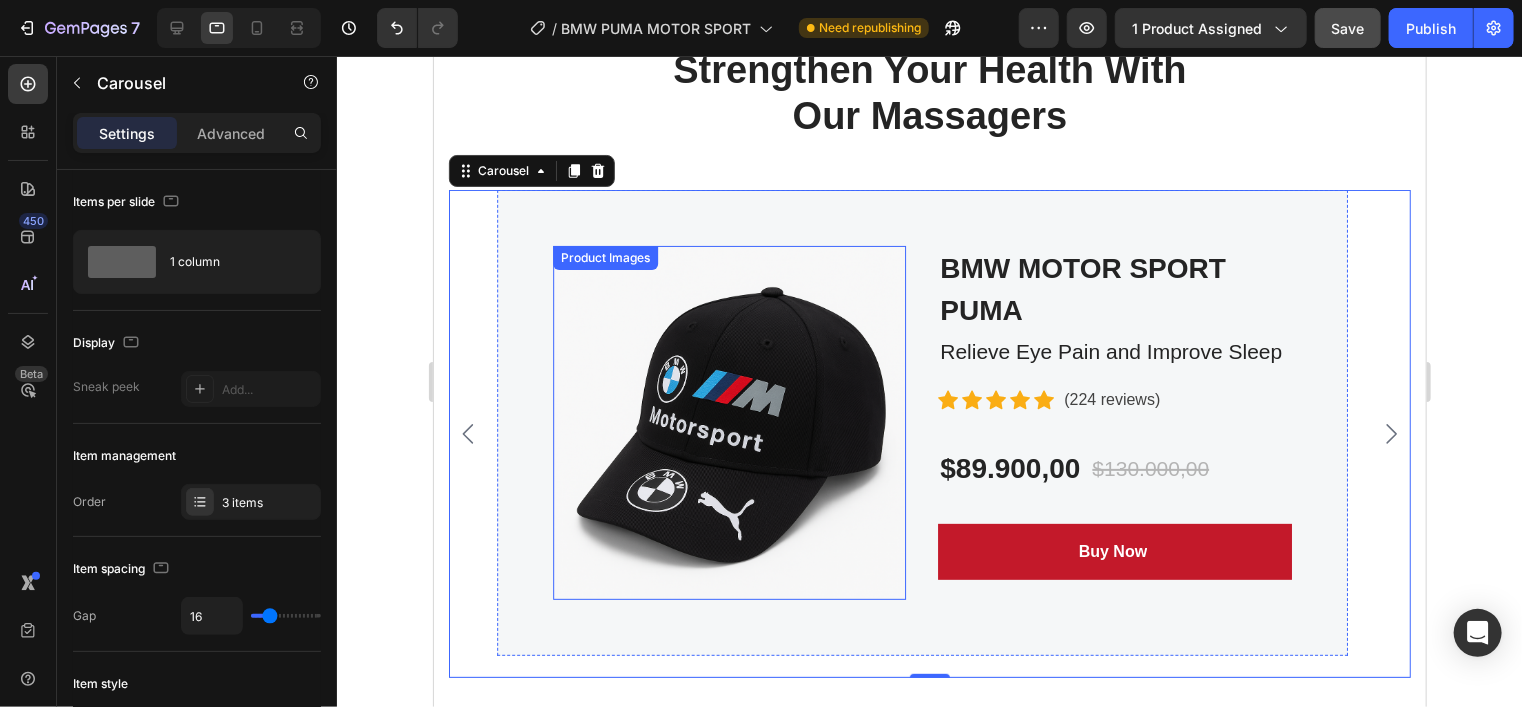 click at bounding box center [728, 421] 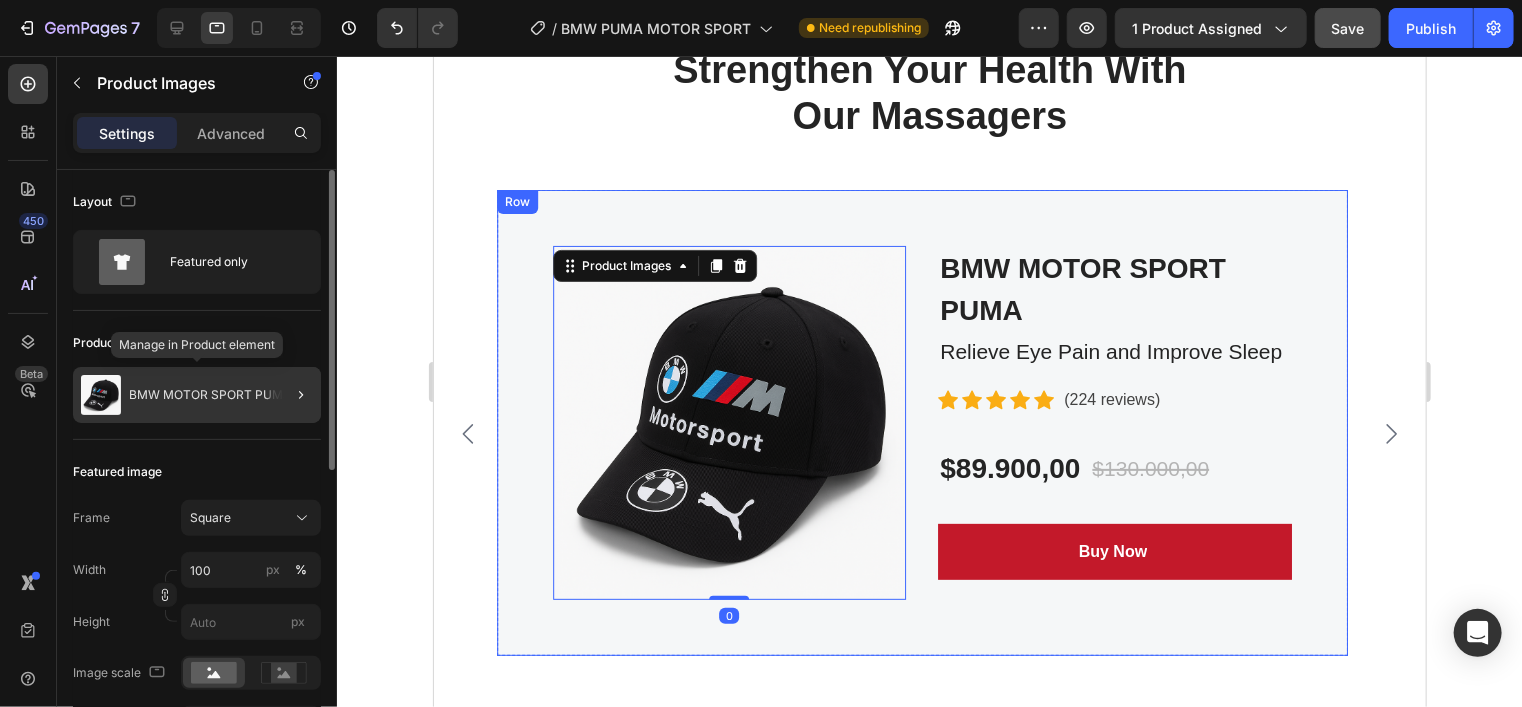 click on "BMW MOTOR SPORT PUMA" at bounding box center (210, 395) 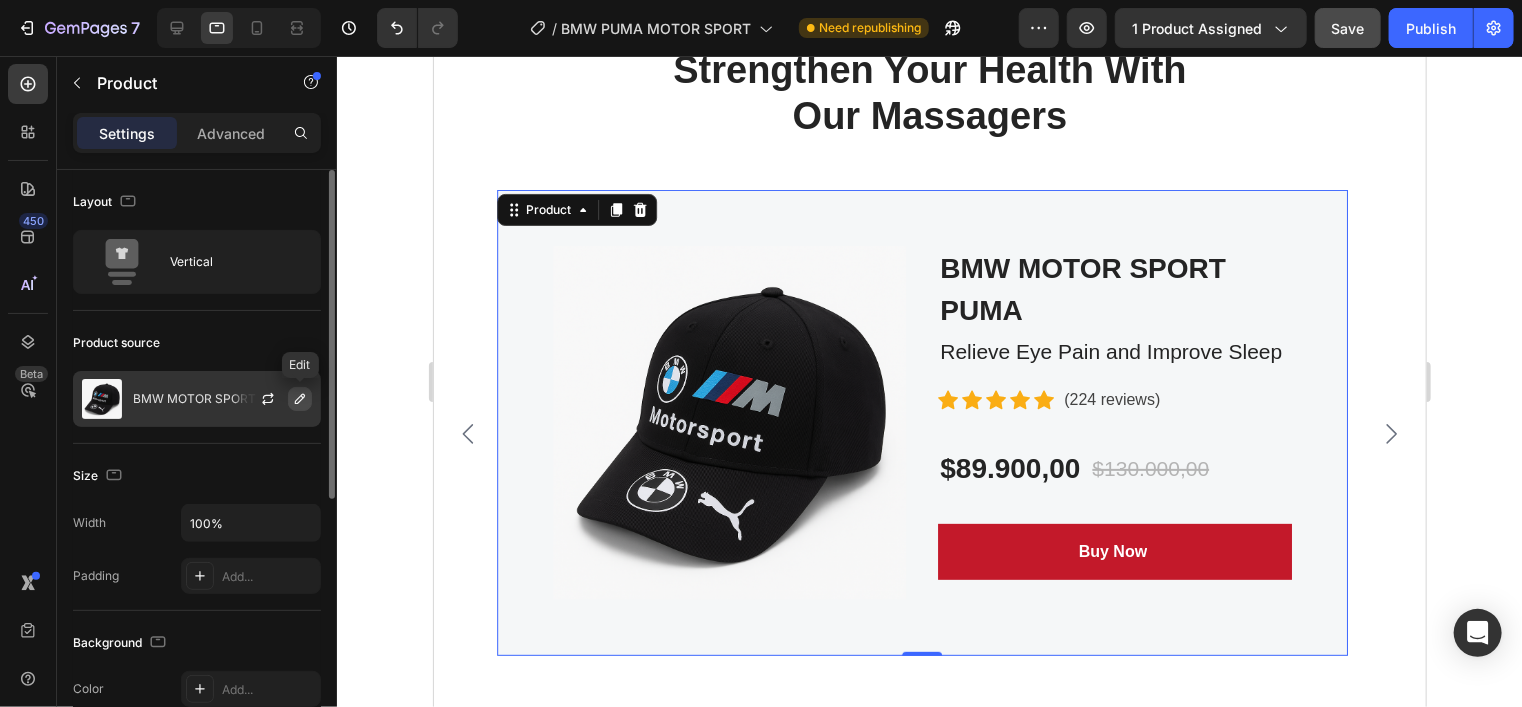click 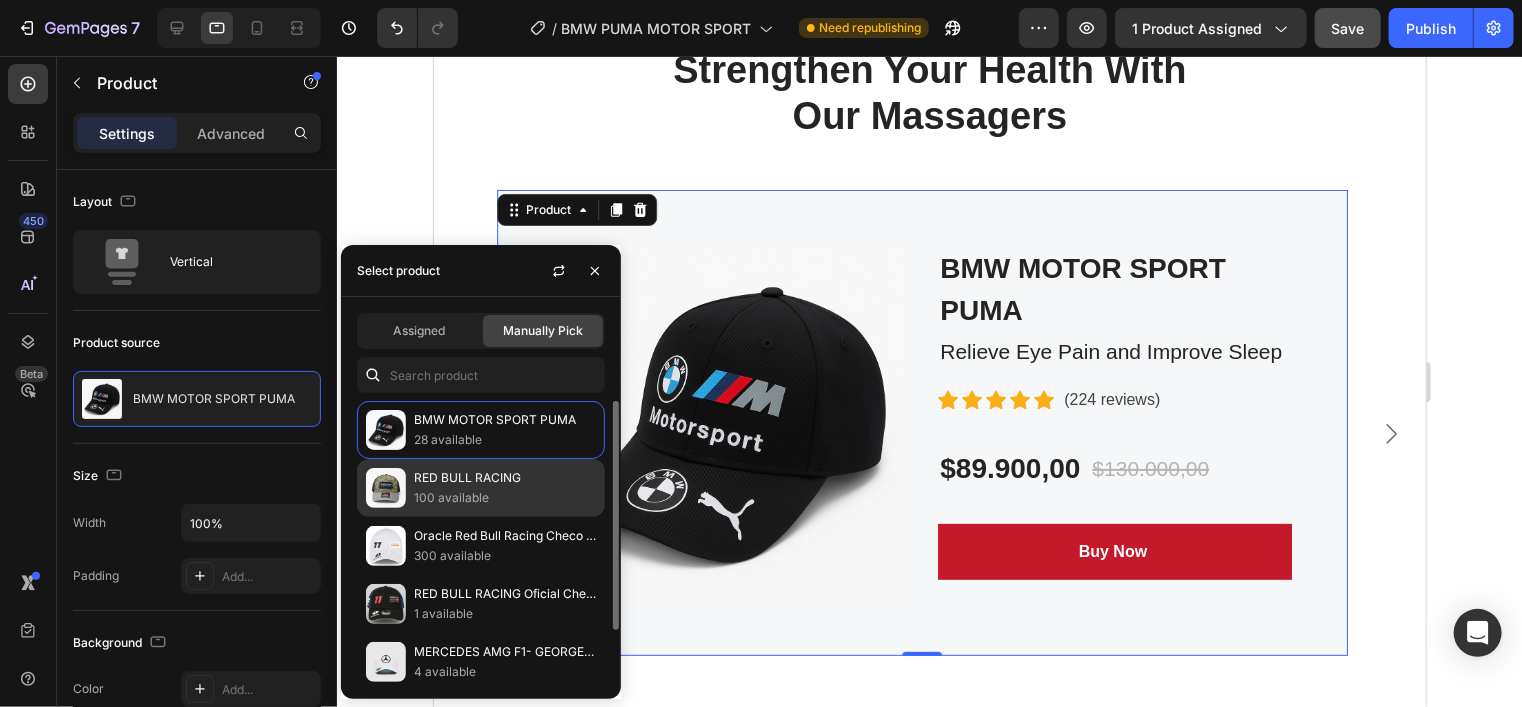 click on "RED BULL RACING" at bounding box center [505, 478] 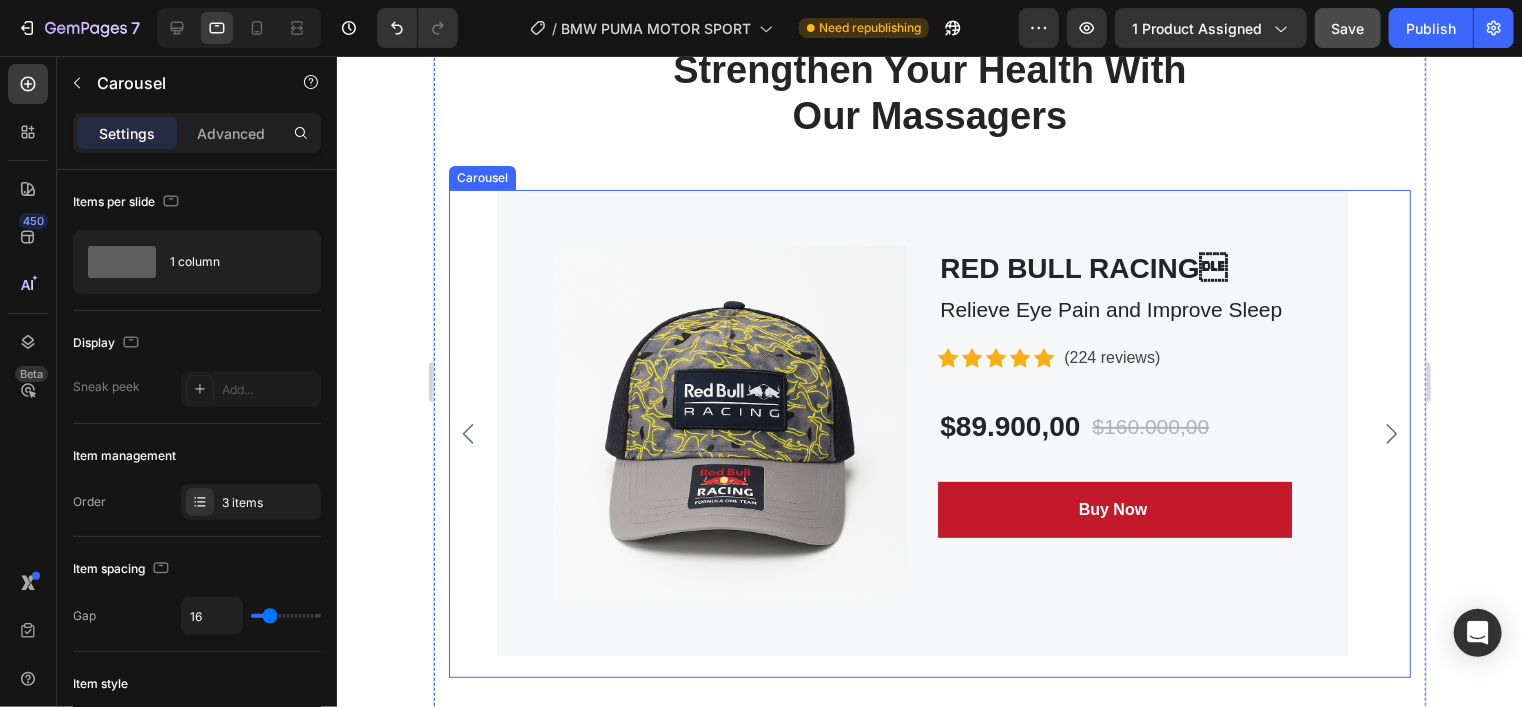 click 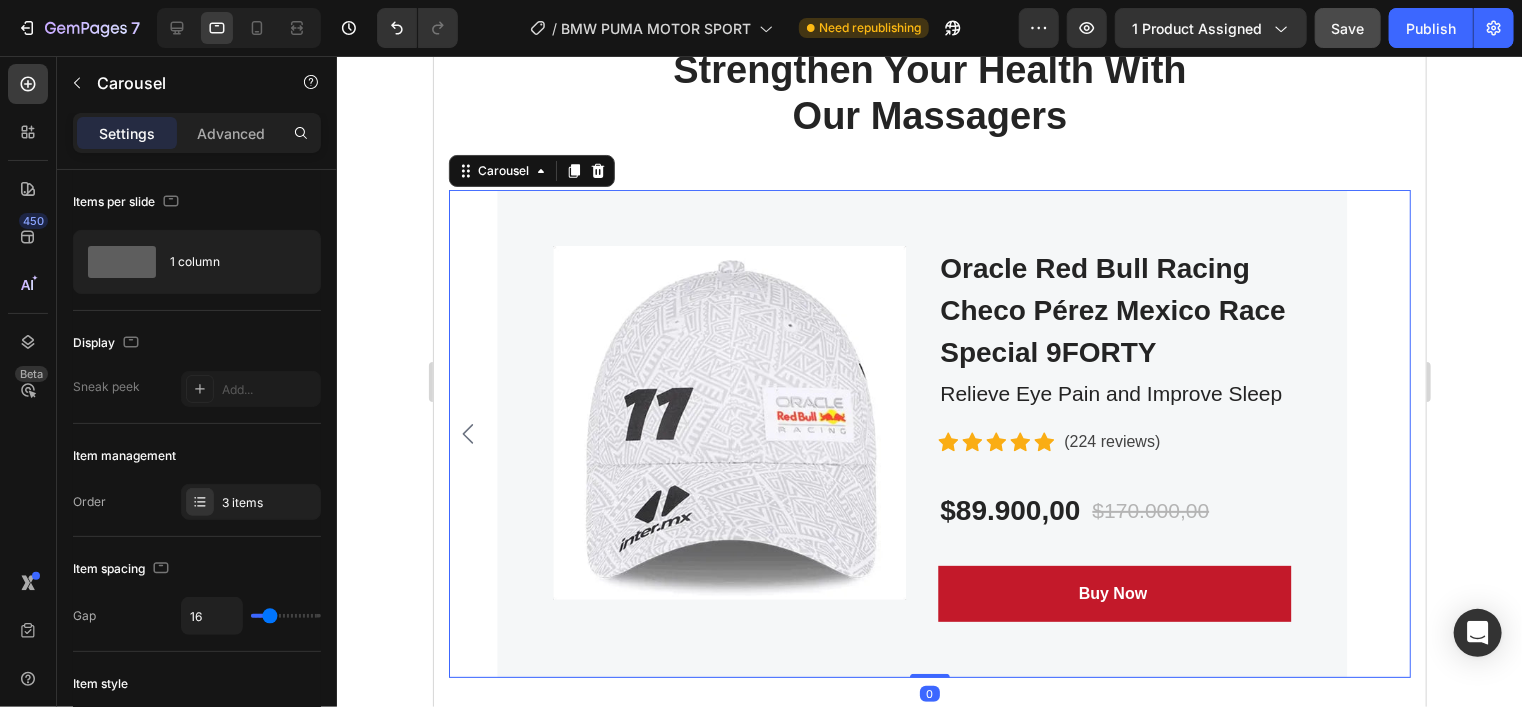 click on "Product Images BMW MOTOR SPORT PUMA (P) Title Relieve Eye Pain and Improve Sleep Text block $89.900,00 (P) Price (P) Price $130.000,00 (P) Price (P) Price Row Buy Now (P) Cart Button Row Product Product Images RED BULL RACING (P) Title Relieve Eye Pain and Improve Sleep Text block                Icon                Icon                Icon                Icon                Icon Icon List Hoz (224 reviews) Text block Row $89.900,00 (P) Price (P) Price $160.000,00 (P) Price (P) Price Row Buy Now (P) Cart Button Row Product Product Images Oracle Red Bull Racing Checo Pérez Mexico Race Special 9FORTY (P) Title Relieve Eye Pain and Improve Sleep Text block                Icon                Icon                Icon                Icon                Icon Icon List Hoz (224 reviews) Text block Row $89.900,00 (P) Price (P) Price $170.000,00 (P) Price (P) Price Row Buy Now (P) Cart Button Row Product" at bounding box center [929, 433] 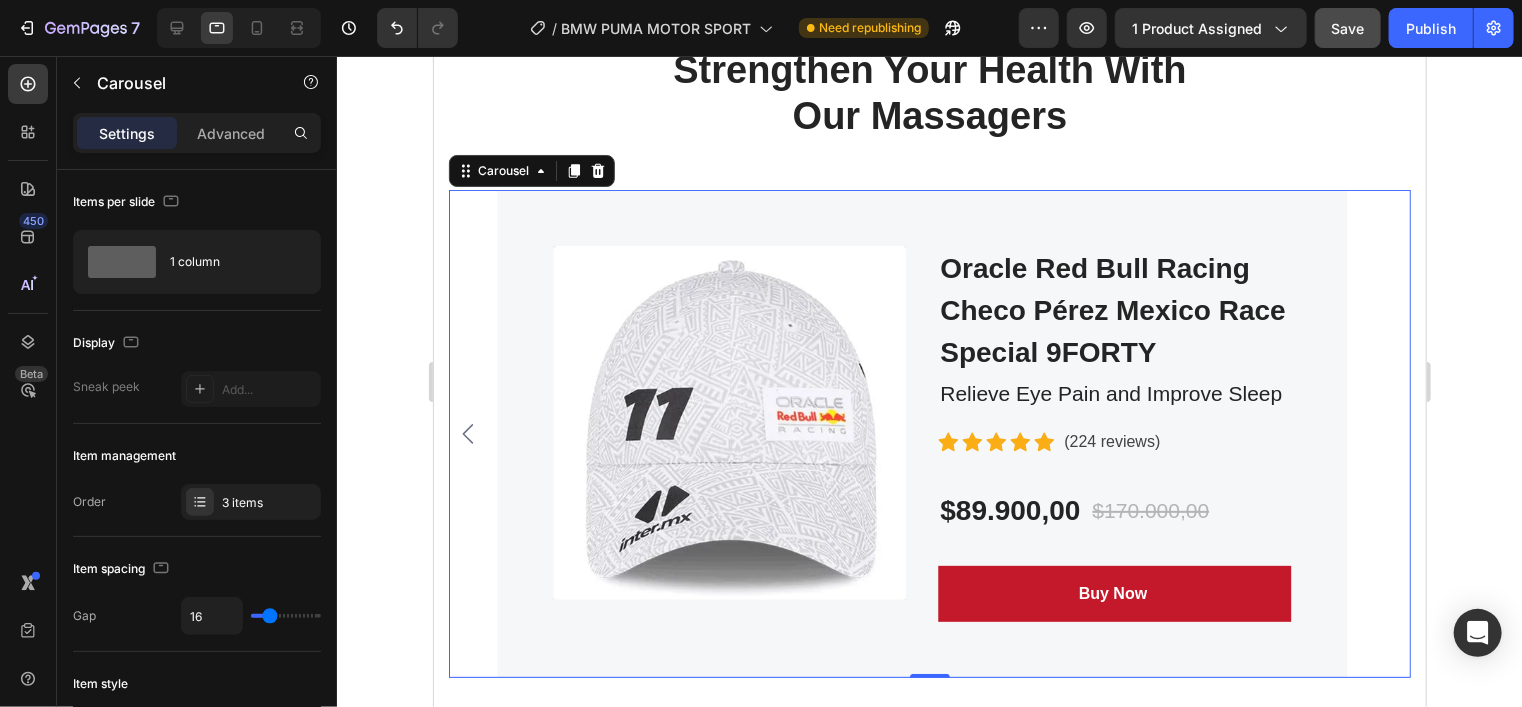 click 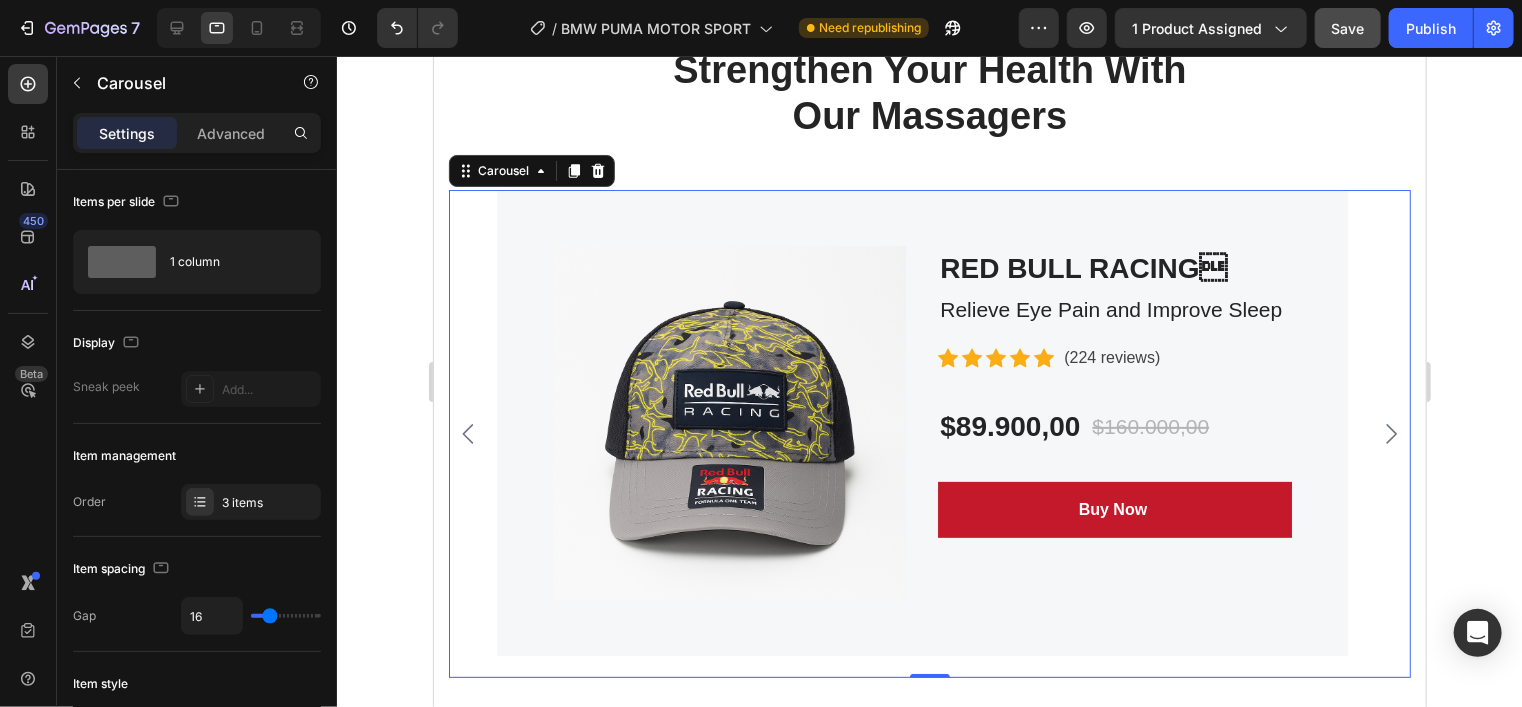click 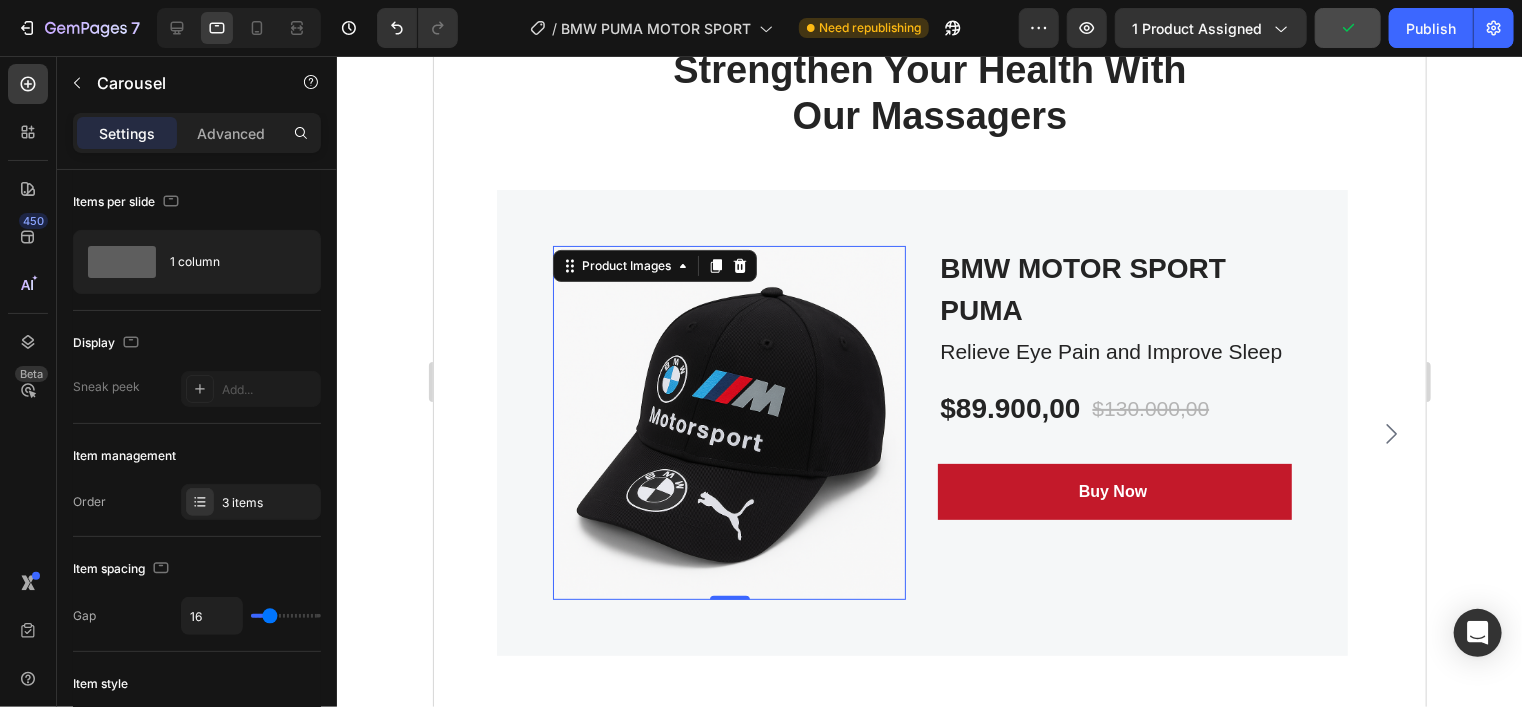click at bounding box center (728, 421) 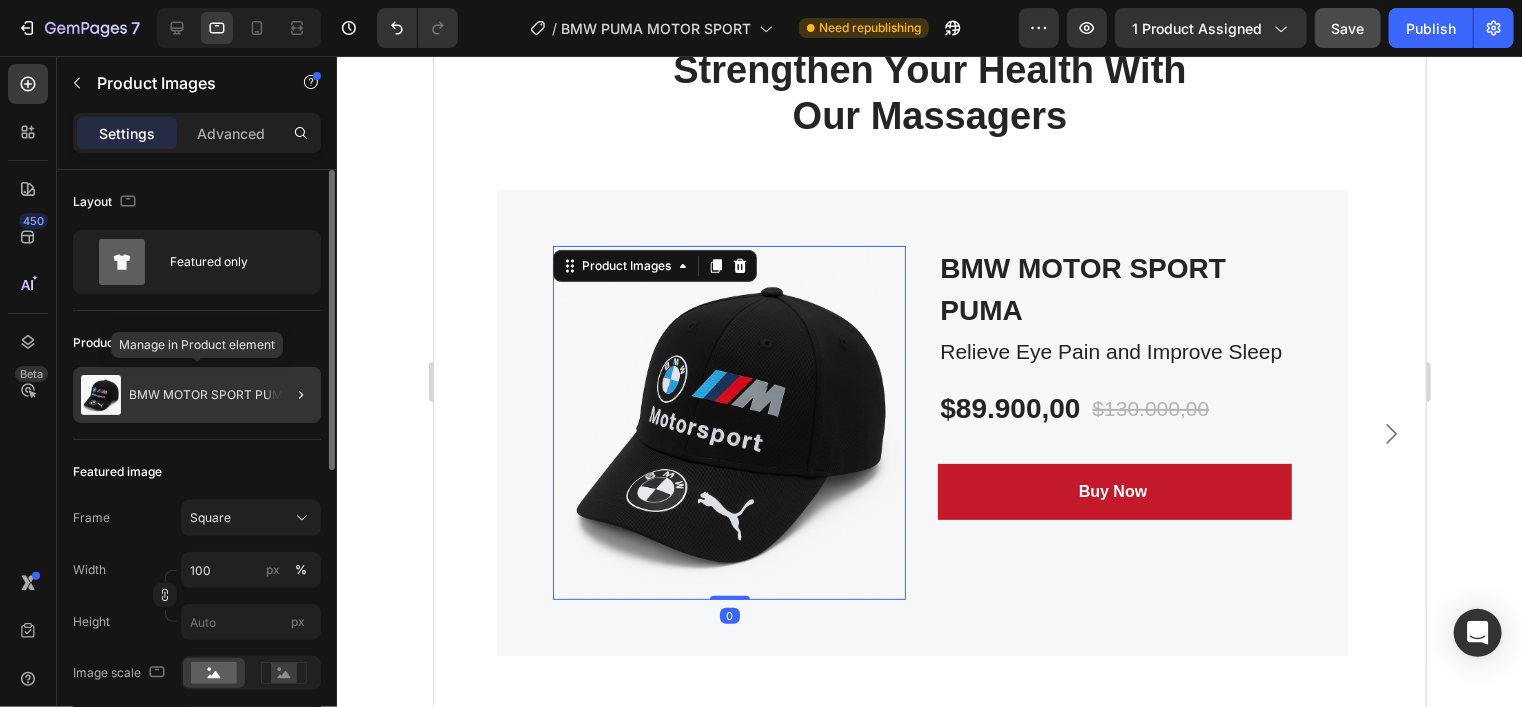 click on "BMW MOTOR SPORT PUMA" at bounding box center (210, 395) 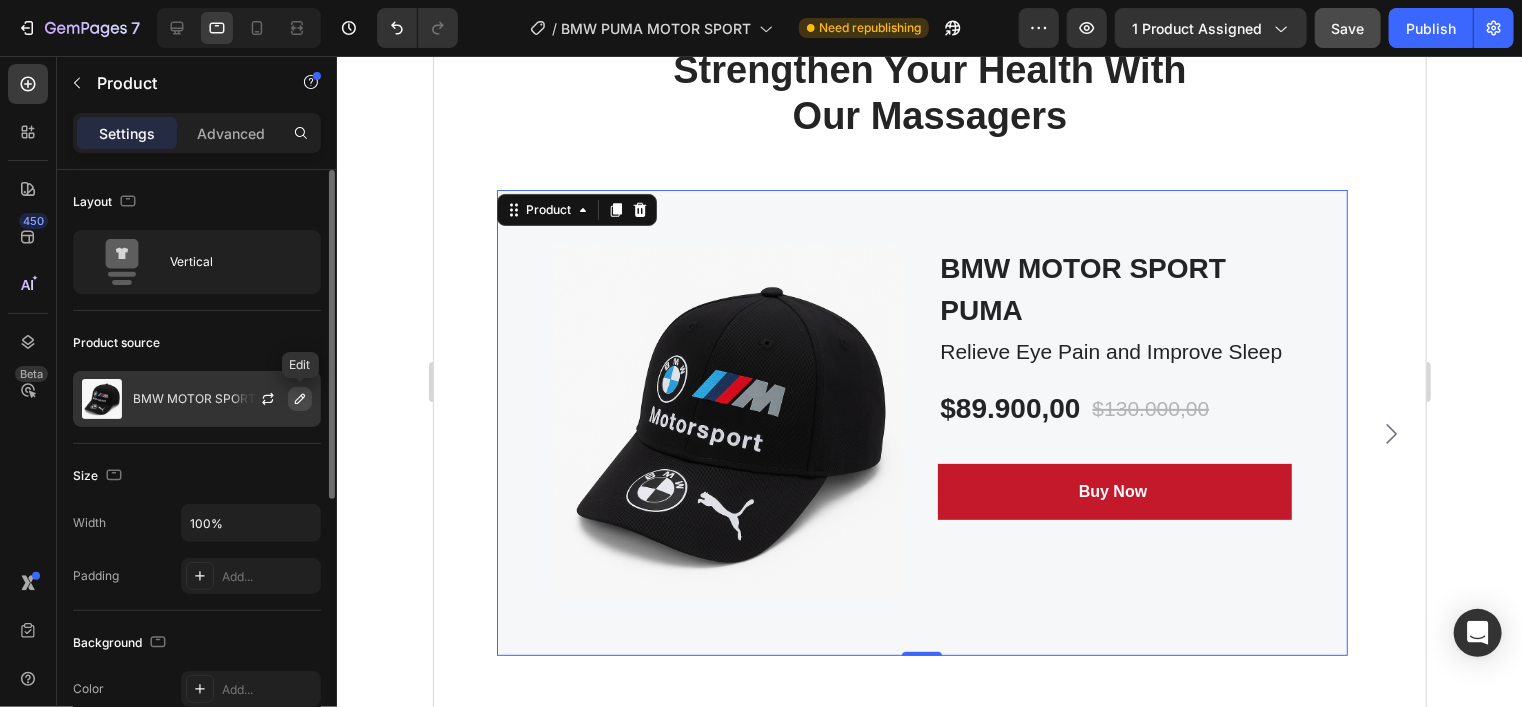 click 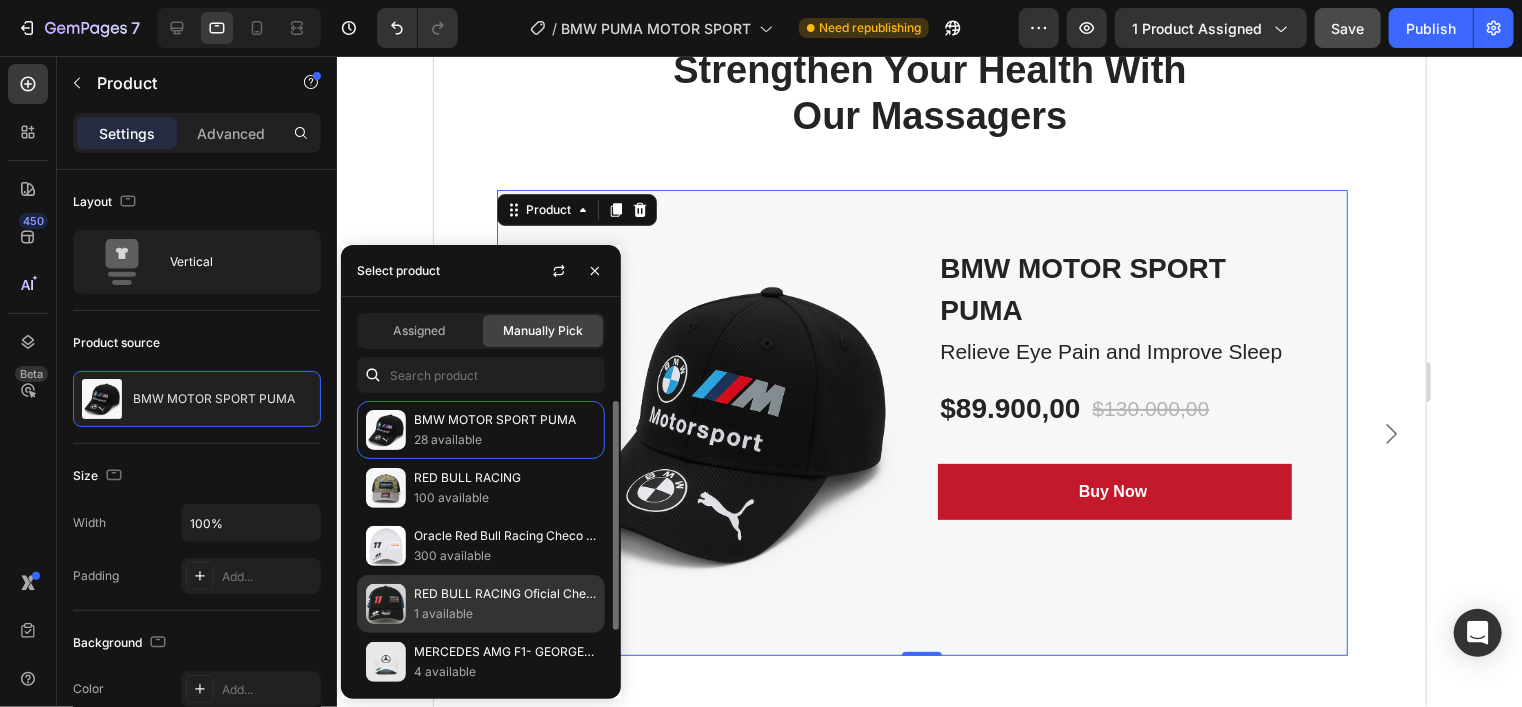 click on "RED BULL RACING Oficial Checo Perez" at bounding box center (505, 594) 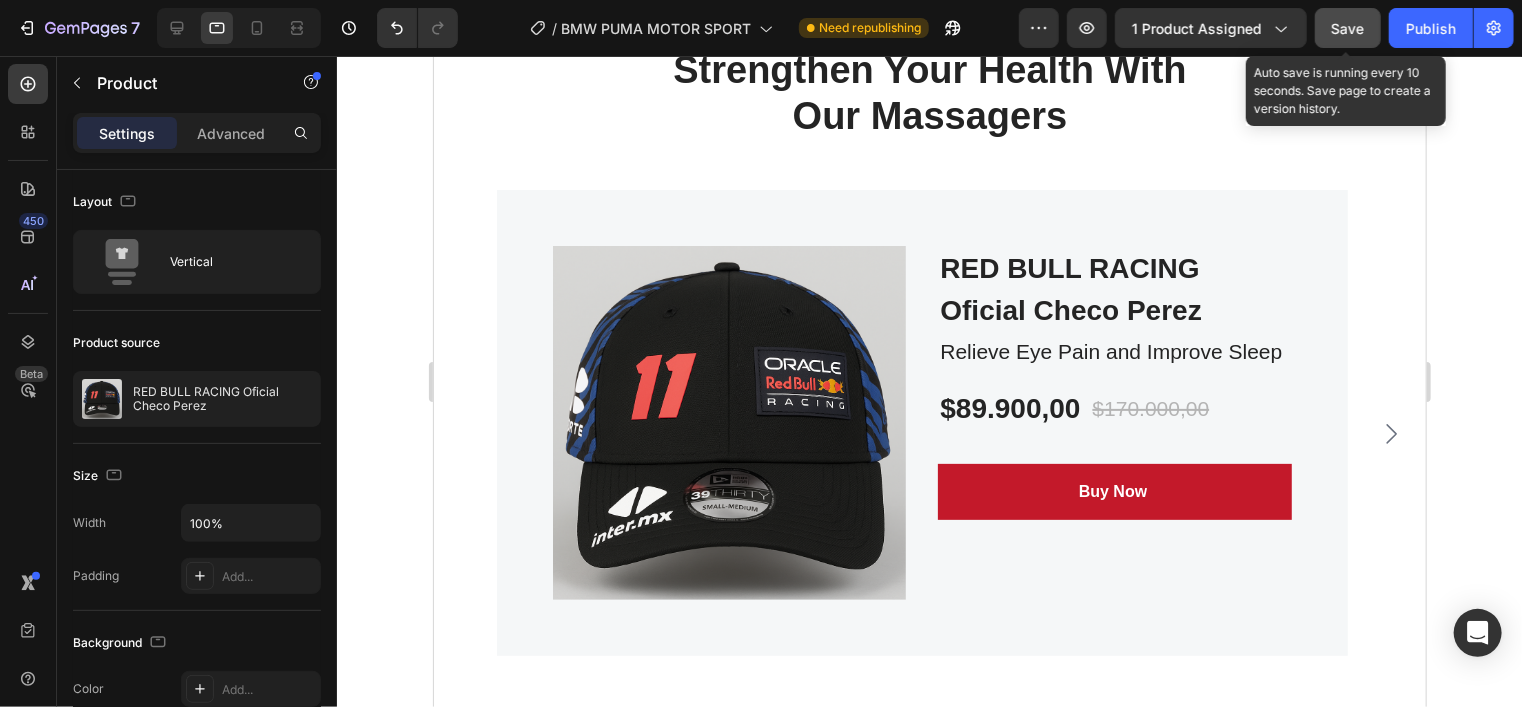 click on "Save" at bounding box center (1348, 28) 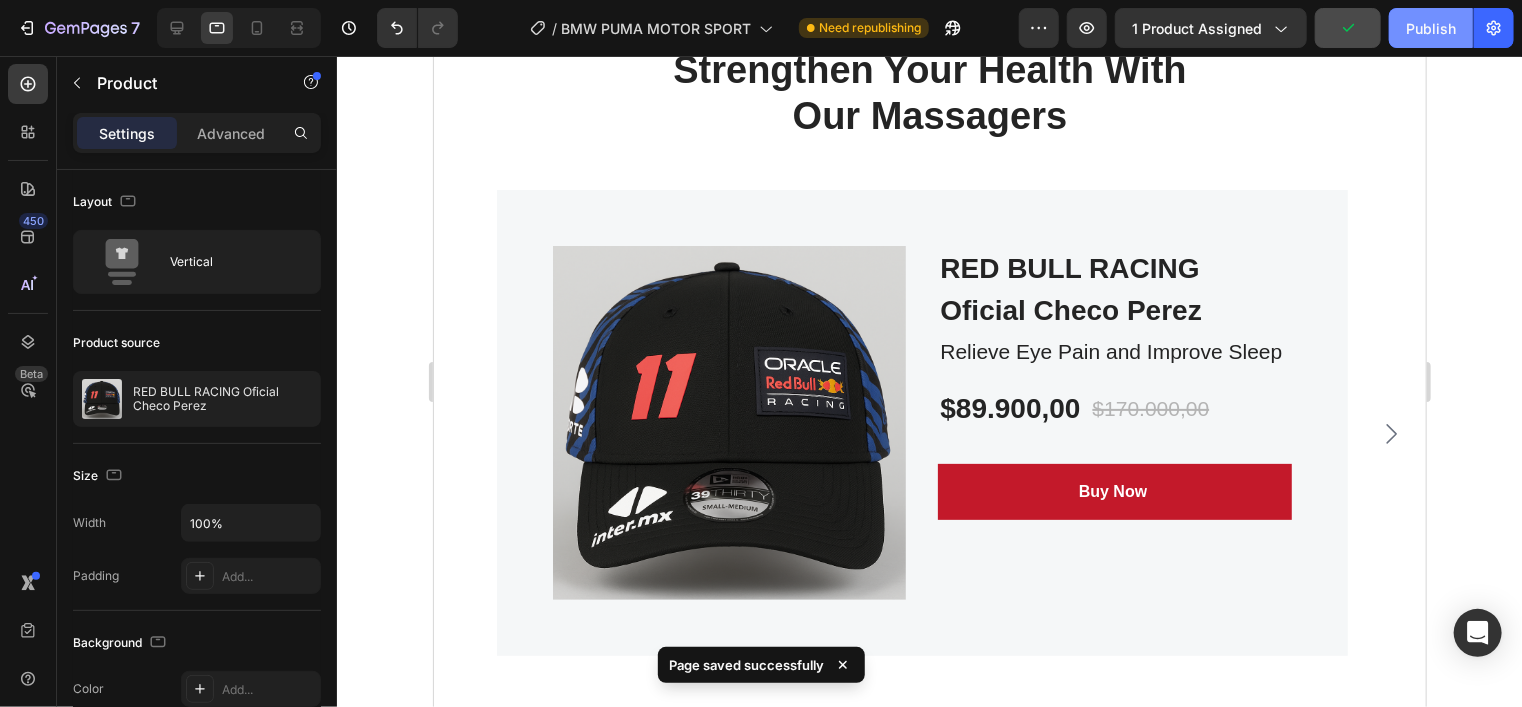click on "Publish" at bounding box center (1431, 28) 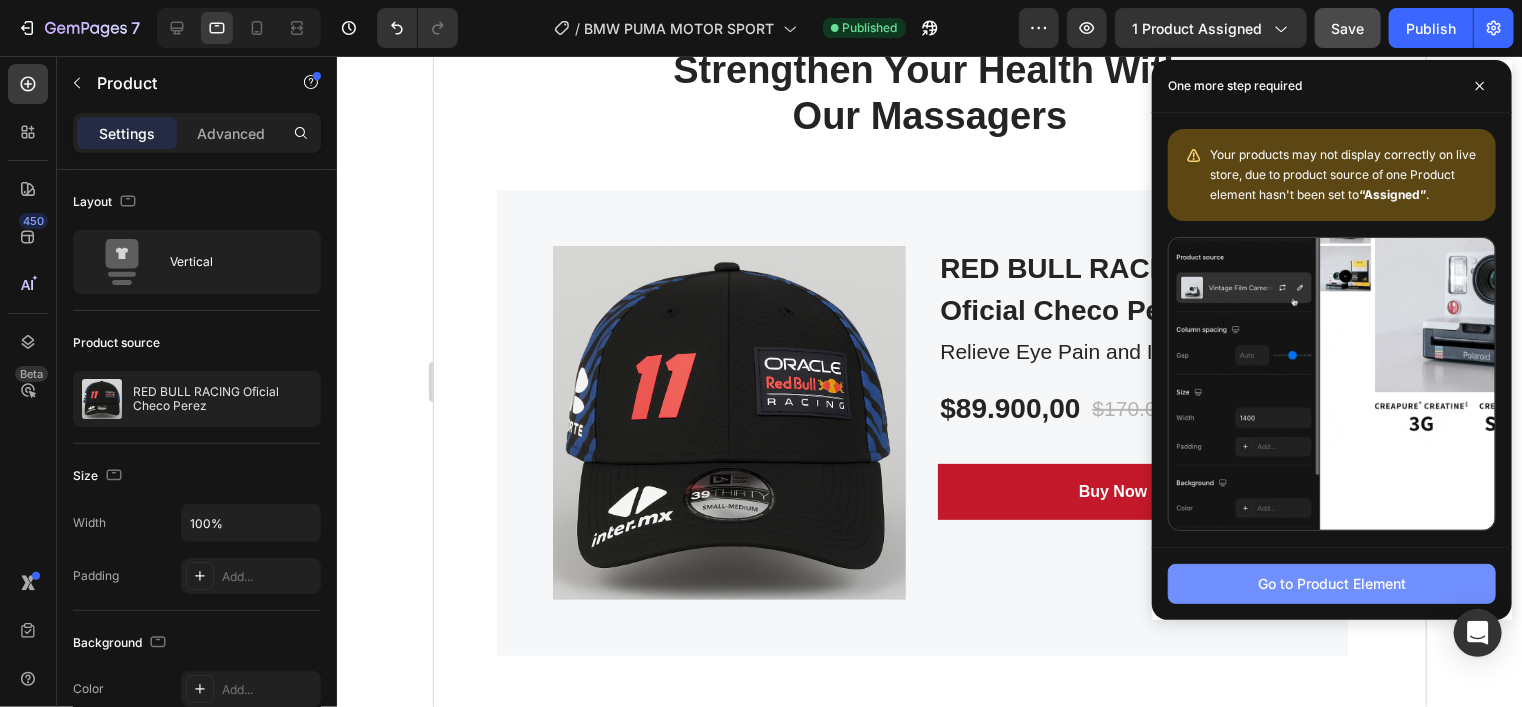 click on "Go to Product Element" at bounding box center (1332, 583) 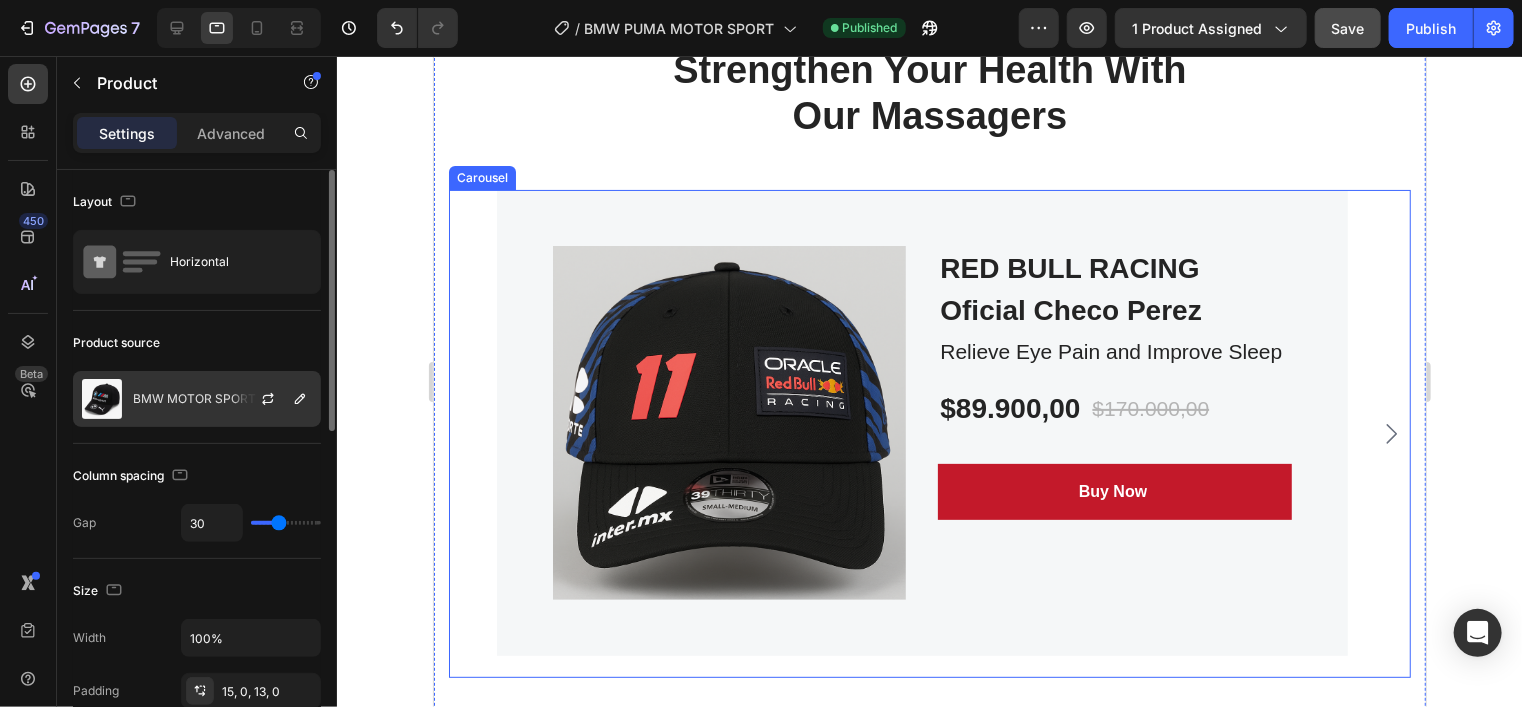 click on "BMW MOTOR SPORT PUMA" at bounding box center [214, 399] 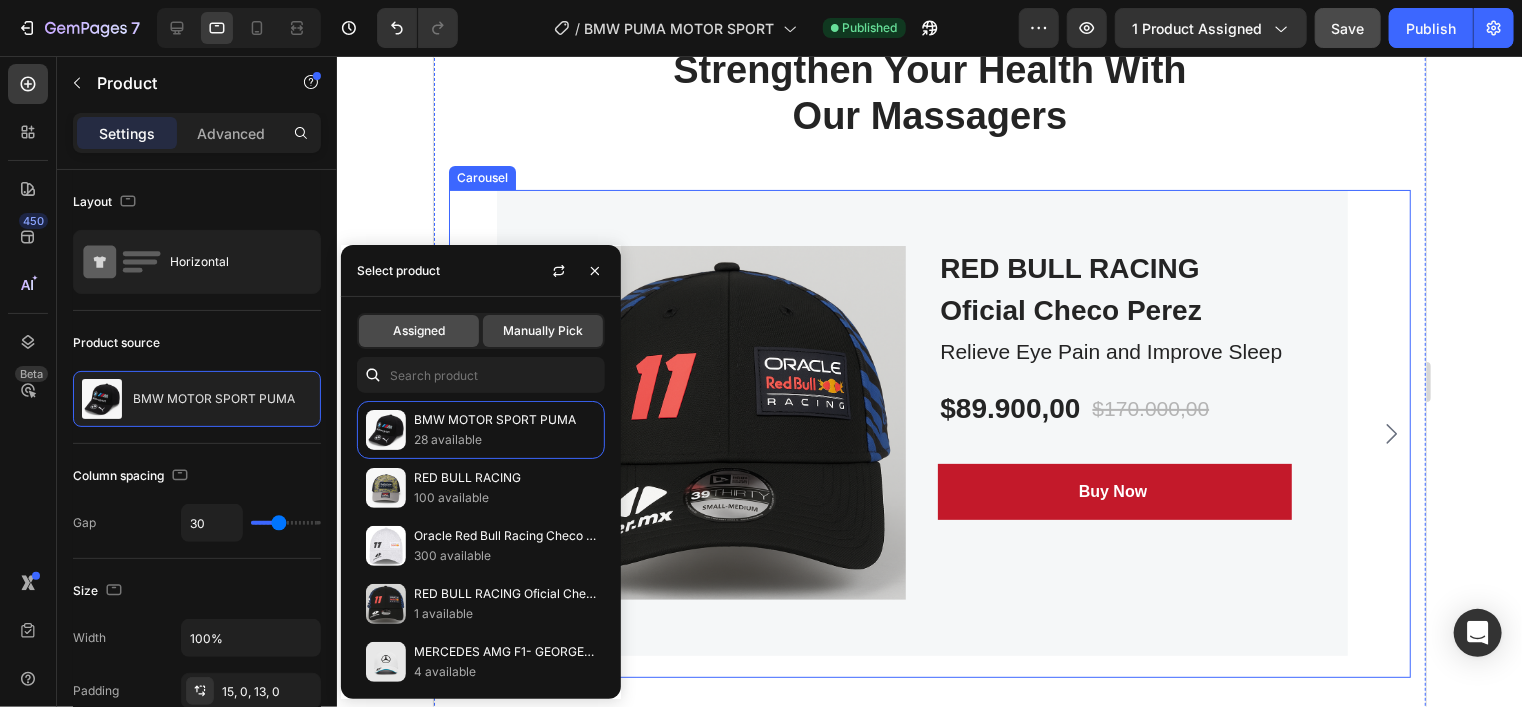 click on "Assigned" 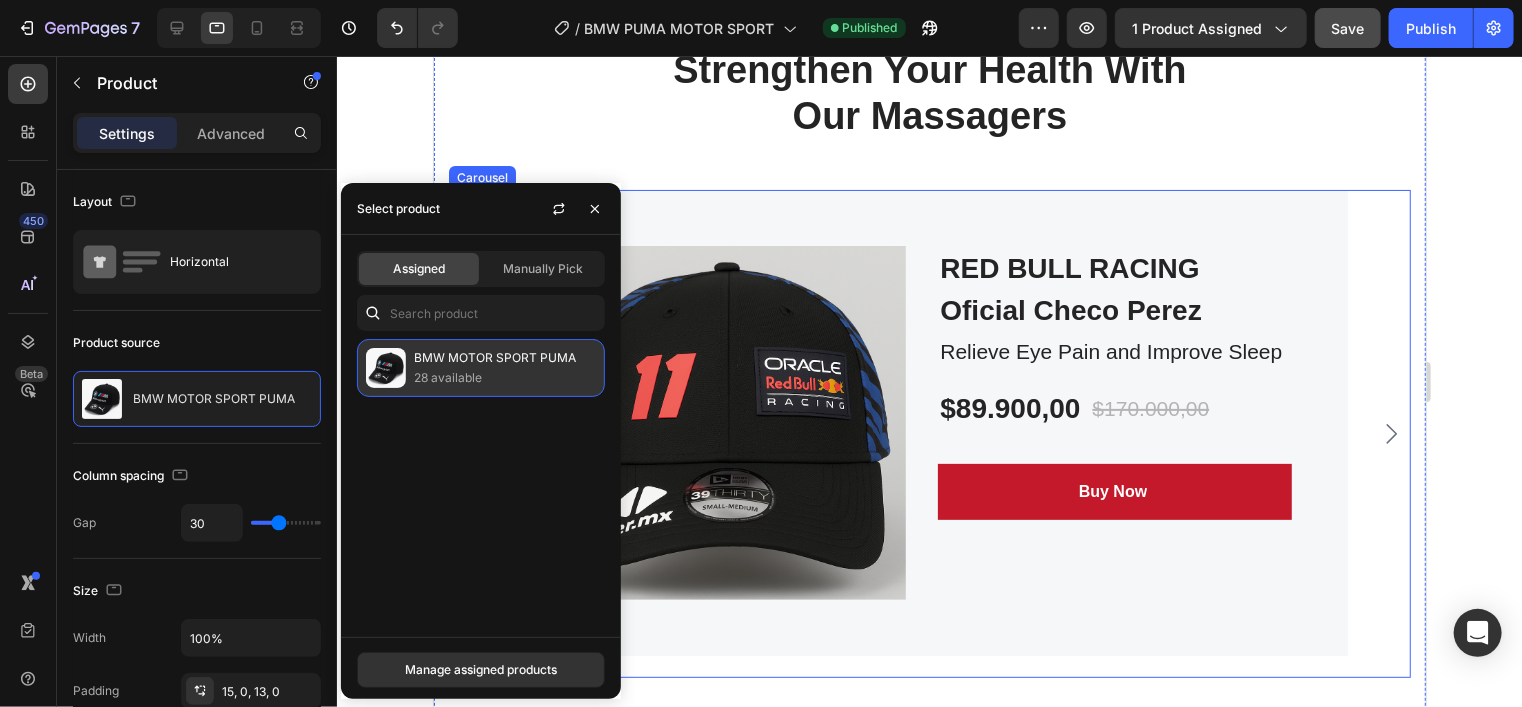 click on "28 available" at bounding box center [505, 378] 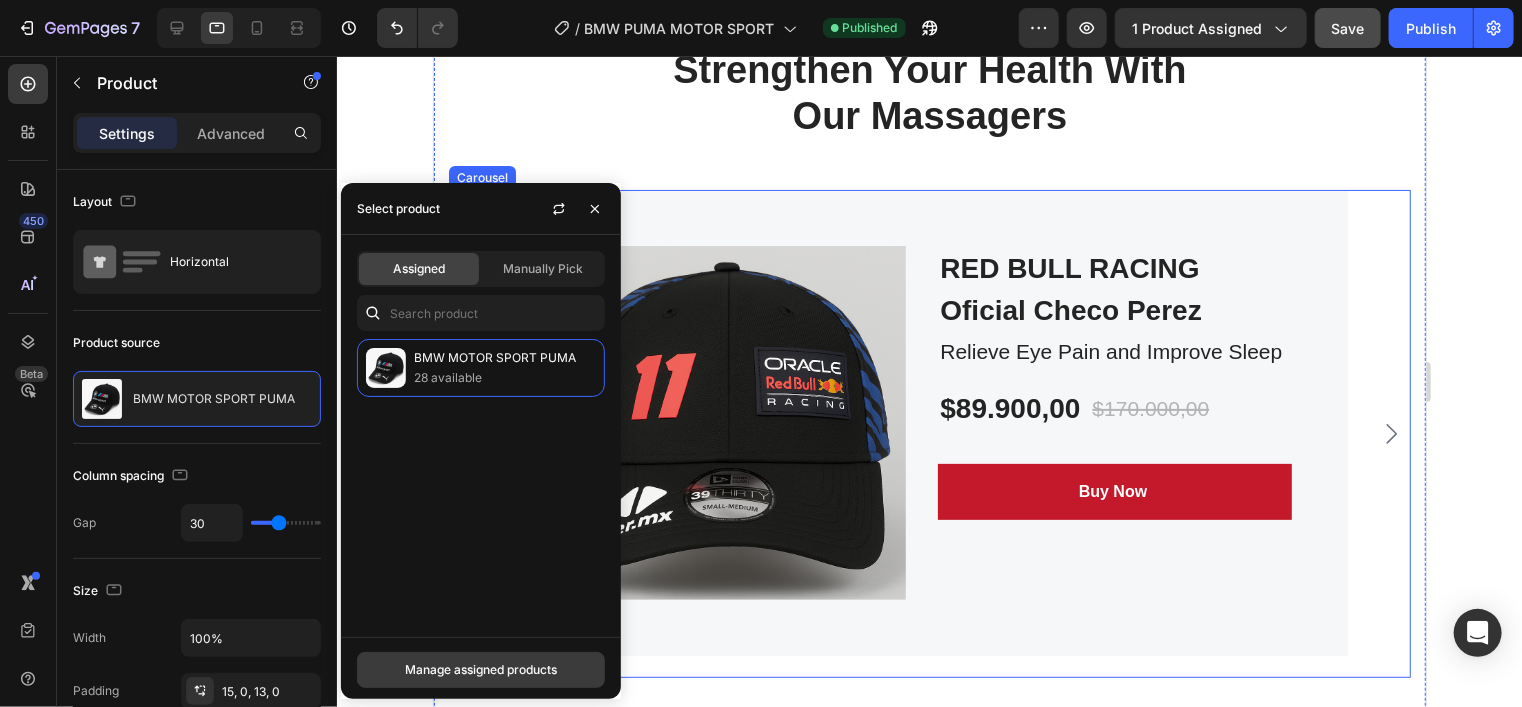 click on "Manage assigned products" at bounding box center [481, 670] 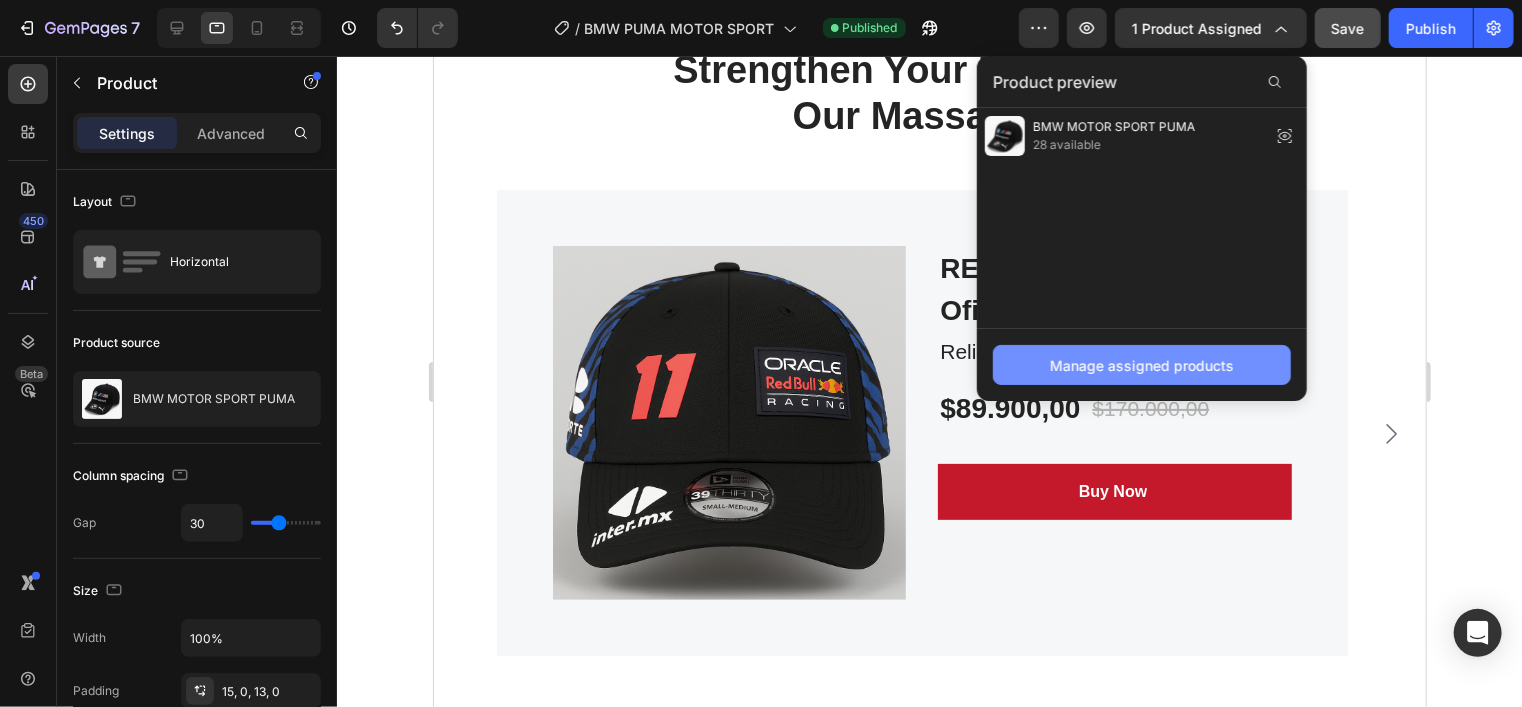 click on "Manage assigned products" at bounding box center (1142, 365) 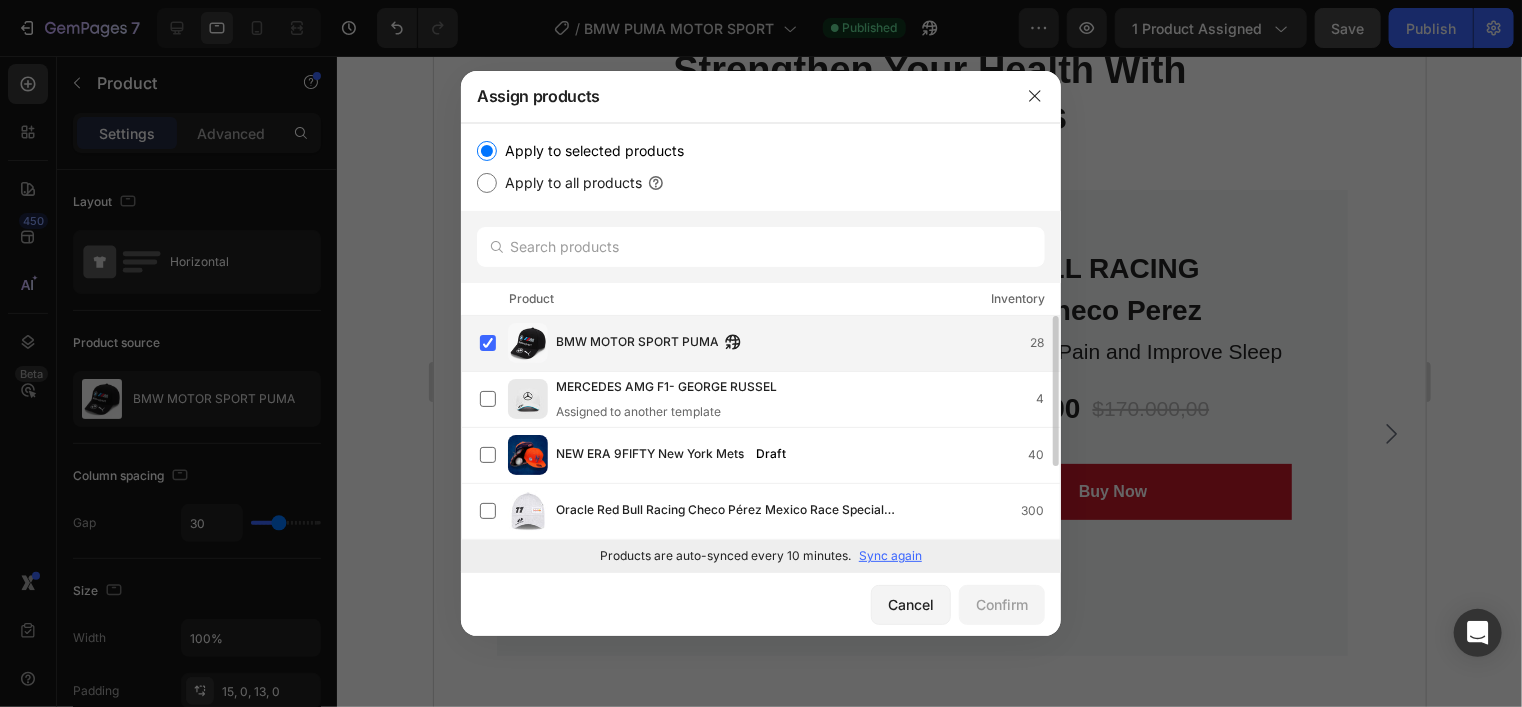 click on "BMW MOTOR SPORT PUMA 28" at bounding box center [808, 343] 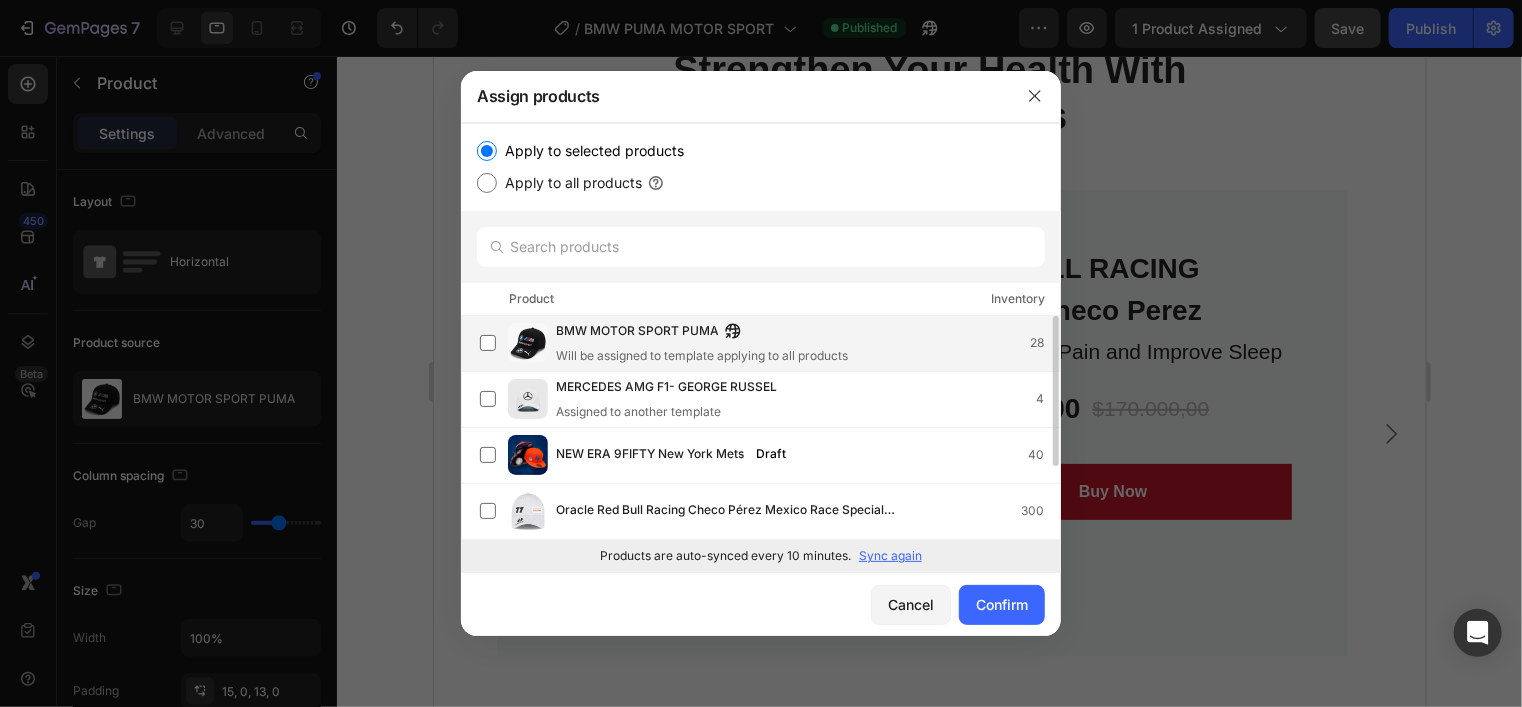click on "BMW MOTOR SPORT PUMA  Will be assigned to template applying to all products" at bounding box center (702, 343) 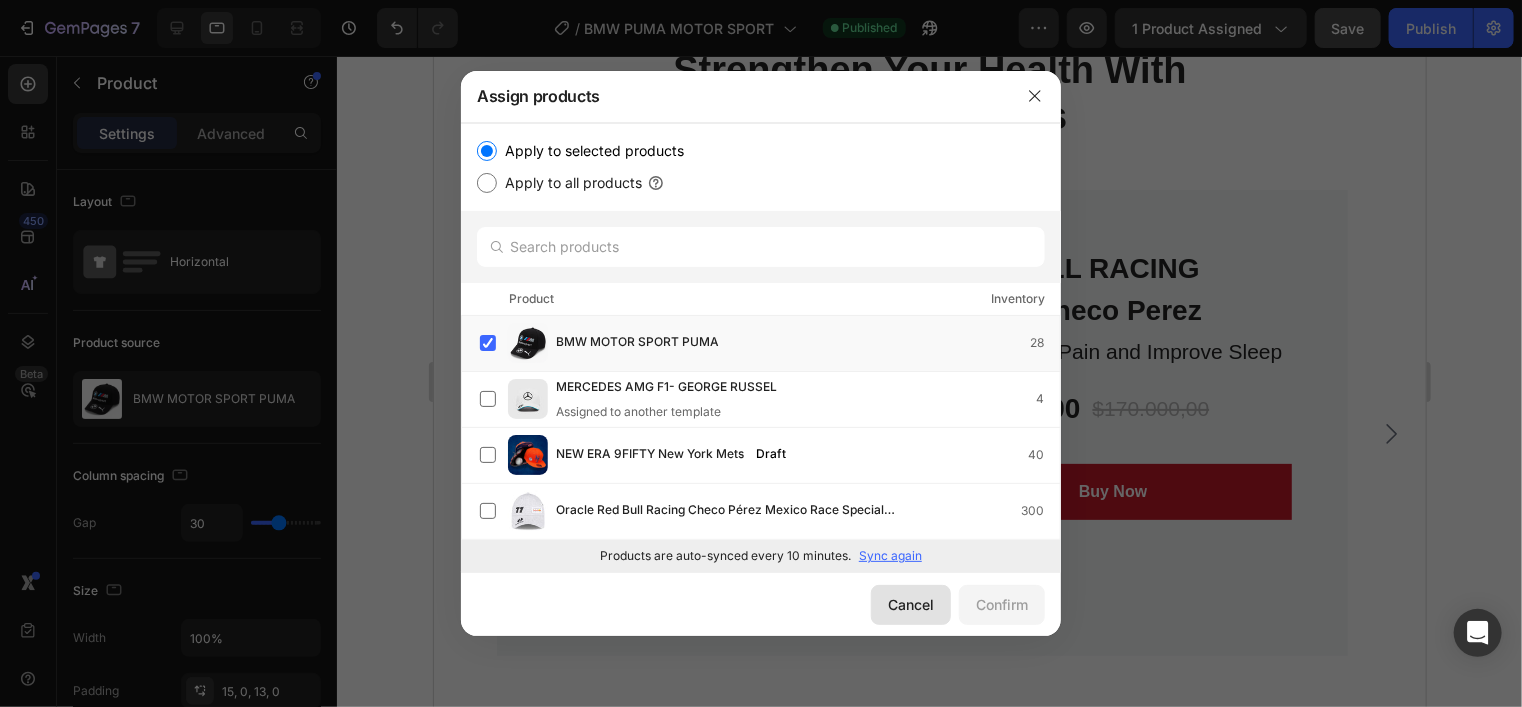 click on "Cancel" at bounding box center [911, 604] 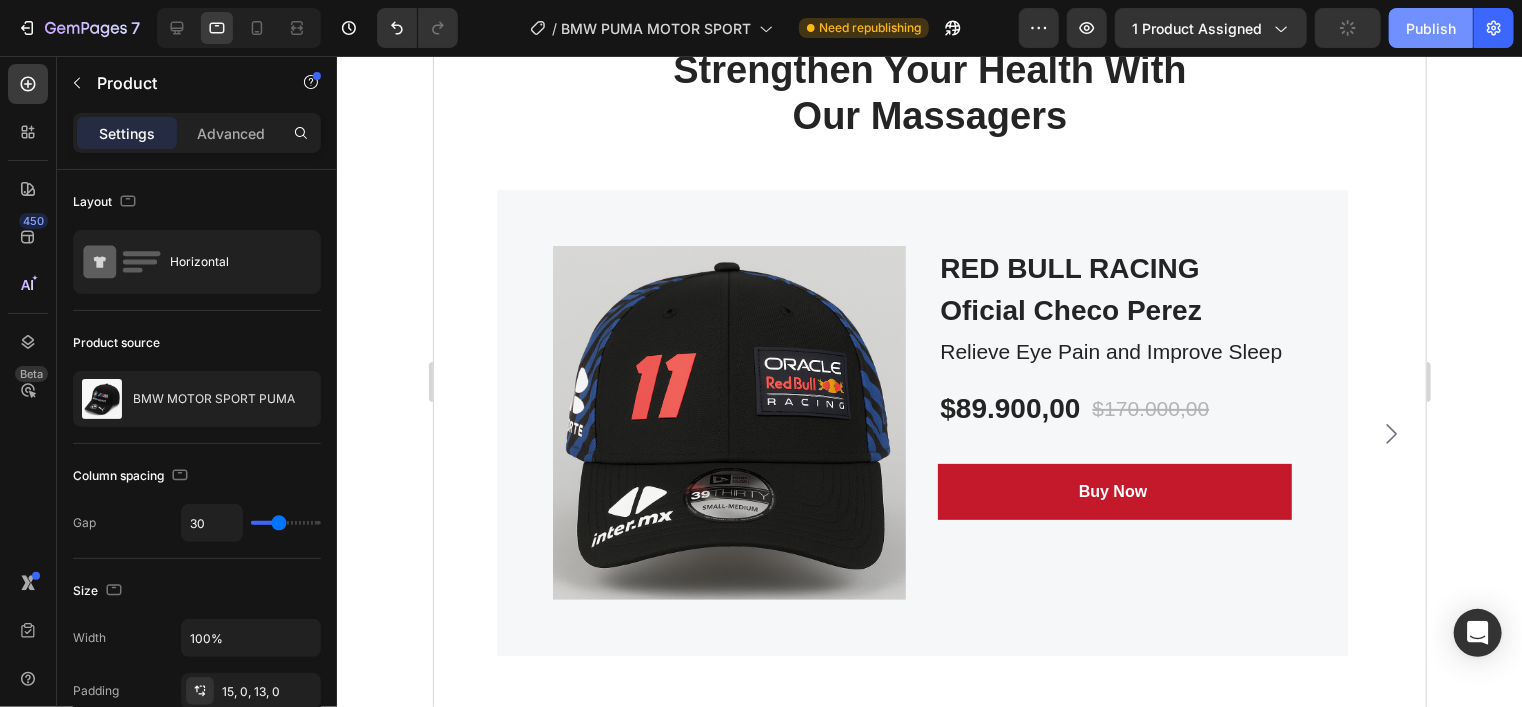 click on "Publish" 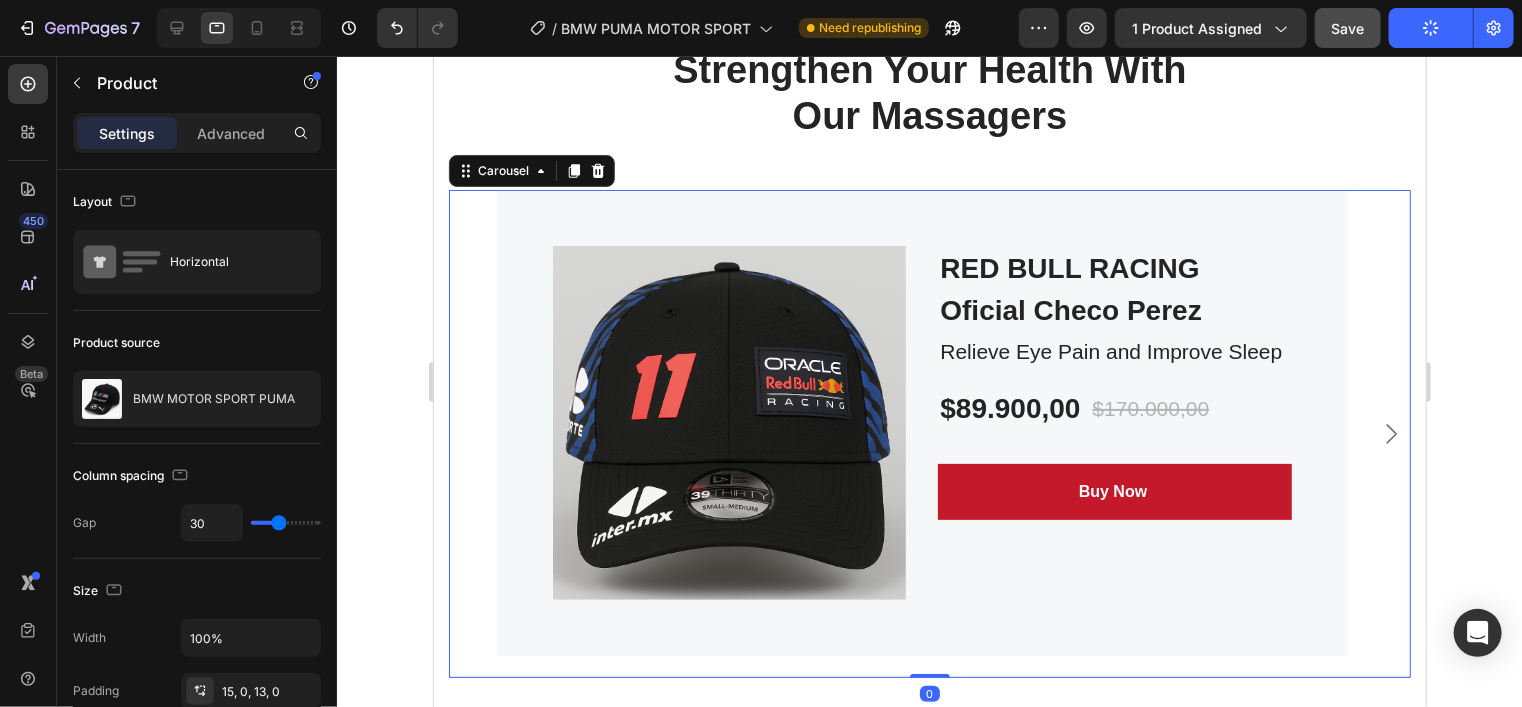 click 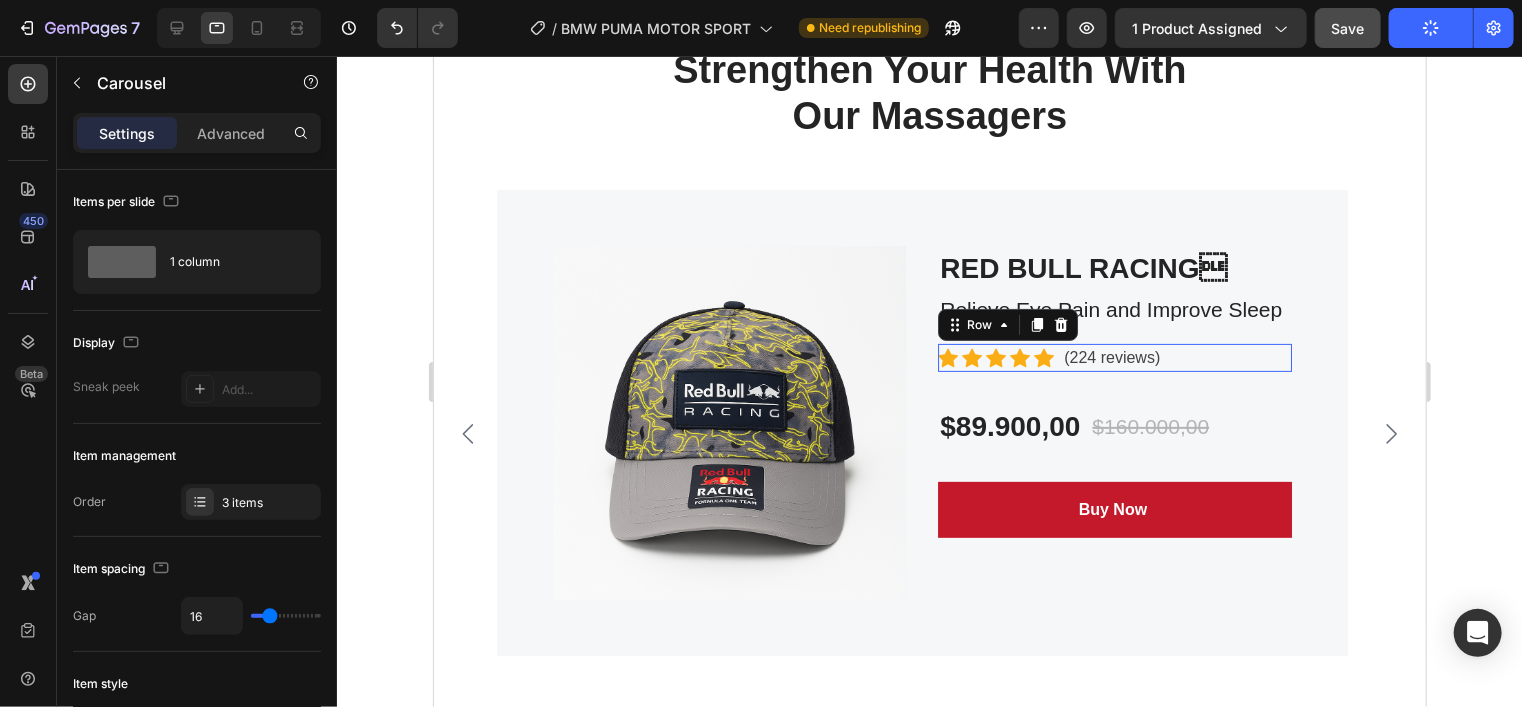 click on "Icon                Icon                Icon                Icon                Icon Icon List Hoz (224 reviews) Text block Row   0" at bounding box center [1113, 357] 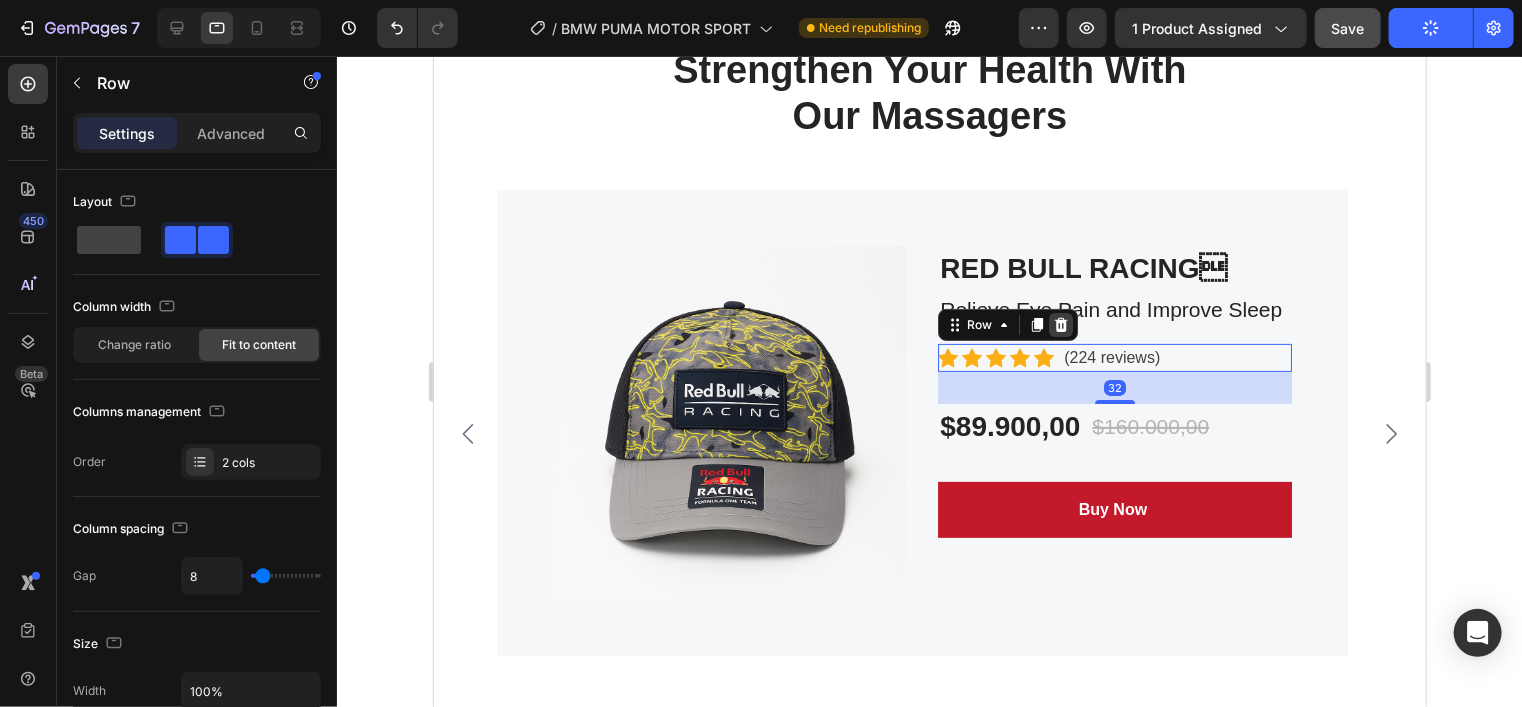 click 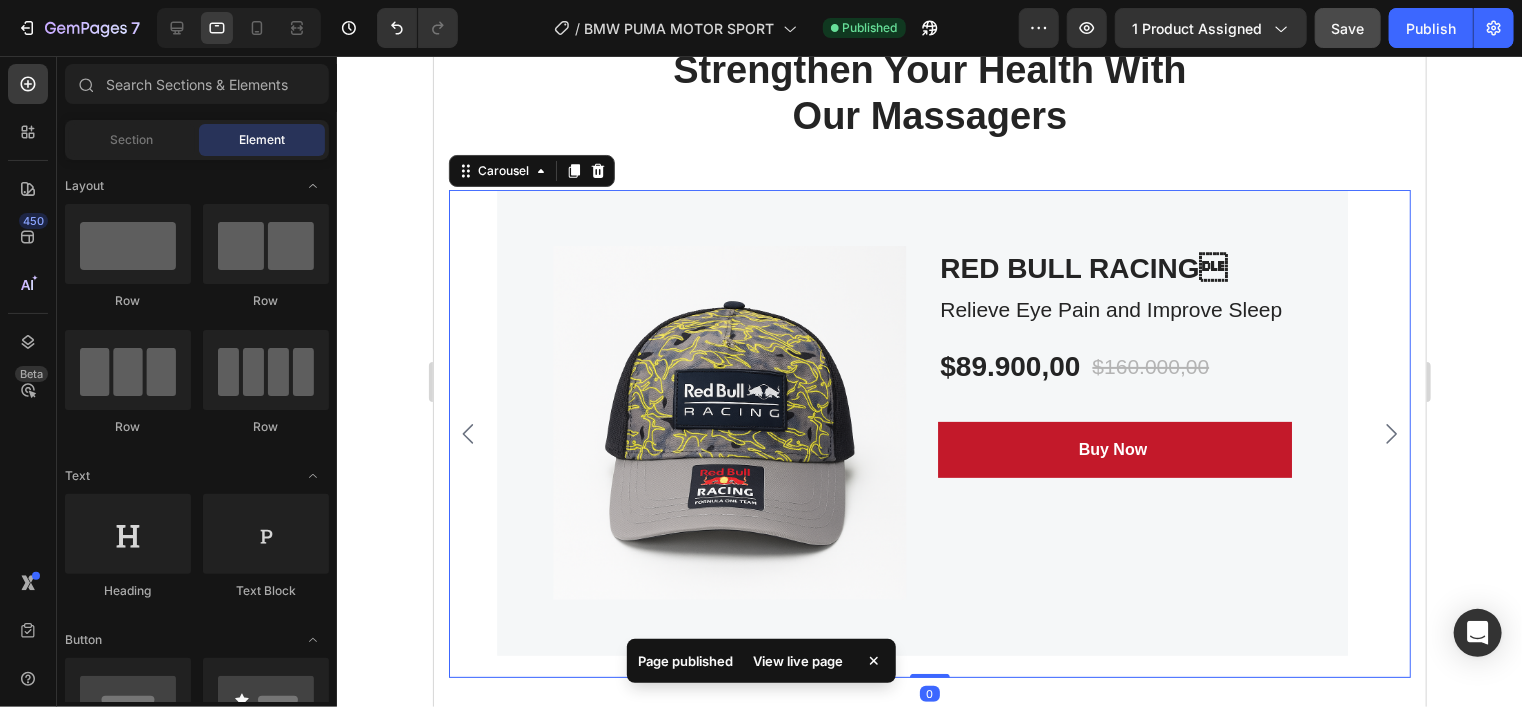 click 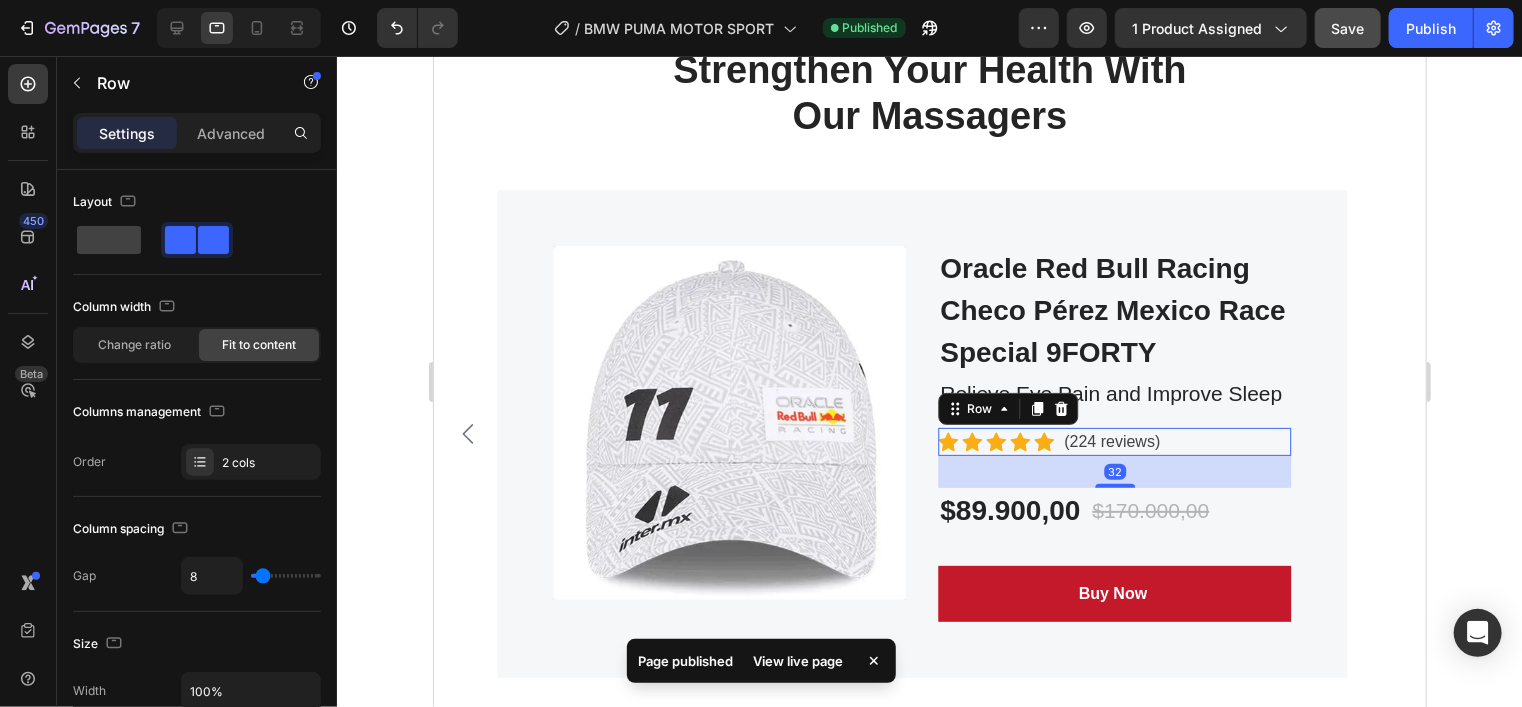 click on "Icon                Icon                Icon                Icon                Icon Icon List Hoz (224 reviews) Text block Row   32" at bounding box center [1113, 441] 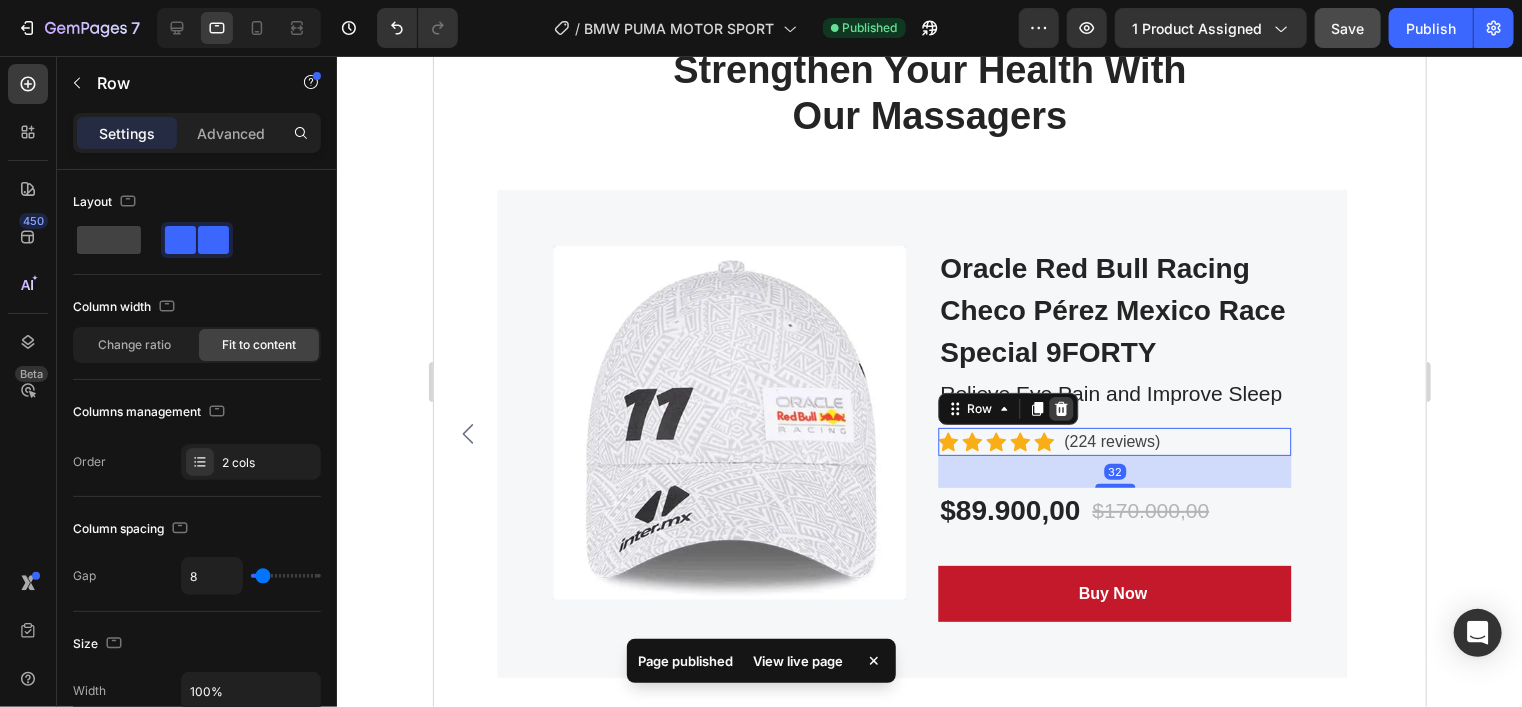 click 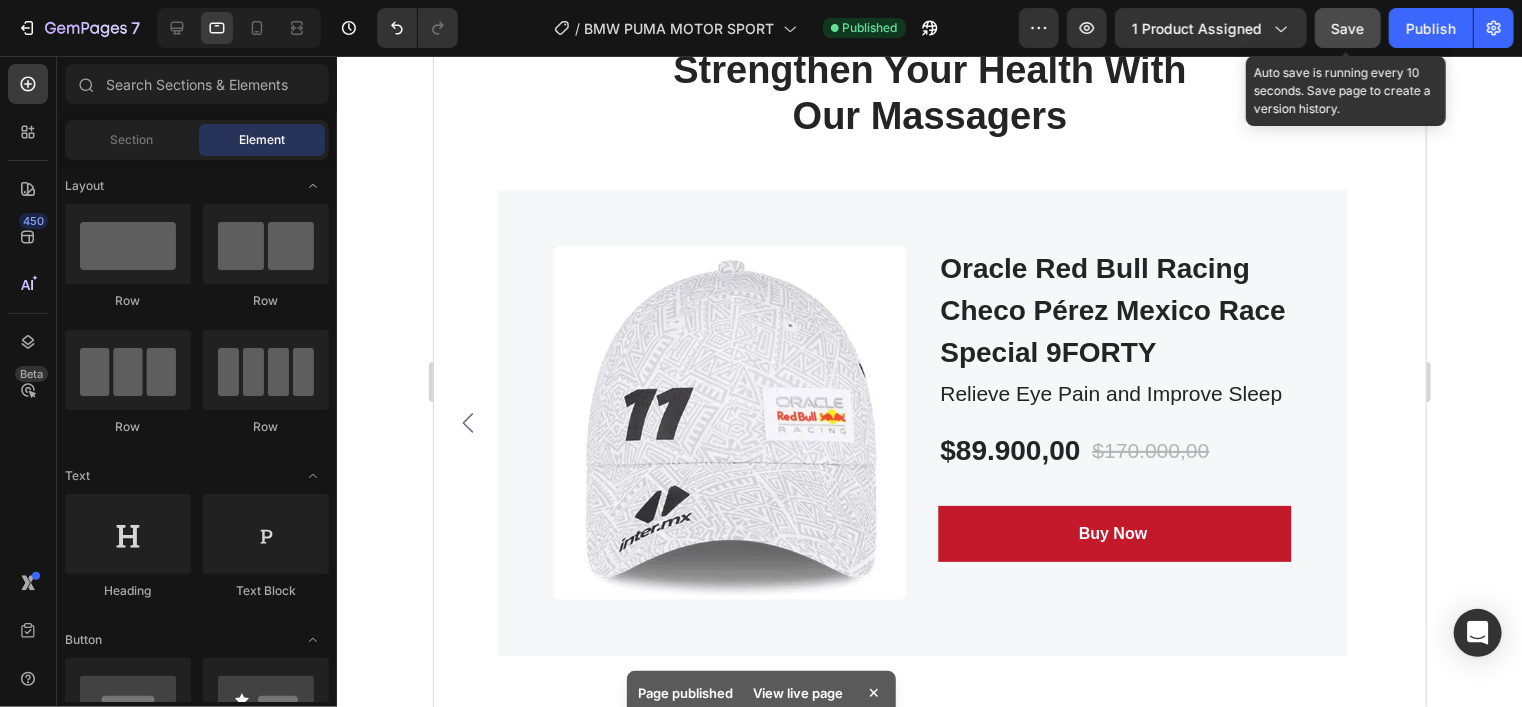 click on "Save" at bounding box center [1348, 28] 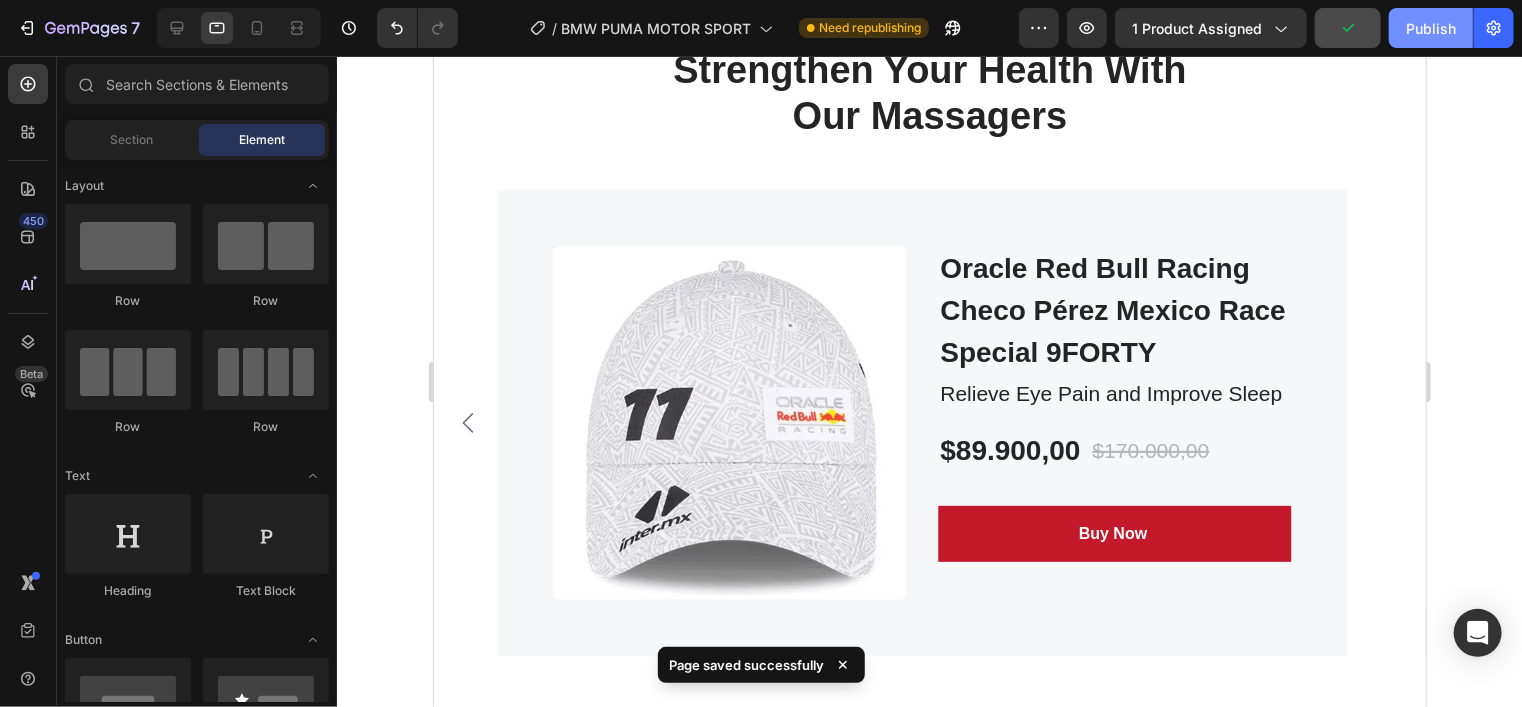 click on "Publish" at bounding box center (1431, 28) 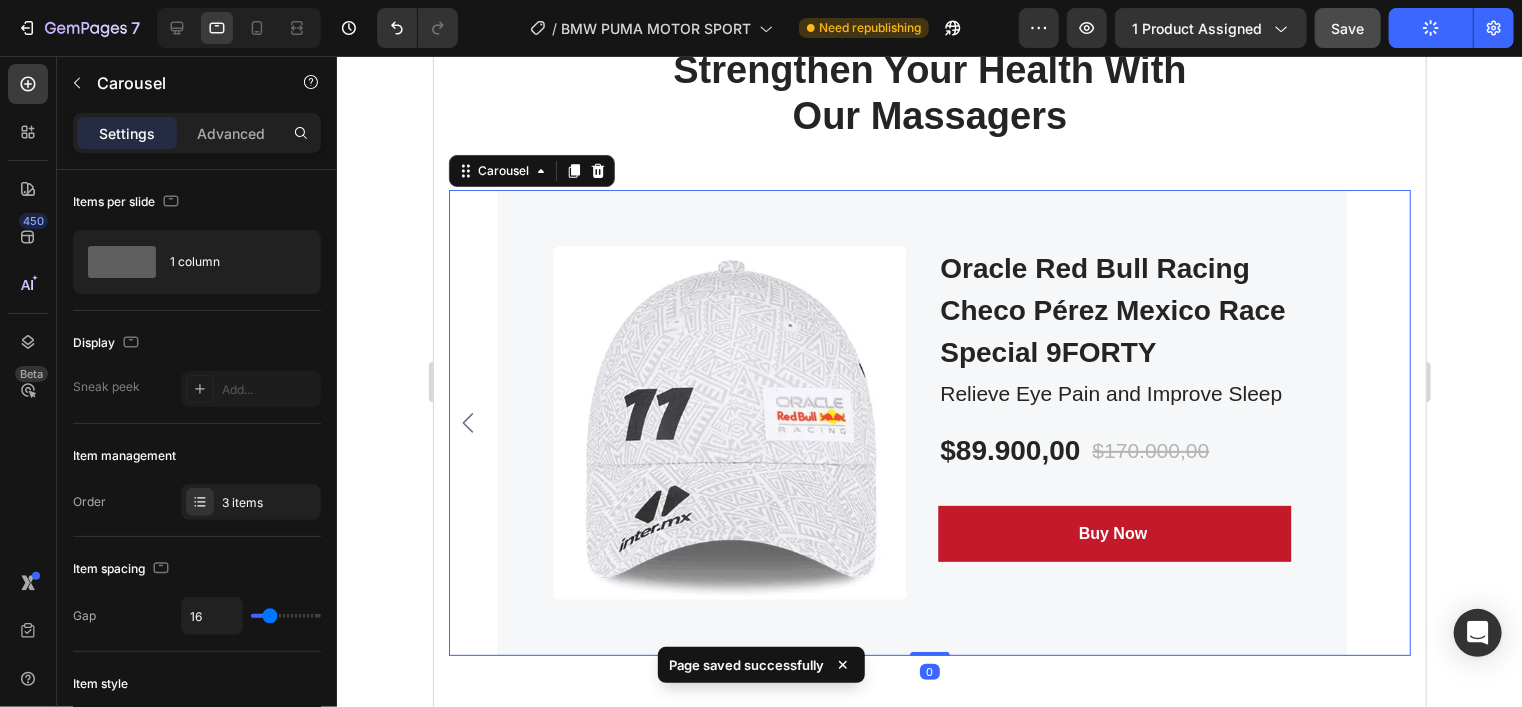 click 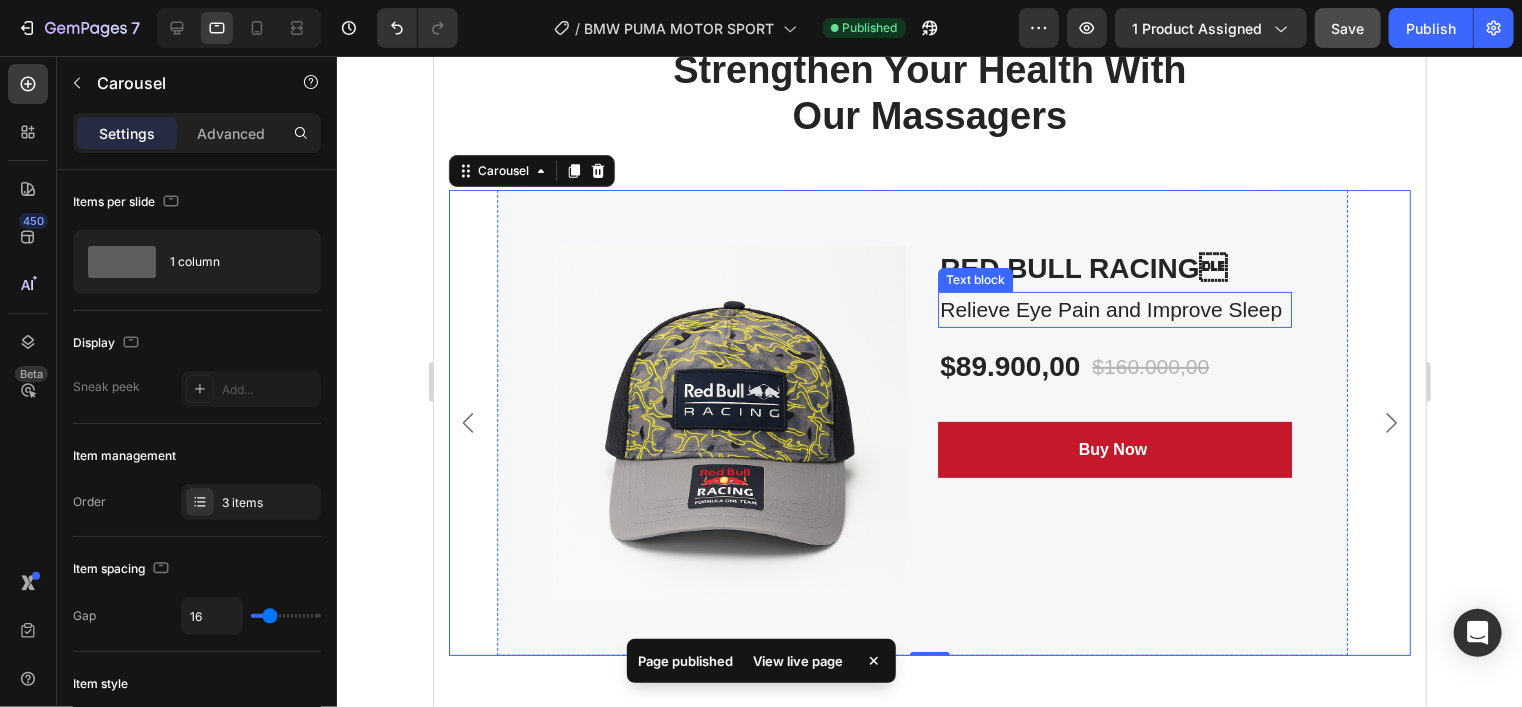 click on "Relieve Eye Pain and Improve Sleep" at bounding box center (1113, 309) 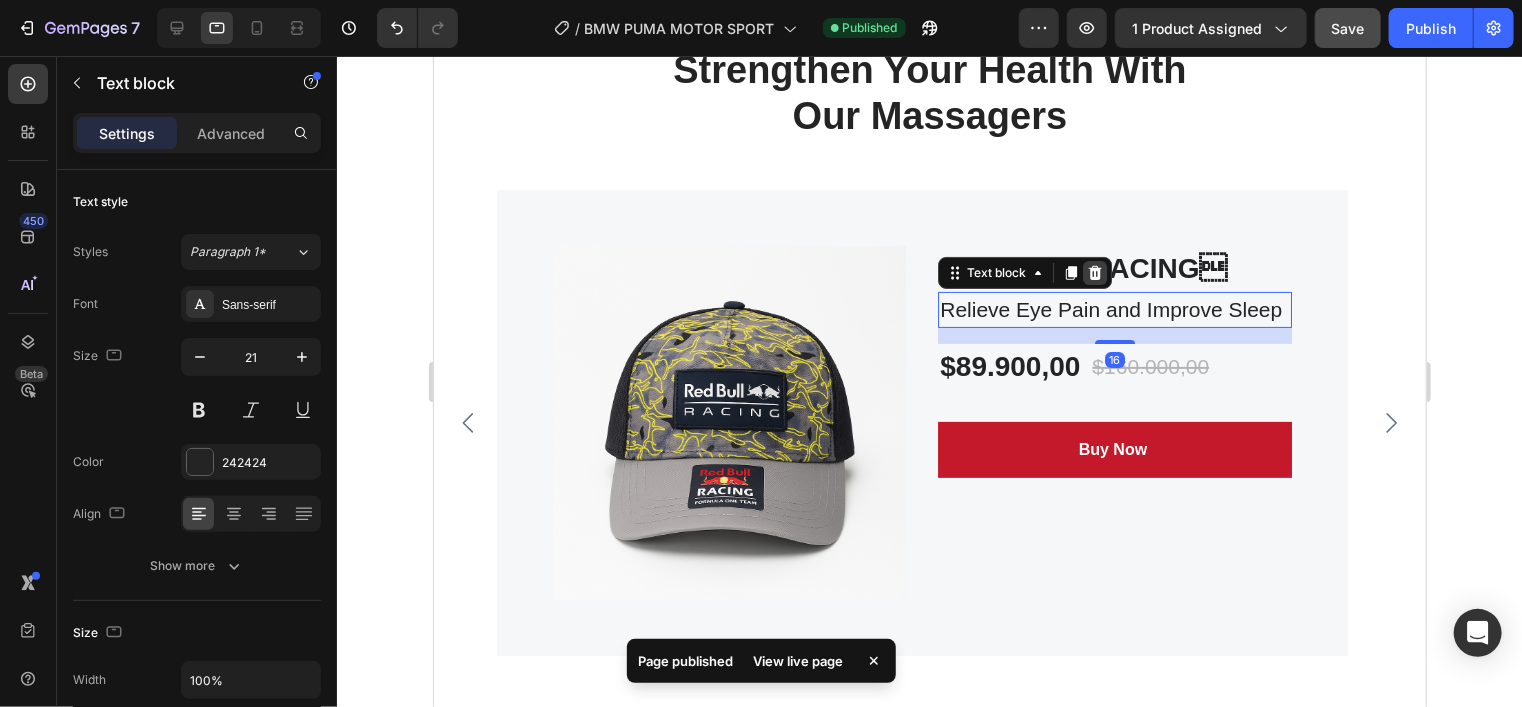 click 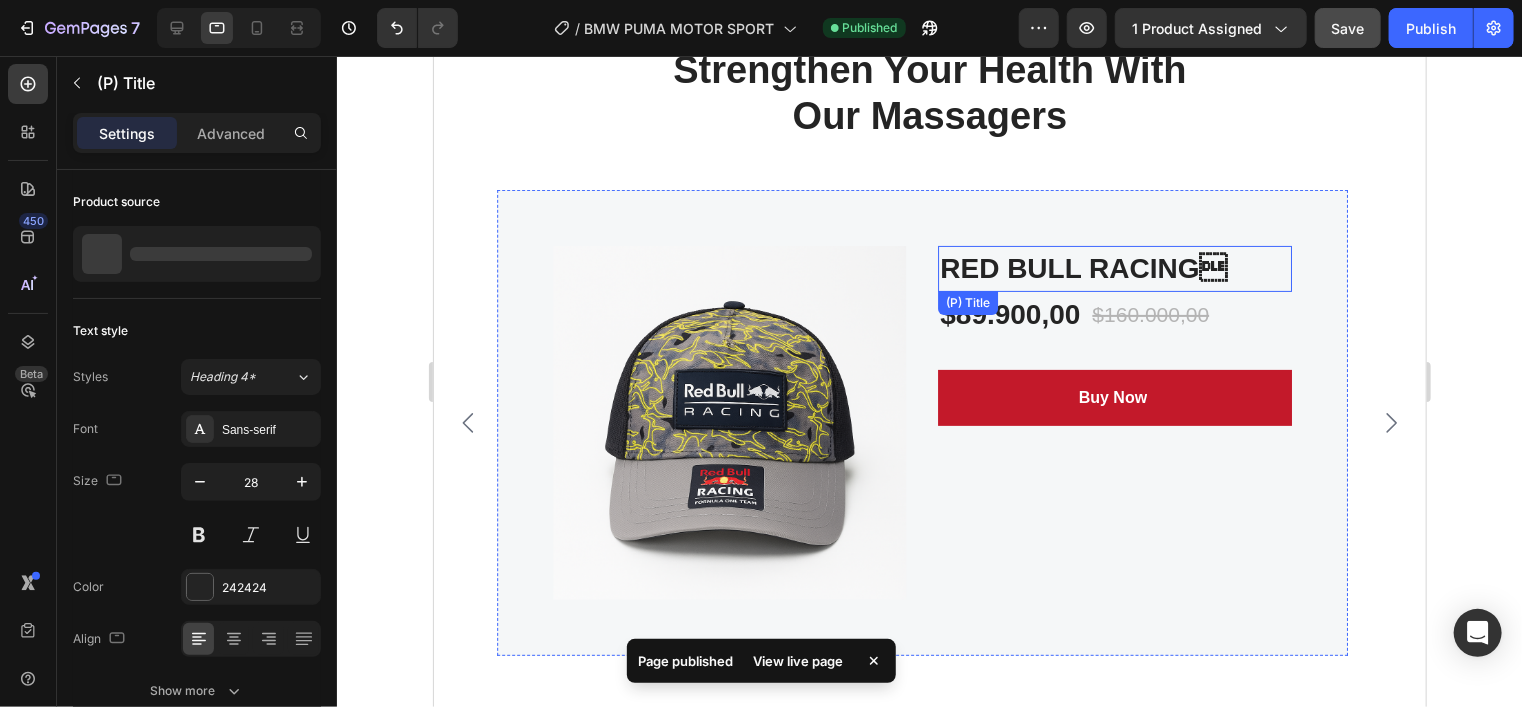 click on "RED BULL RACING" at bounding box center (1113, 268) 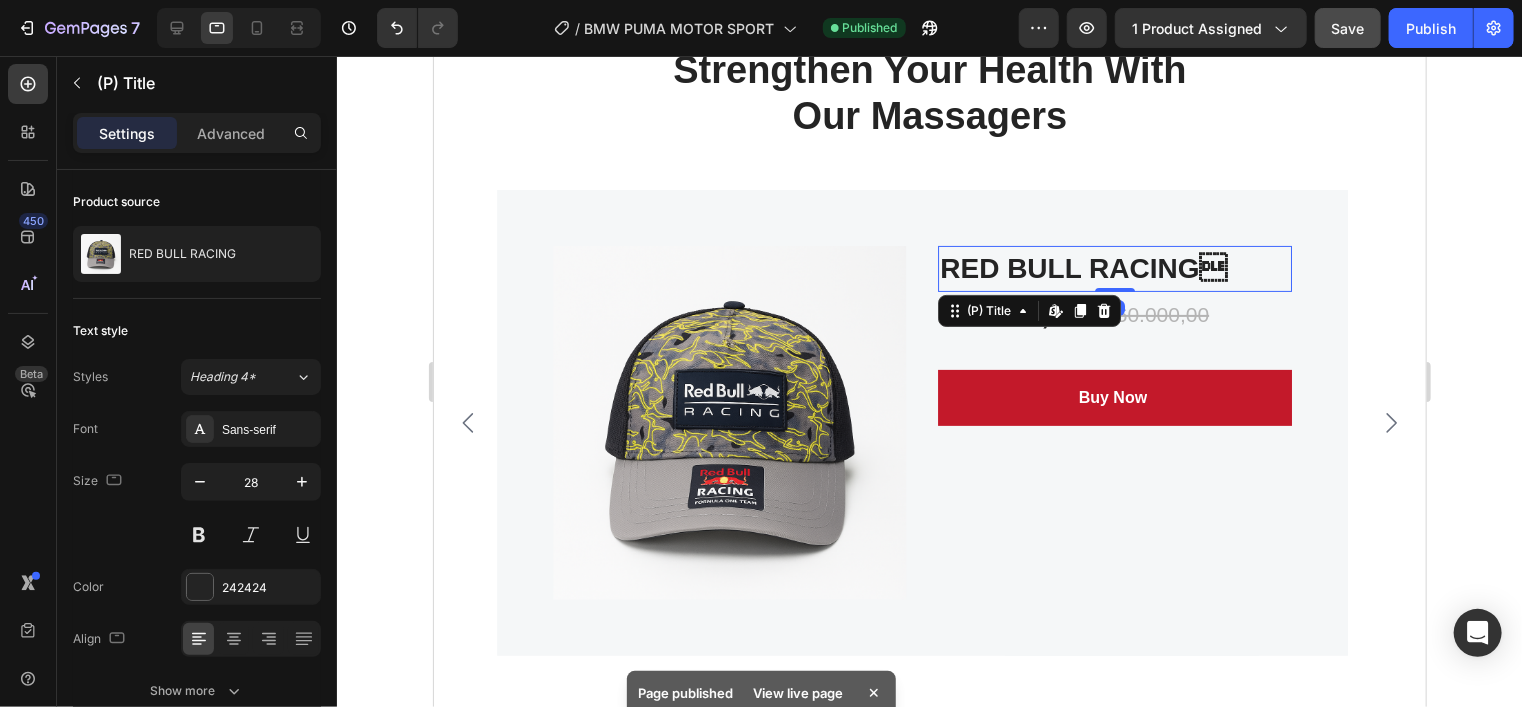 click on "RED BULL RACING" at bounding box center [1113, 268] 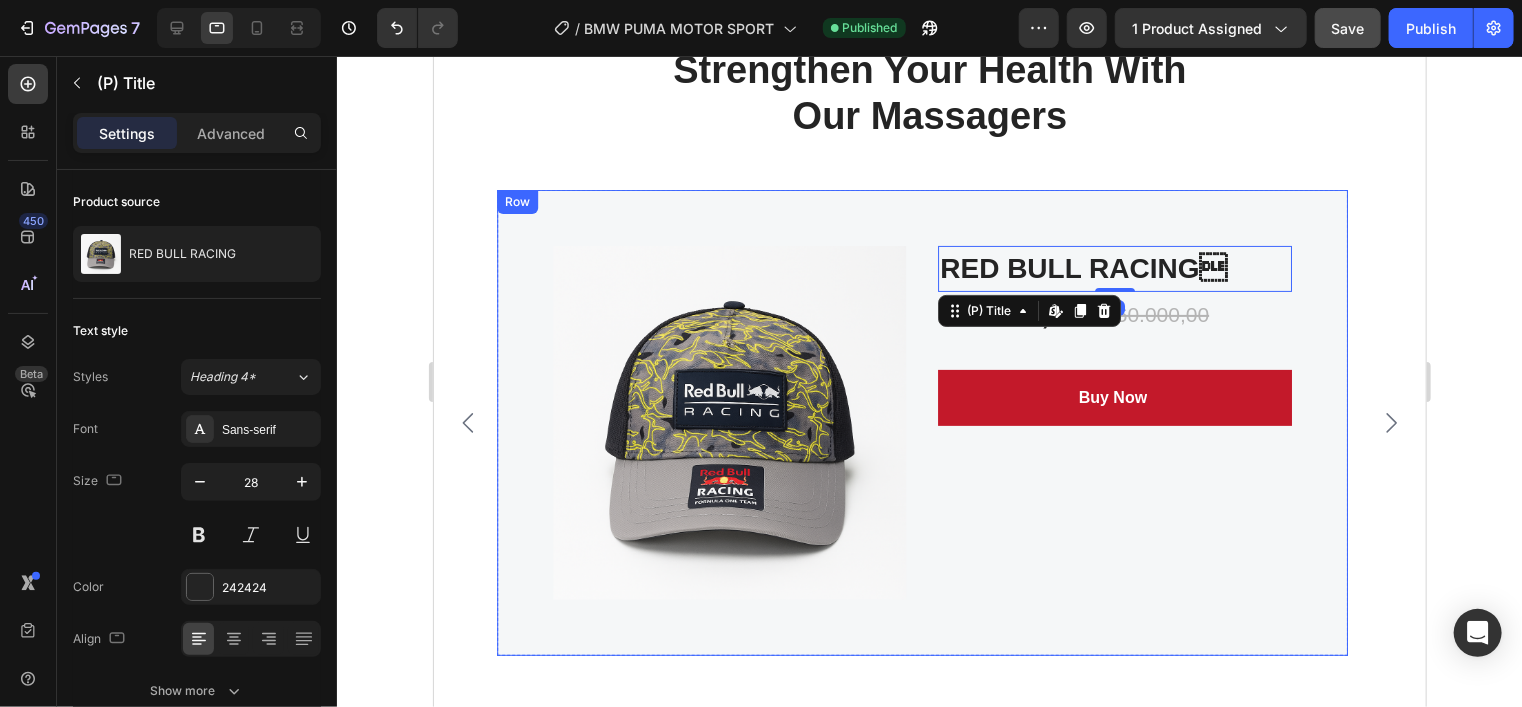 click on "Product Images RED BULL RACING (P) Title   Edit content in Shopify 0 $89.900,00 (P) Price (P) Price $160.000,00 (P) Price (P) Price Row Buy Now (P) Cart Button Row" at bounding box center [921, 421] 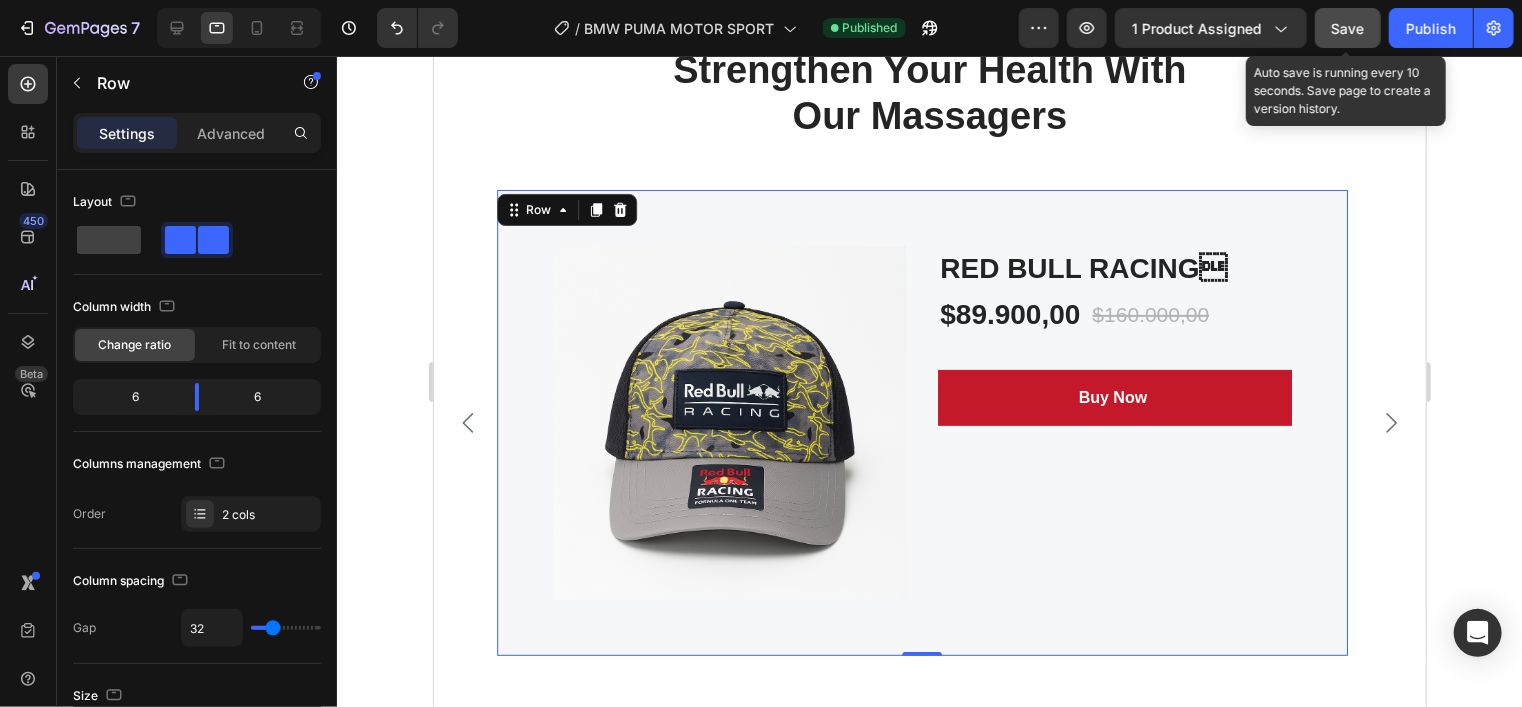 click on "Save" 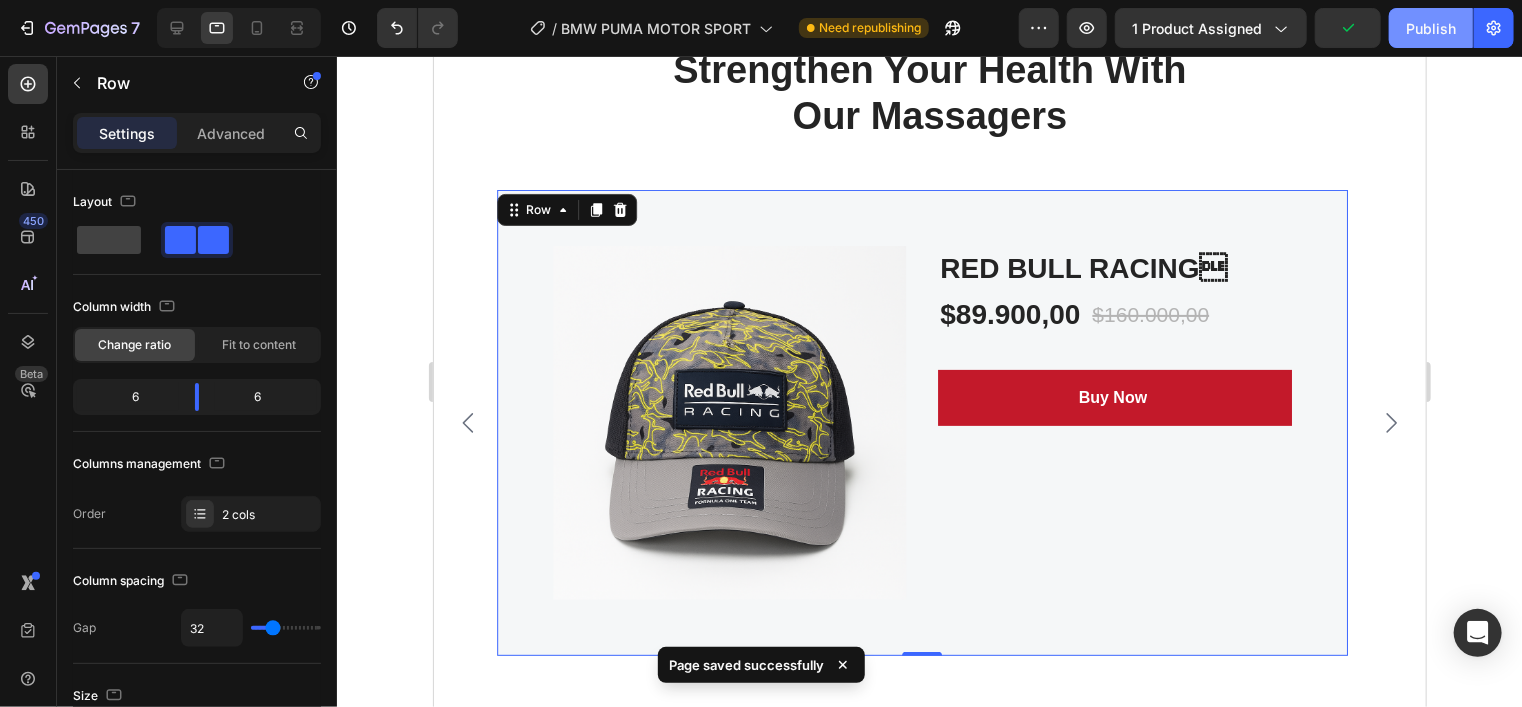 click on "Publish" at bounding box center [1431, 28] 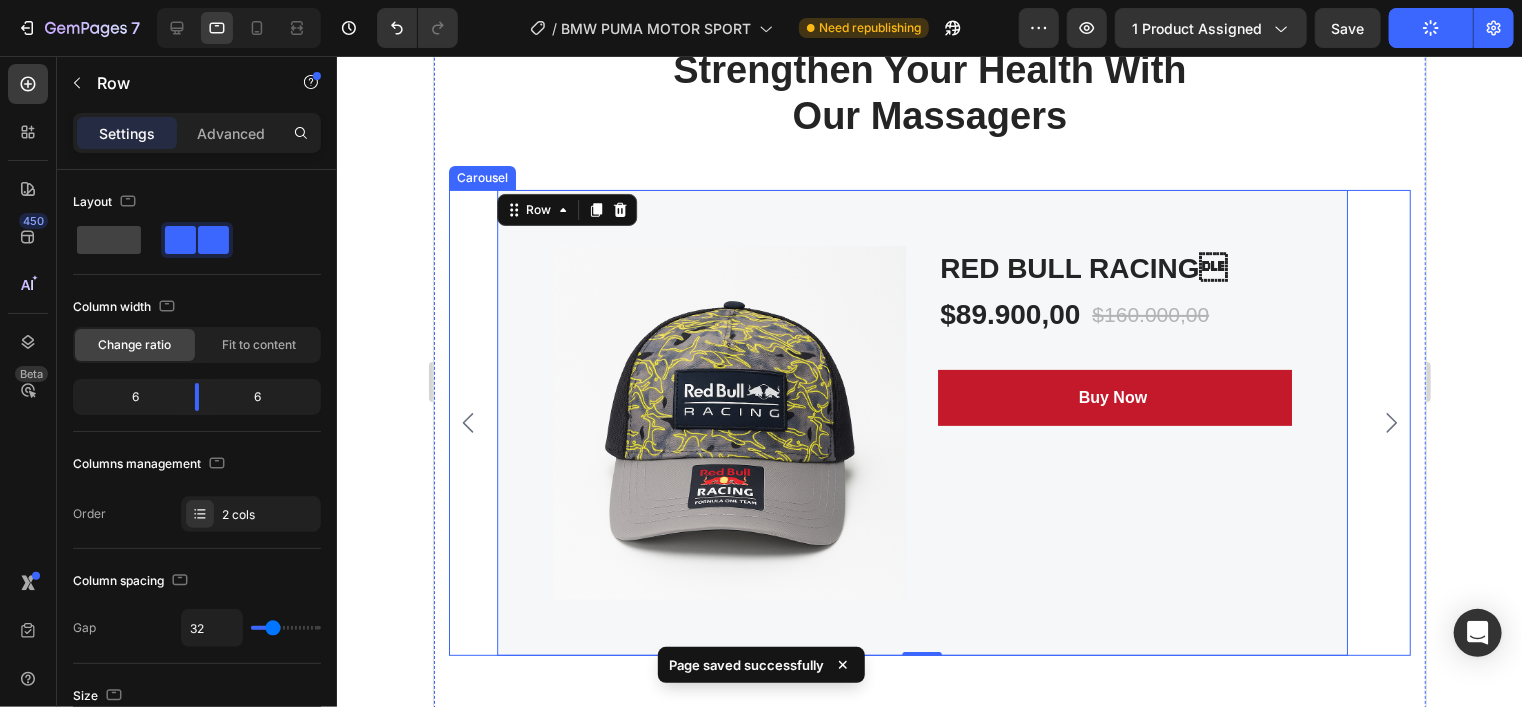 click 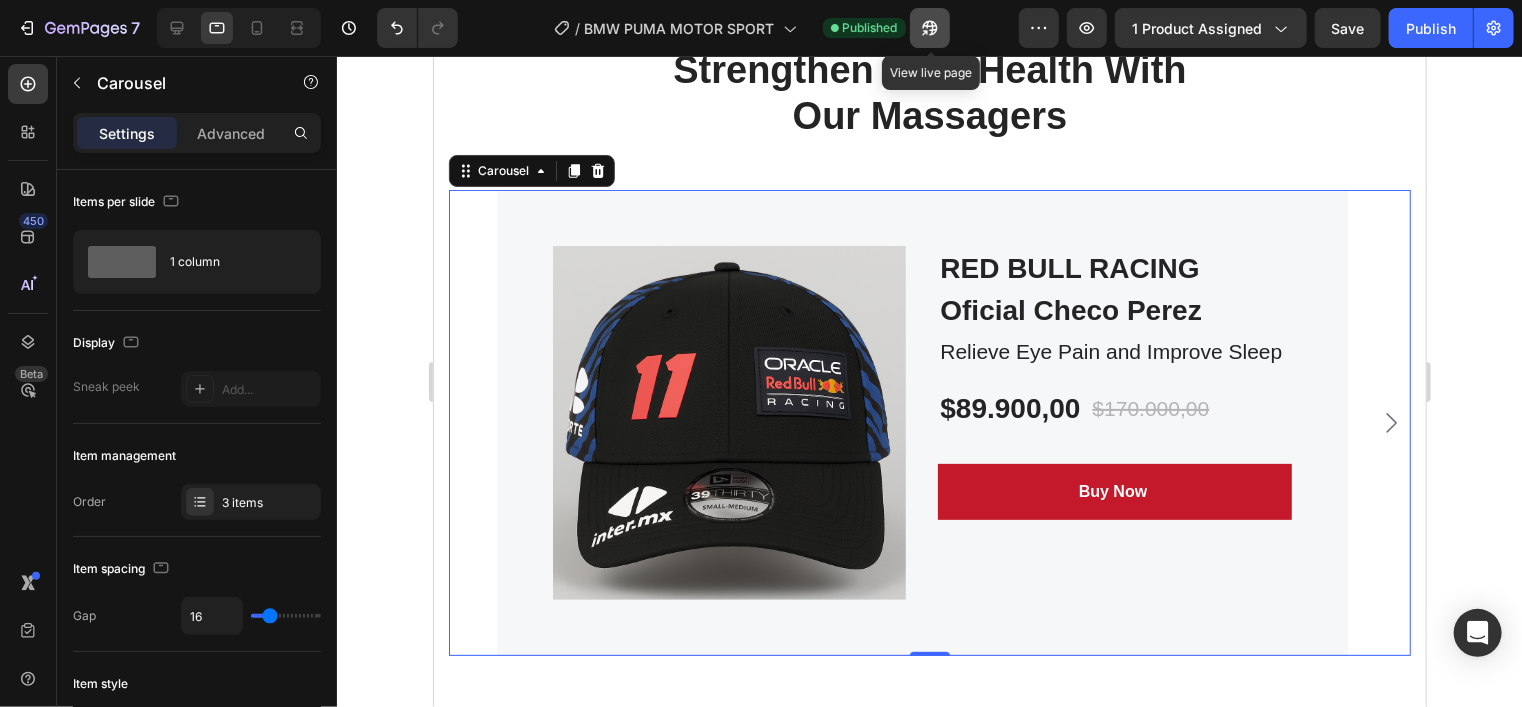 click 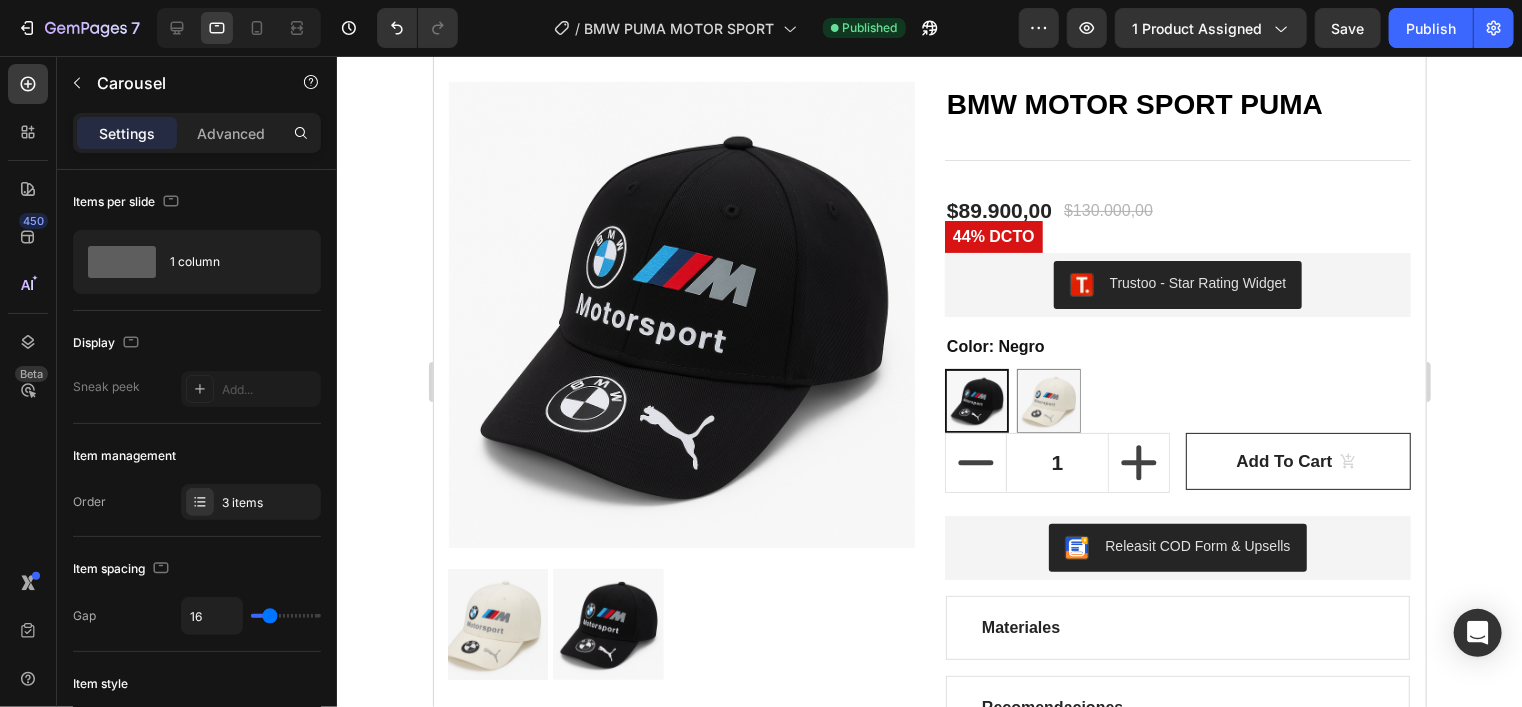 scroll, scrollTop: 0, scrollLeft: 0, axis: both 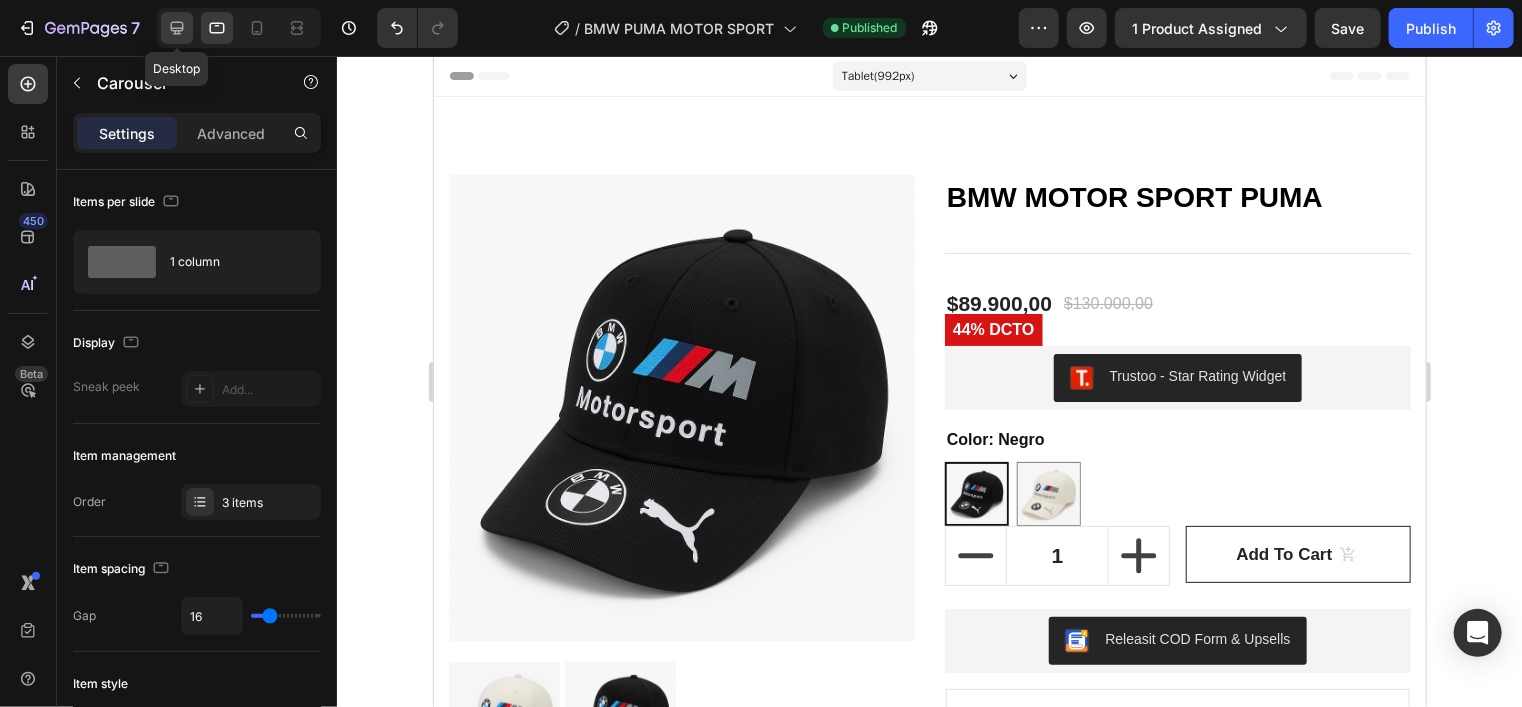 click 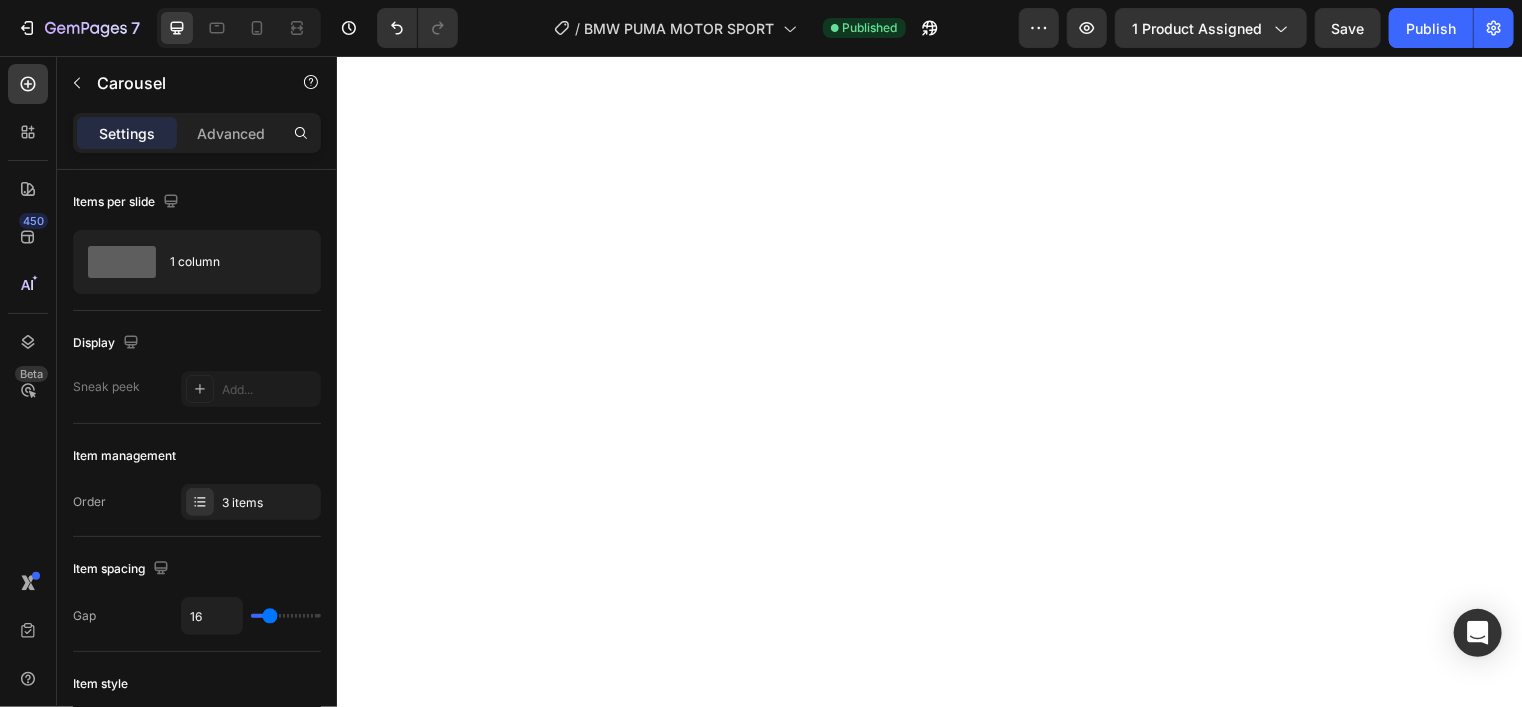 scroll, scrollTop: 0, scrollLeft: 0, axis: both 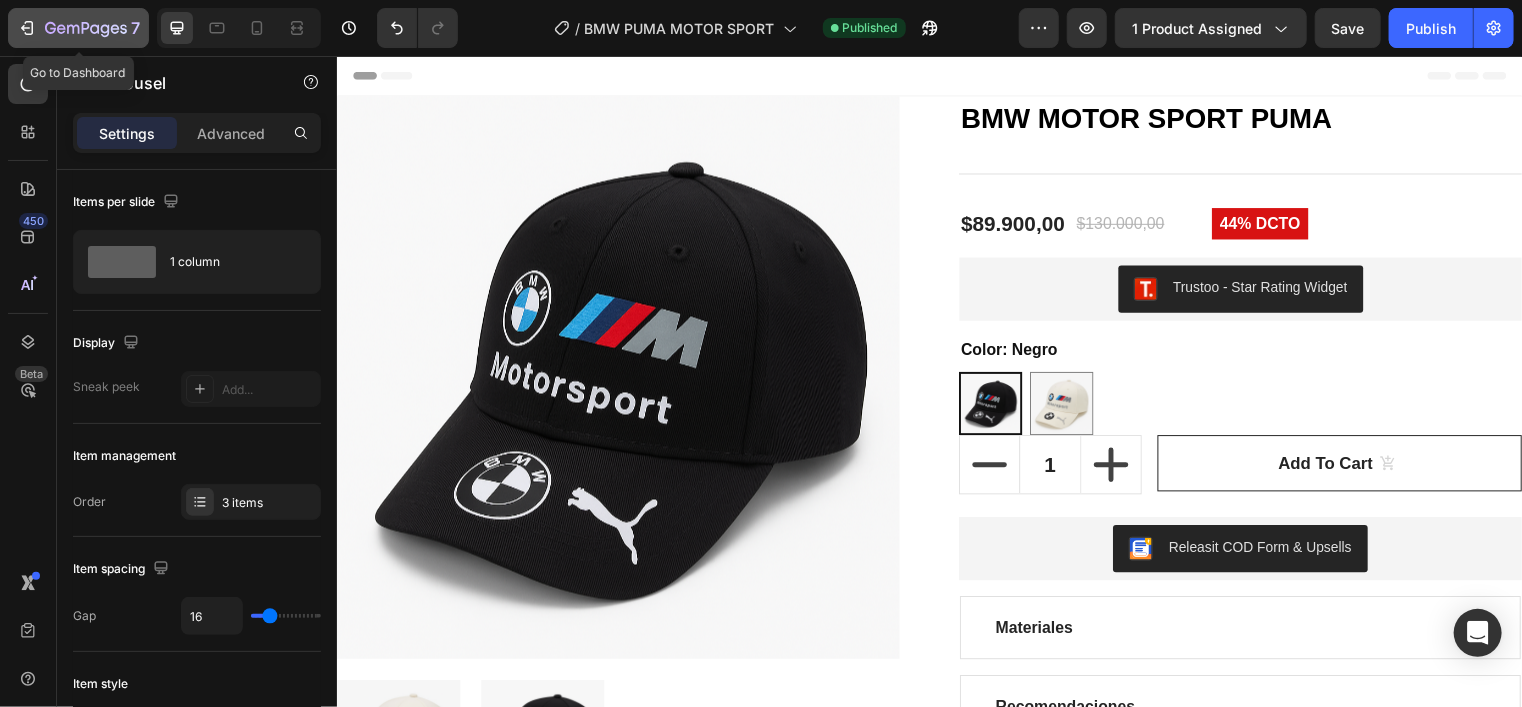 click on "7" 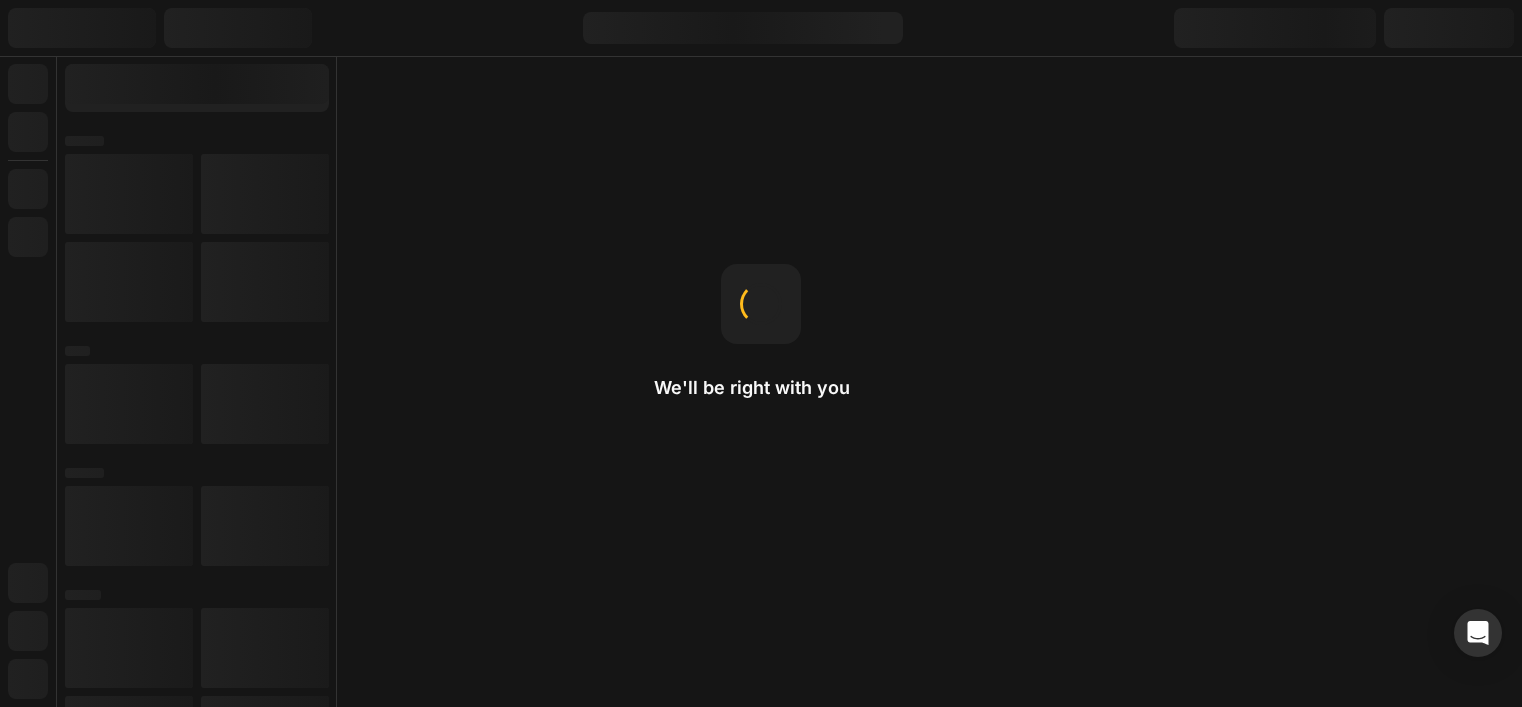 scroll, scrollTop: 0, scrollLeft: 0, axis: both 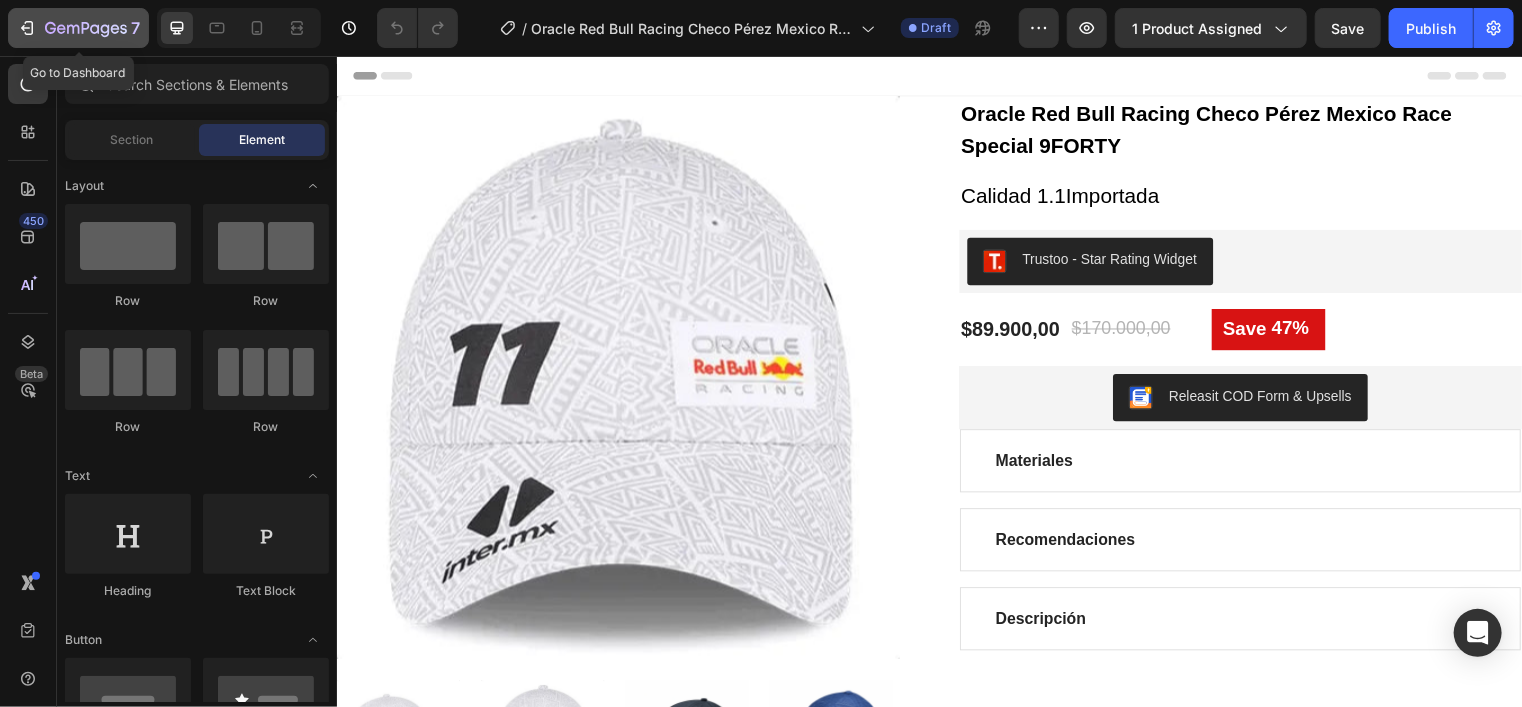 click 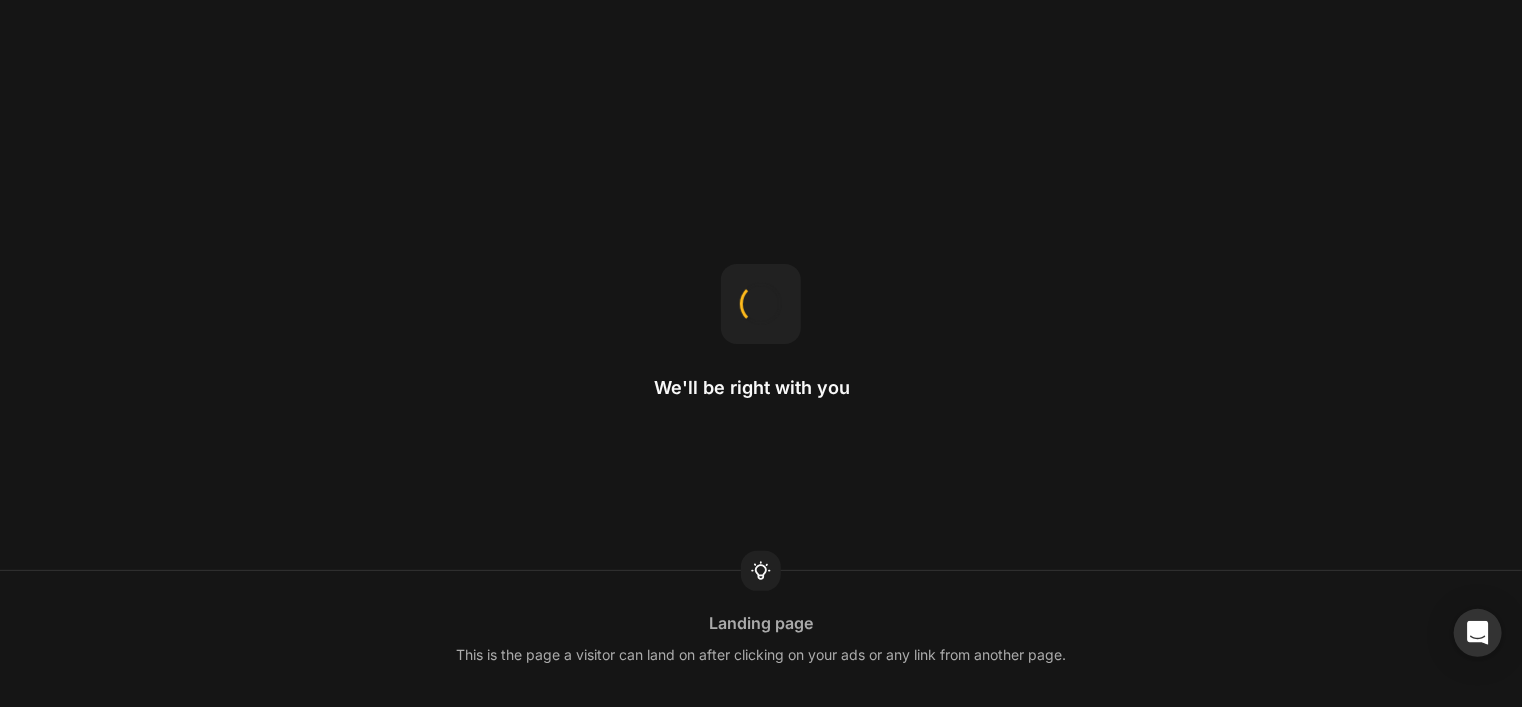 scroll, scrollTop: 0, scrollLeft: 0, axis: both 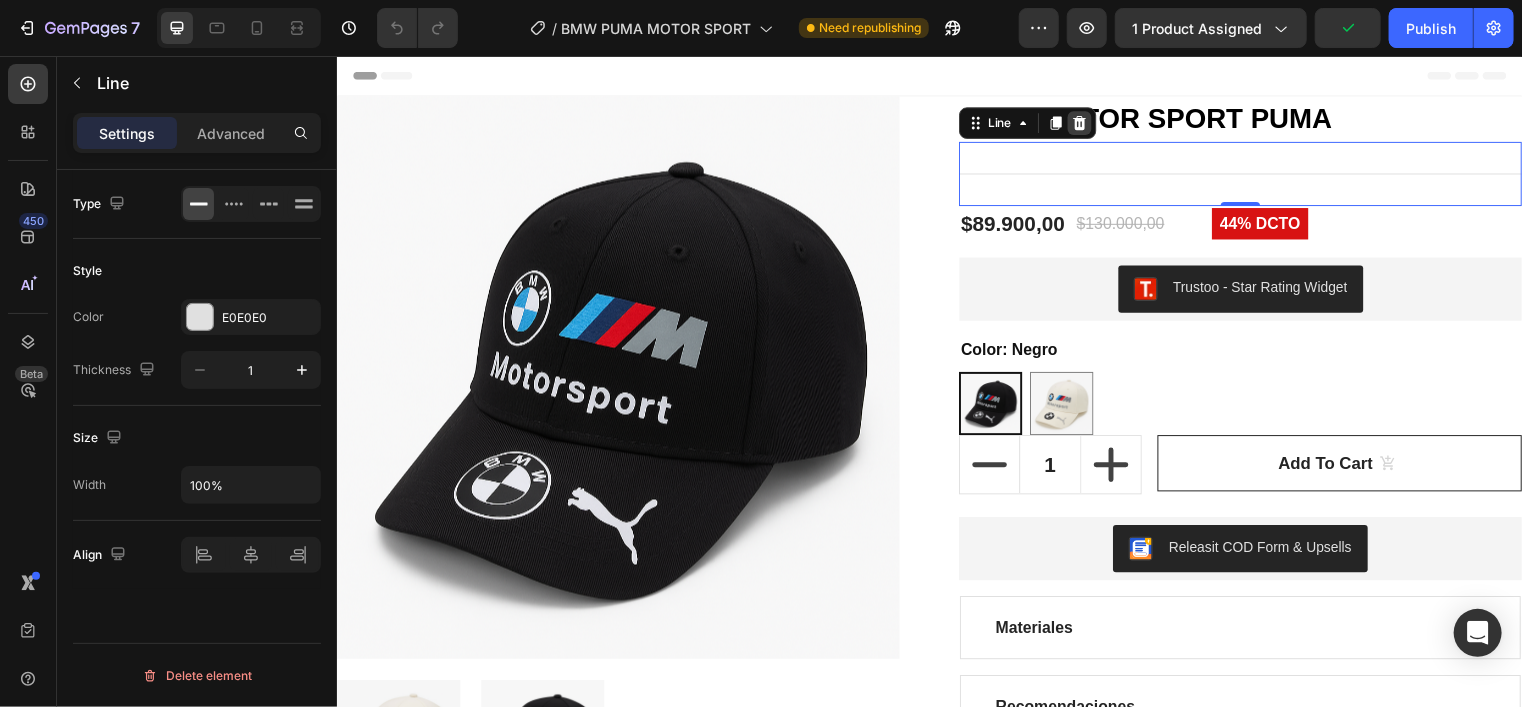 click 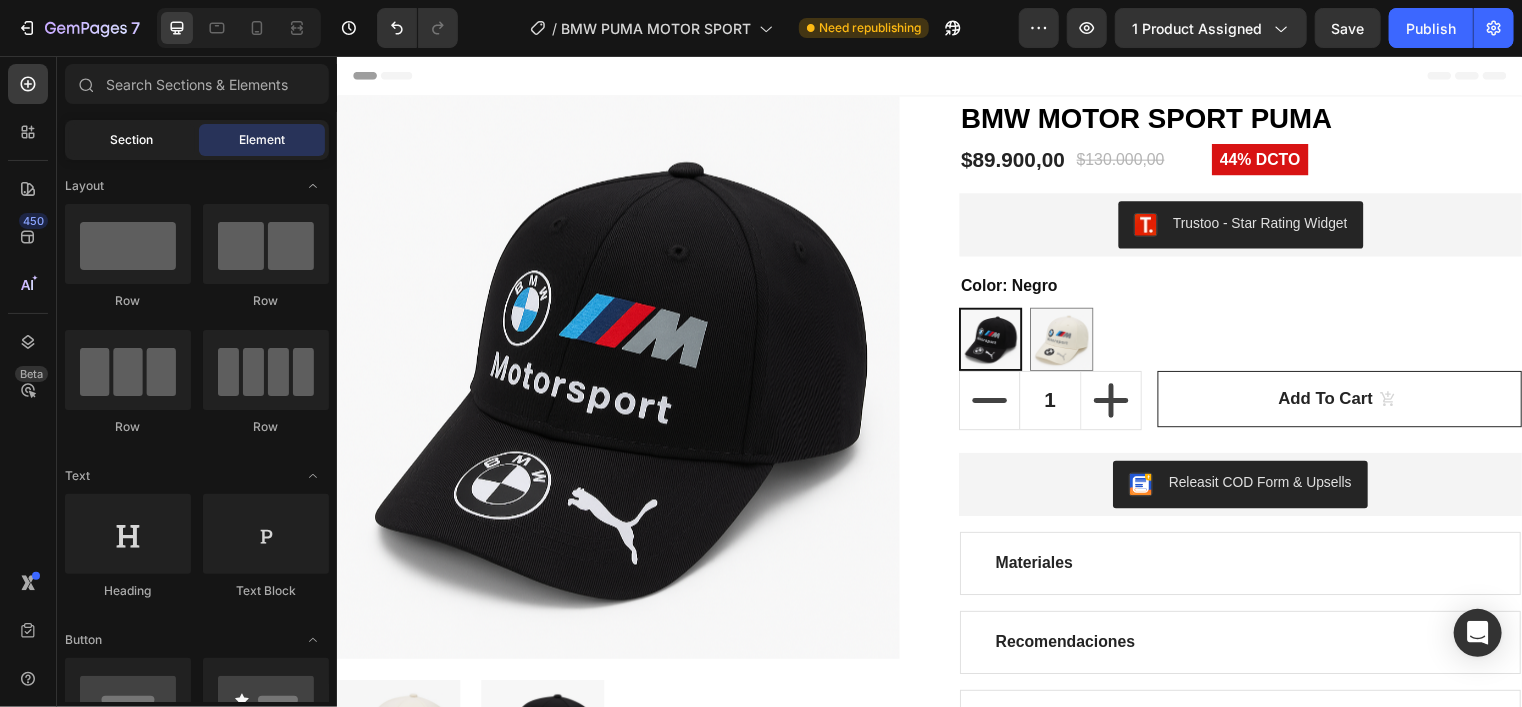 click on "Section" 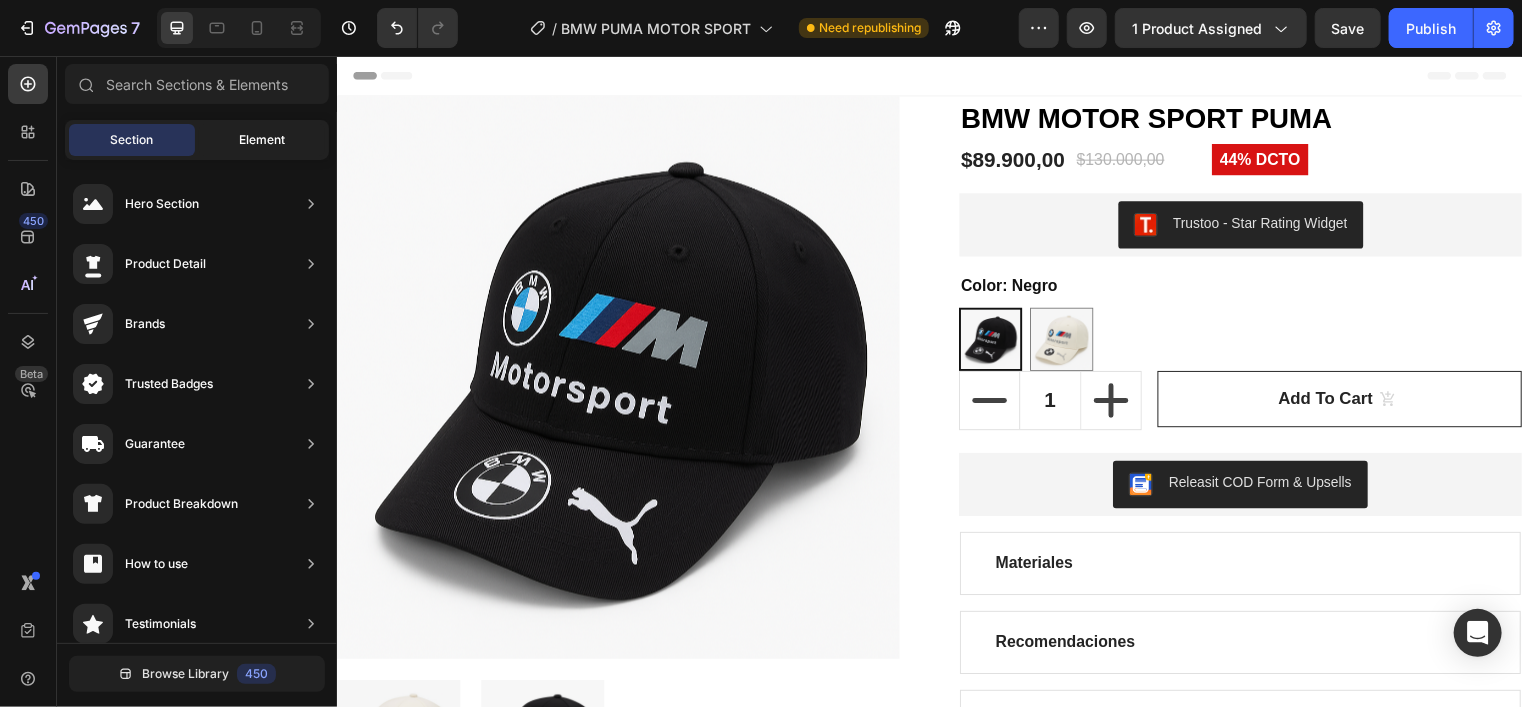 click on "Element" 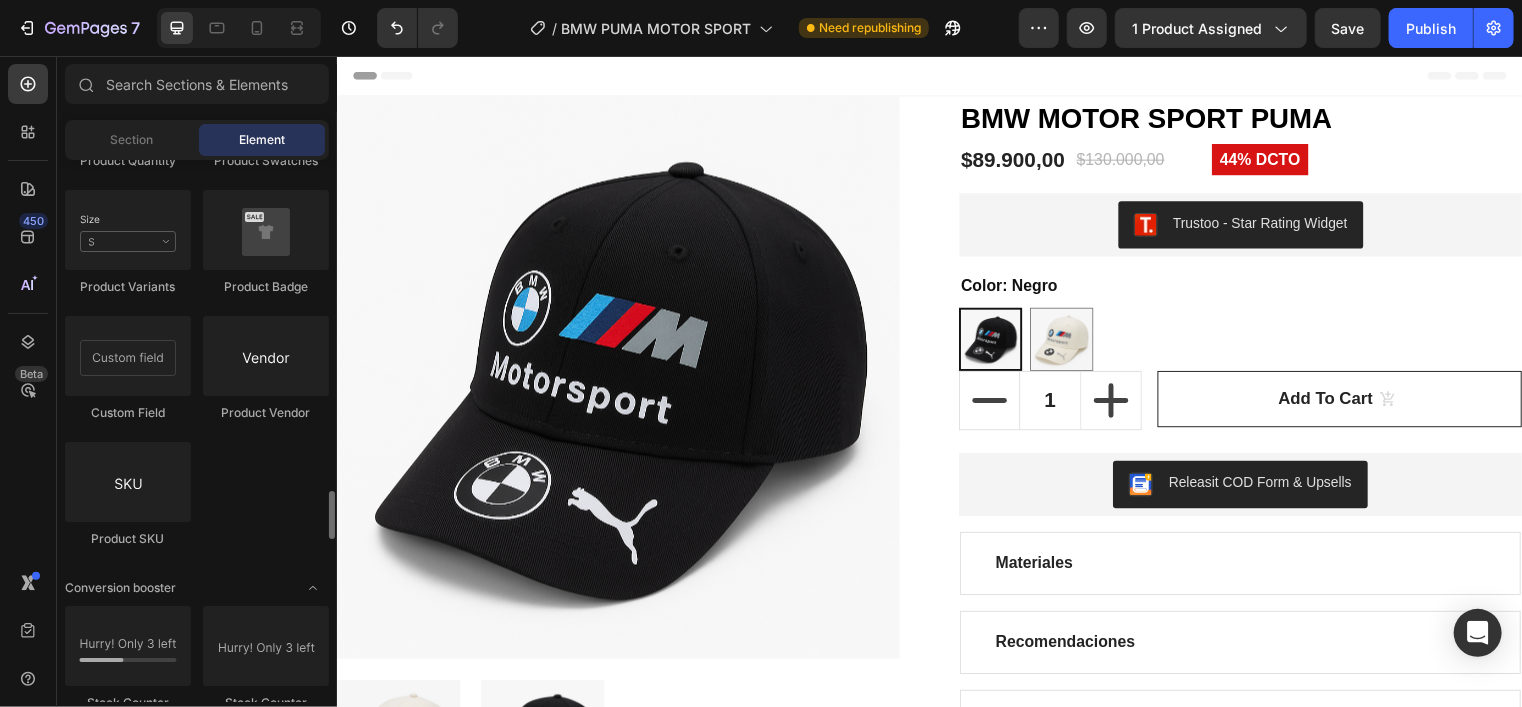 scroll, scrollTop: 3700, scrollLeft: 0, axis: vertical 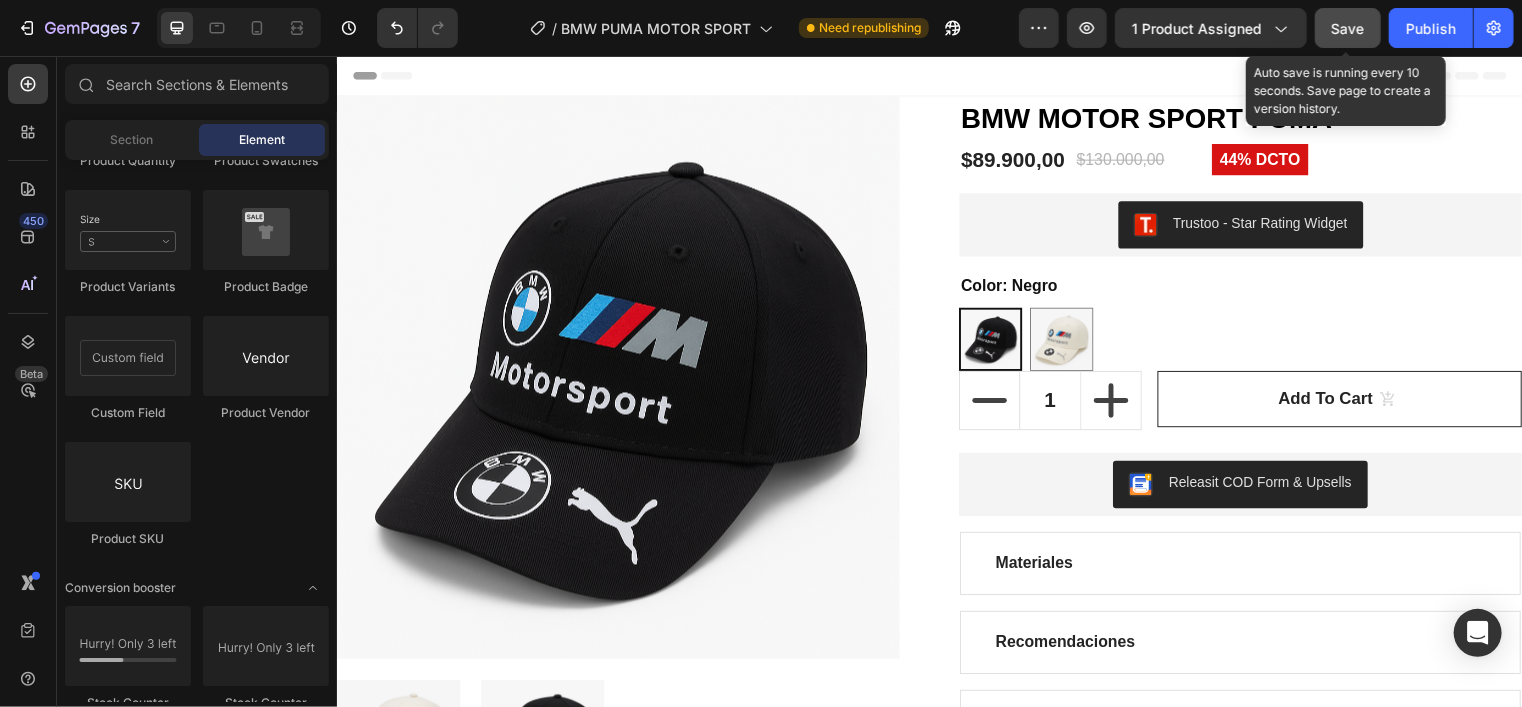 click on "Save" at bounding box center (1348, 28) 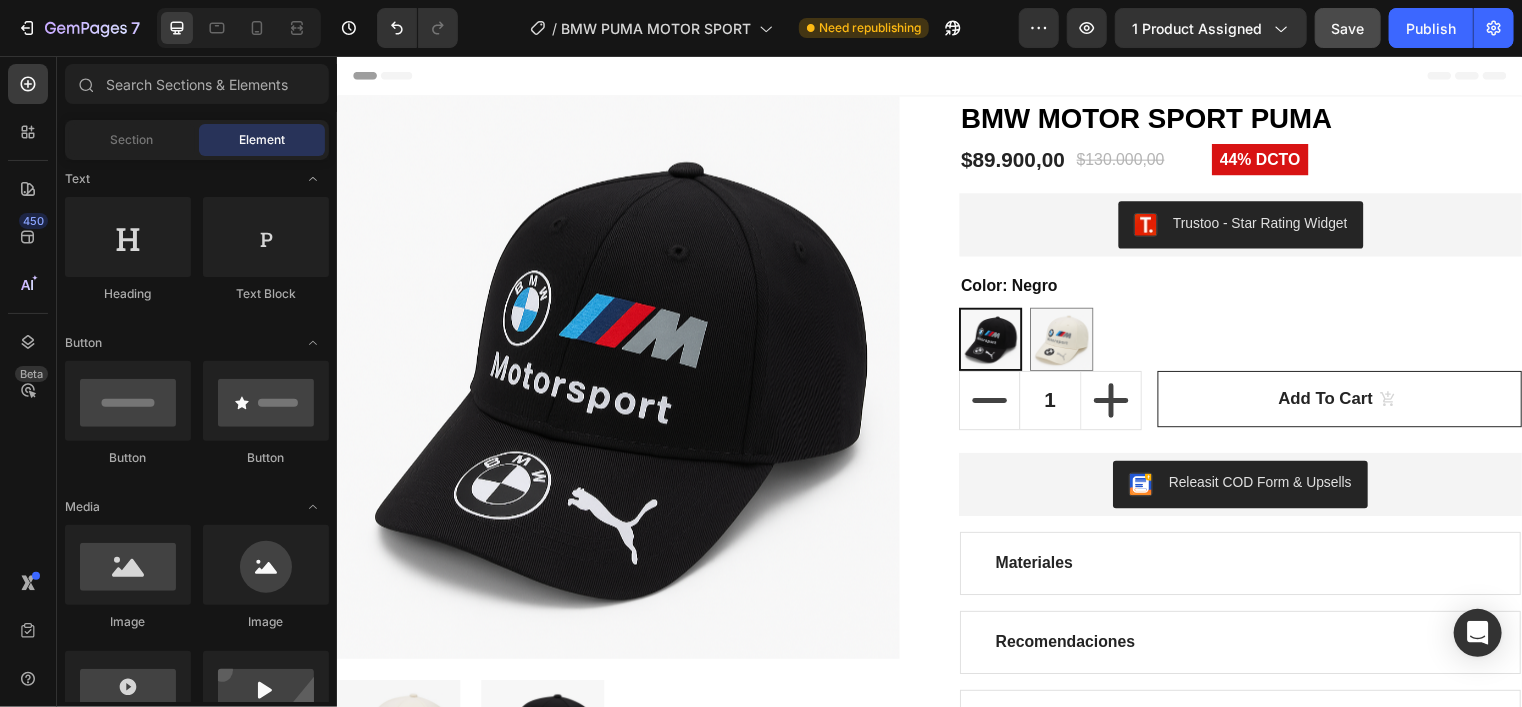 scroll, scrollTop: 0, scrollLeft: 0, axis: both 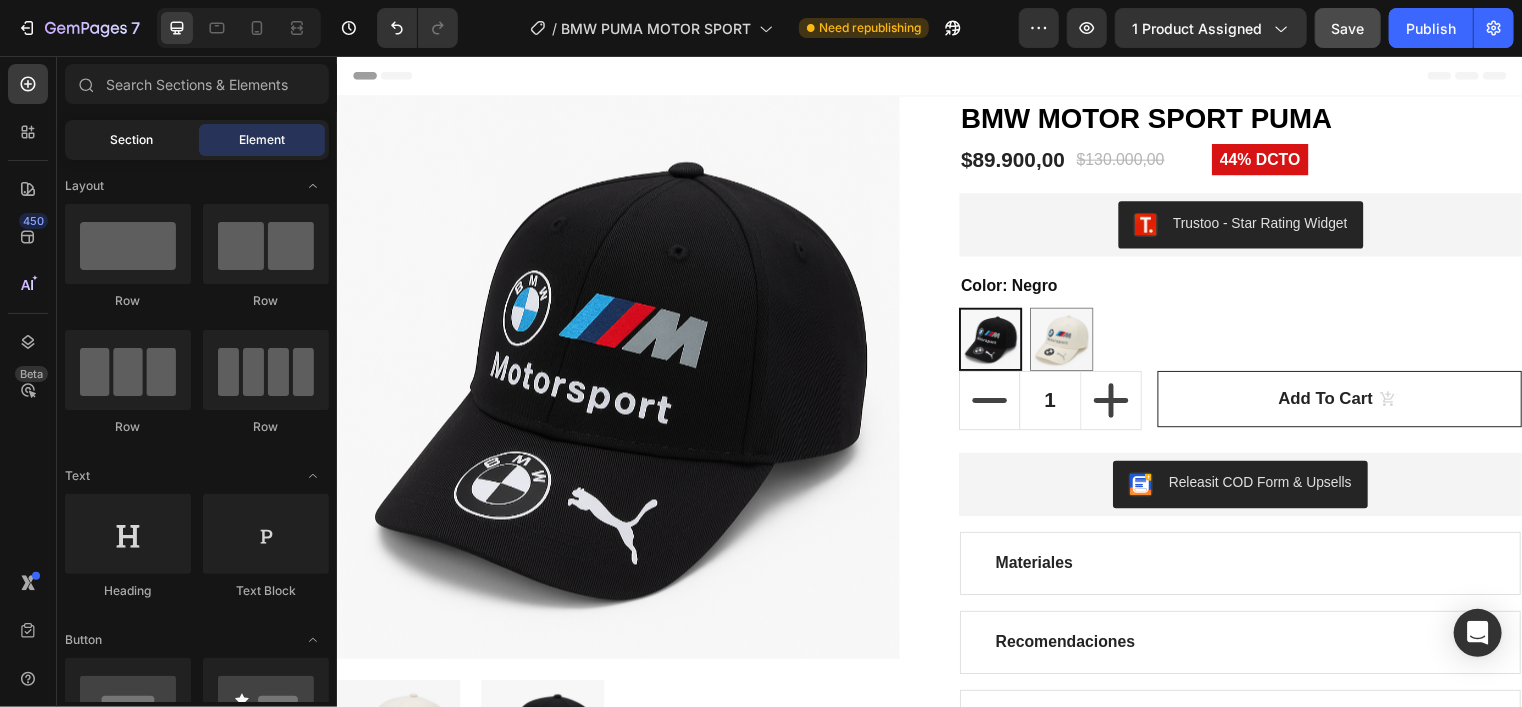 click on "Section" 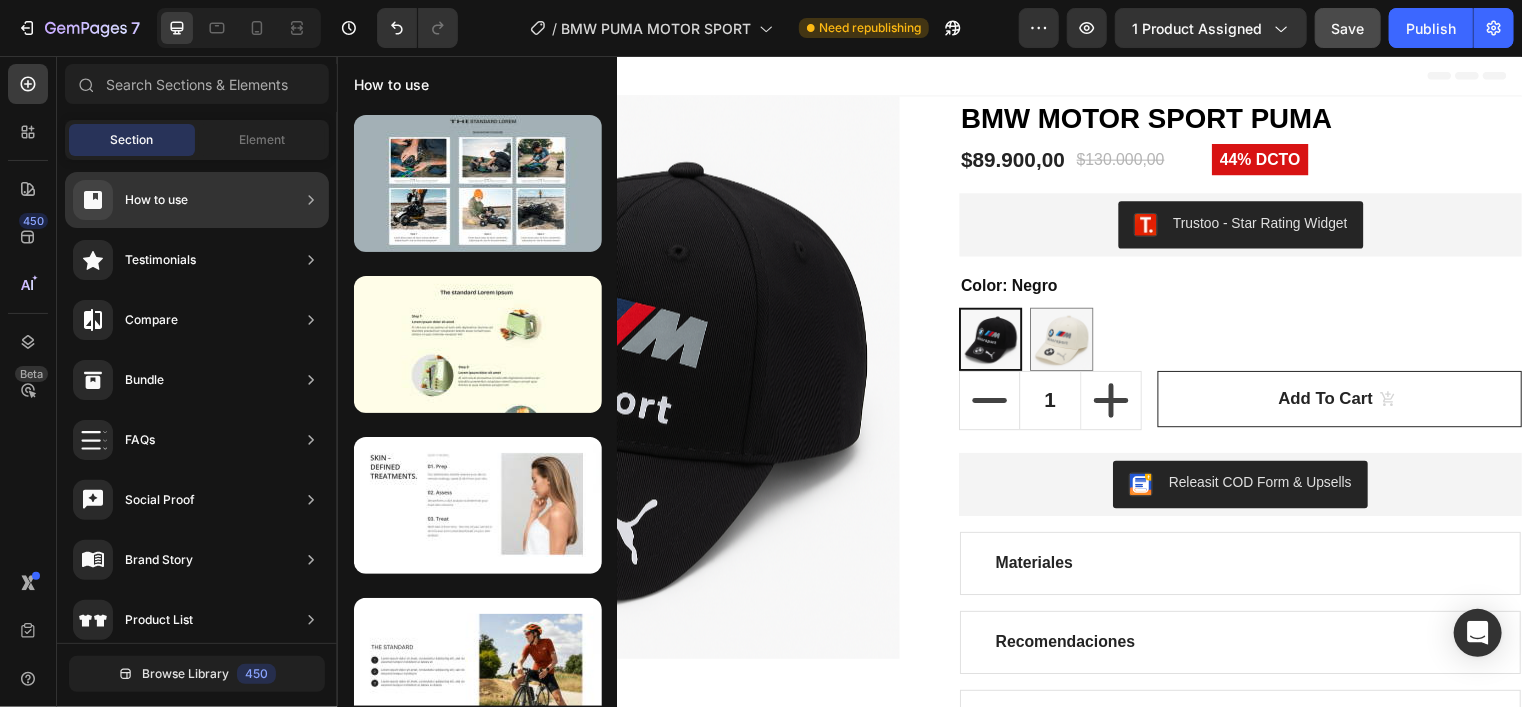 scroll, scrollTop: 676, scrollLeft: 0, axis: vertical 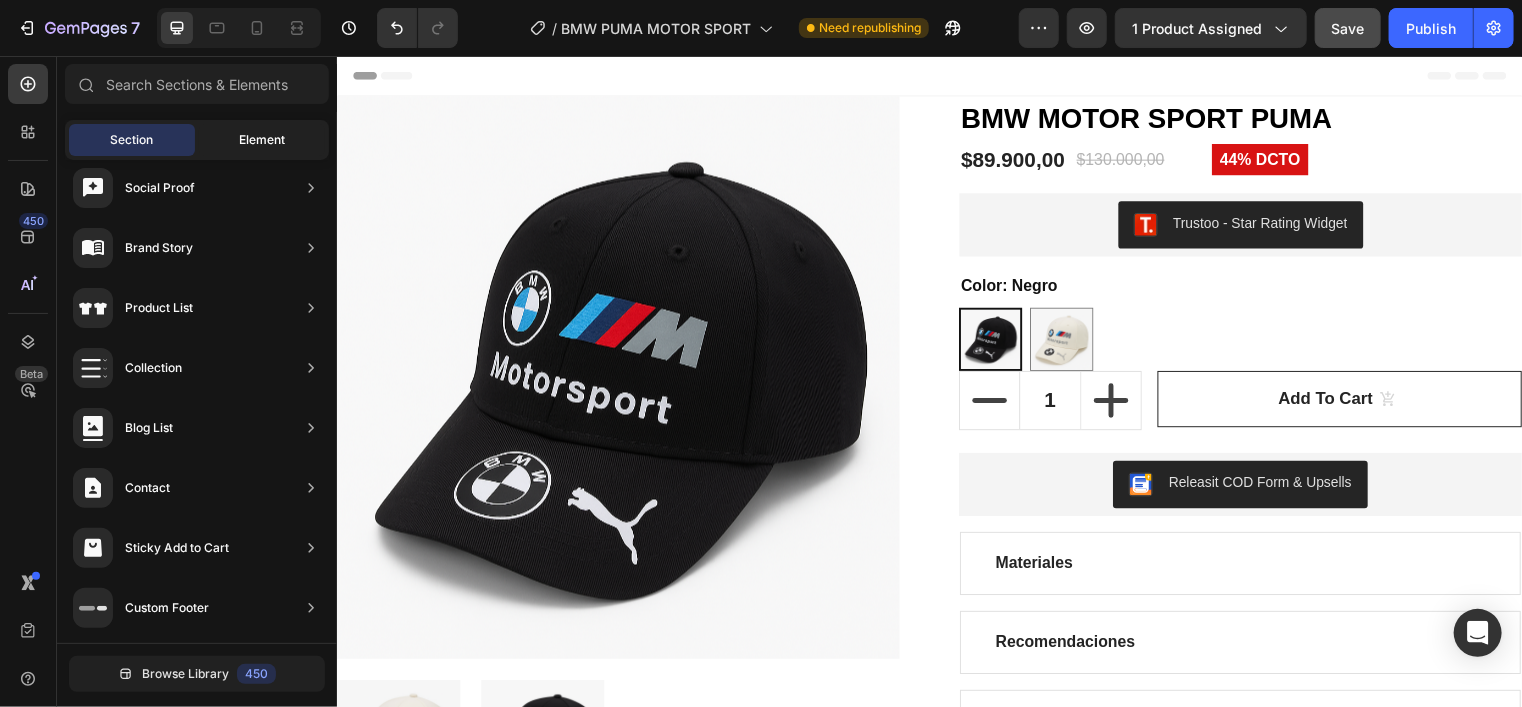 click on "Element" at bounding box center [262, 140] 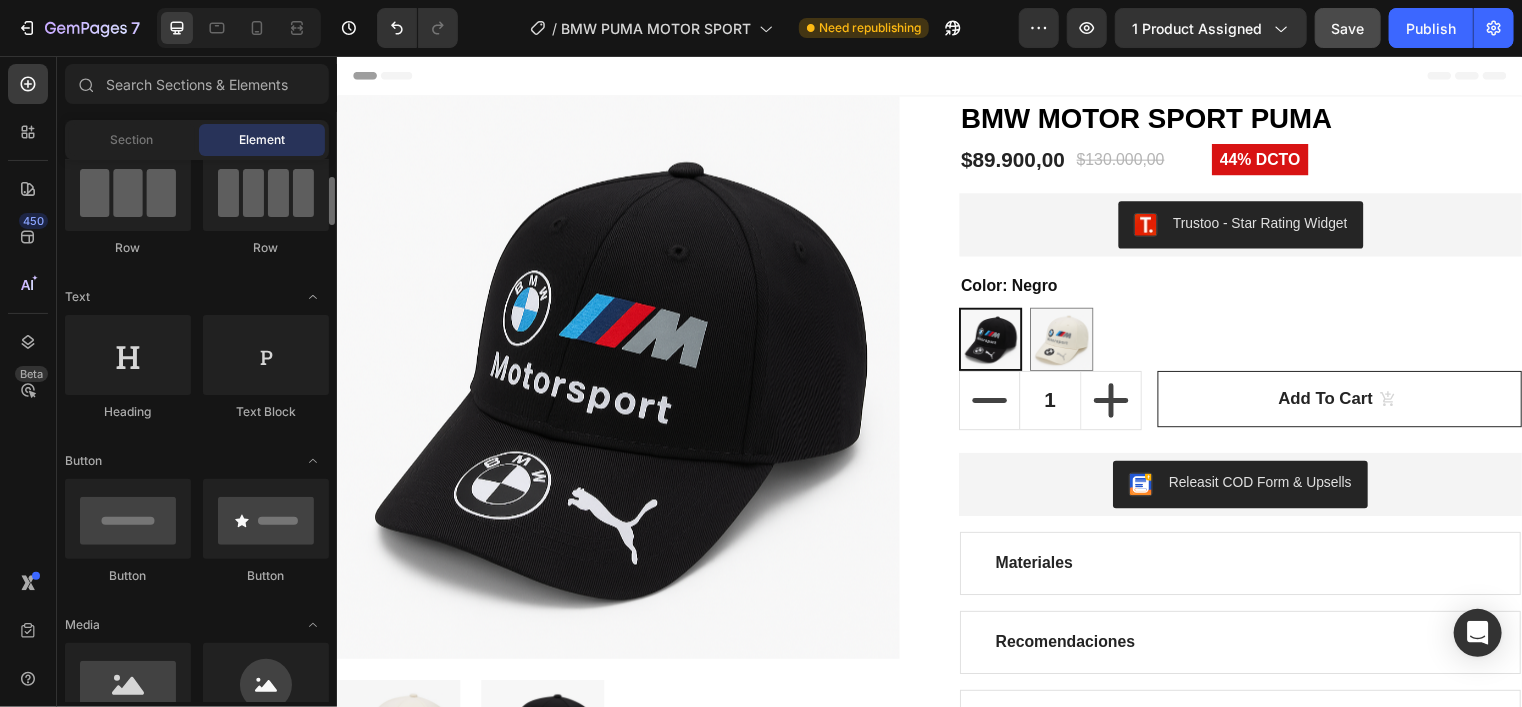 scroll, scrollTop: 180, scrollLeft: 0, axis: vertical 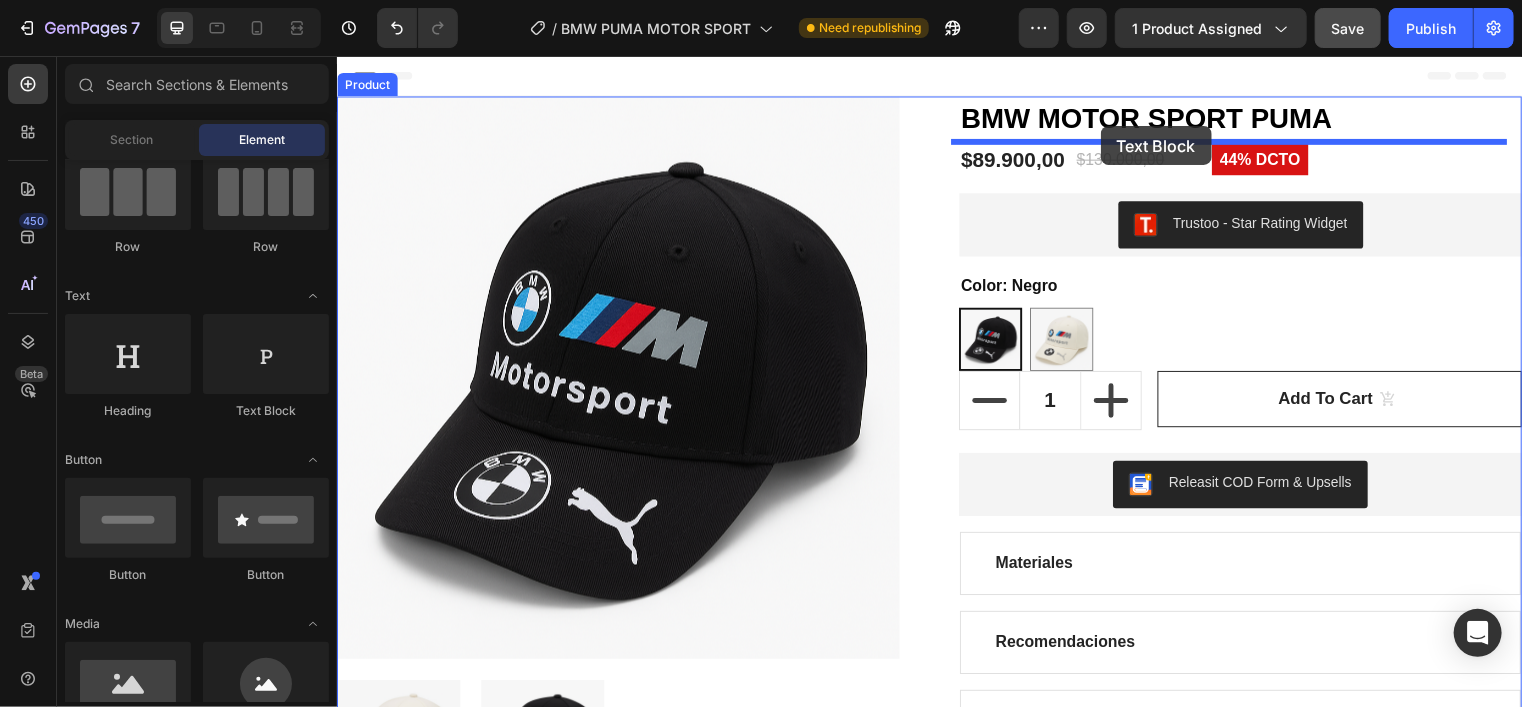 drag, startPoint x: 617, startPoint y: 399, endPoint x: 1109, endPoint y: 127, distance: 562.18146 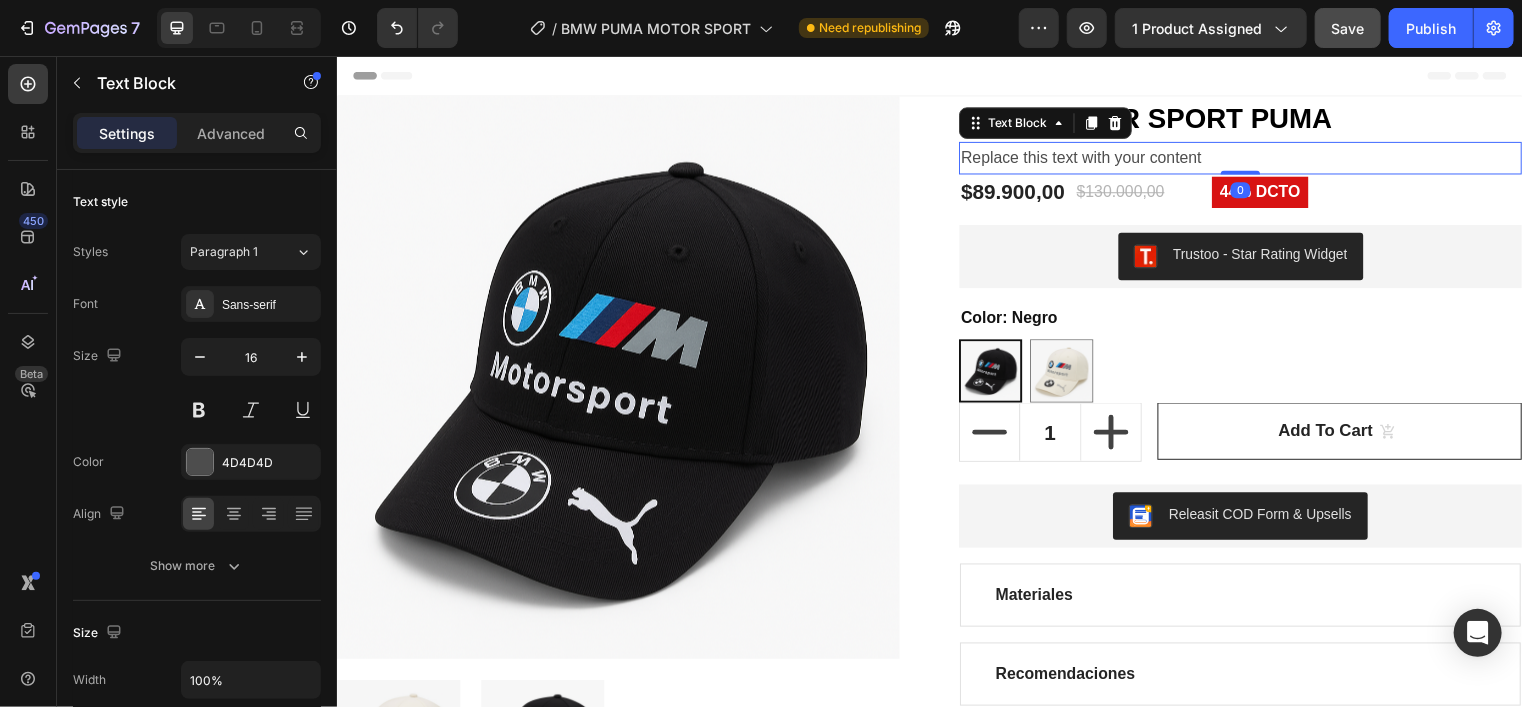 click on "Replace this text with your content" at bounding box center [1251, 159] 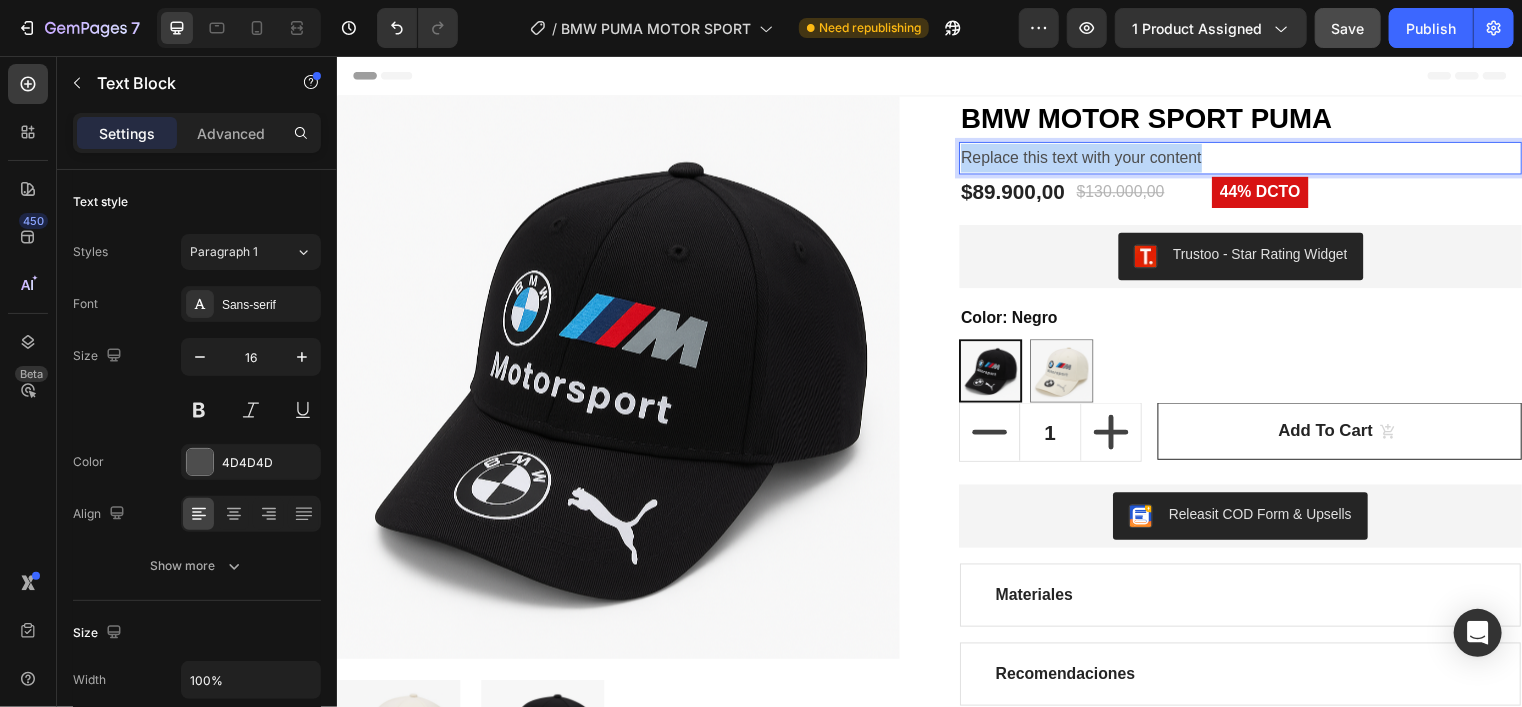 click on "Replace this text with your content" at bounding box center (1251, 159) 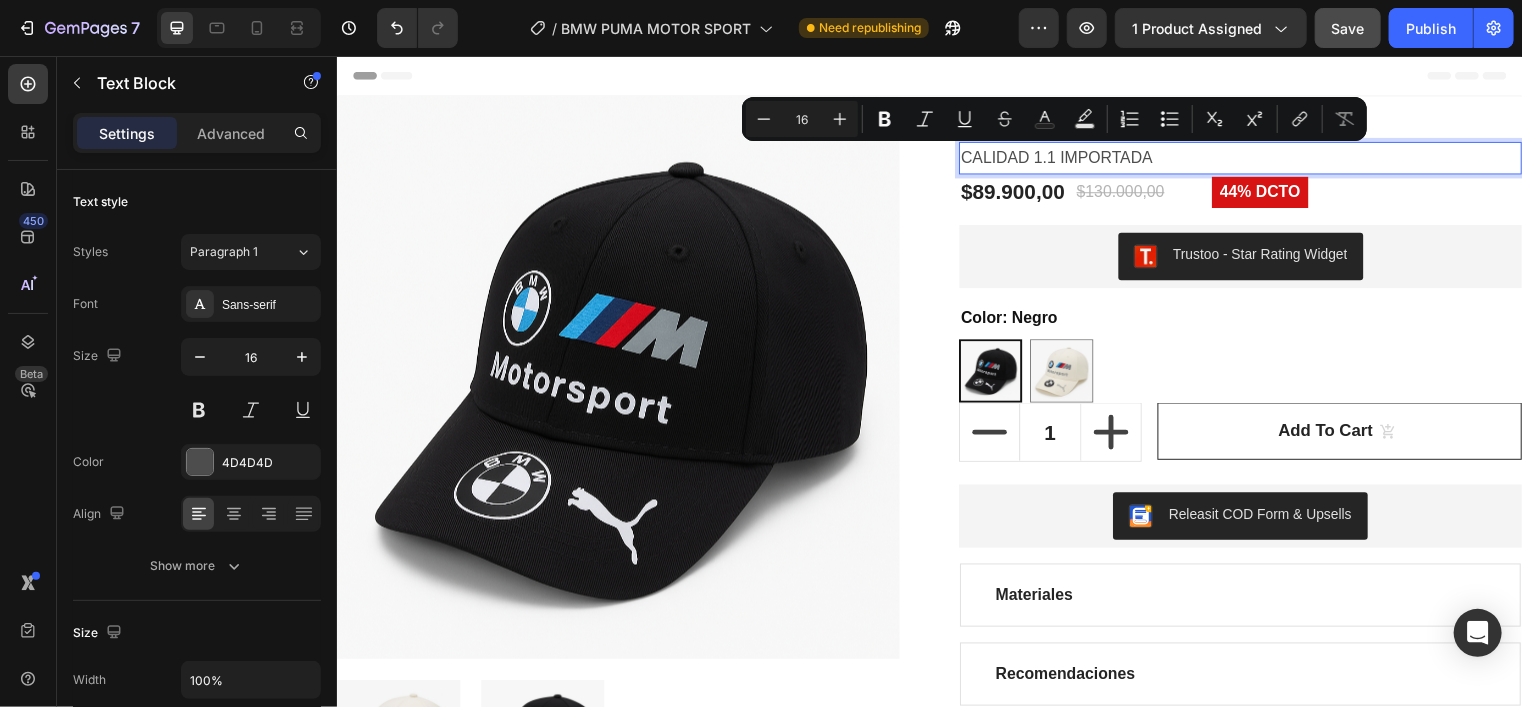 drag, startPoint x: 1181, startPoint y: 155, endPoint x: 960, endPoint y: 171, distance: 221.57843 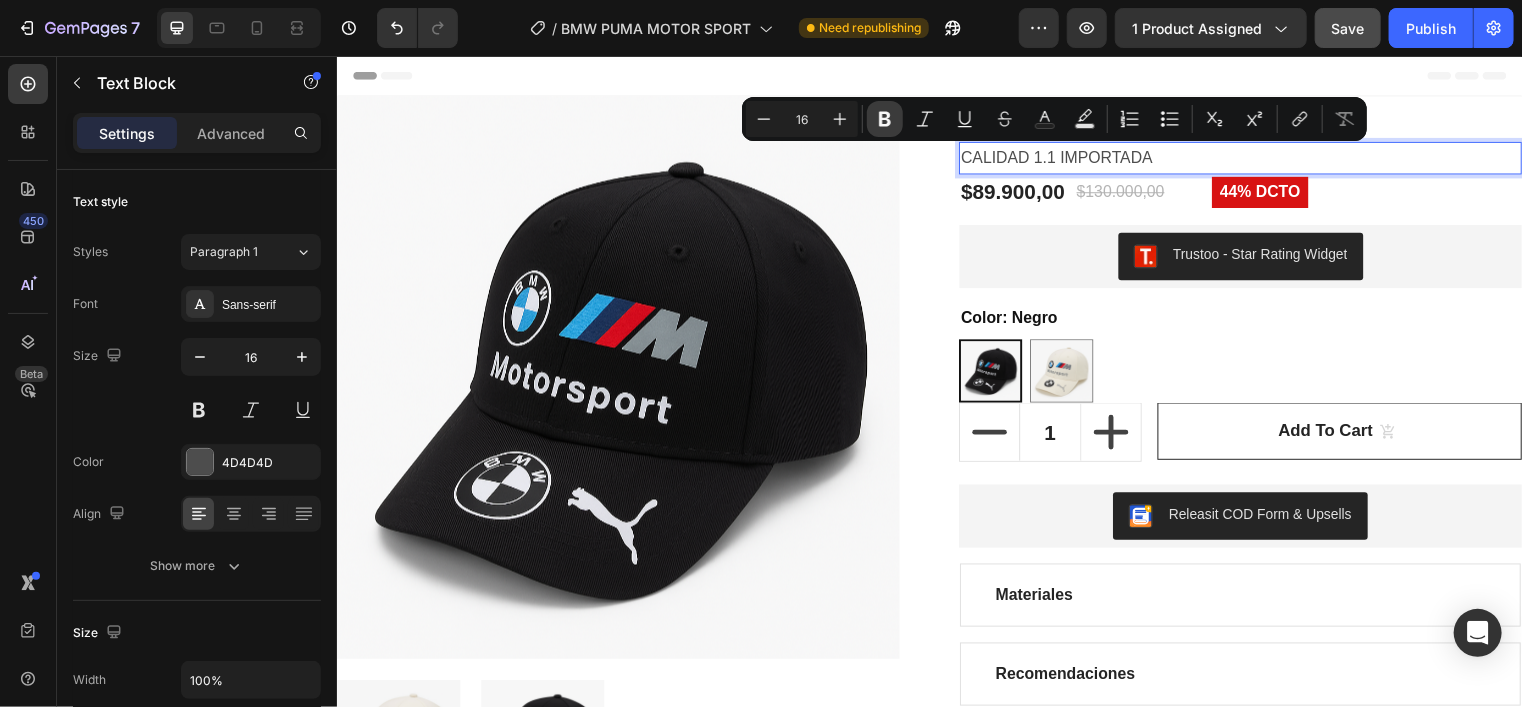 click 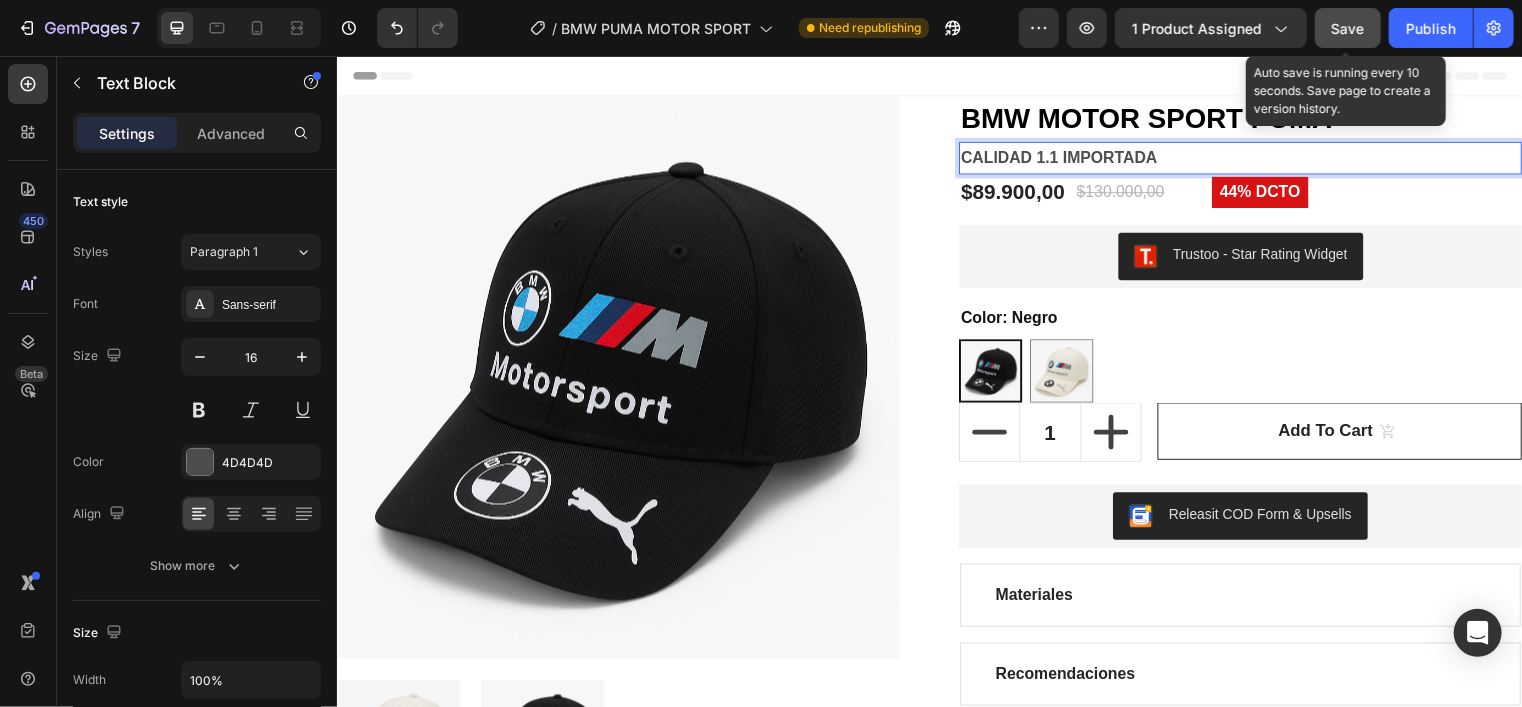 click on "Save" at bounding box center [1348, 28] 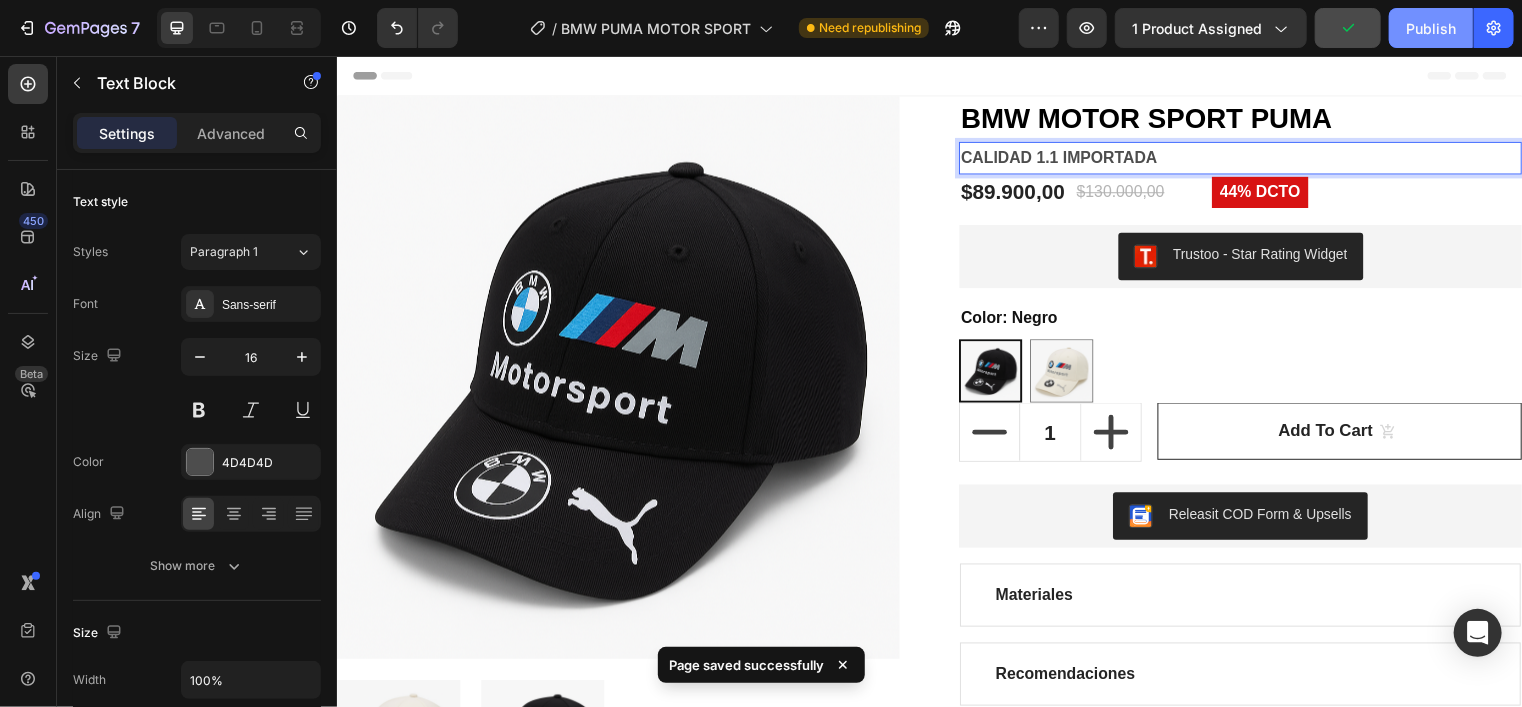click on "Publish" 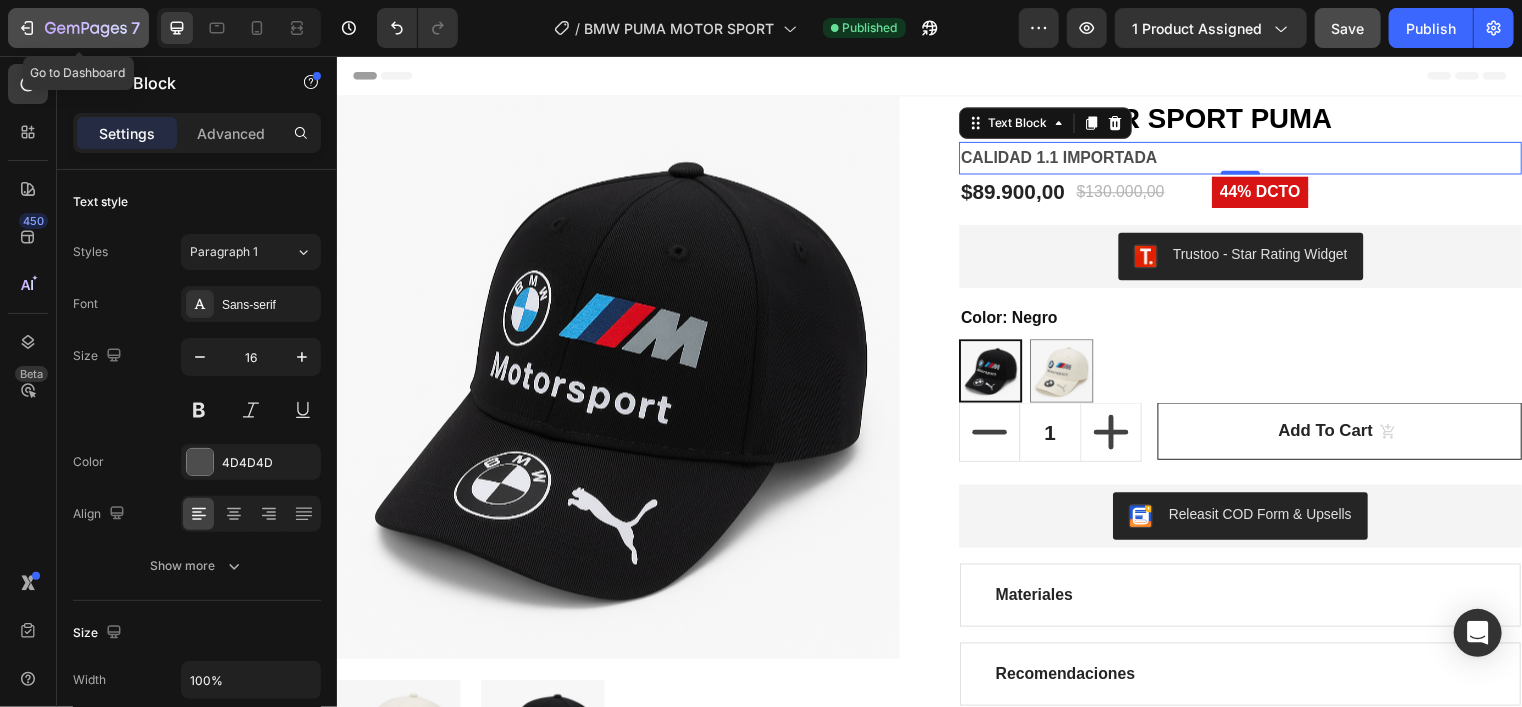 click 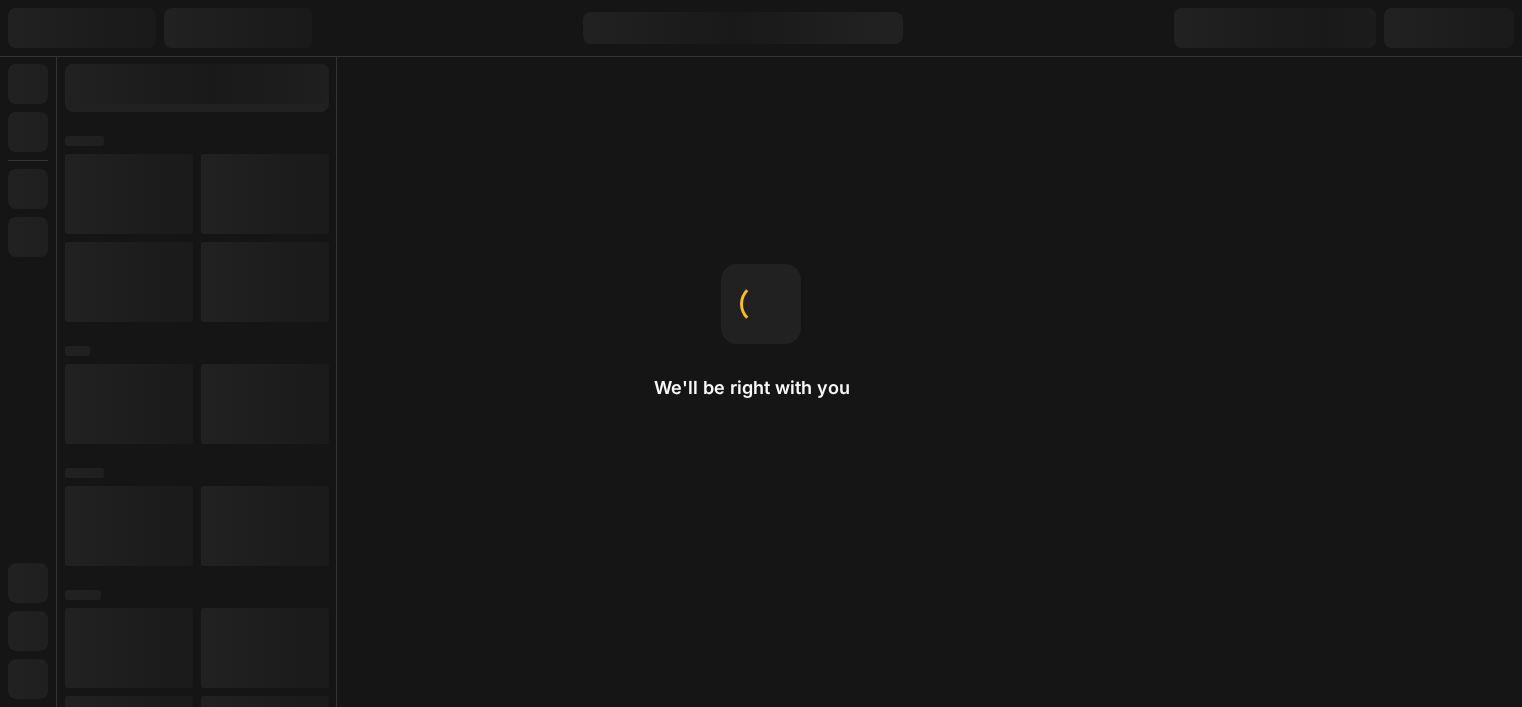 scroll, scrollTop: 0, scrollLeft: 0, axis: both 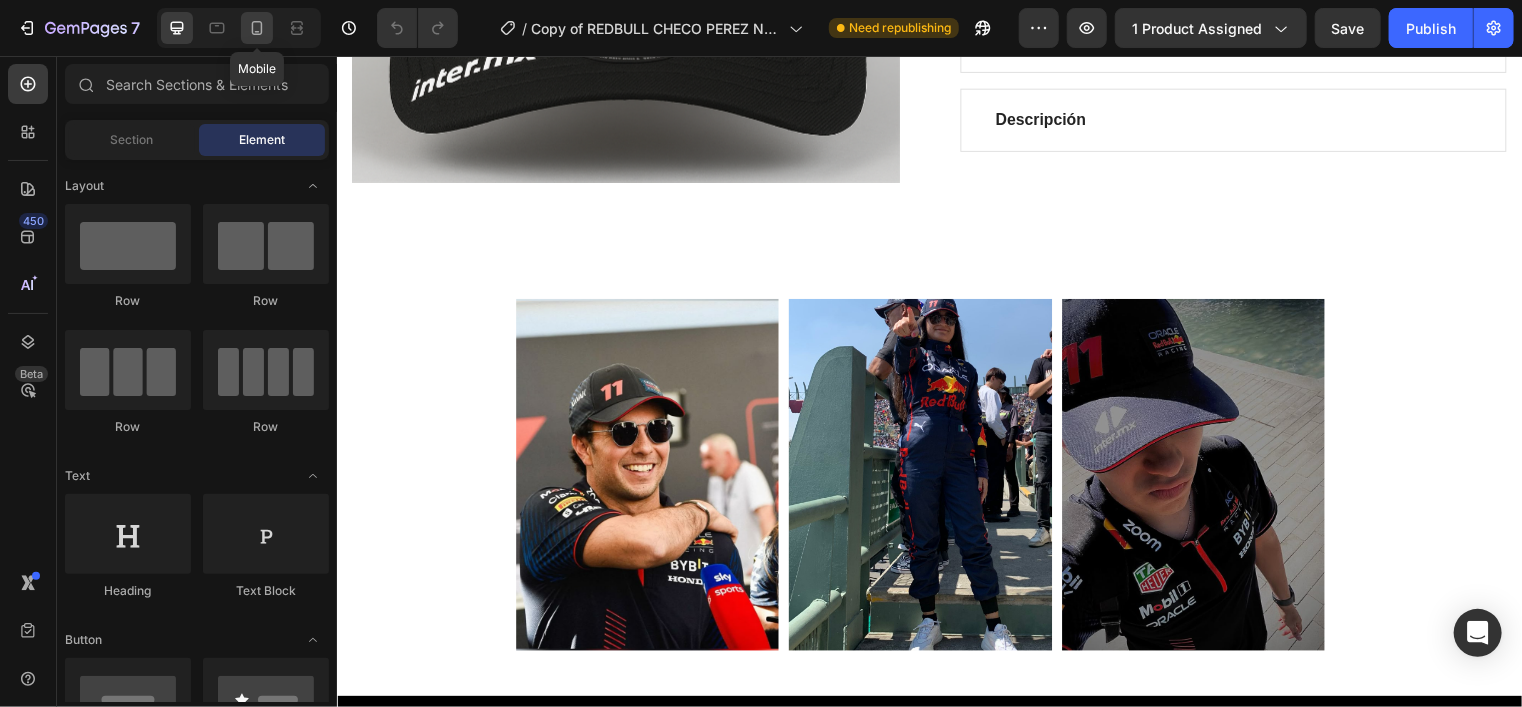 click 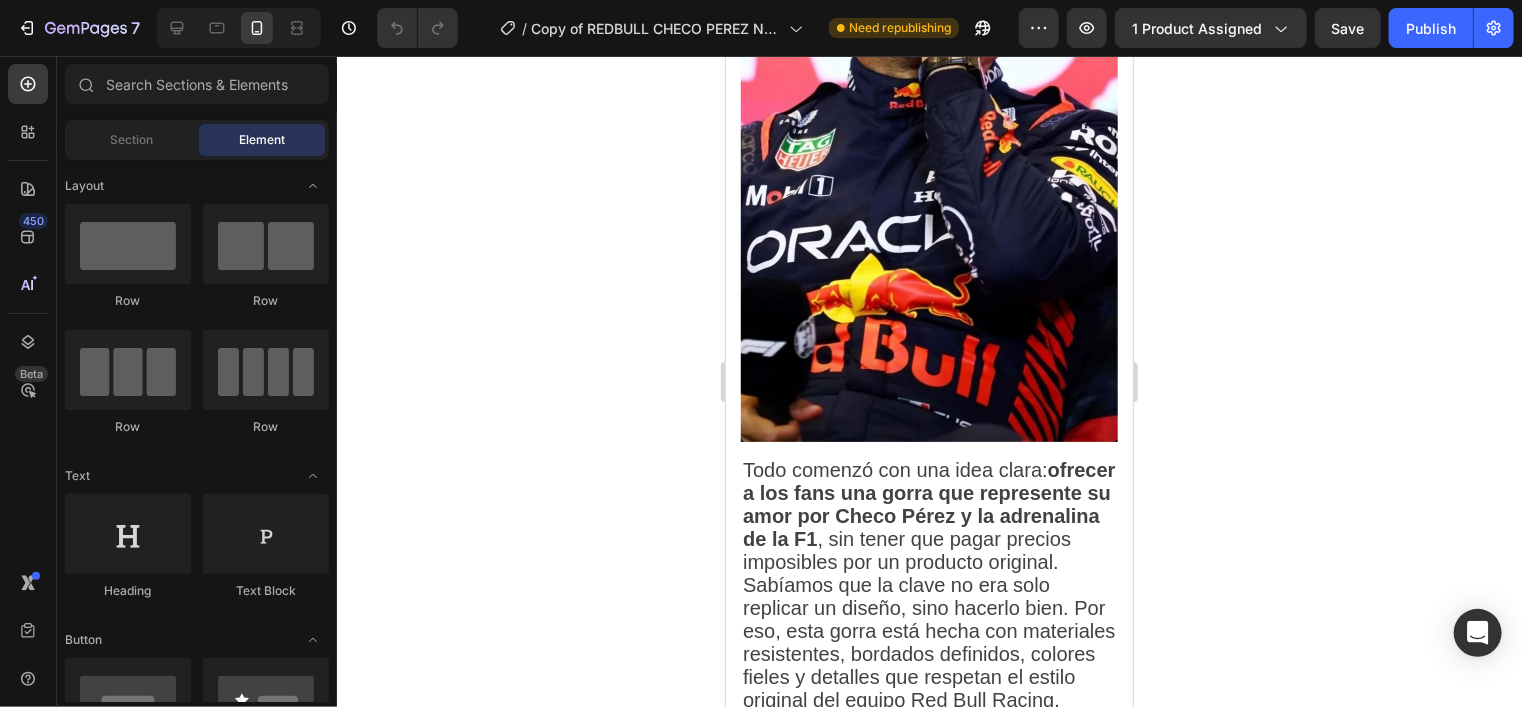 scroll, scrollTop: 2580, scrollLeft: 0, axis: vertical 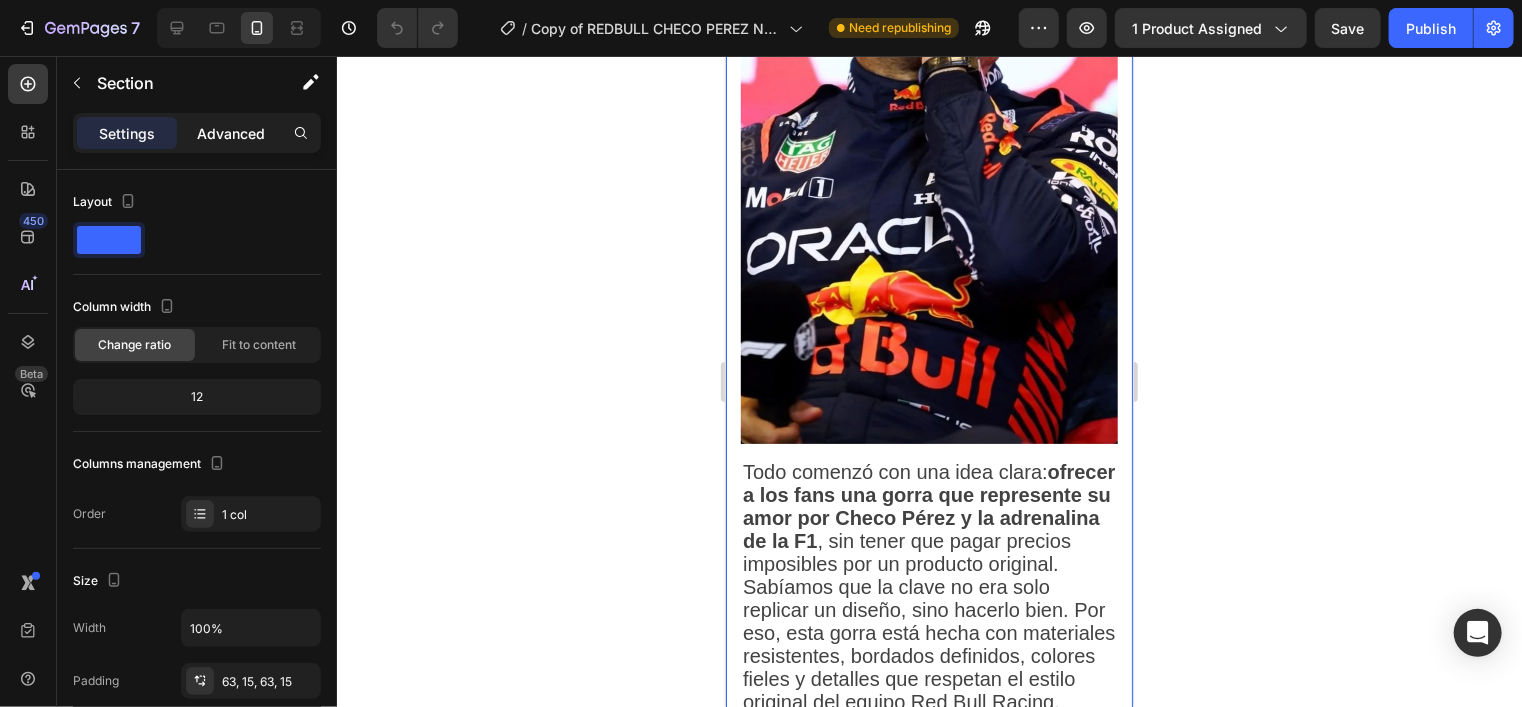 click on "Advanced" at bounding box center (231, 133) 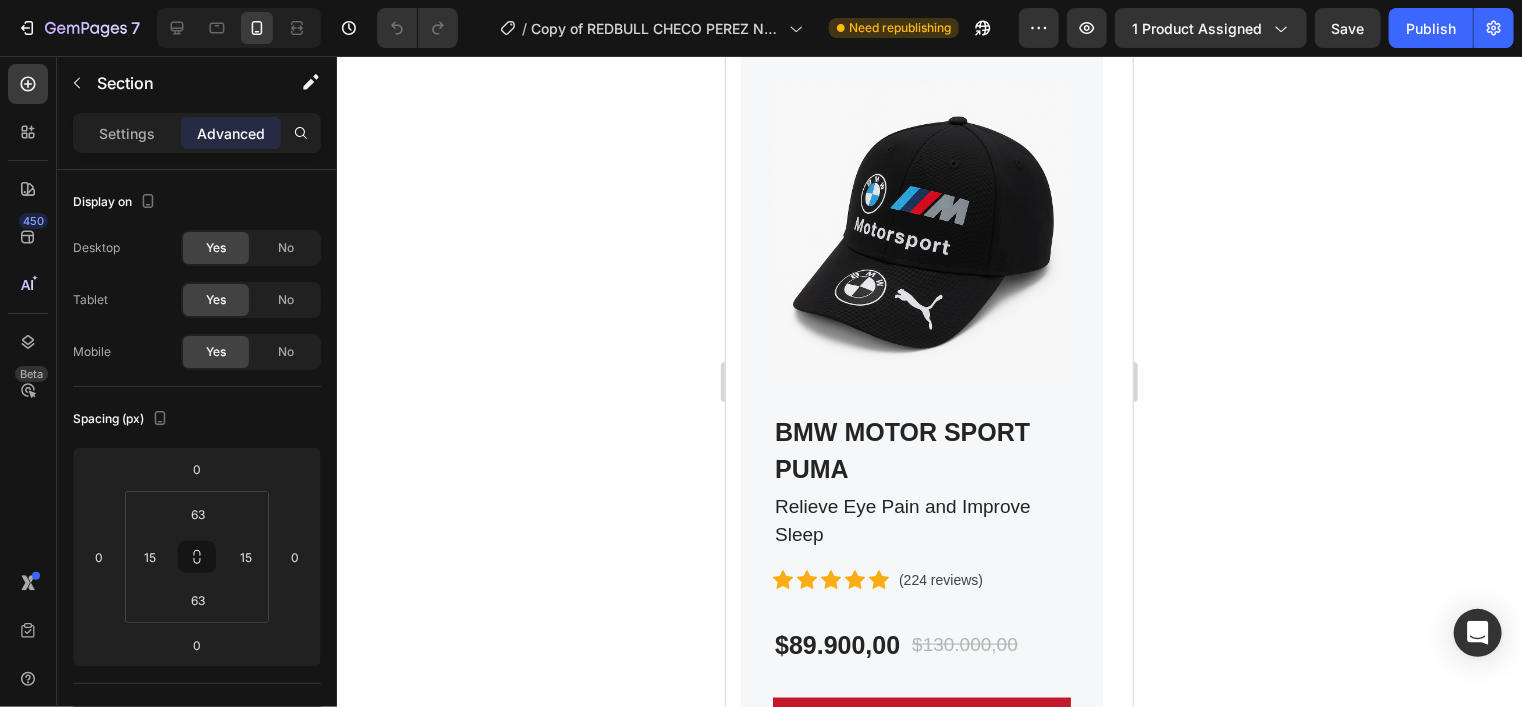 scroll, scrollTop: 4939, scrollLeft: 0, axis: vertical 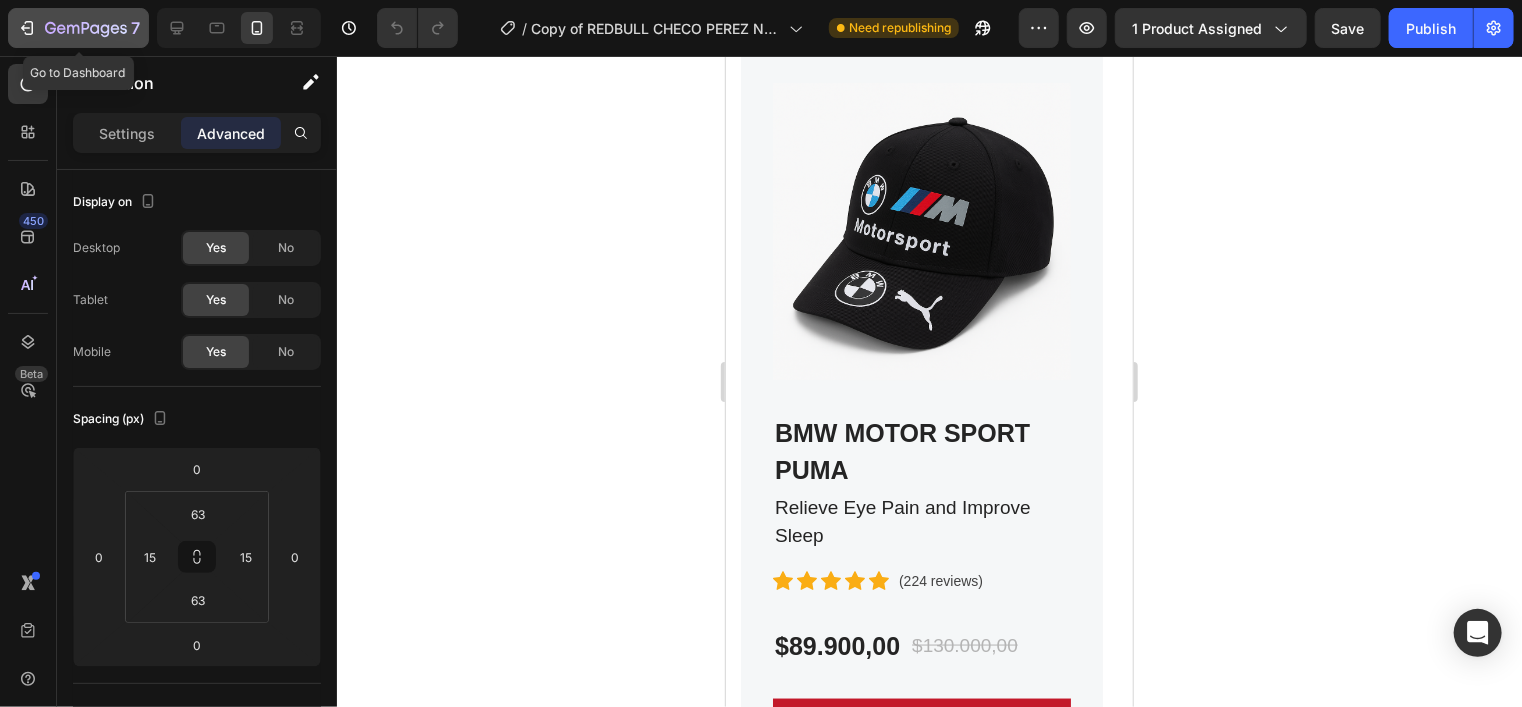 click 